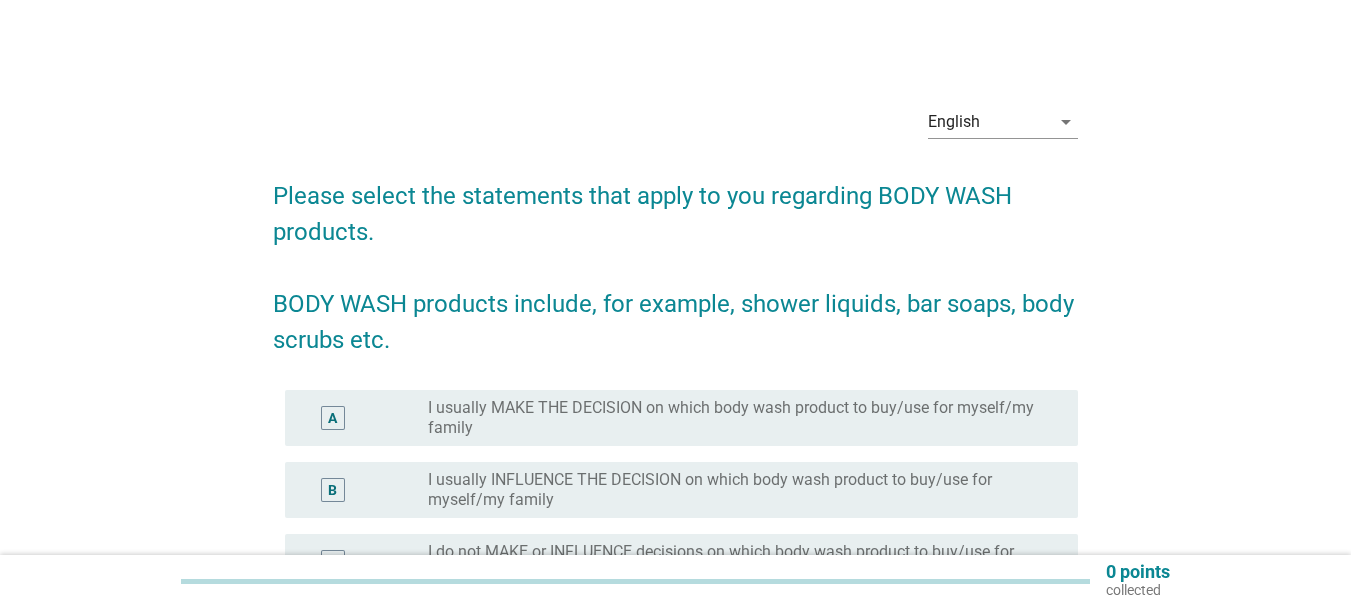 scroll, scrollTop: 245, scrollLeft: 0, axis: vertical 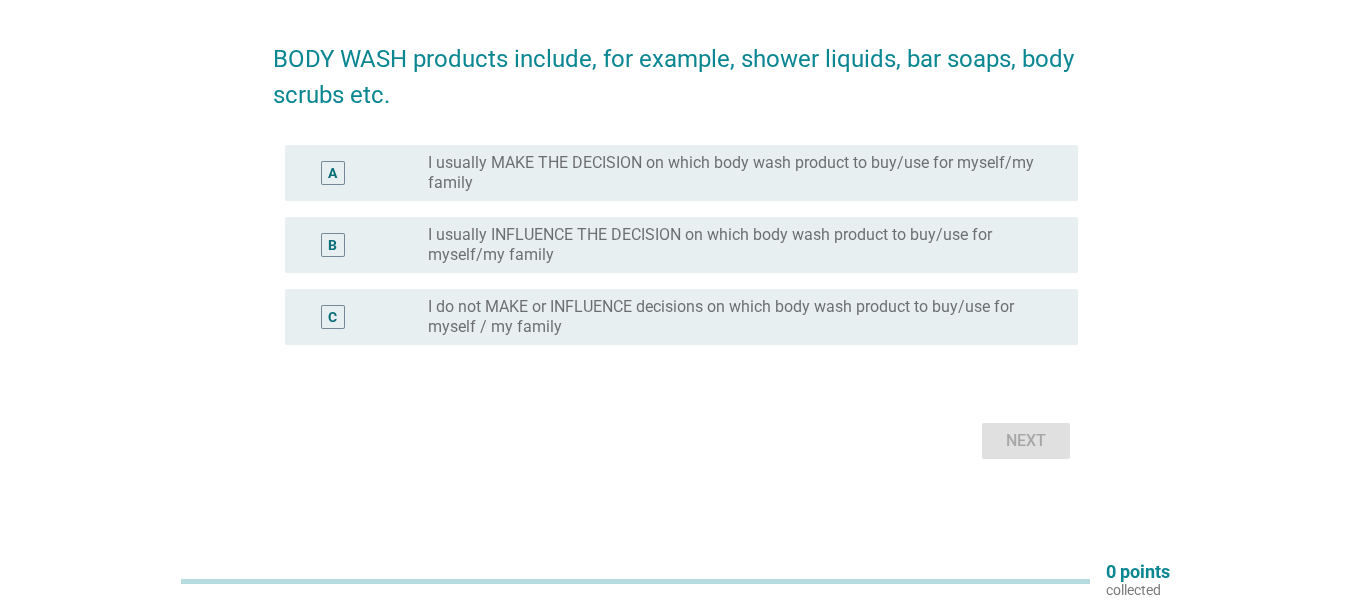 click on "I usually MAKE THE DECISION on which body wash product to buy/use for myself/my family" at bounding box center (737, 173) 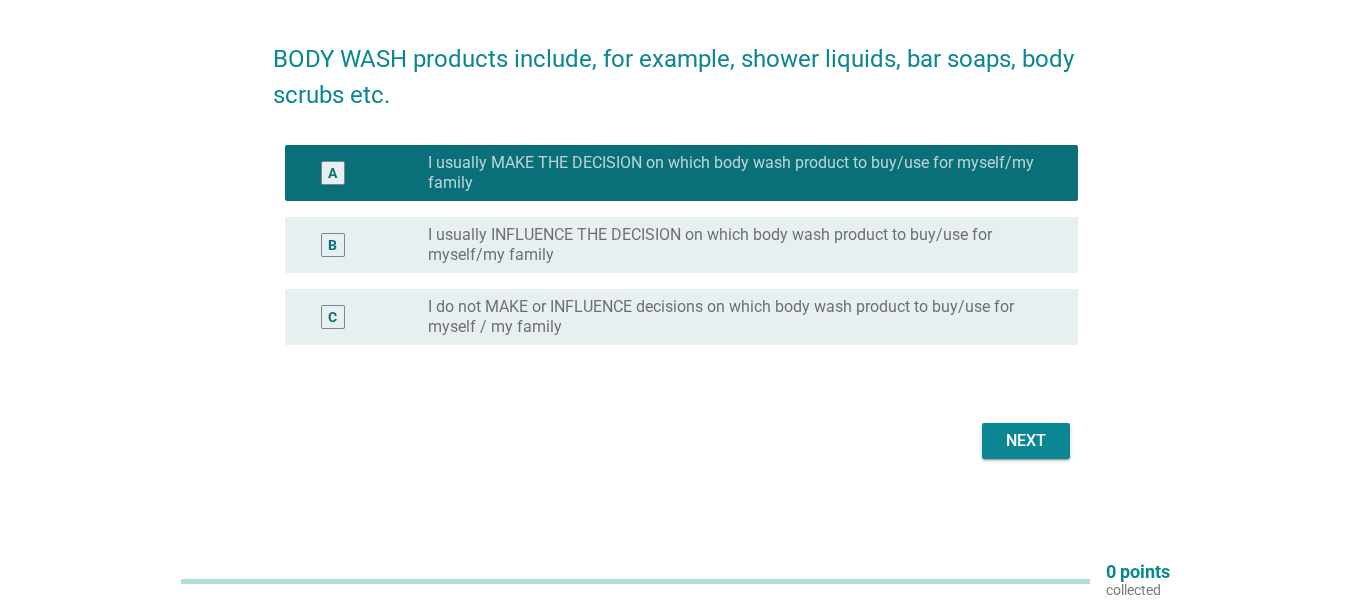 click on "Next" at bounding box center [1026, 441] 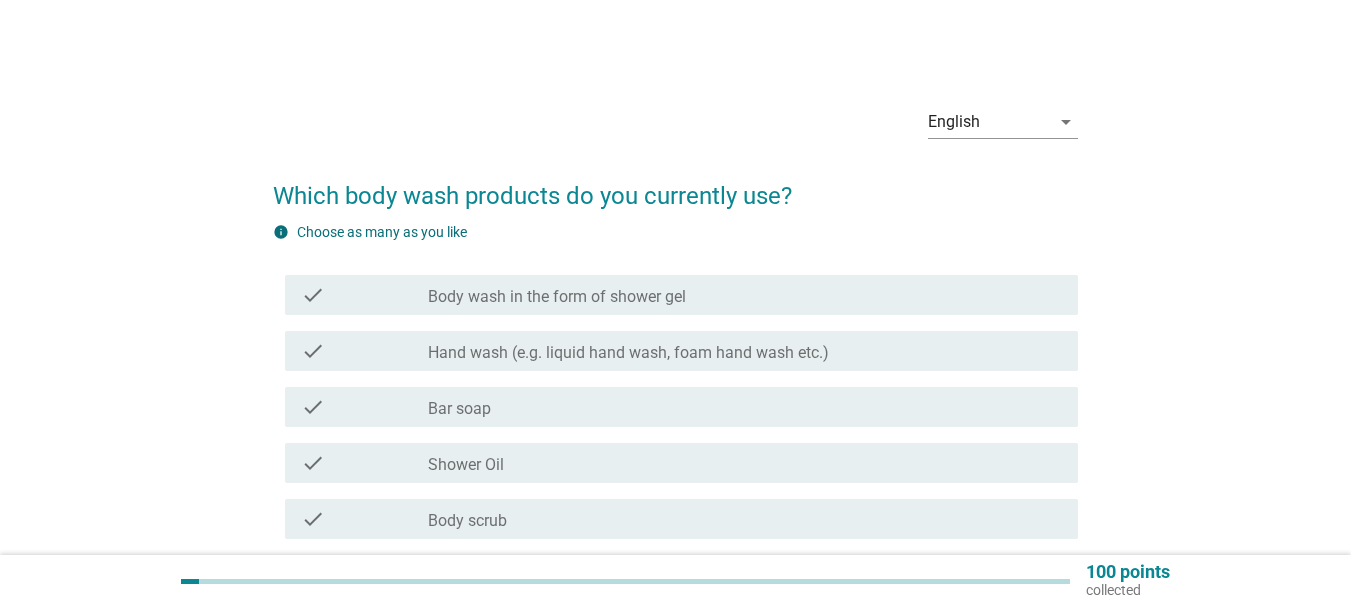 scroll, scrollTop: 100, scrollLeft: 0, axis: vertical 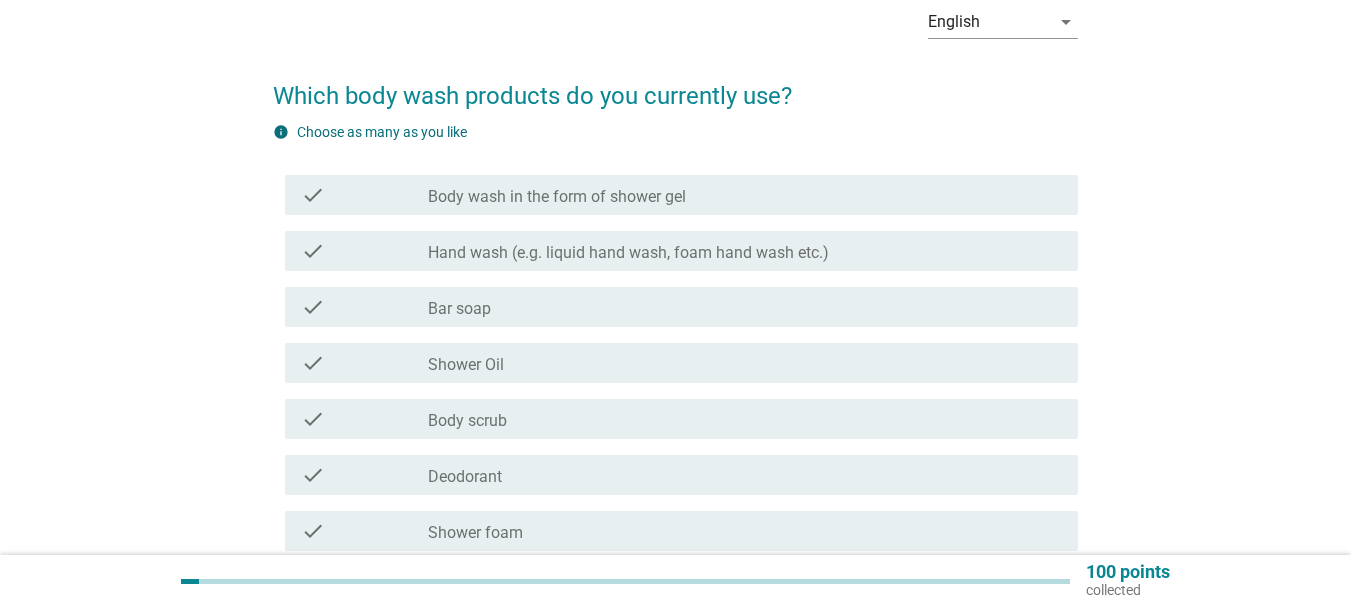 click on "Hand wash (e.g. liquid hand wash, foam hand wash etc.)" at bounding box center (628, 253) 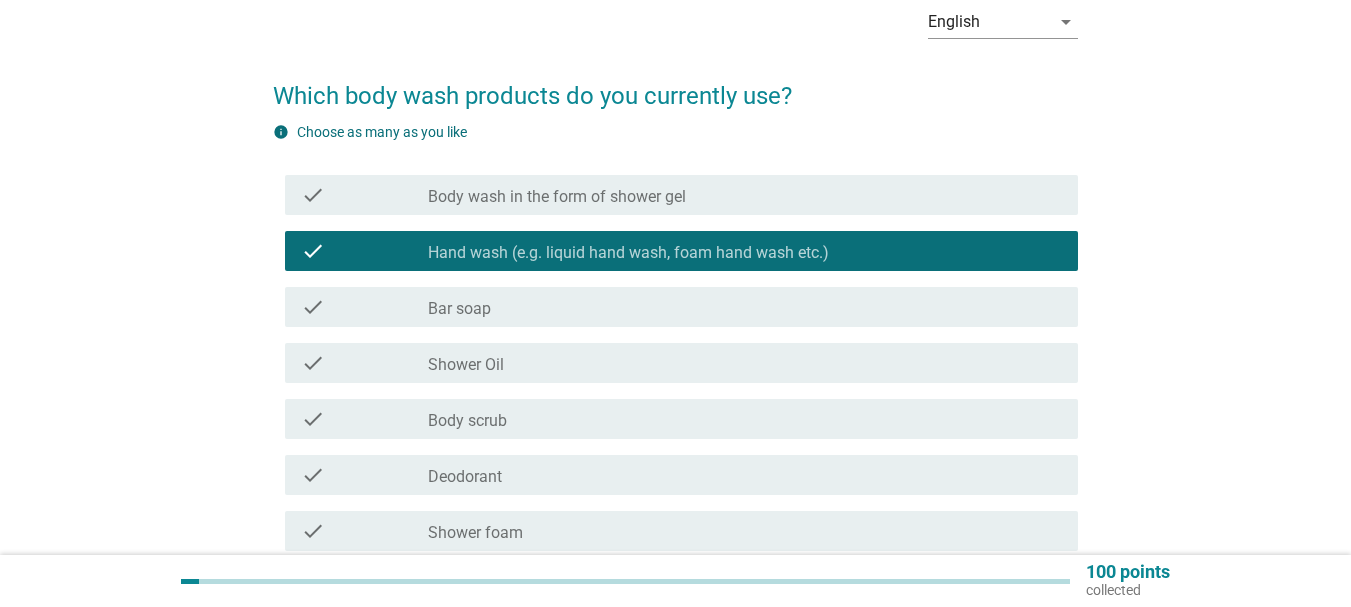 click on "Body wash in the form of shower gel" at bounding box center [557, 197] 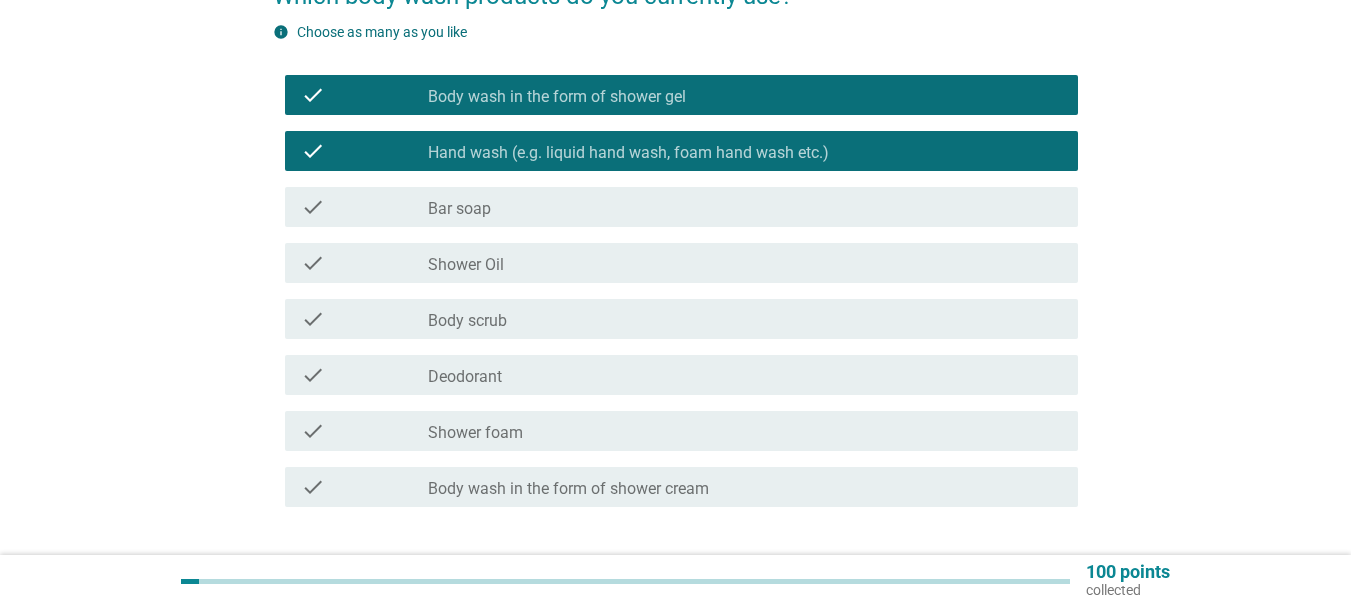 scroll, scrollTop: 300, scrollLeft: 0, axis: vertical 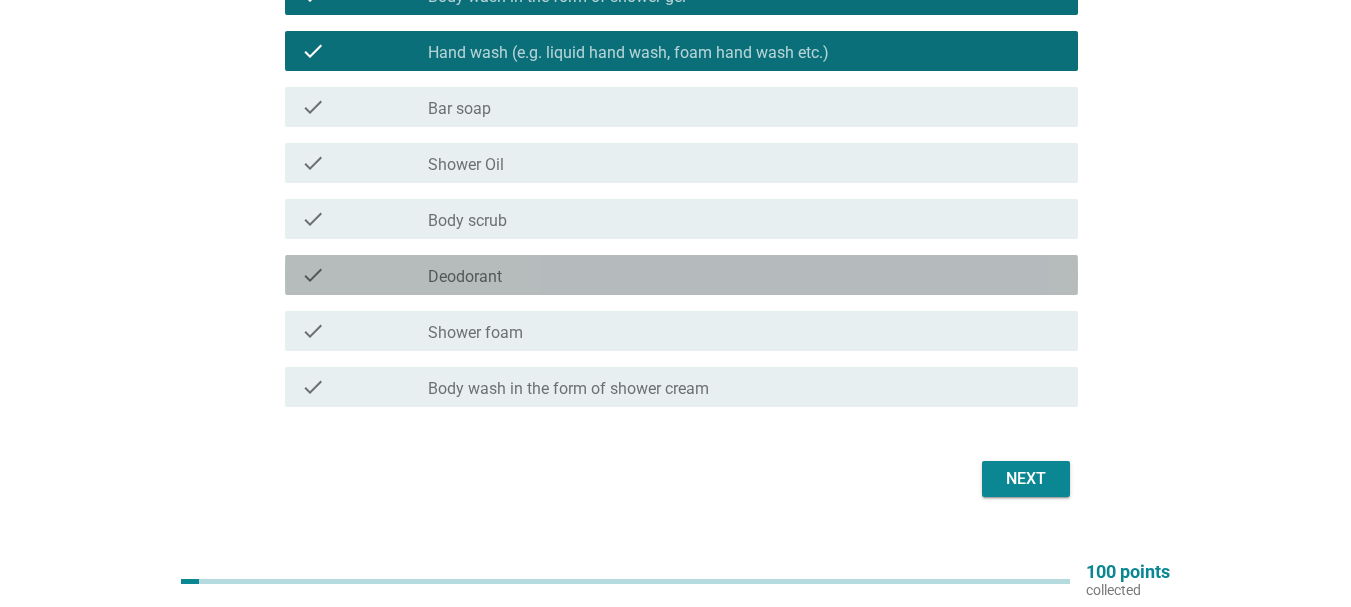 click on "check_box_outline_blank Deodorant" at bounding box center (745, 275) 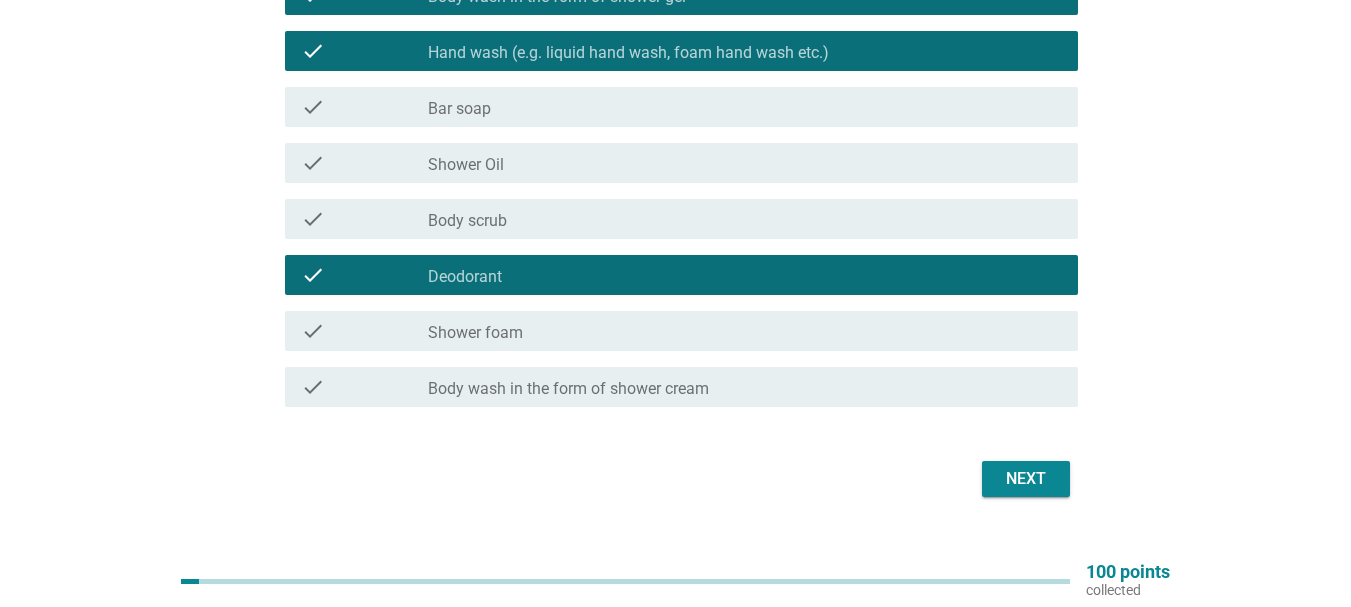 click on "Next" at bounding box center [1026, 479] 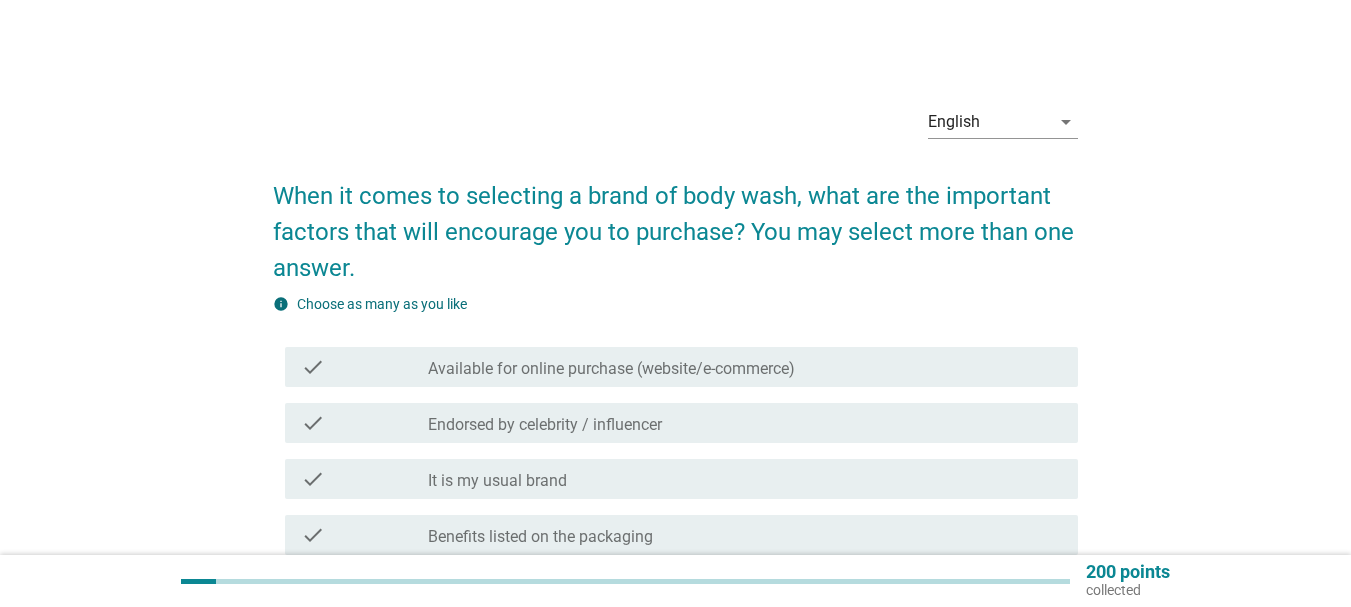 scroll, scrollTop: 100, scrollLeft: 0, axis: vertical 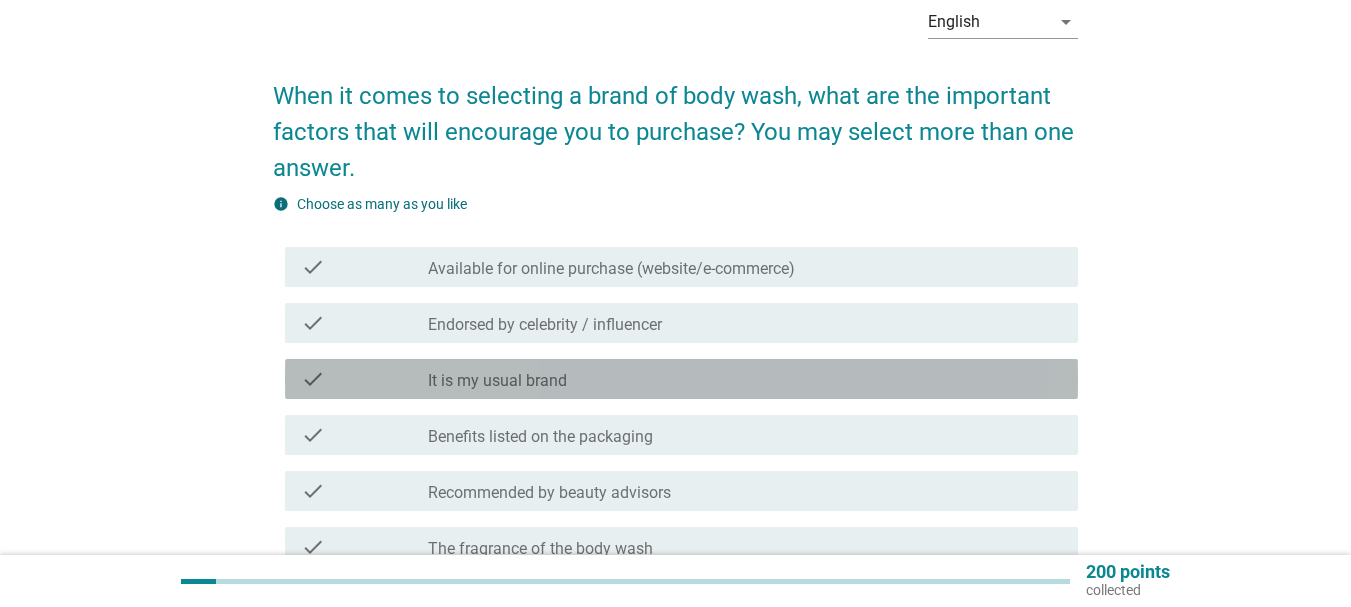 click on "check     check_box_outline_blank It is my usual brand" at bounding box center (681, 379) 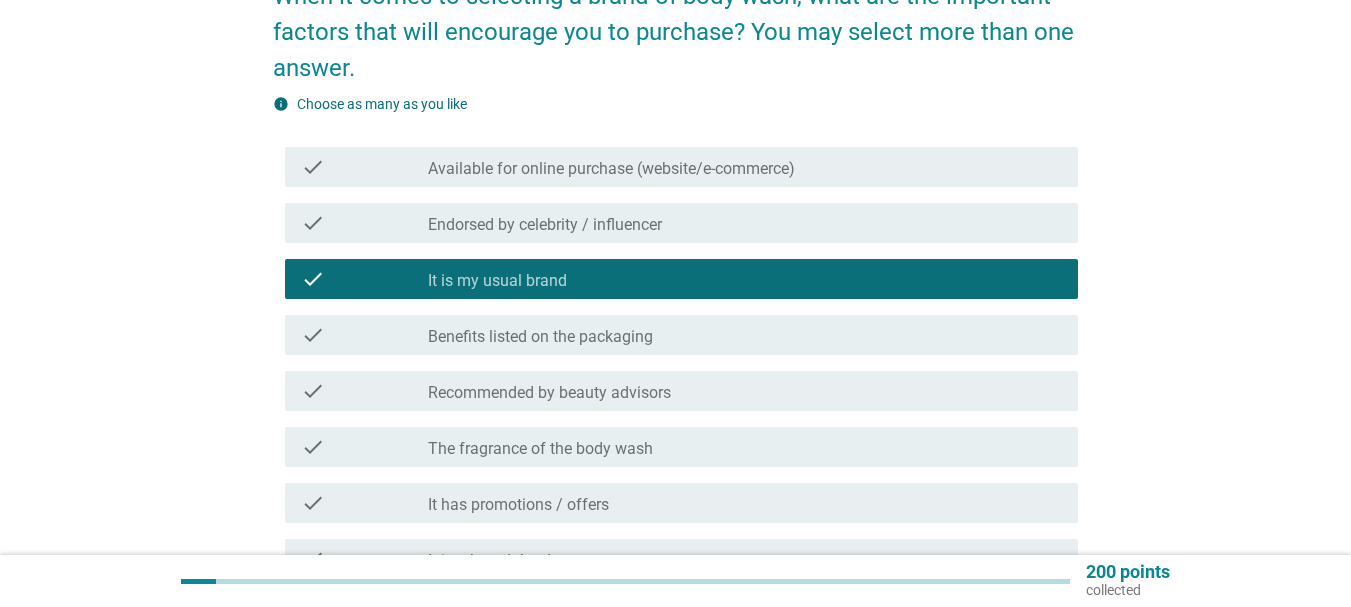 scroll, scrollTop: 300, scrollLeft: 0, axis: vertical 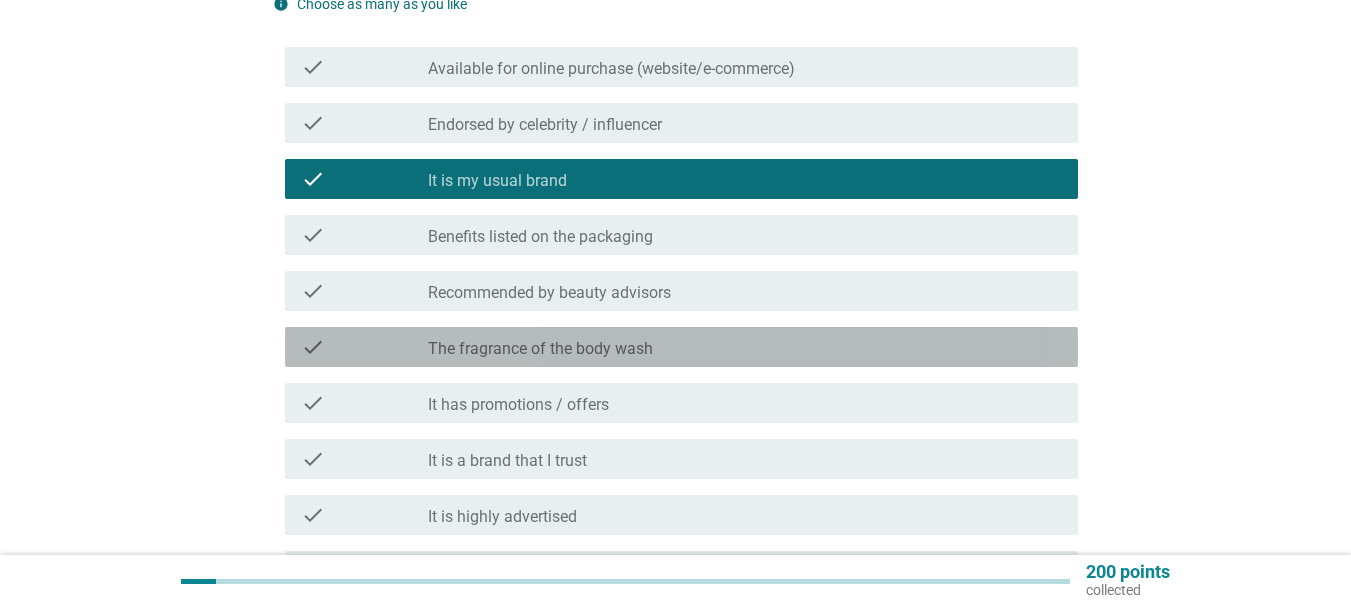 click on "The fragrance of the body wash" at bounding box center (540, 349) 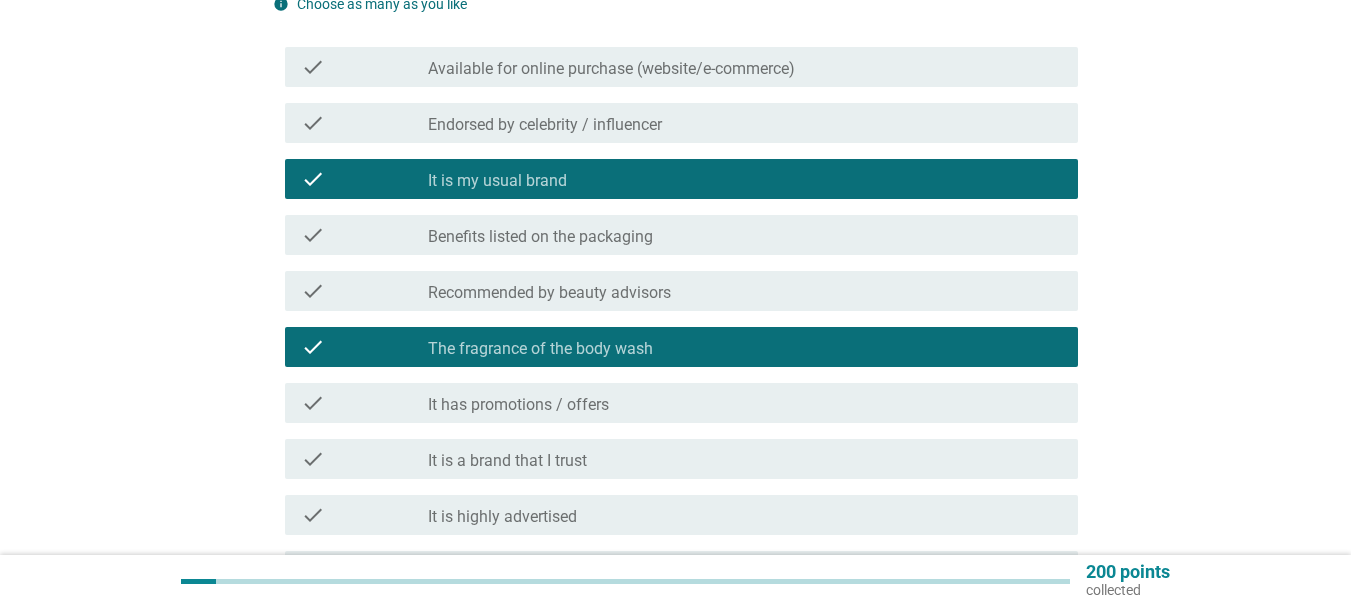 scroll, scrollTop: 400, scrollLeft: 0, axis: vertical 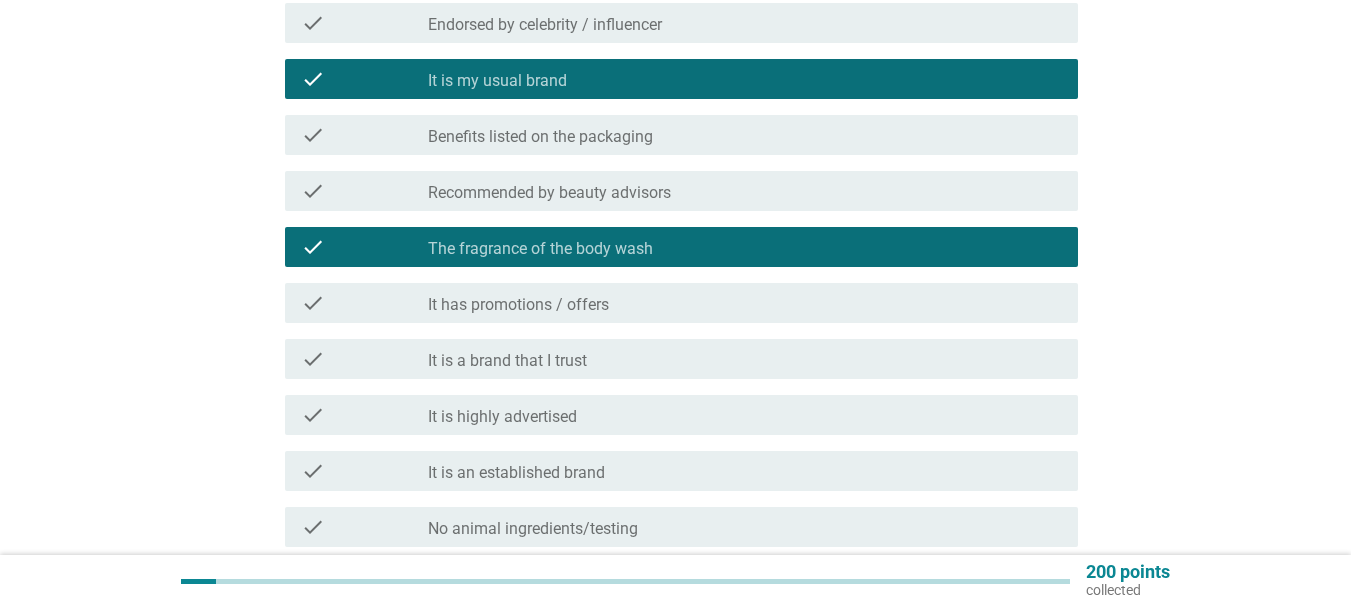 click on "check_box_outline_blank It has promotions / offers" at bounding box center [745, 303] 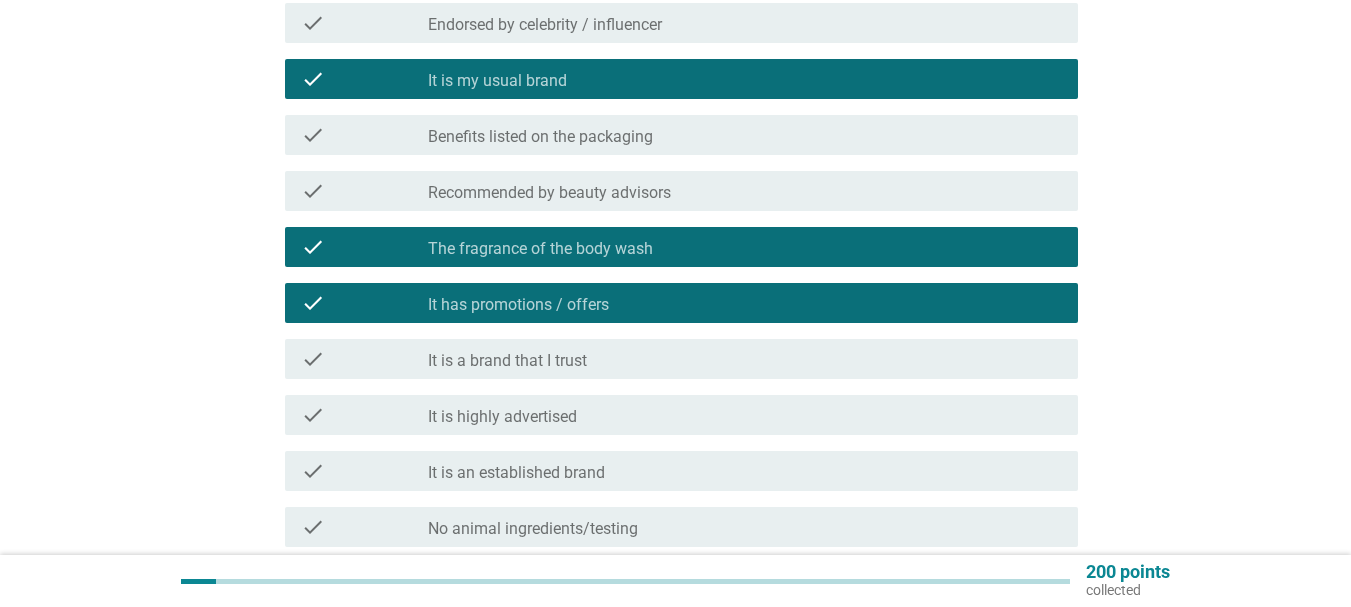 scroll, scrollTop: 500, scrollLeft: 0, axis: vertical 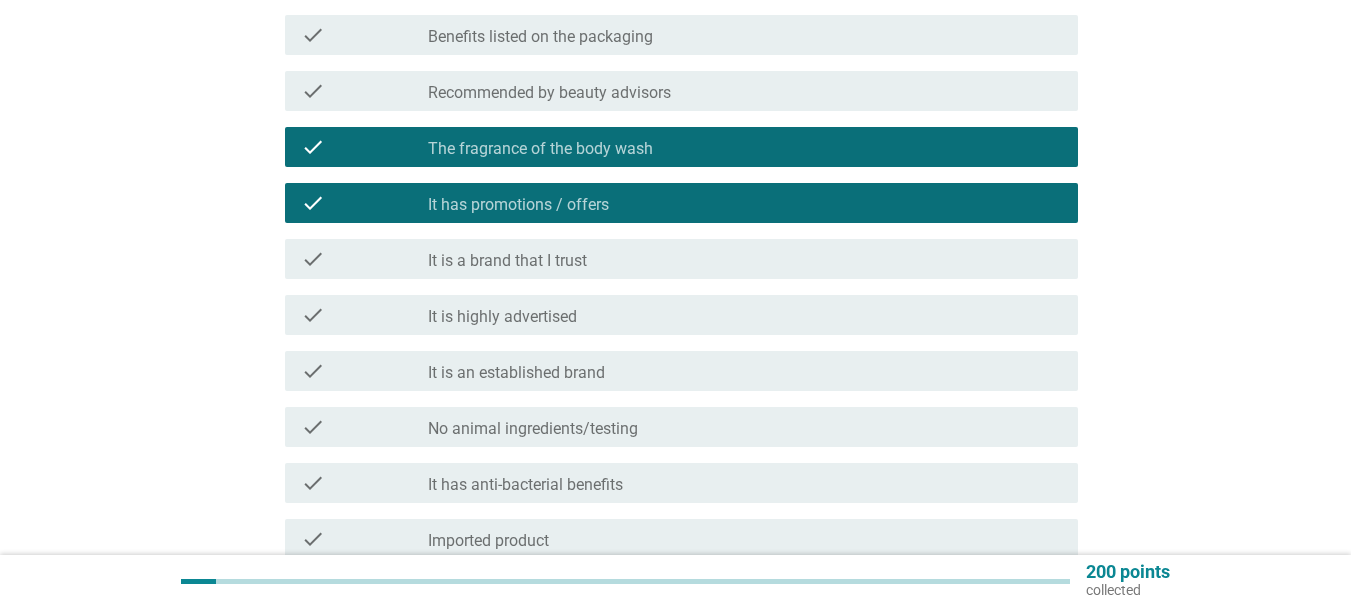 click on "check_box_outline_blank It is a brand that I trust" at bounding box center (745, 259) 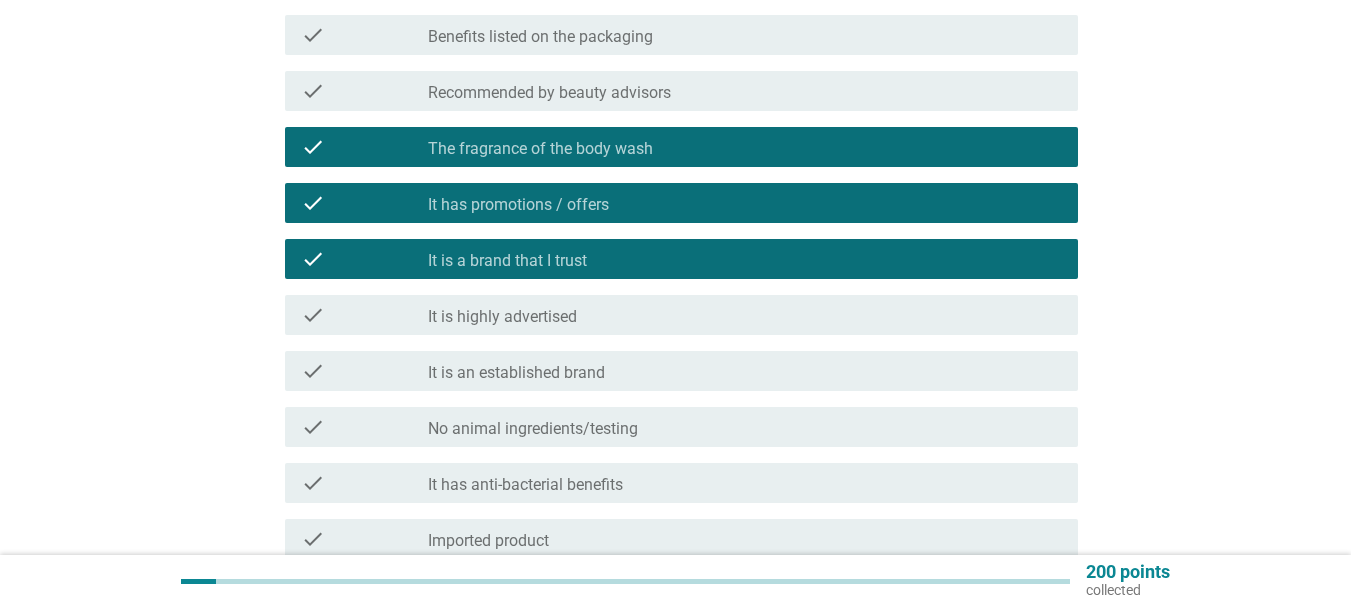 scroll, scrollTop: 600, scrollLeft: 0, axis: vertical 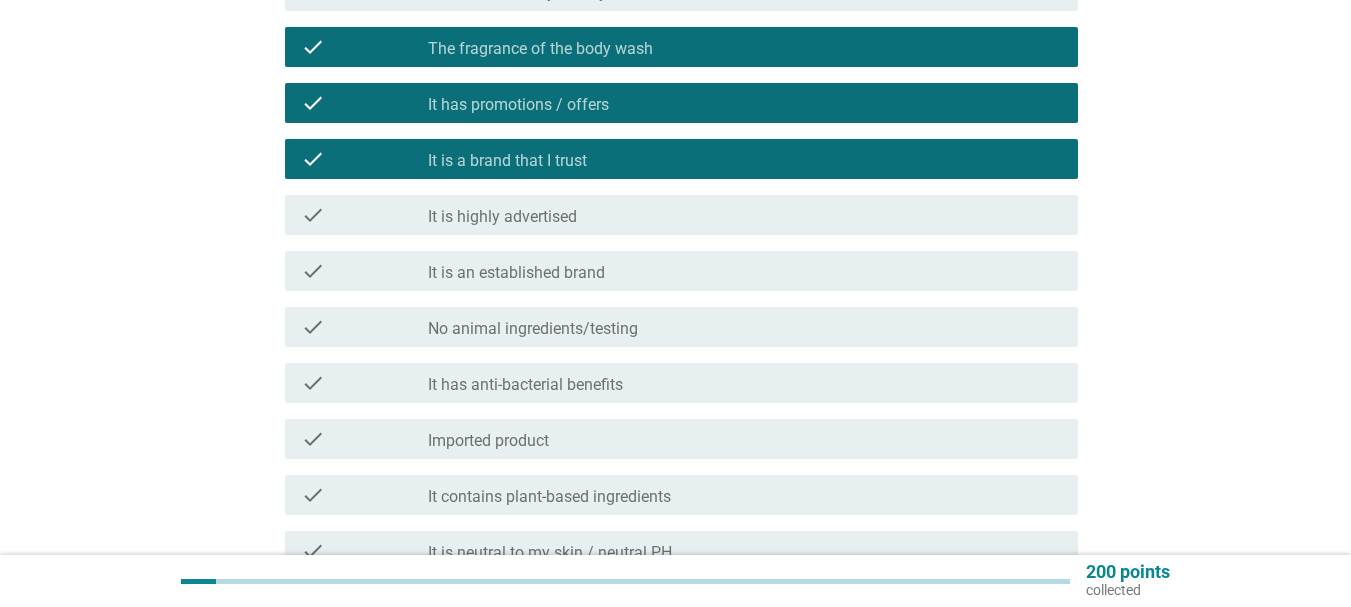 click on "check_box_outline_blank It has anti-bacterial benefits" at bounding box center (745, 383) 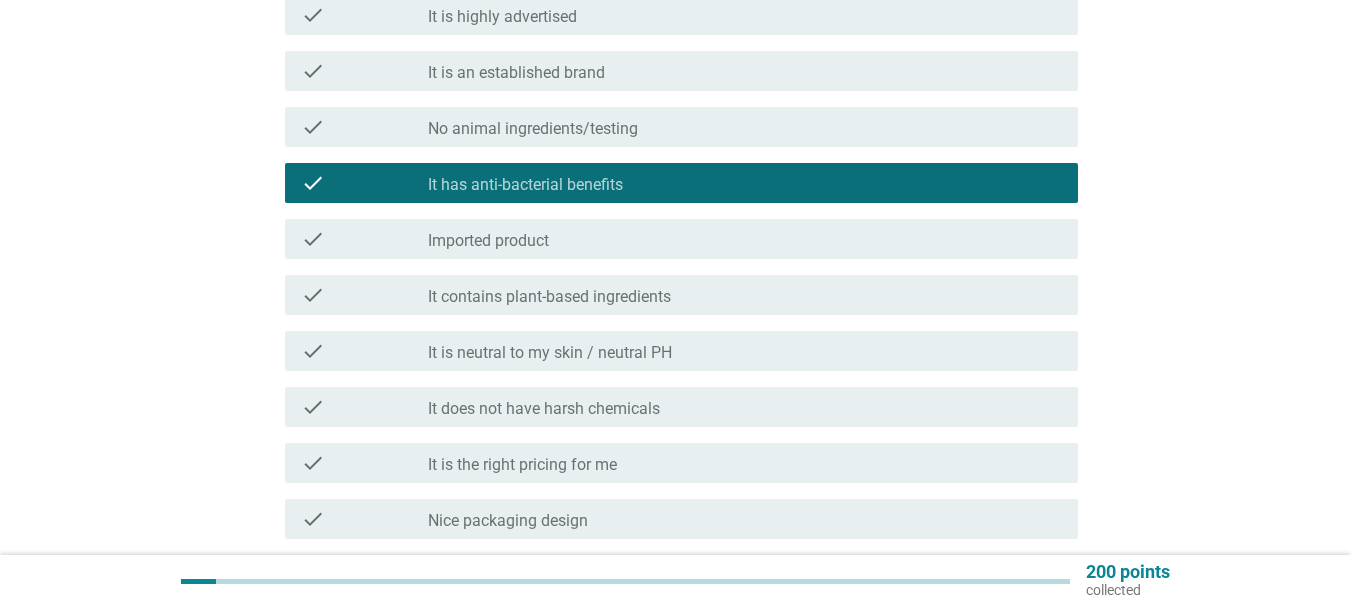 scroll, scrollTop: 900, scrollLeft: 0, axis: vertical 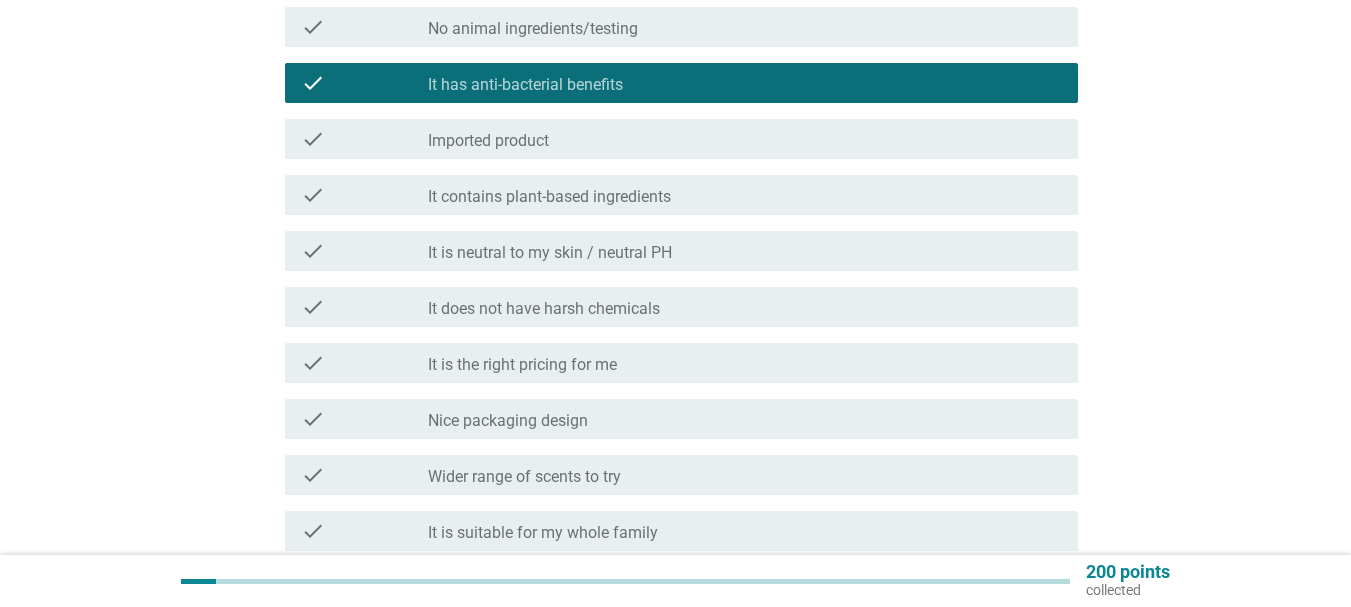 click on "It is neutral to my skin / neutral PH" at bounding box center [550, 253] 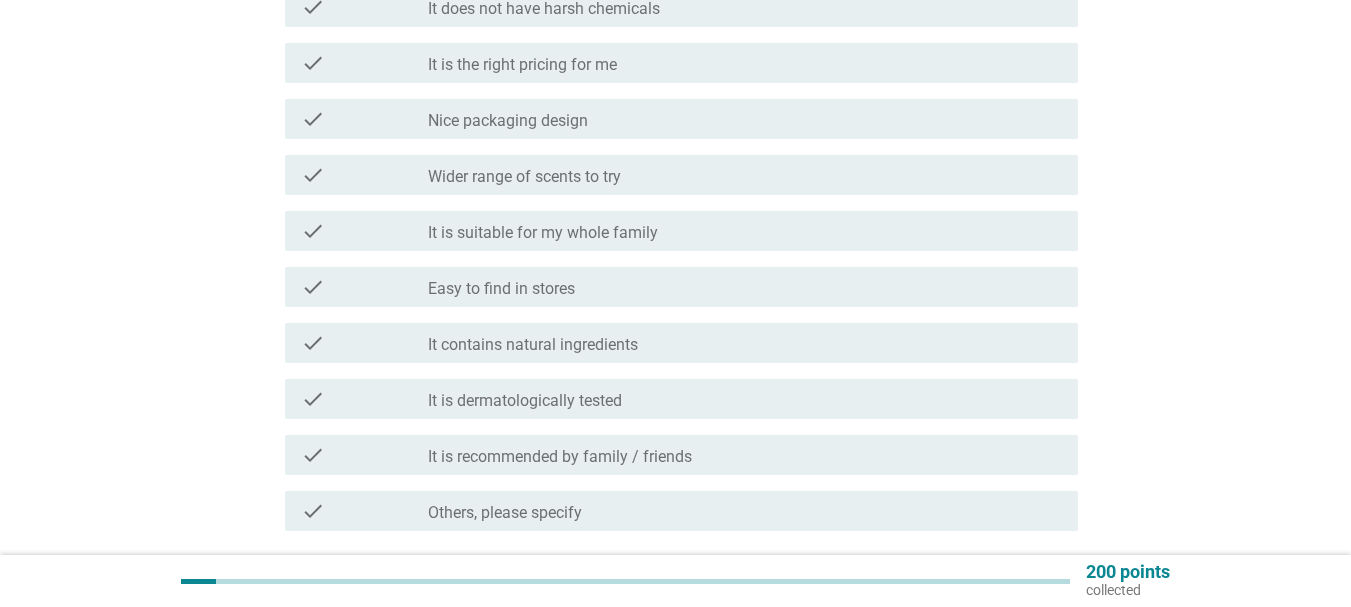 scroll, scrollTop: 1300, scrollLeft: 0, axis: vertical 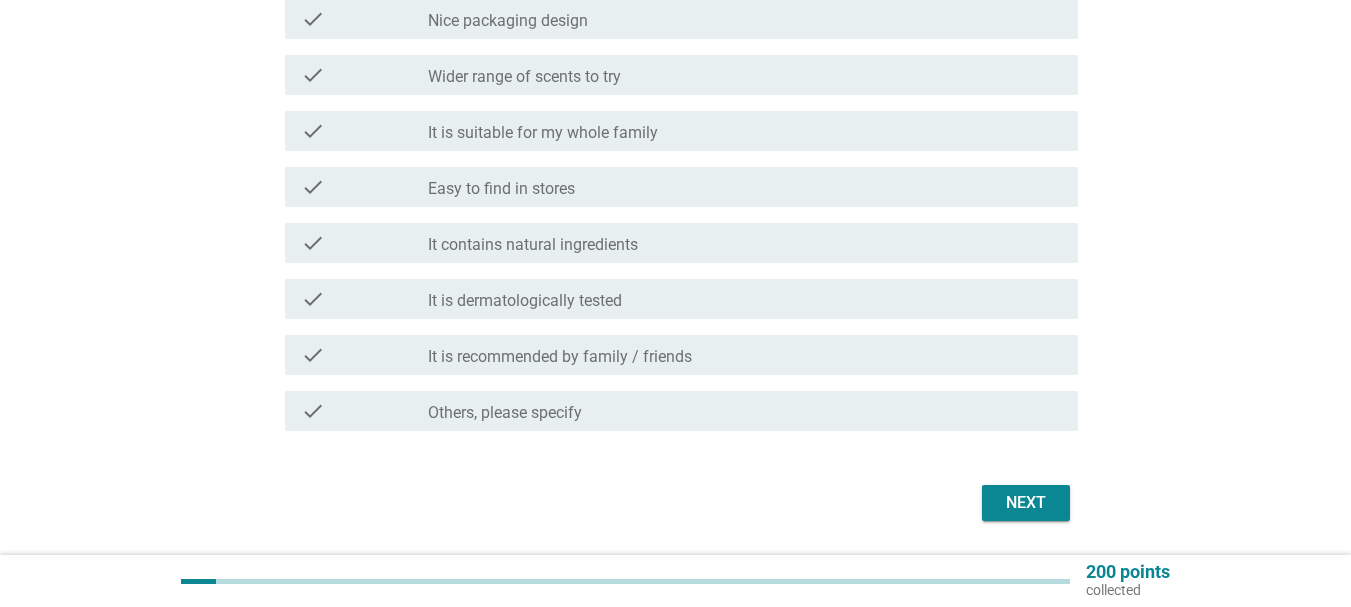 click on "Next" at bounding box center [1026, 503] 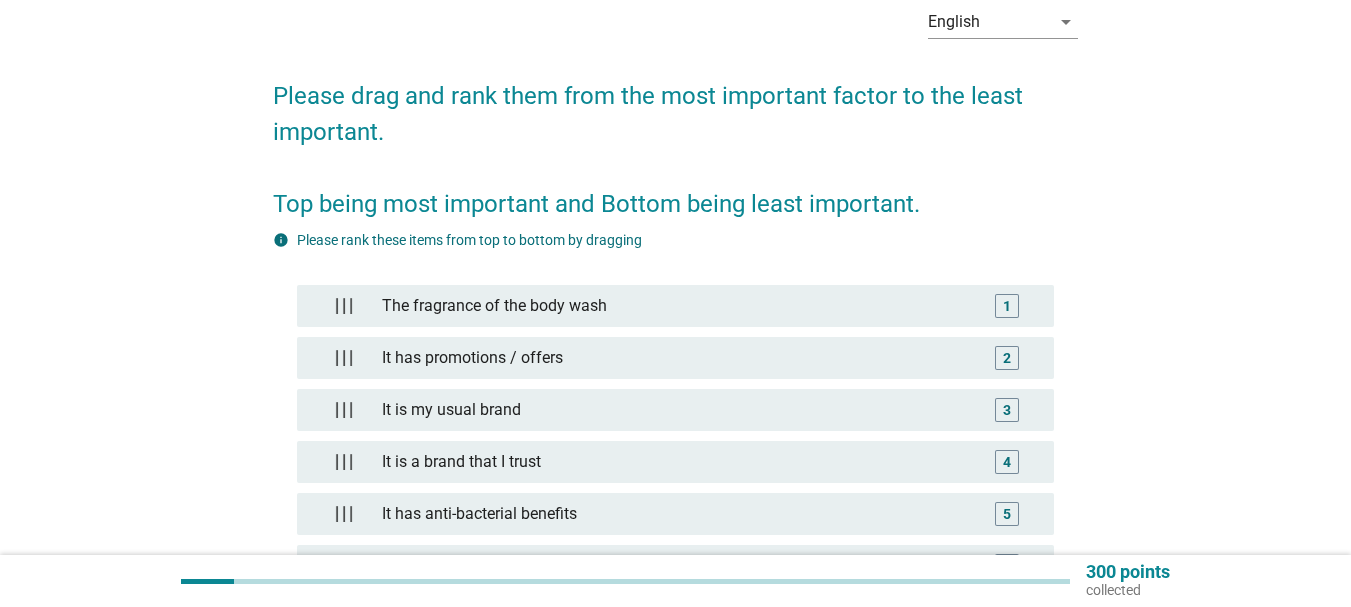scroll, scrollTop: 200, scrollLeft: 0, axis: vertical 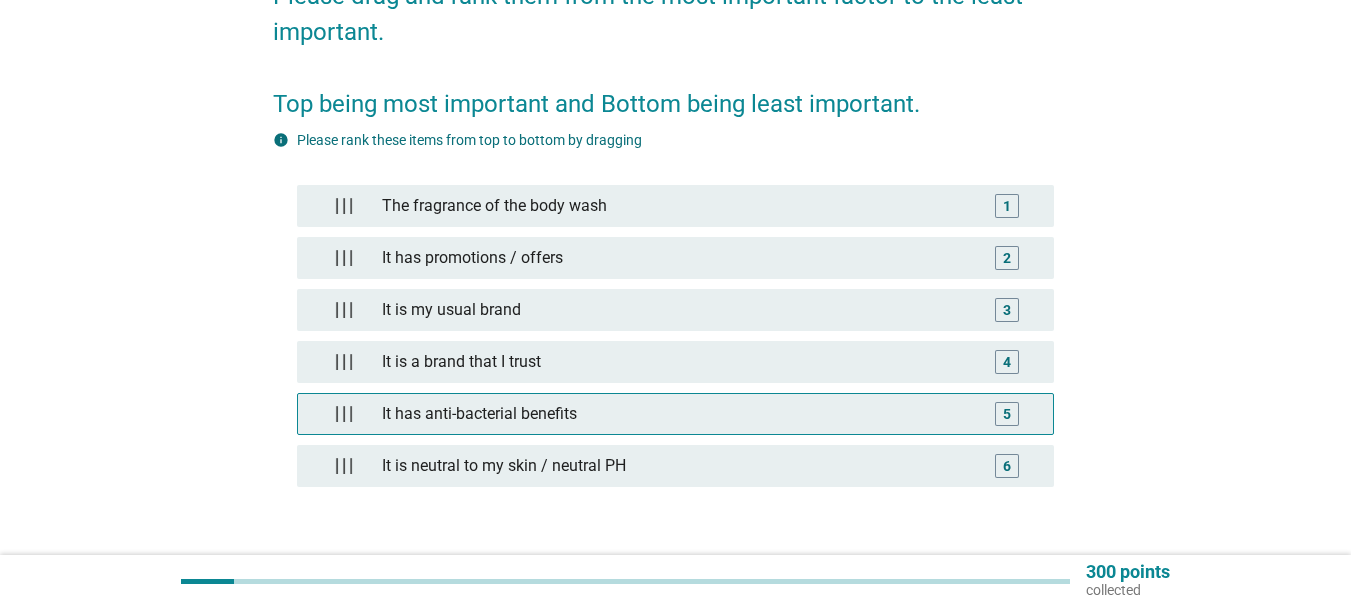 click on "It has anti-bacterial benefits" at bounding box center [675, 414] 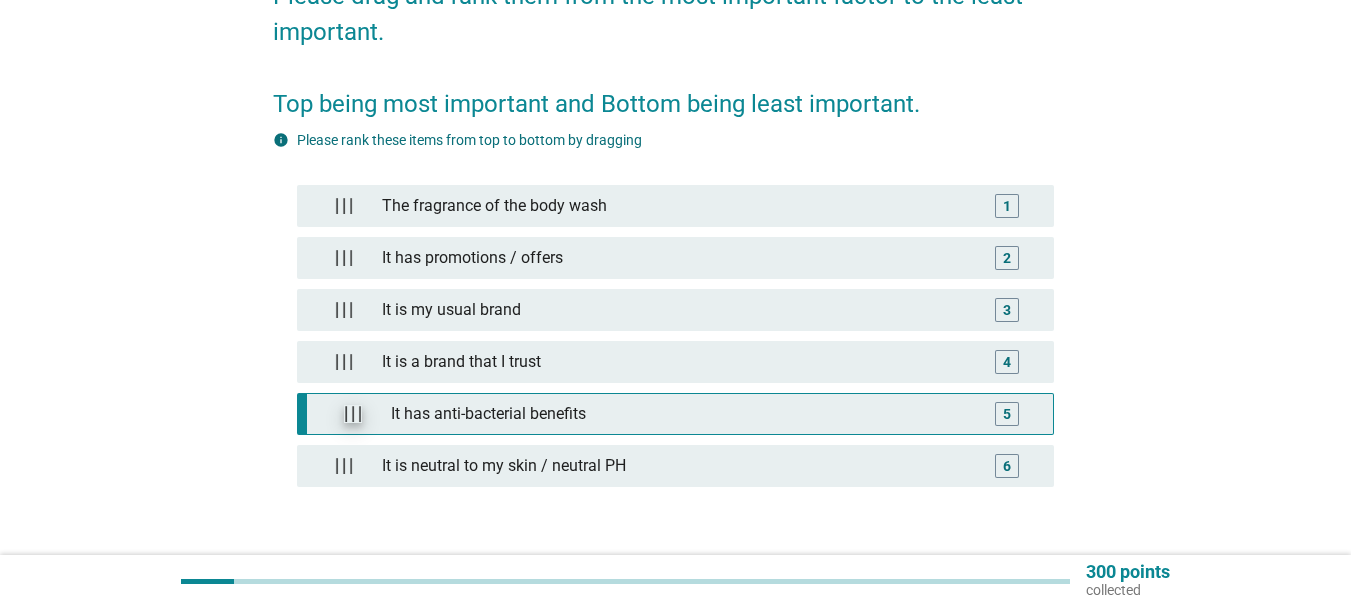 click at bounding box center (353, 414) 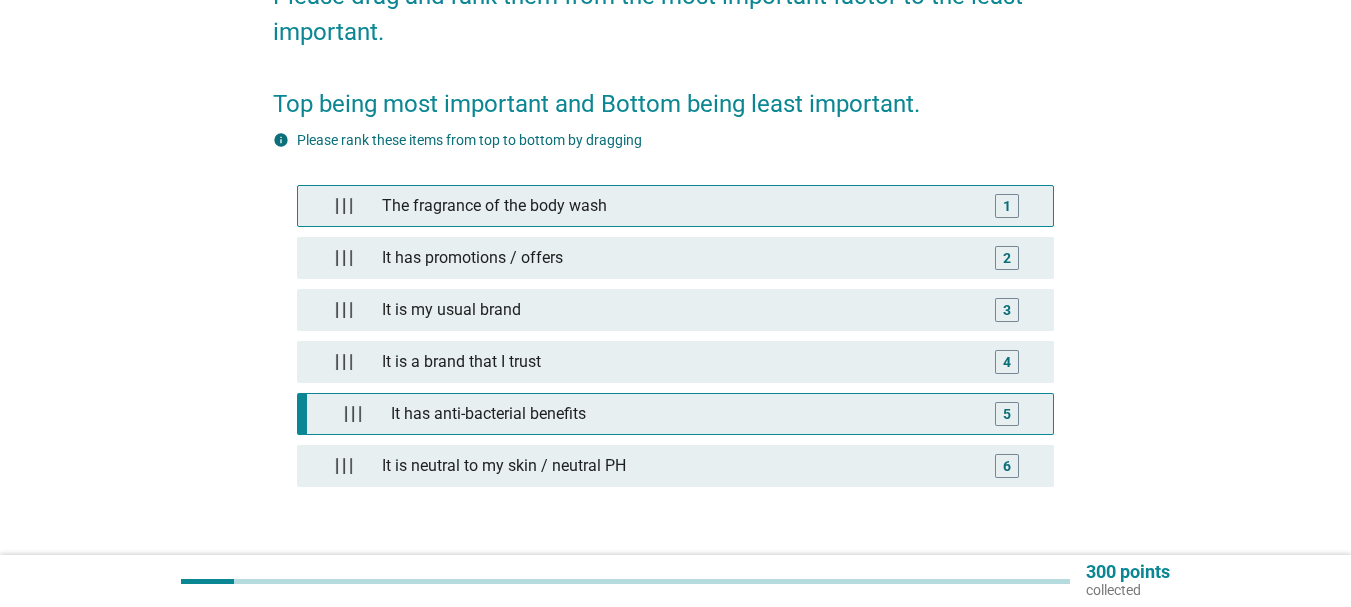 drag, startPoint x: 345, startPoint y: 415, endPoint x: 351, endPoint y: 215, distance: 200.08998 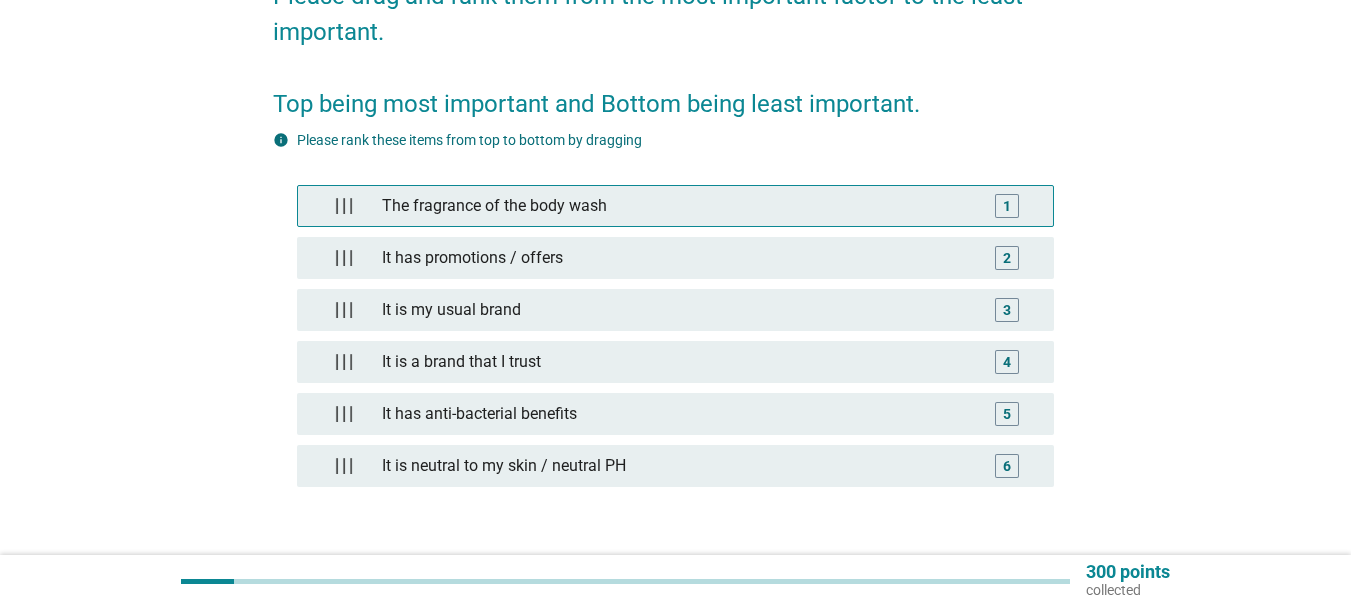 click on "1" at bounding box center (1007, 206) 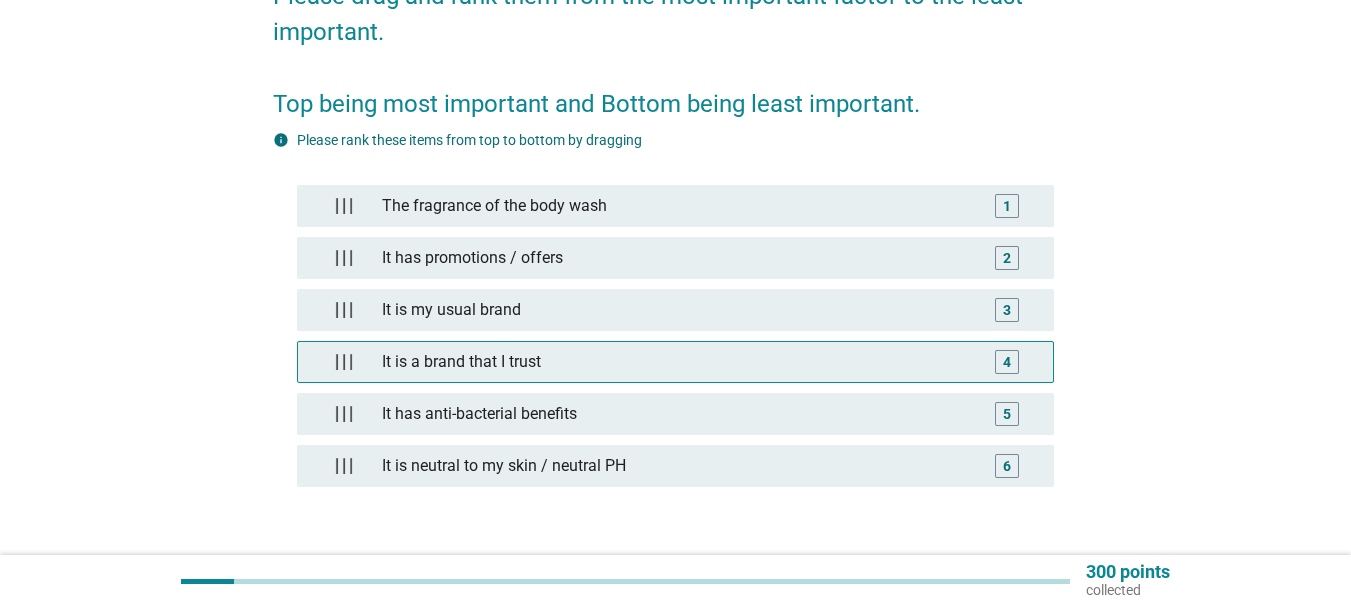 click on "4" at bounding box center [1007, 362] 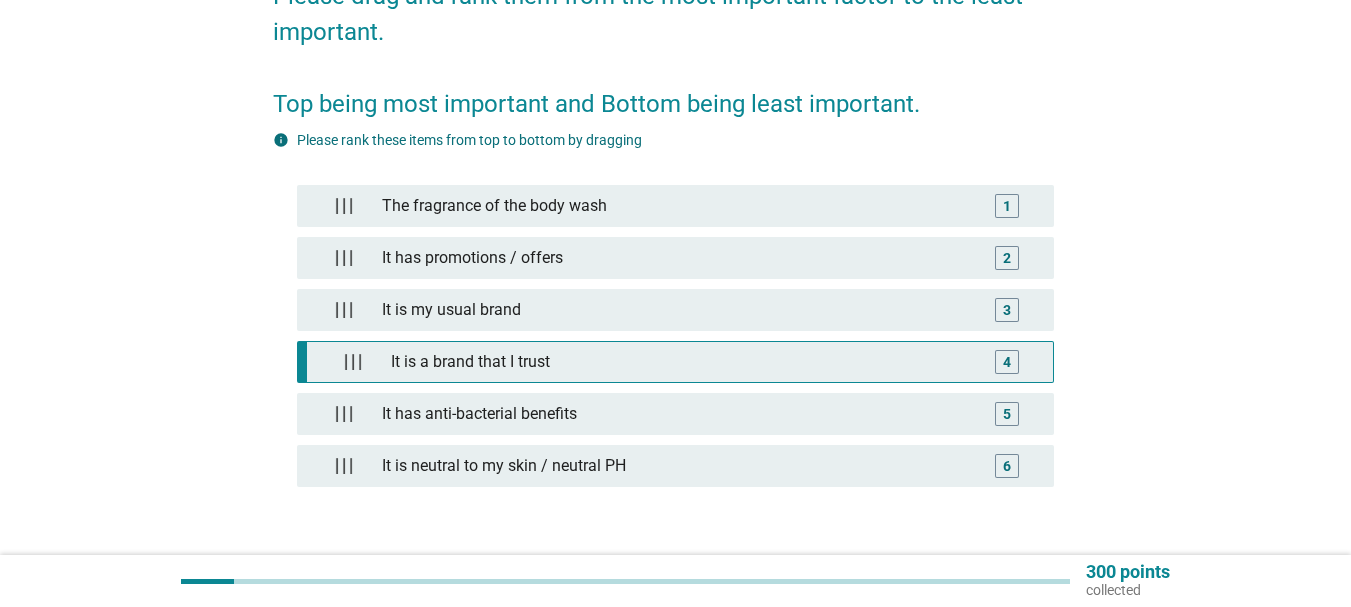 drag, startPoint x: 1011, startPoint y: 364, endPoint x: 1170, endPoint y: 363, distance: 159.00314 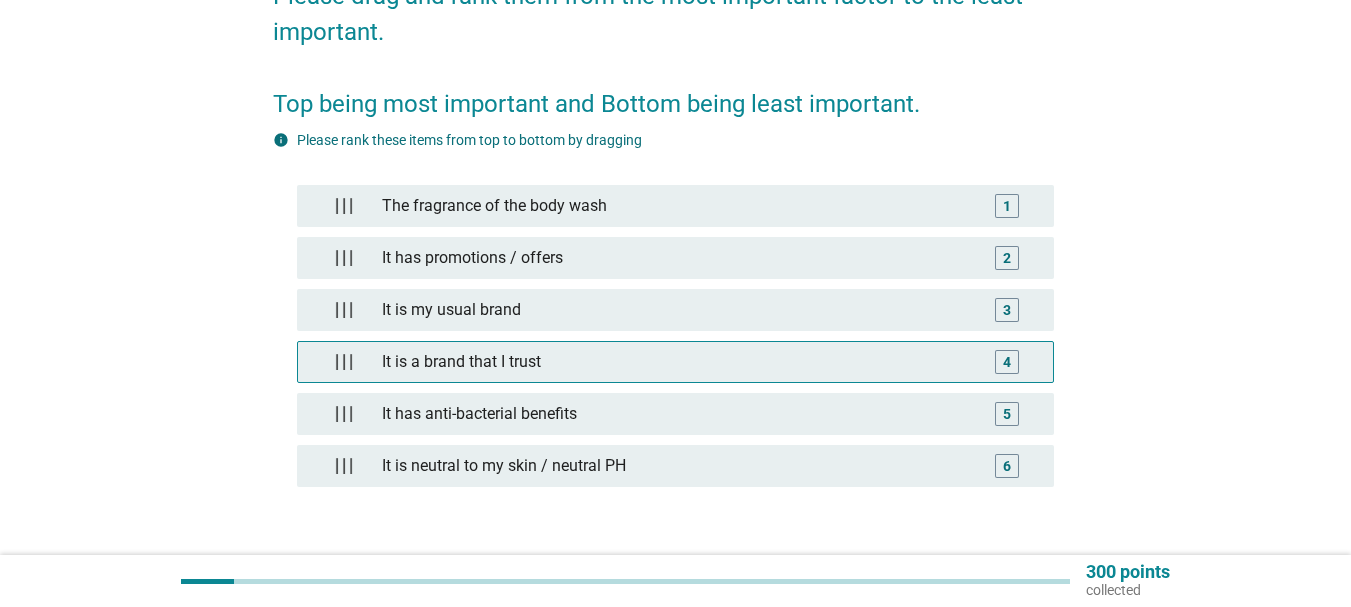 click on "It is a brand that I trust" at bounding box center (675, 362) 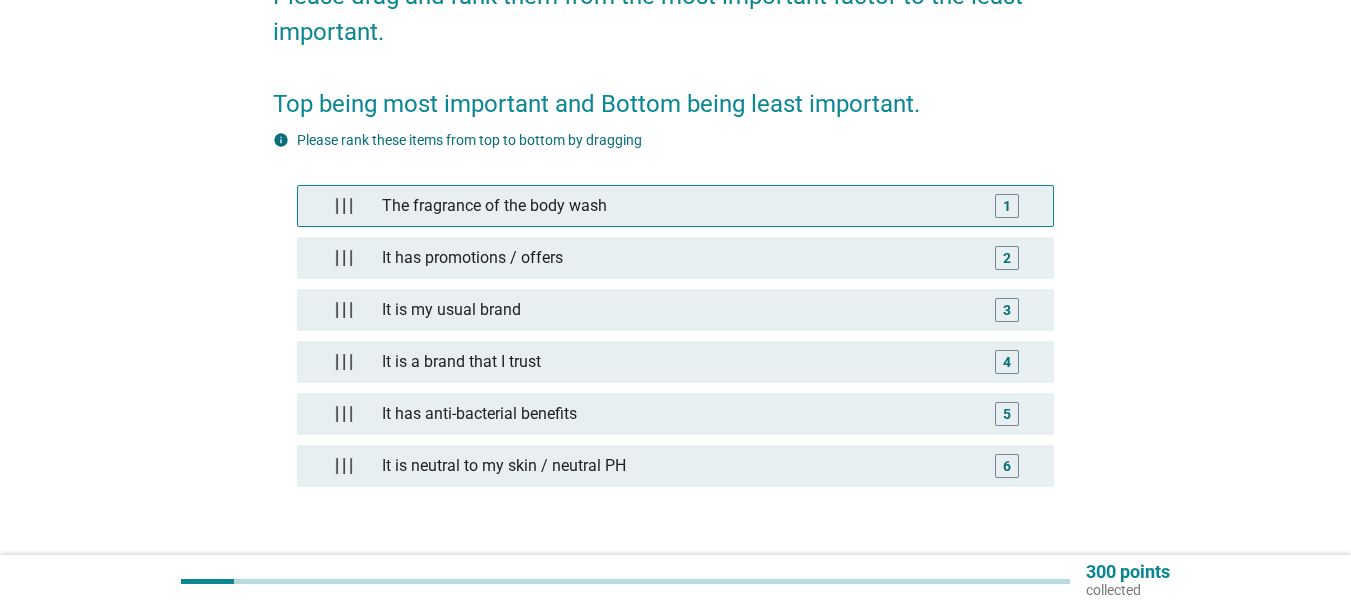 click on "The fragrance of the body wash" at bounding box center [675, 206] 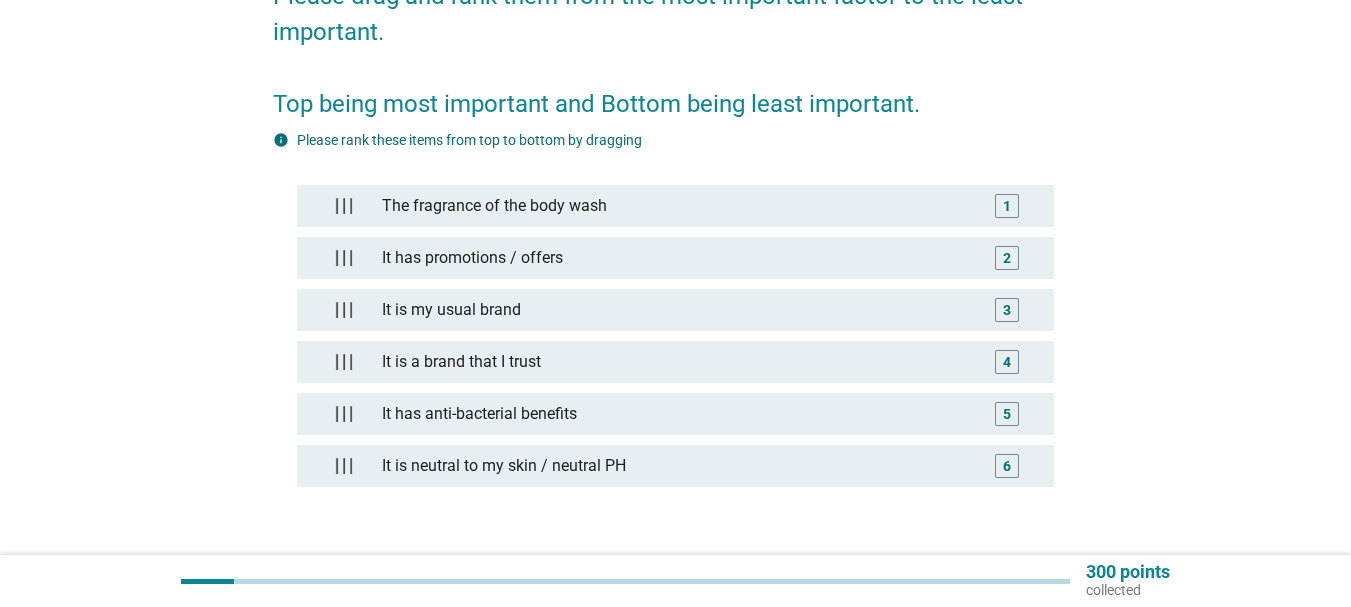 scroll, scrollTop: 354, scrollLeft: 0, axis: vertical 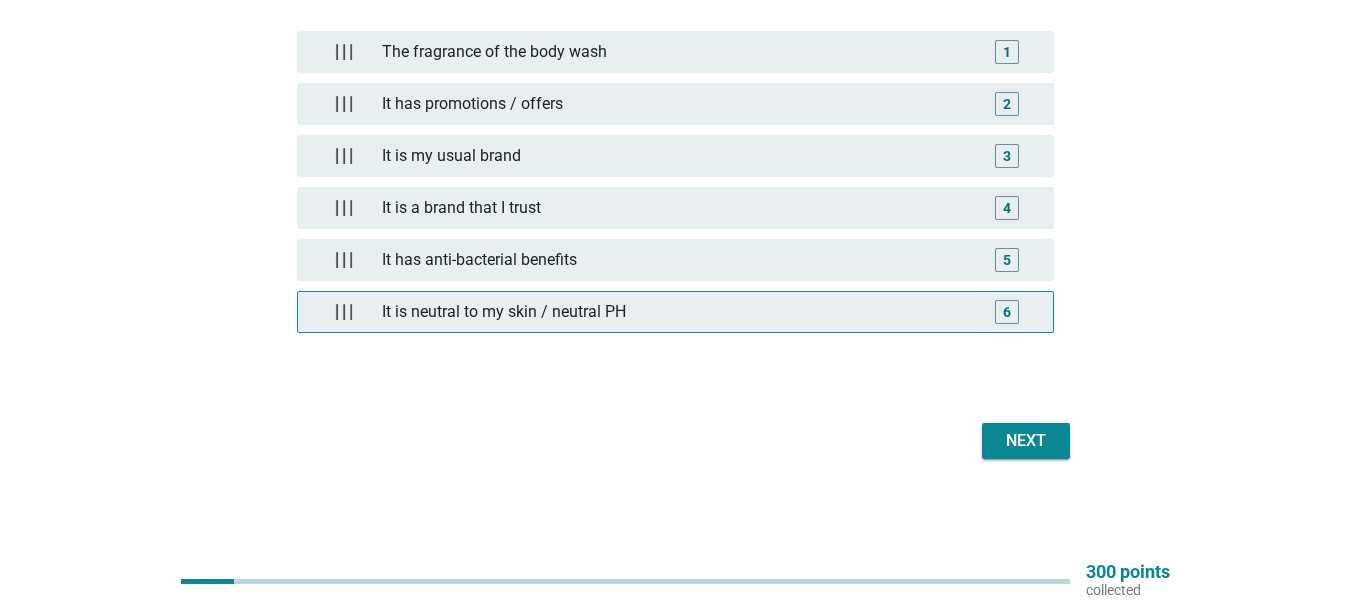 click on "It is neutral to my skin / neutral PH" at bounding box center (675, 312) 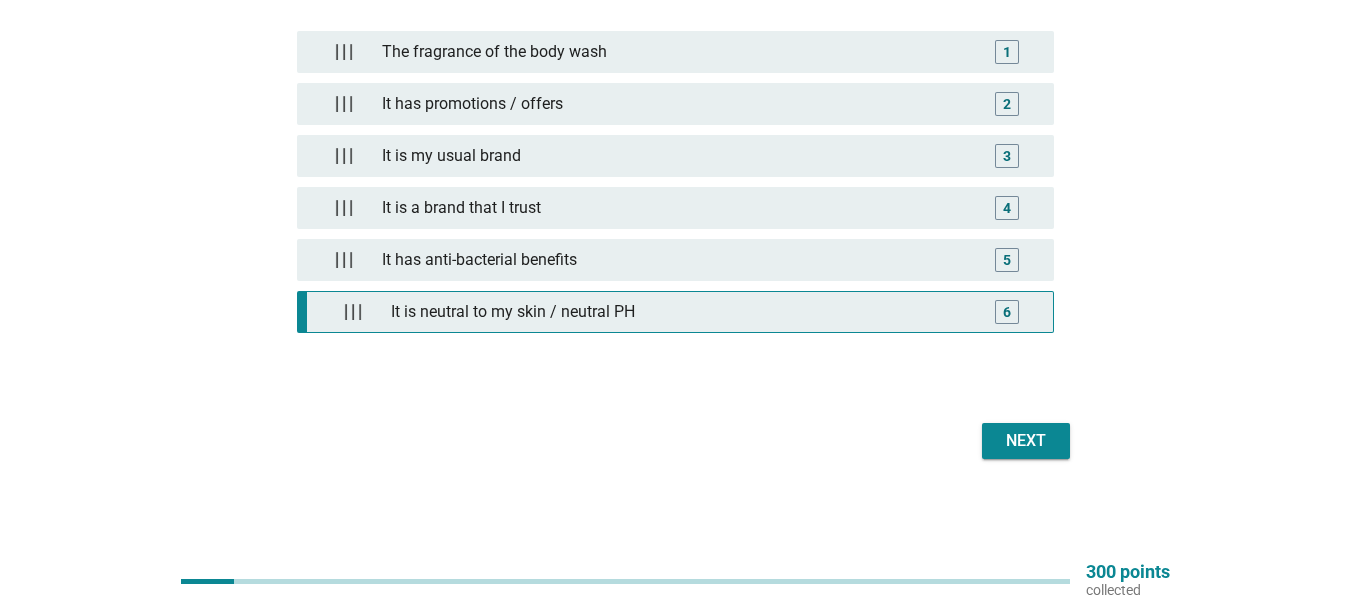 drag, startPoint x: 587, startPoint y: 321, endPoint x: 605, endPoint y: 78, distance: 243.66576 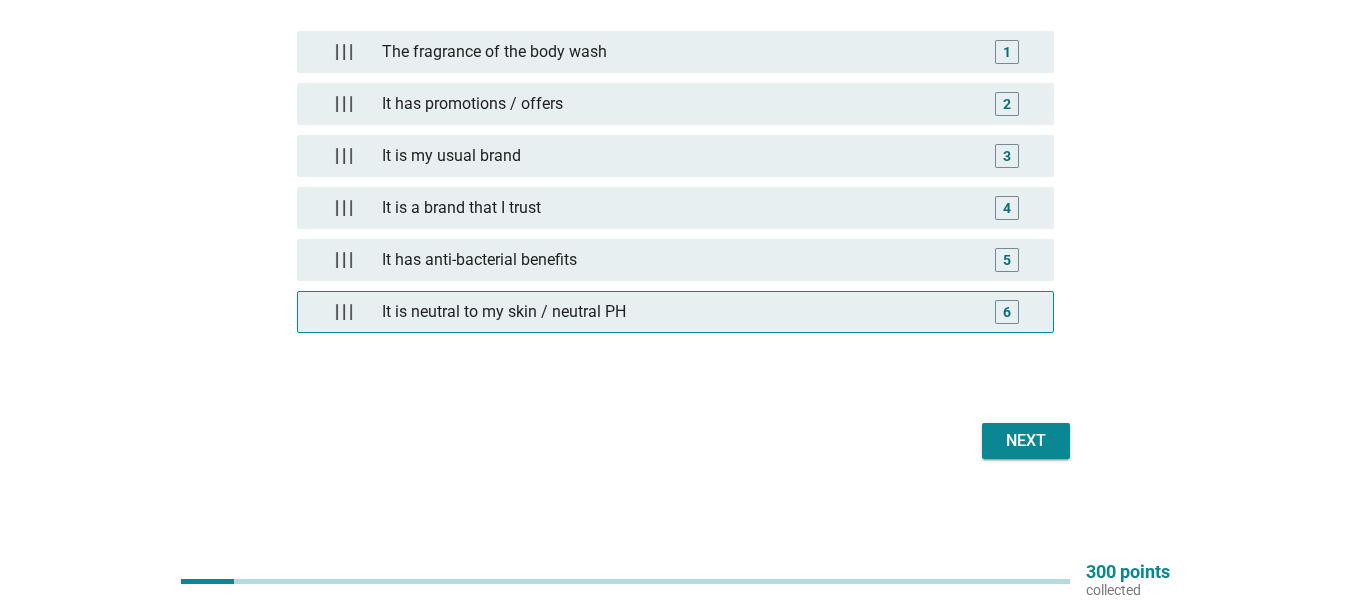 click on "6" at bounding box center (1007, 312) 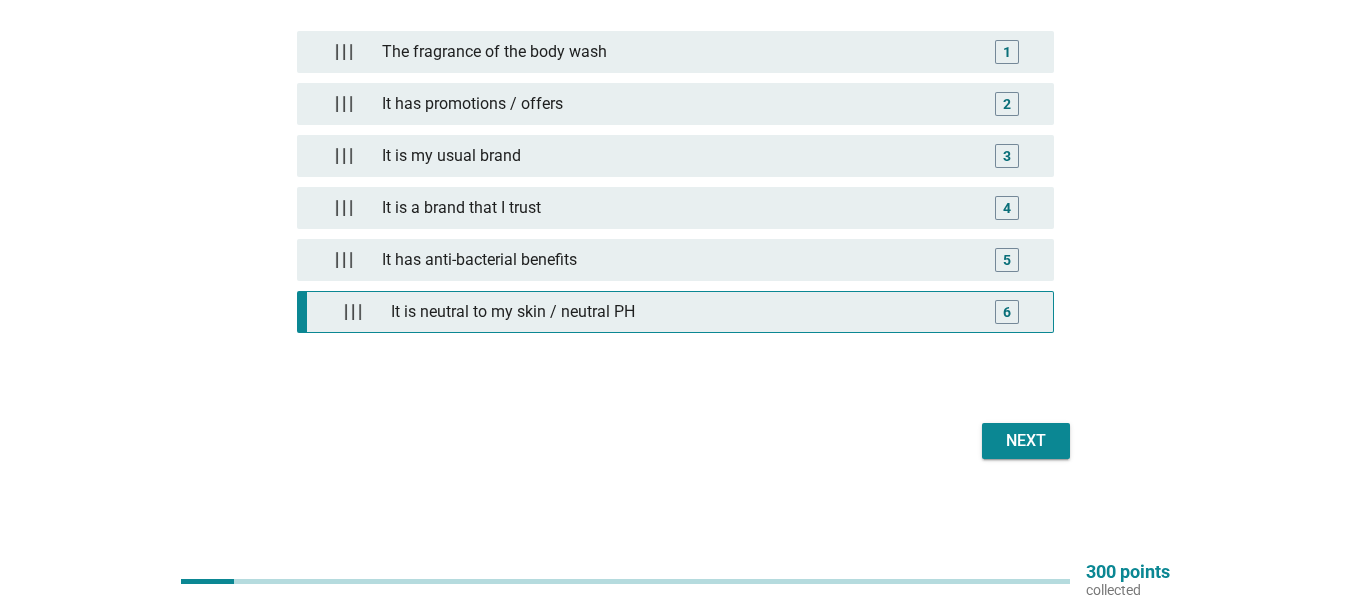 click on "6" at bounding box center [1007, 312] 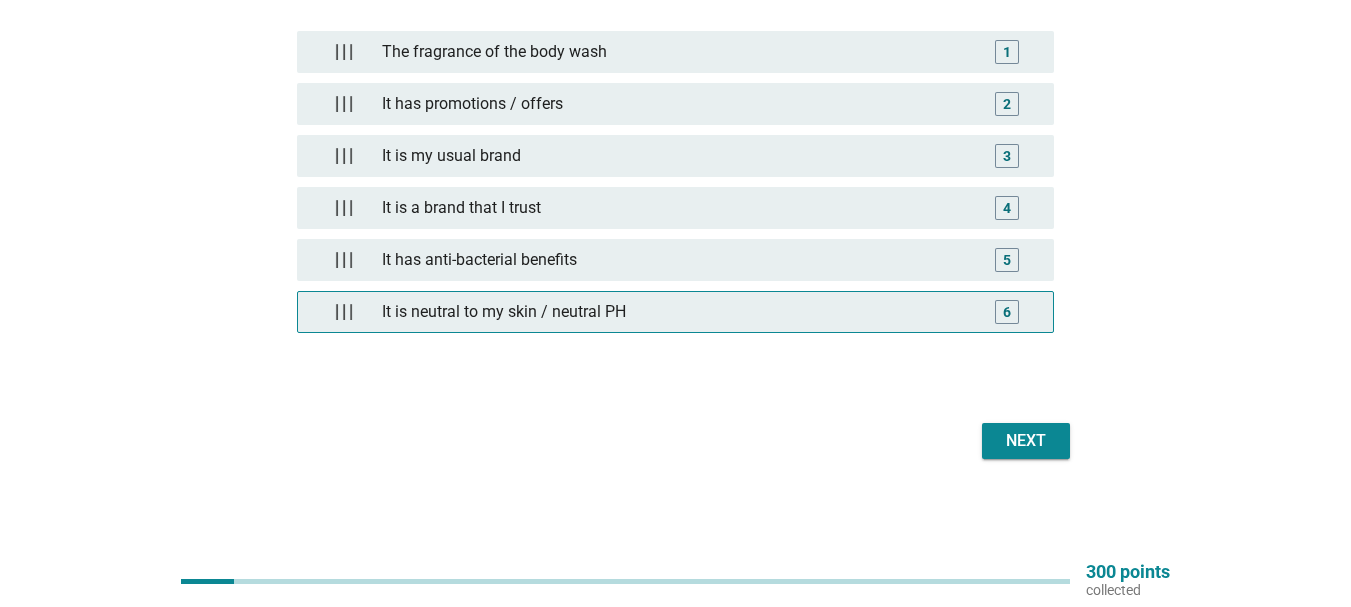 click on "6" at bounding box center [1007, 312] 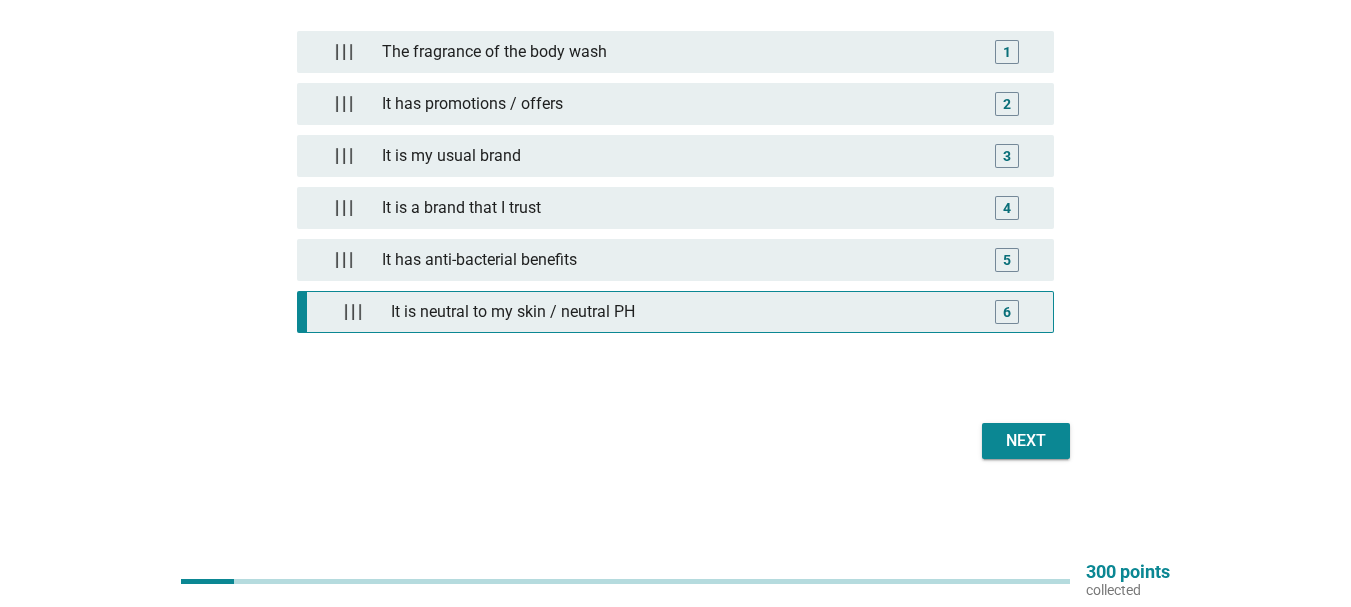 click on "6" at bounding box center (1007, 312) 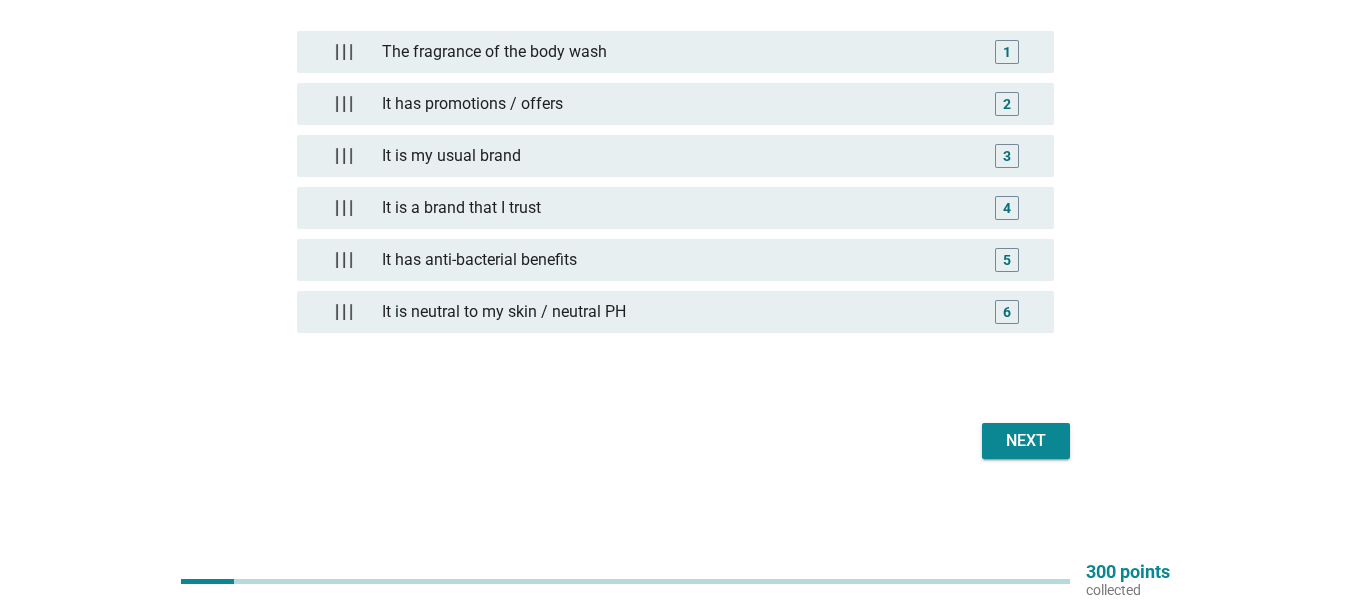 click on "The fragrance of the body wash   1   It has promotions / offers   2   It is my usual brand   3   It is a brand that I trust   4   It has anti-bacterial benefits   5   It is neutral to my skin / neutral PH   6" at bounding box center (675, 187) 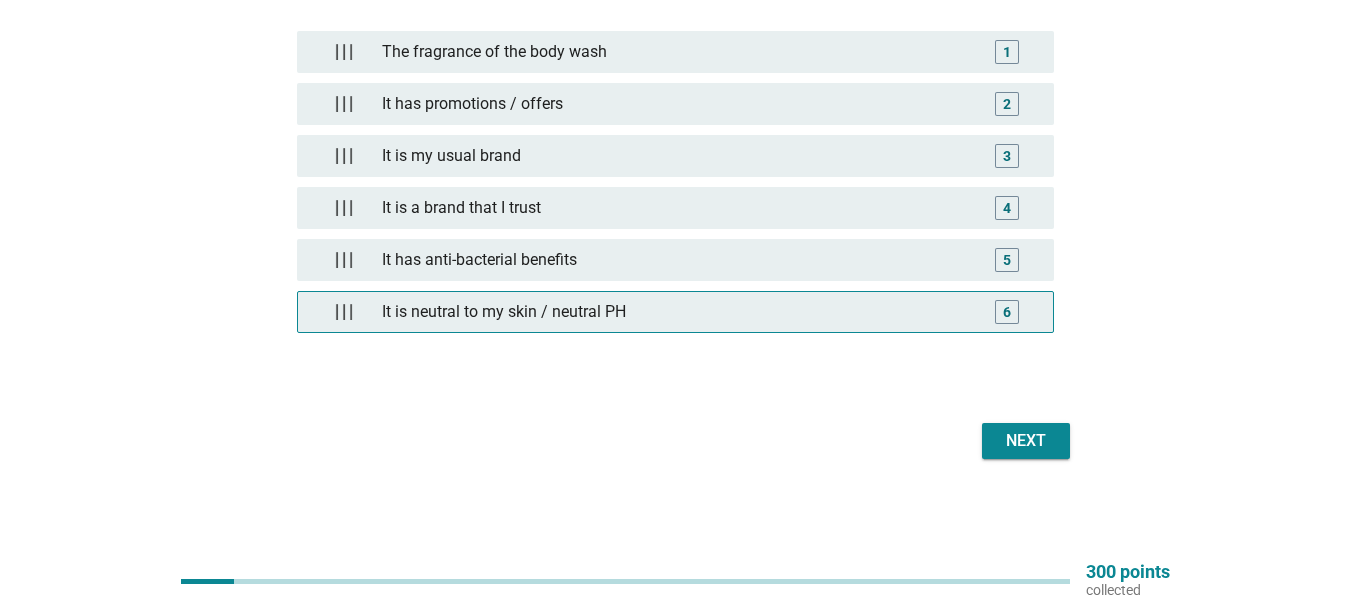 type 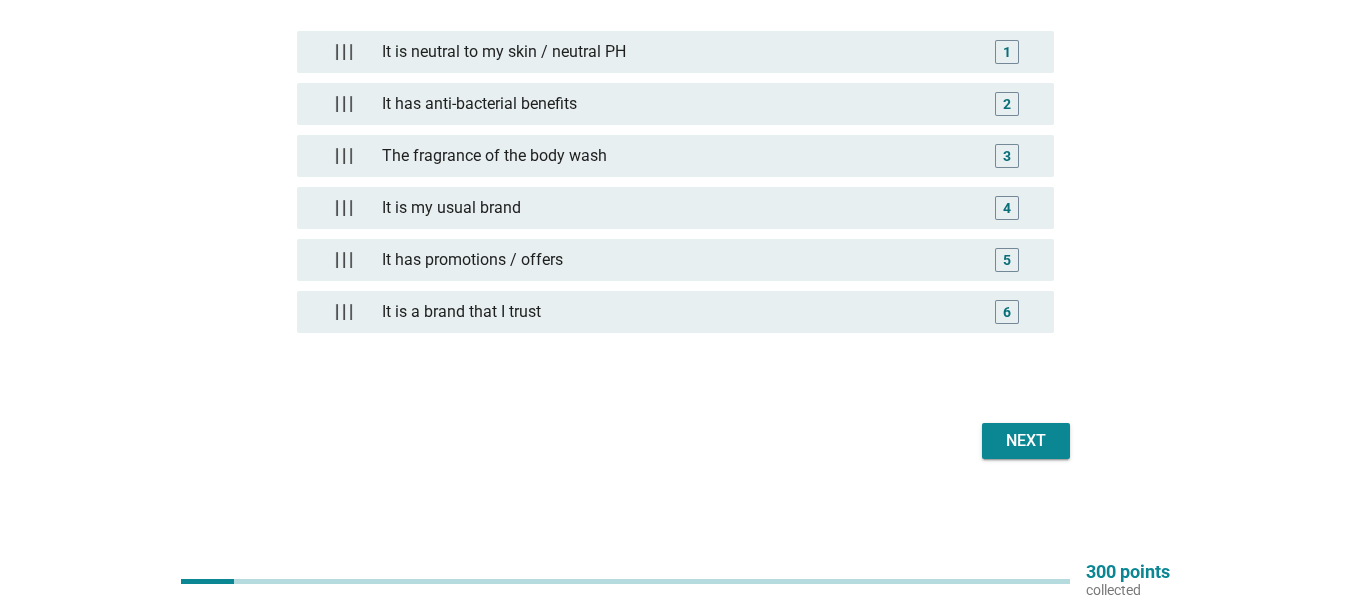click on "Next" at bounding box center (675, 441) 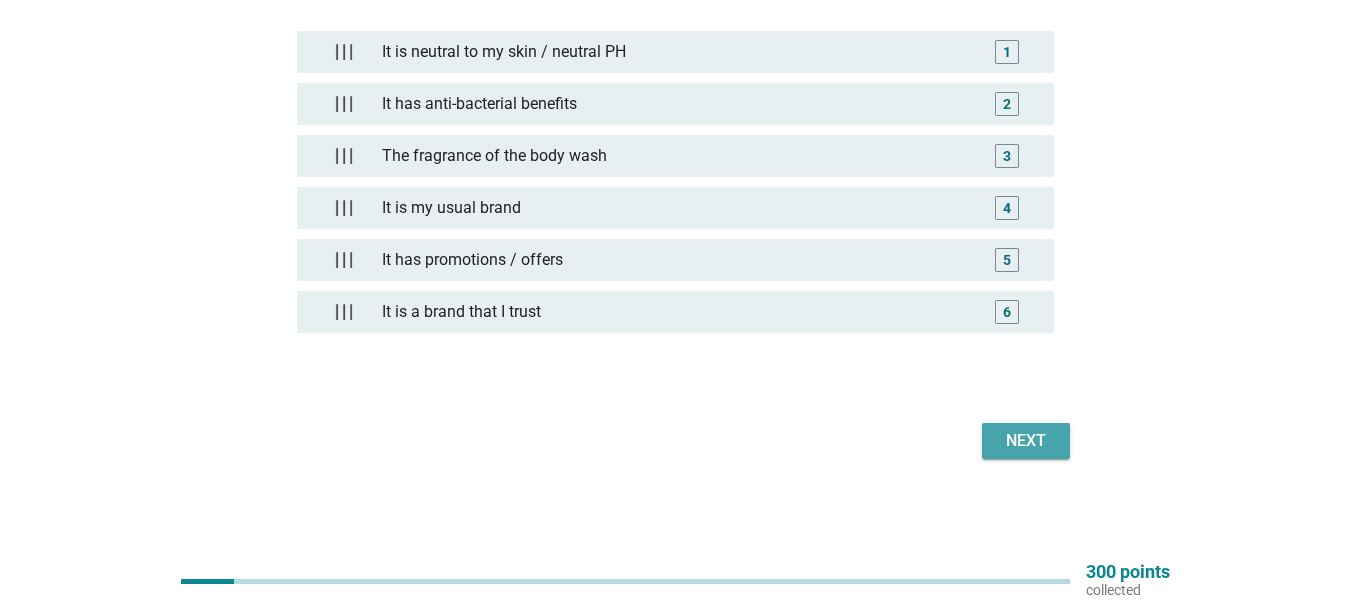 click on "Next" at bounding box center [1026, 441] 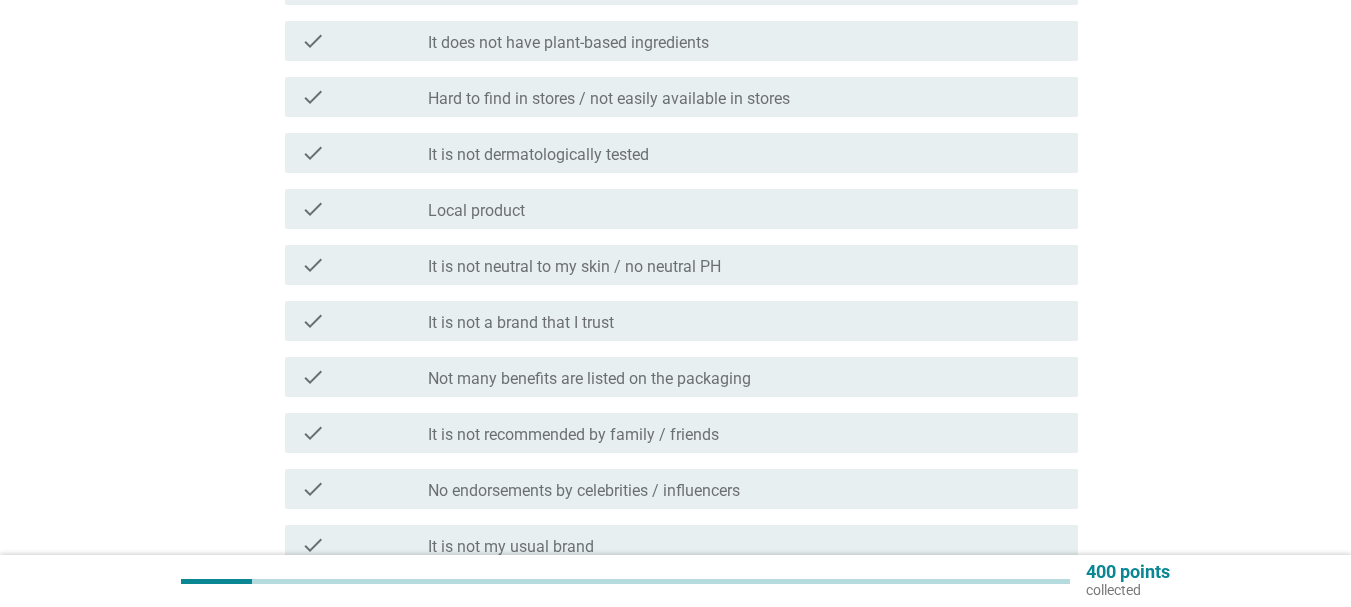 scroll, scrollTop: 170, scrollLeft: 0, axis: vertical 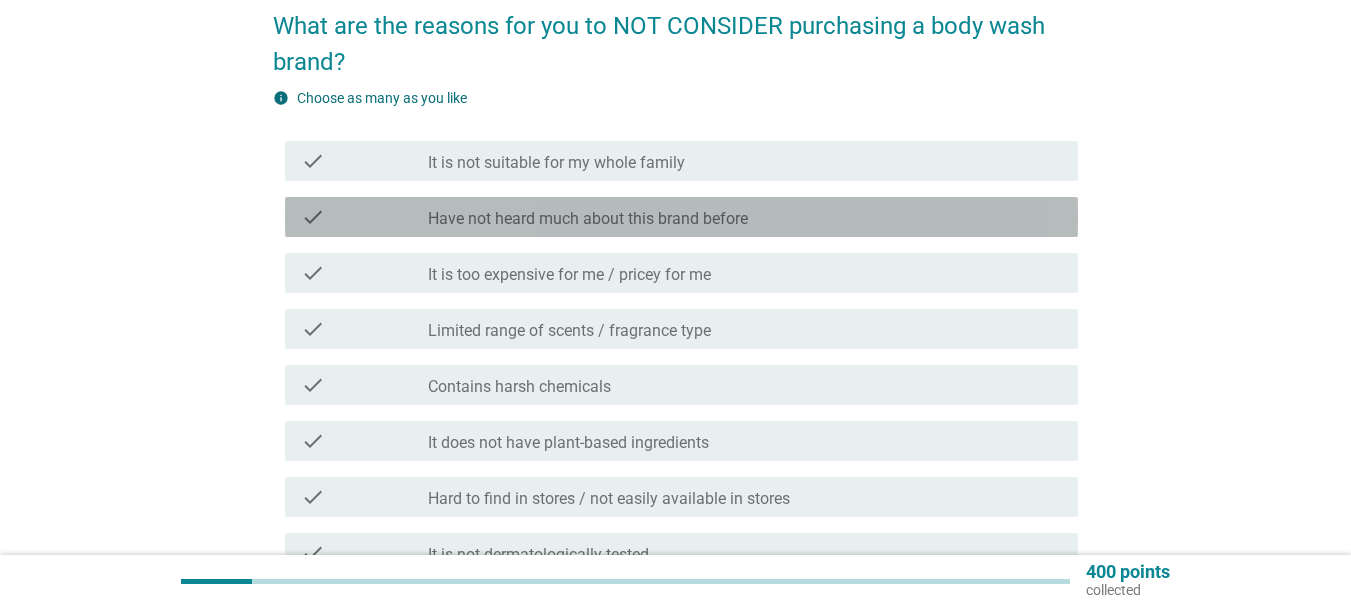 click on "Have not heard much about this brand before" at bounding box center (588, 219) 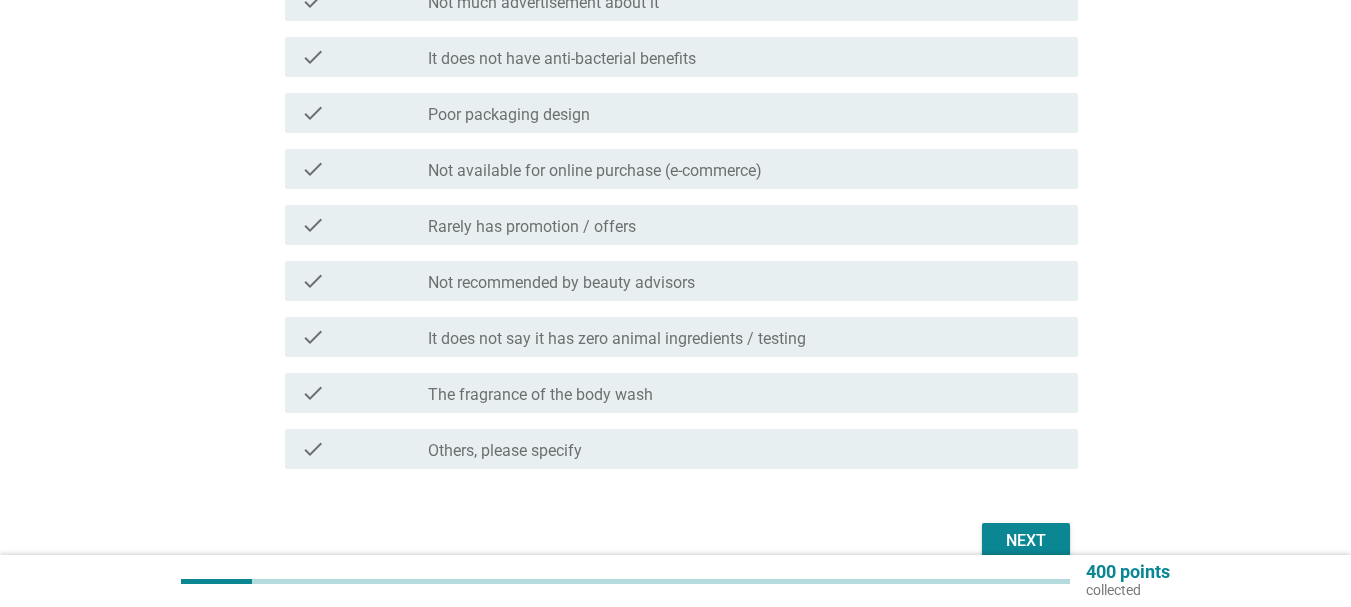 scroll, scrollTop: 1270, scrollLeft: 0, axis: vertical 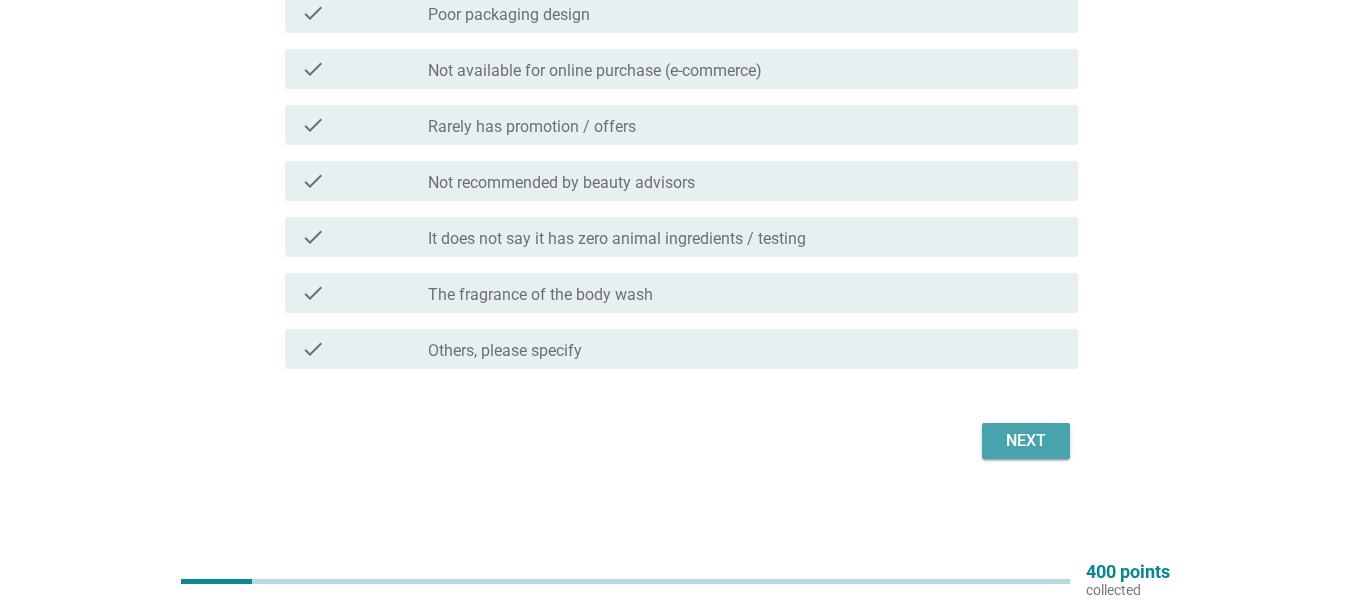 click on "Next" at bounding box center [1026, 441] 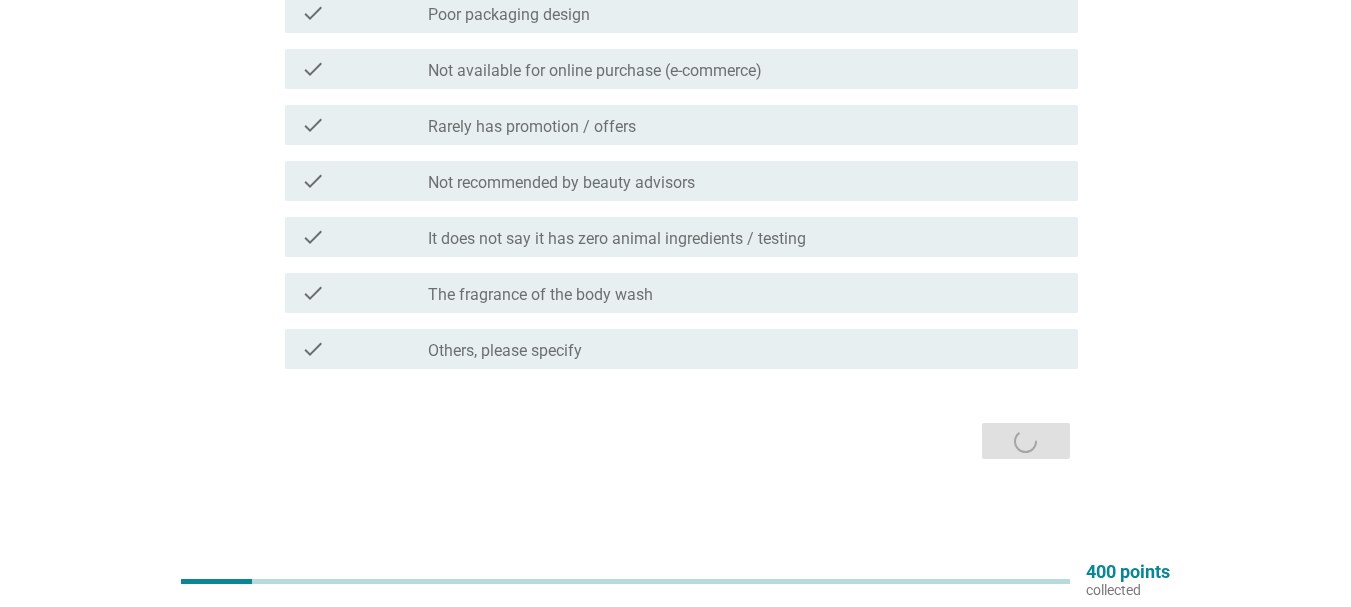 scroll, scrollTop: 0, scrollLeft: 0, axis: both 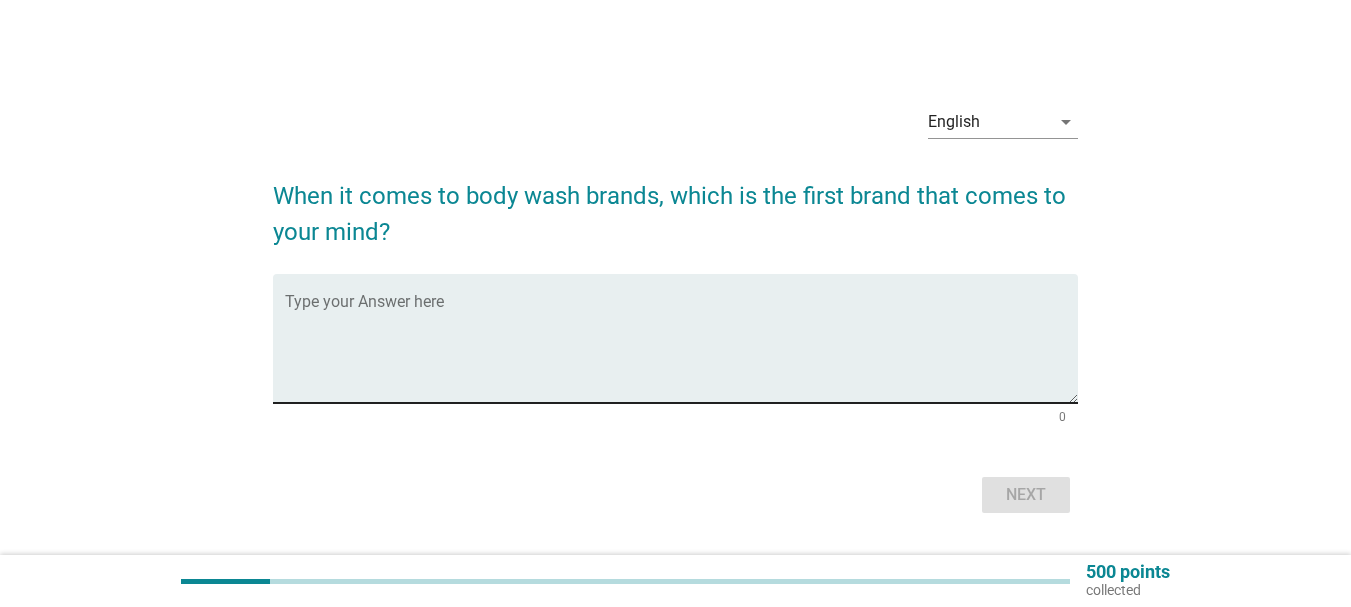 click at bounding box center (681, 350) 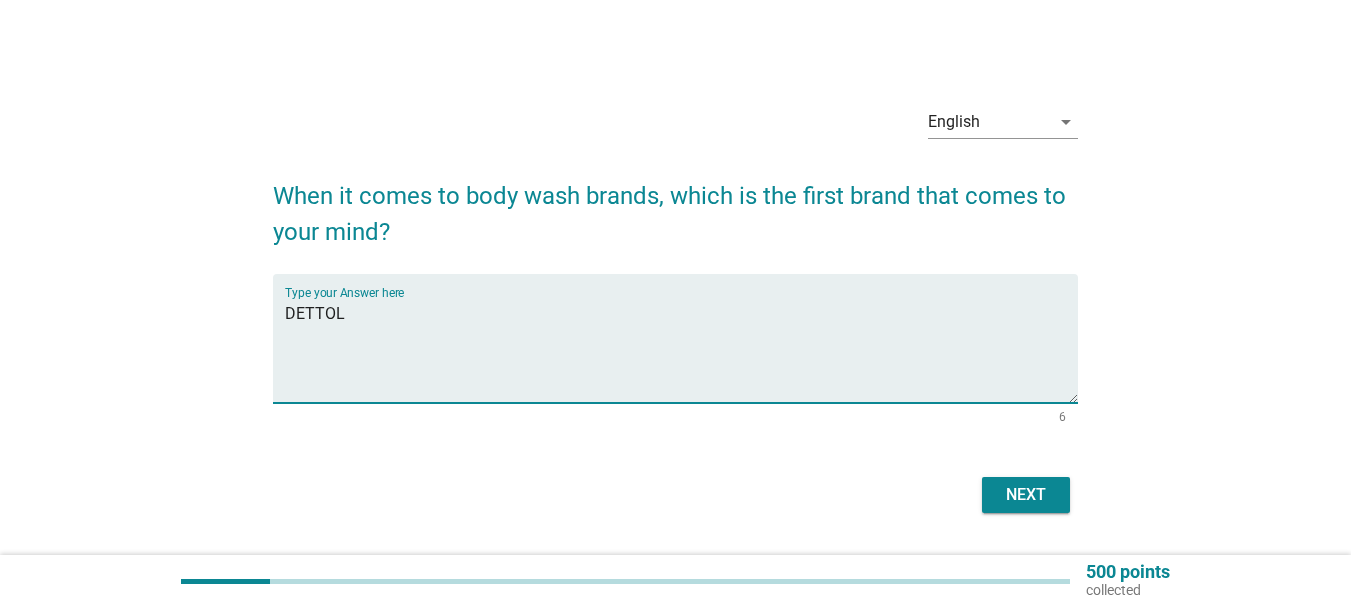 click on "DETTOL" at bounding box center (681, 350) 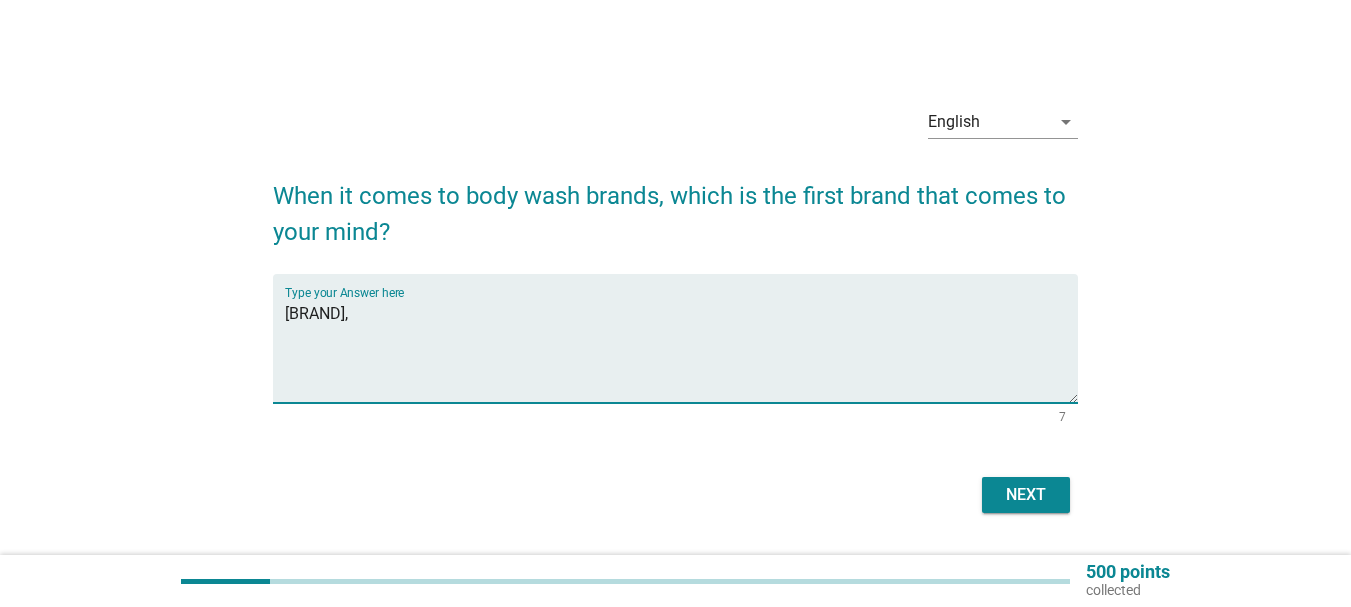 paste on "[BRAND]" 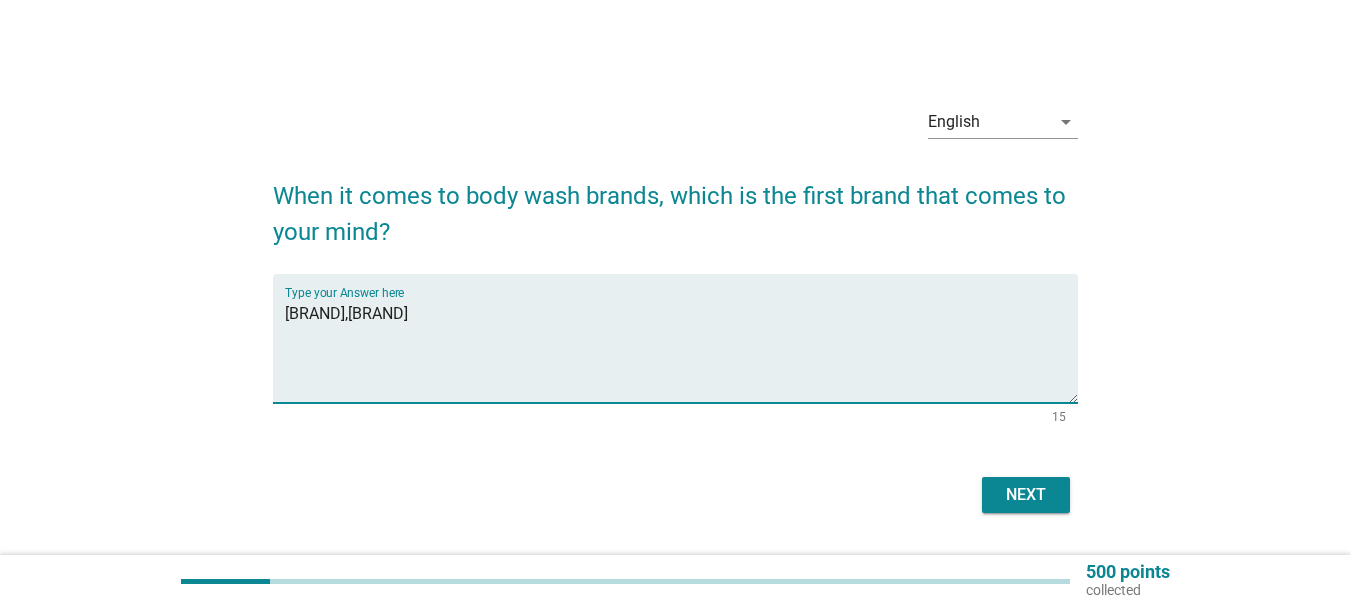 type on "[BRAND],[BRAND]" 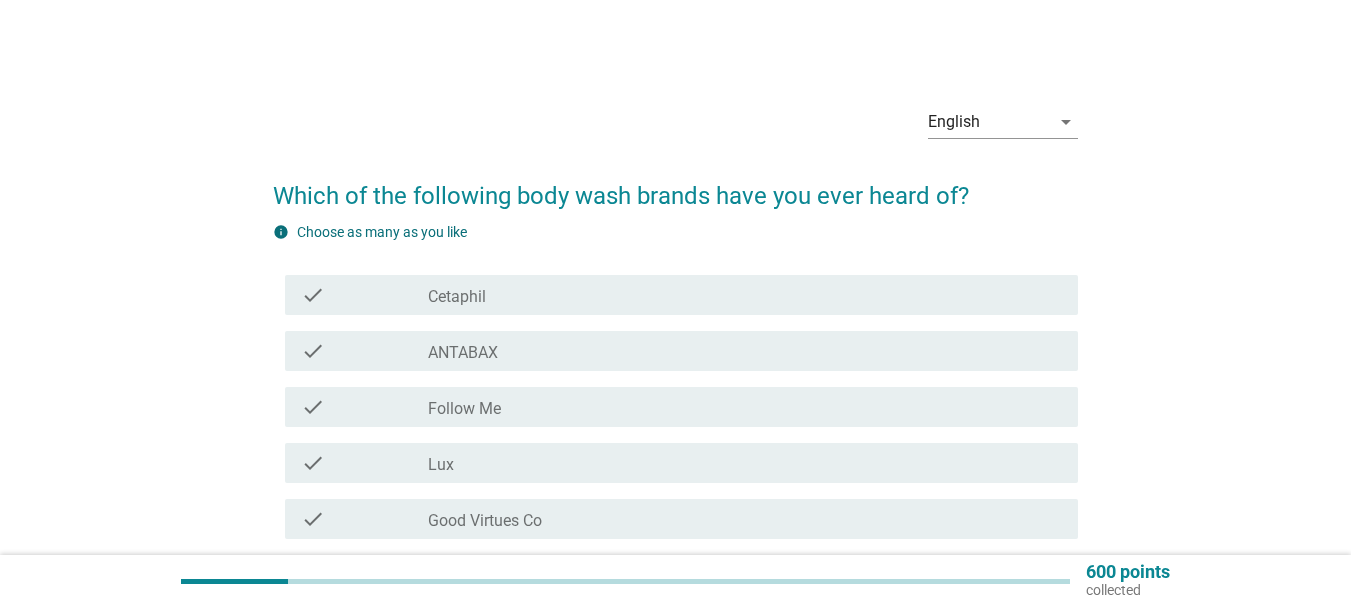 scroll, scrollTop: 100, scrollLeft: 0, axis: vertical 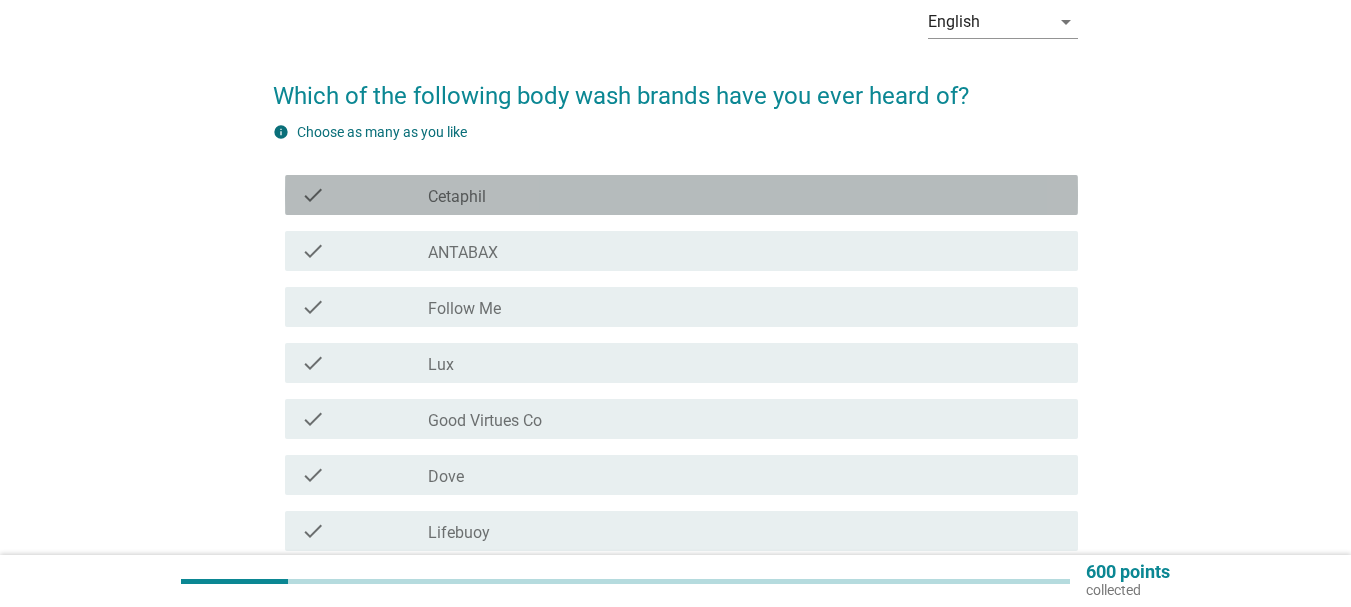 click on "Cetaphil" at bounding box center (457, 197) 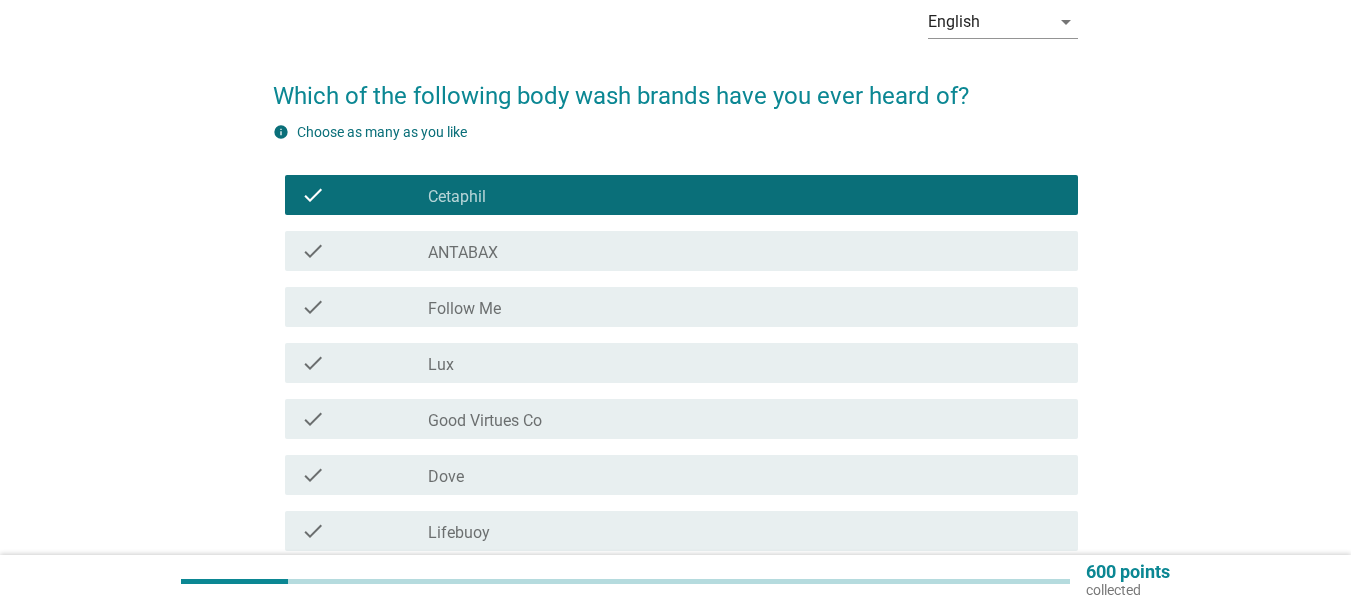 click on "ANTABAX" at bounding box center [463, 253] 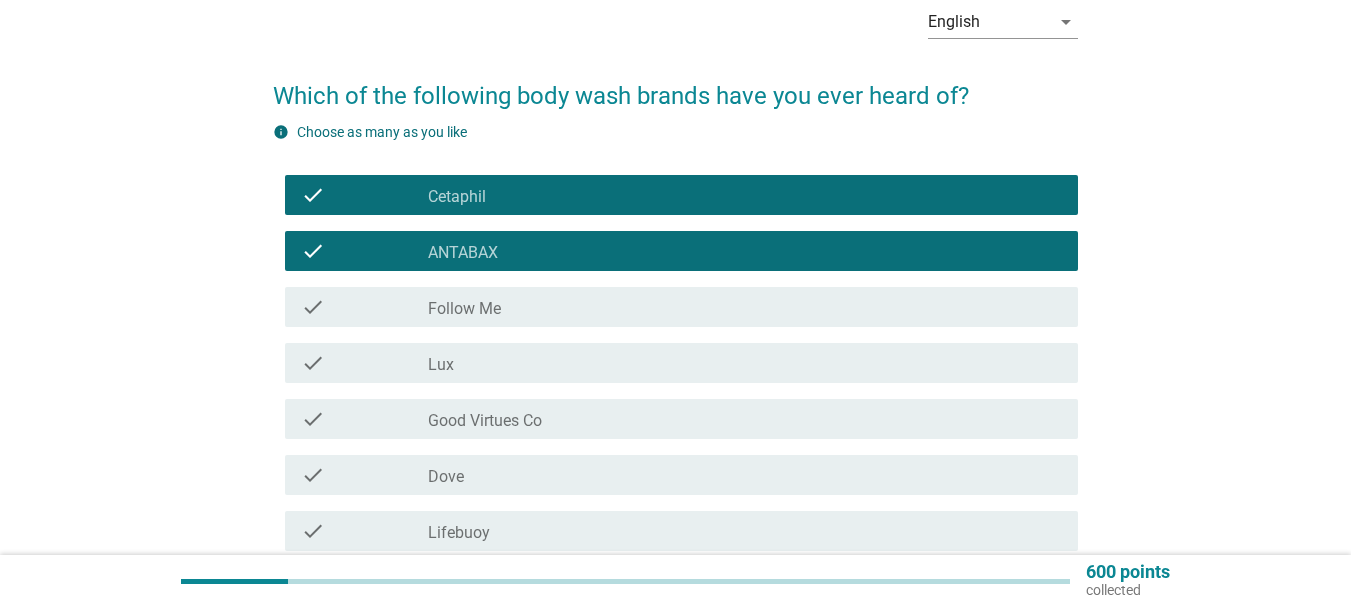 click on "check_box_outline_blank Follow Me" at bounding box center (745, 307) 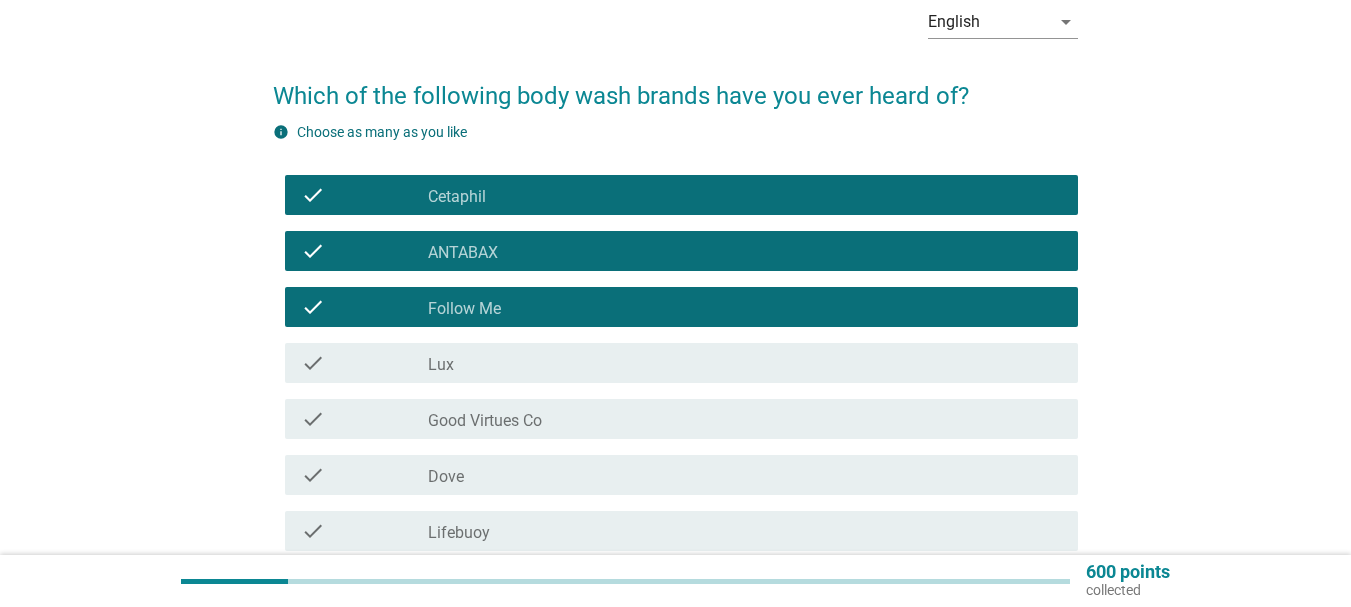 click on "check     check_box_outline_blank Lux" at bounding box center (681, 363) 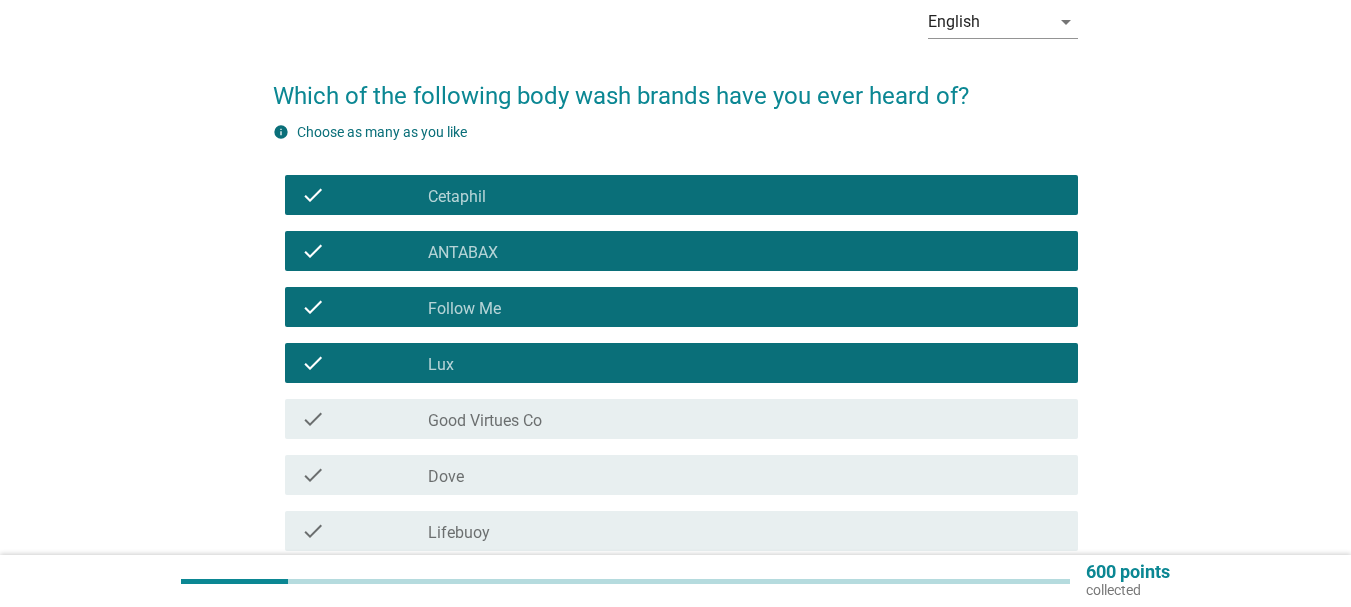 scroll, scrollTop: 200, scrollLeft: 0, axis: vertical 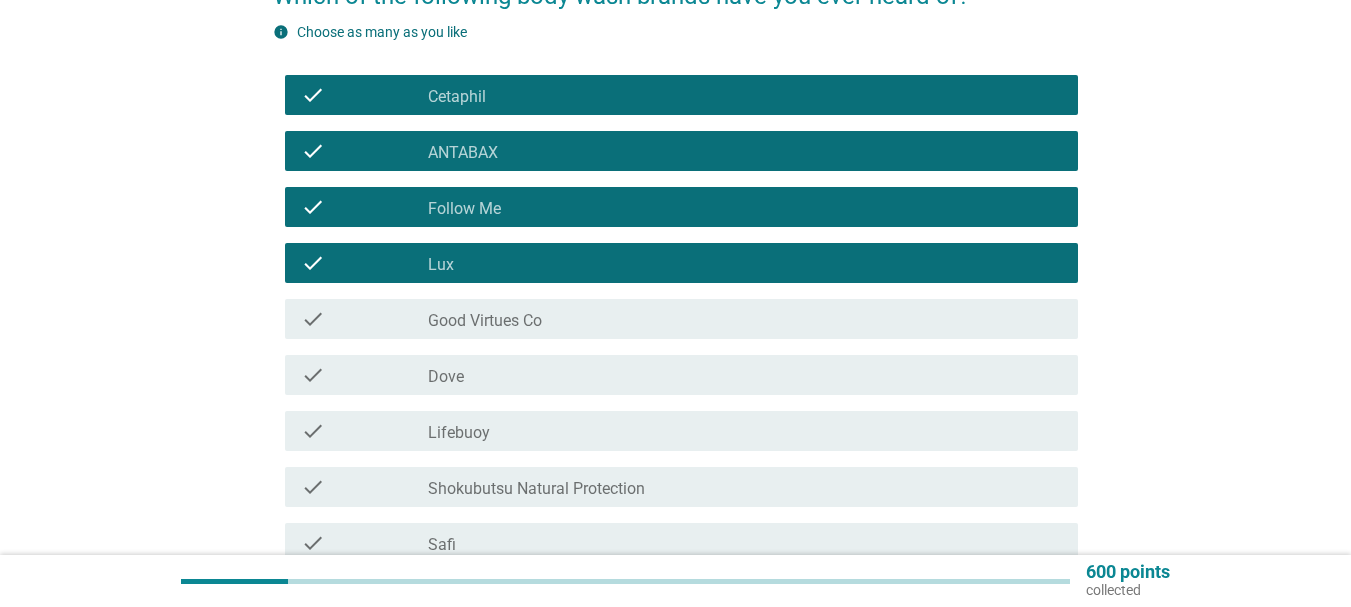 click on "check_box_outline_blank Dove" at bounding box center (745, 375) 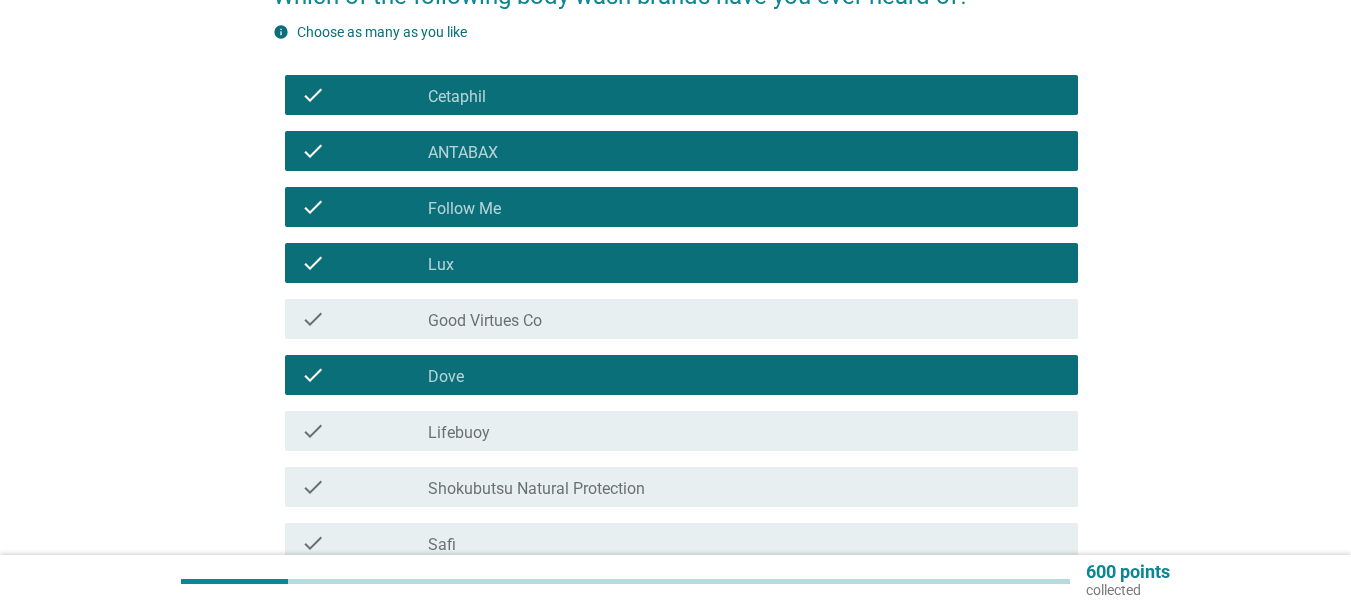 click on "check_box_outline_blank Lifebuoy" at bounding box center [745, 431] 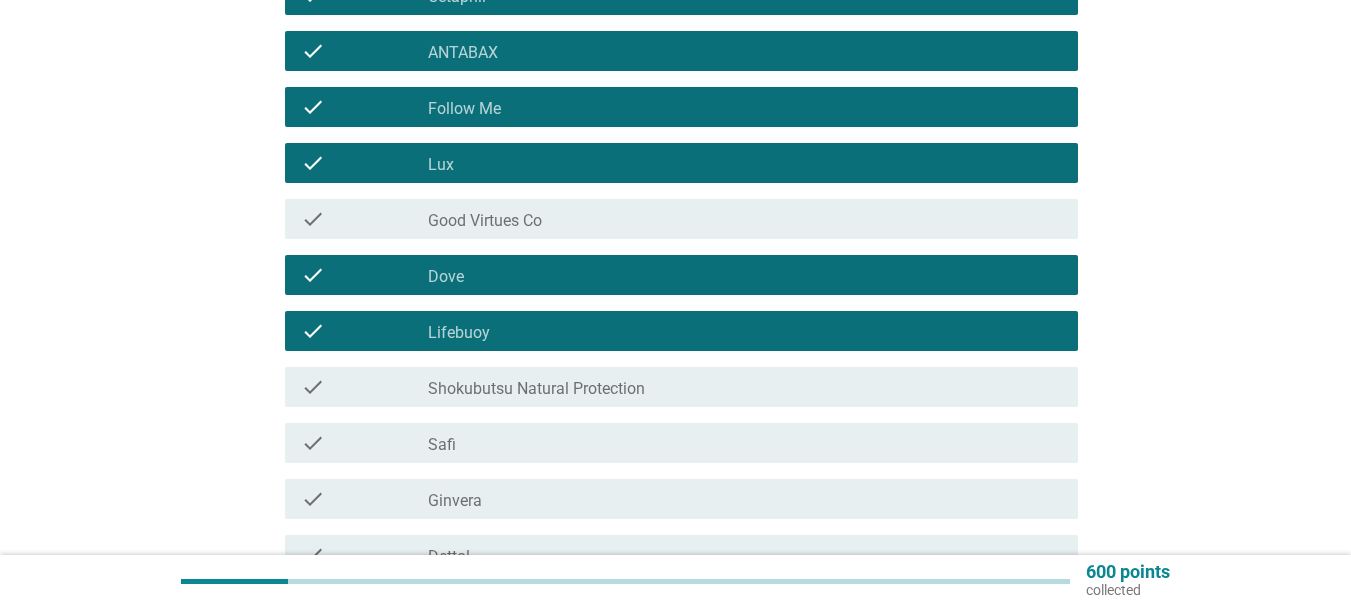 click on "Shokubutsu Natural Protection" at bounding box center (536, 389) 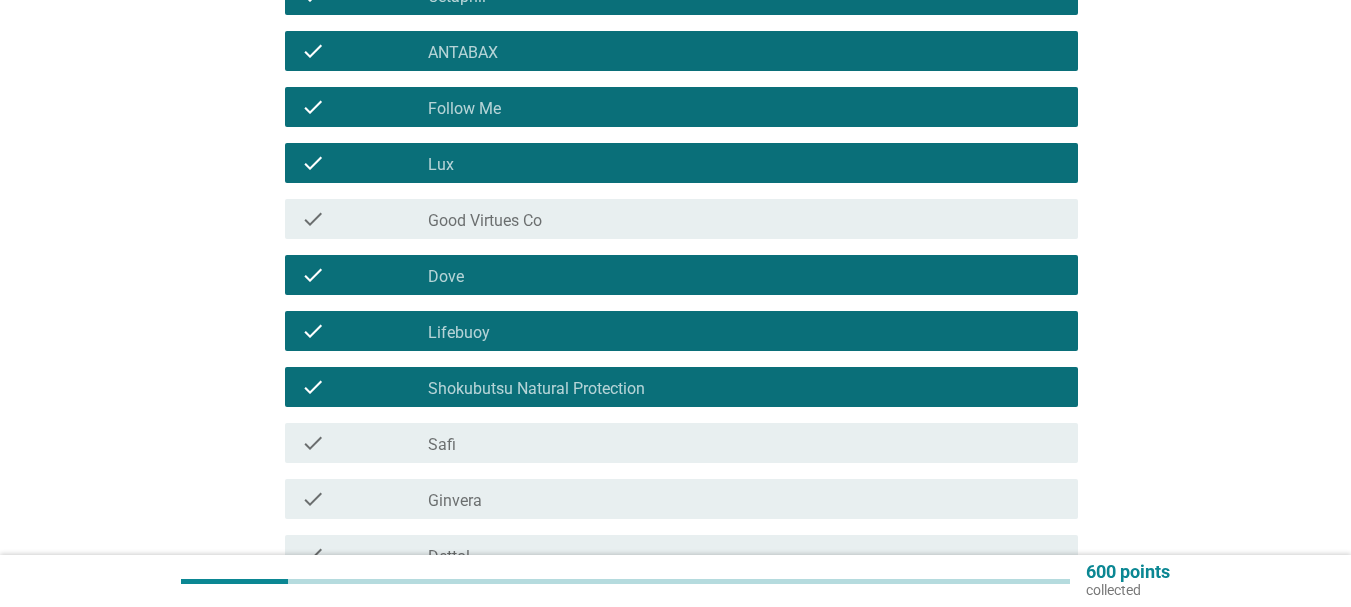 scroll, scrollTop: 400, scrollLeft: 0, axis: vertical 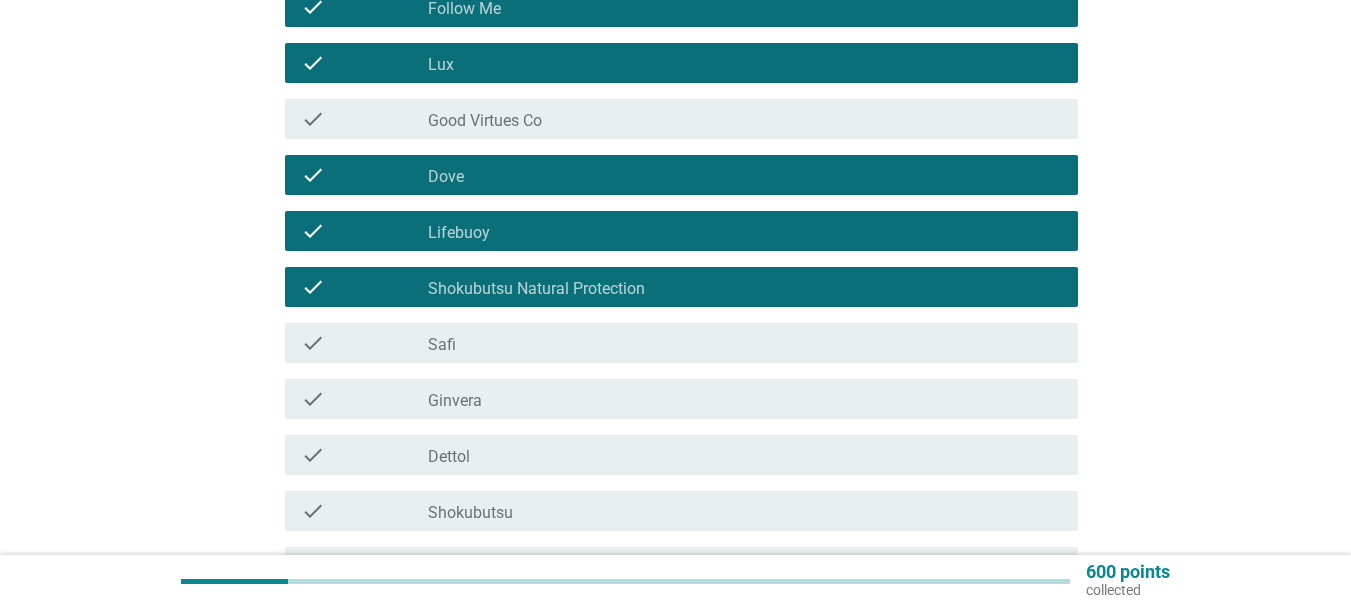 click on "check_box_outline_blank Dettol" at bounding box center (745, 455) 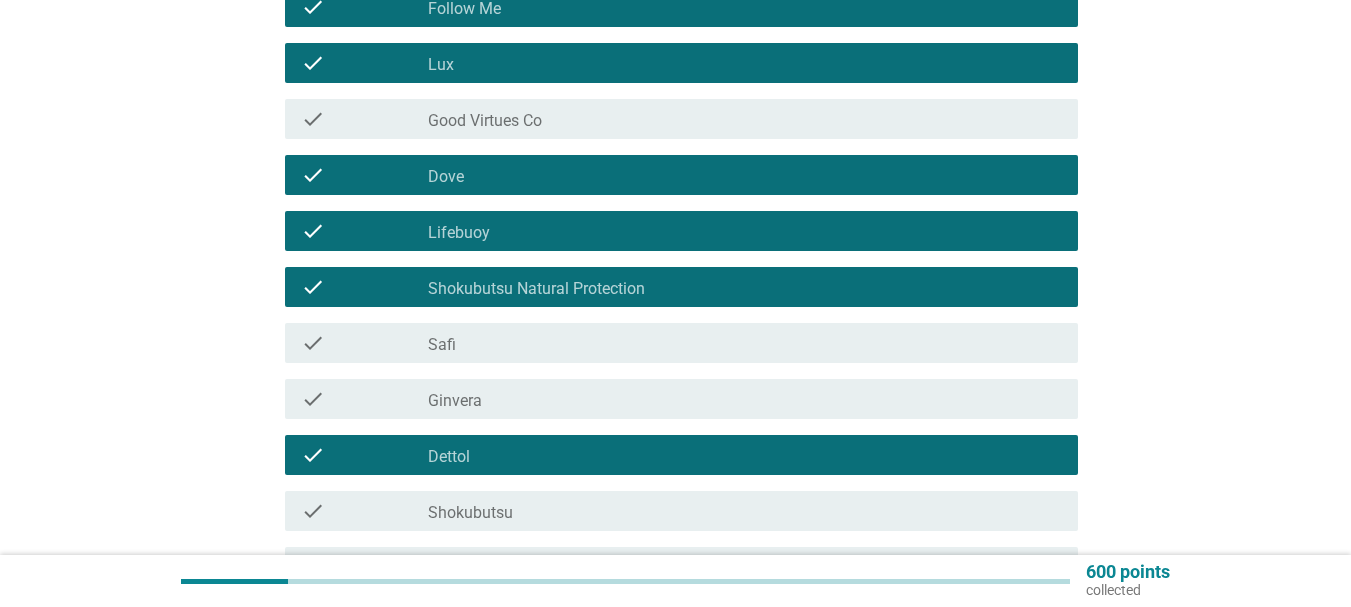 scroll, scrollTop: 500, scrollLeft: 0, axis: vertical 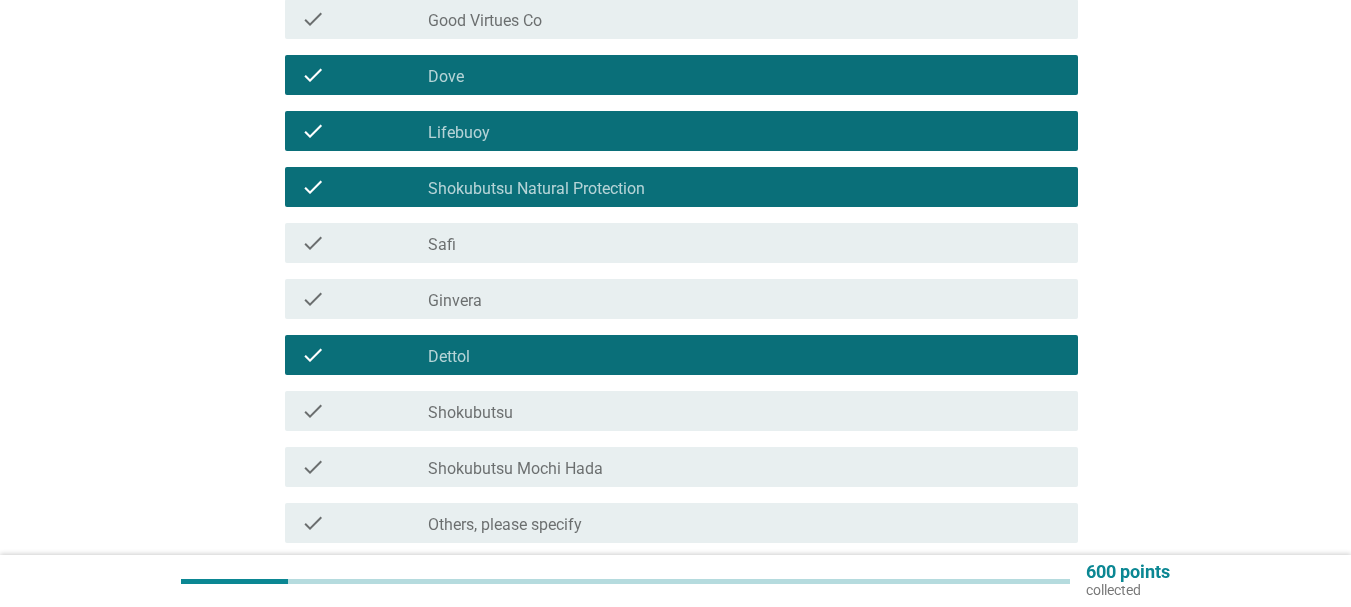 click on "check     check_box_outline_blank Shokubutsu" at bounding box center [675, 411] 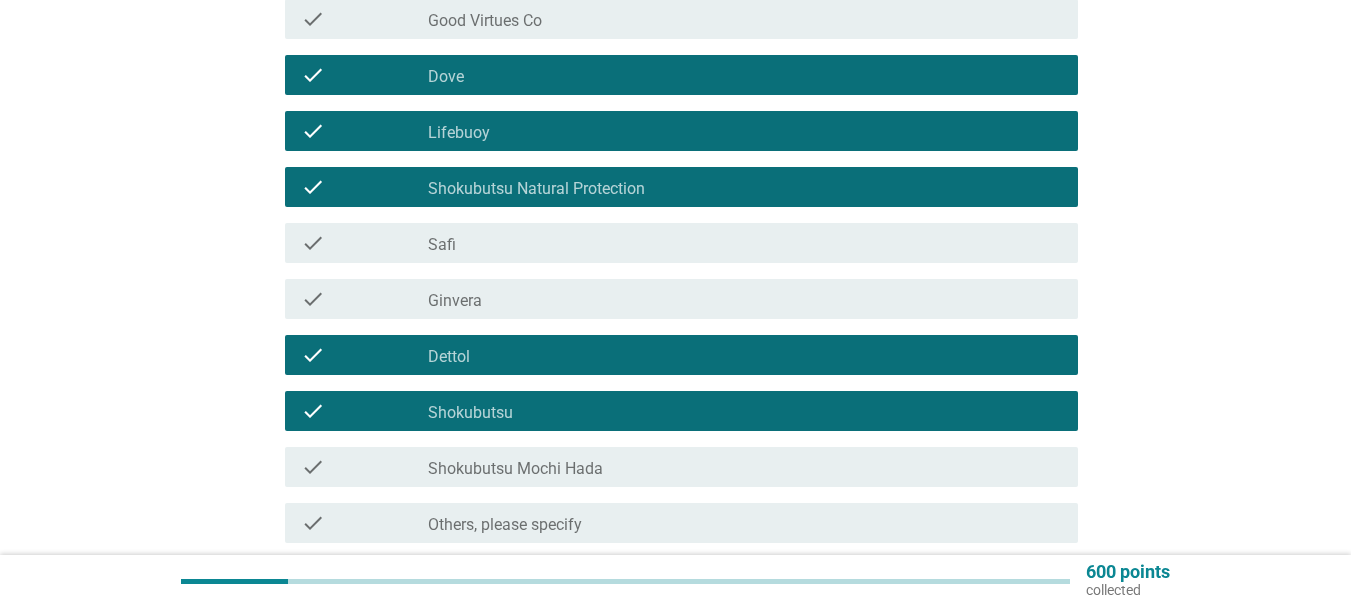 scroll, scrollTop: 600, scrollLeft: 0, axis: vertical 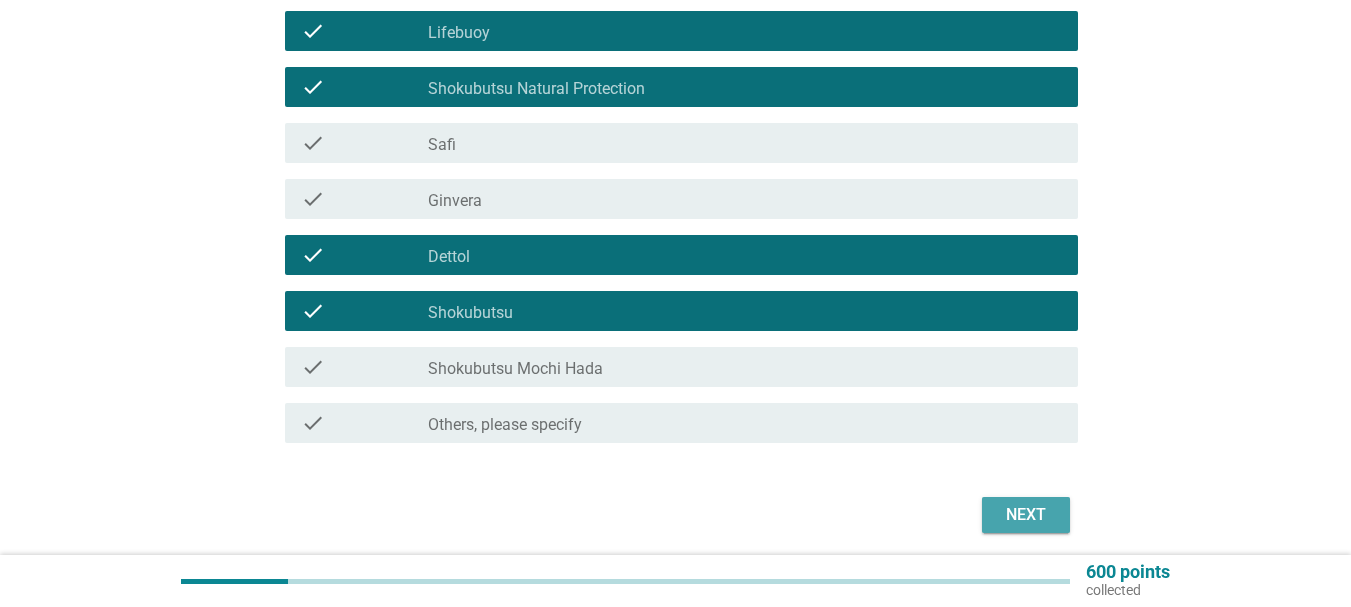 click on "Next" at bounding box center [1026, 515] 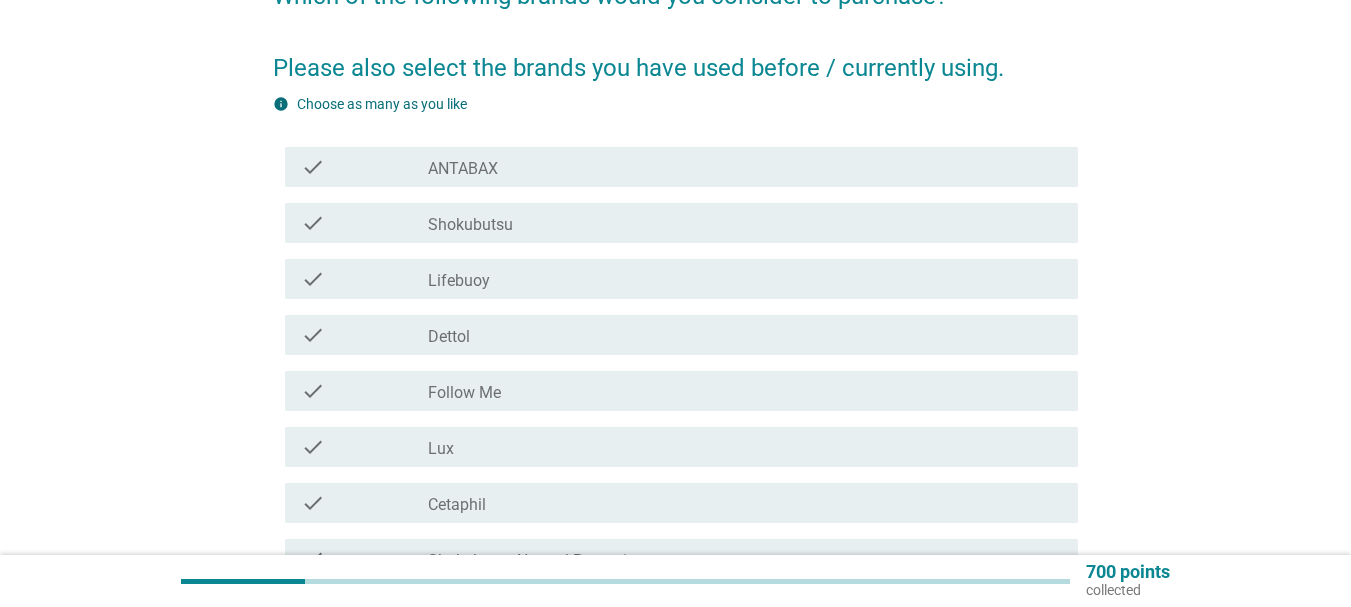 scroll, scrollTop: 100, scrollLeft: 0, axis: vertical 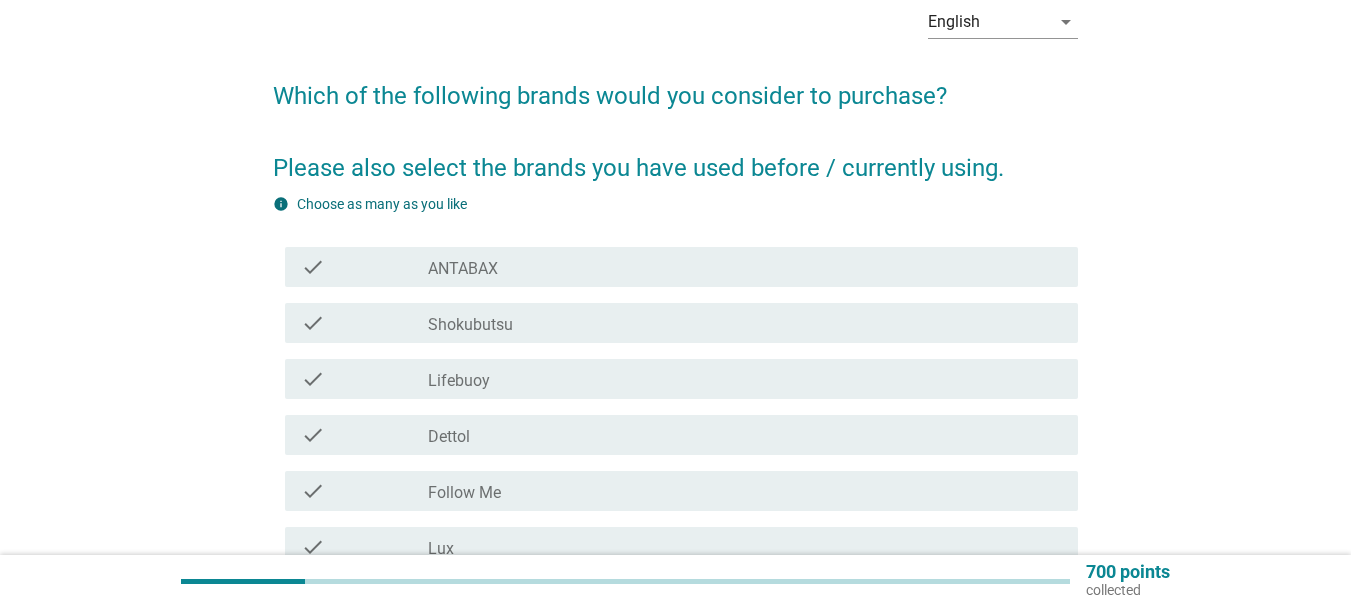 click on "ANTABAX" at bounding box center (463, 269) 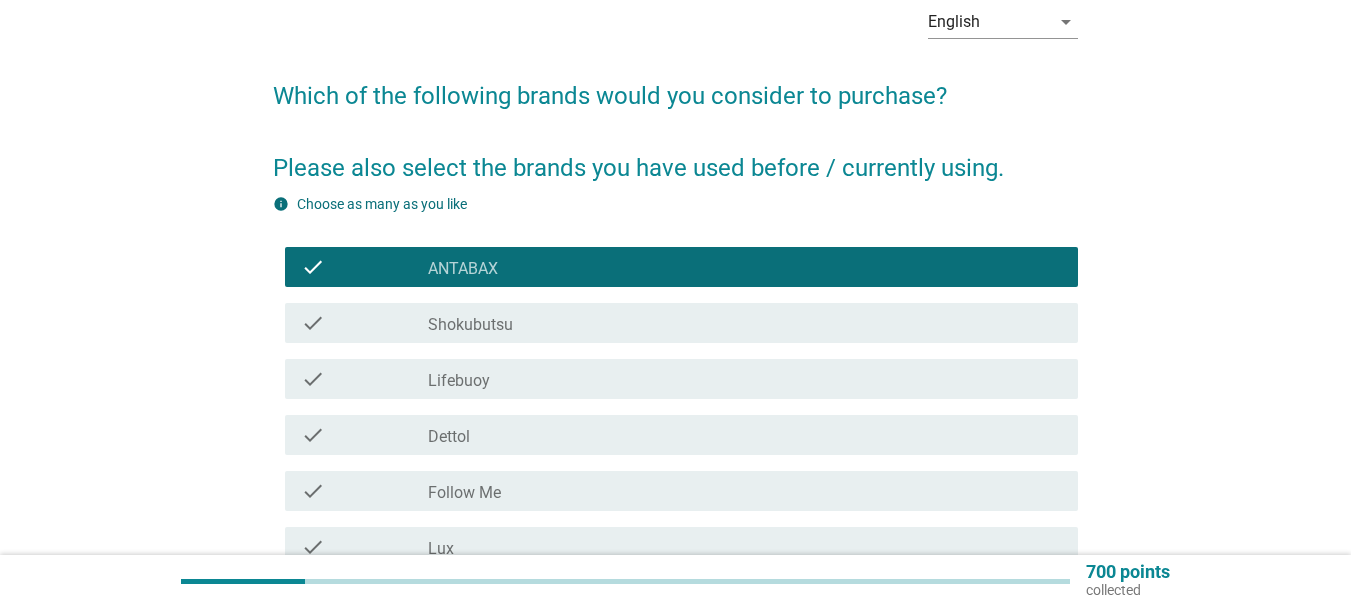 click on "check     check_box_outline_blank Lifebuoy" at bounding box center [681, 379] 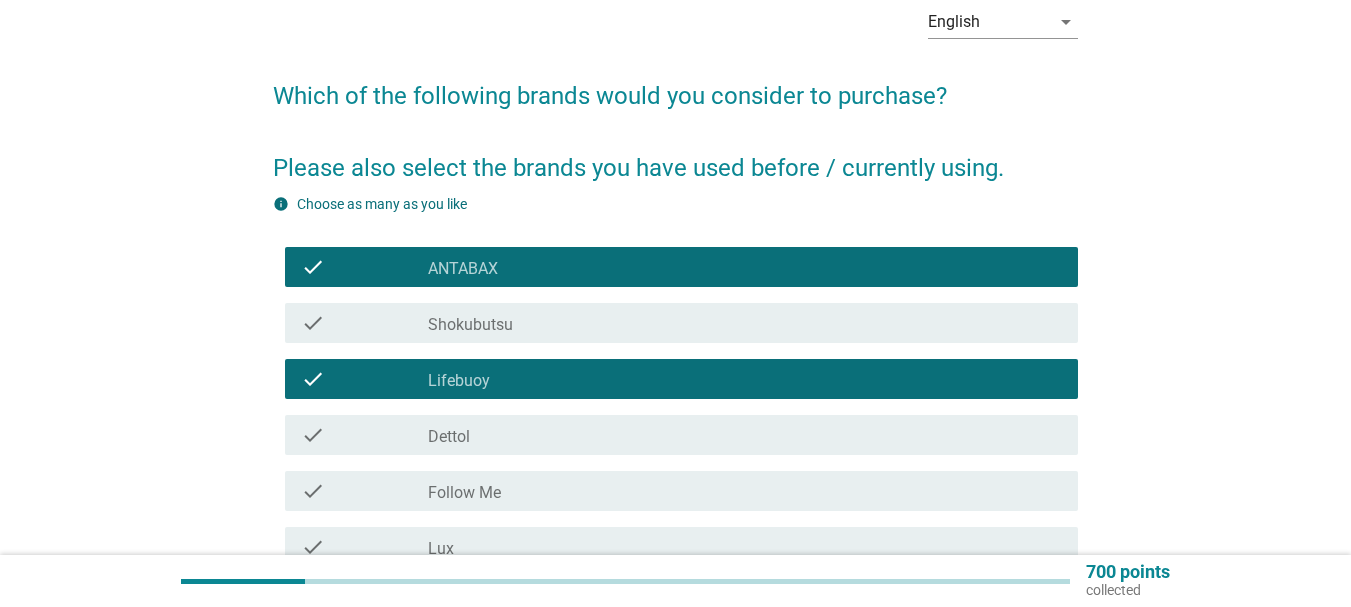 click on "check     check_box_outline_blank Dettol" at bounding box center [681, 435] 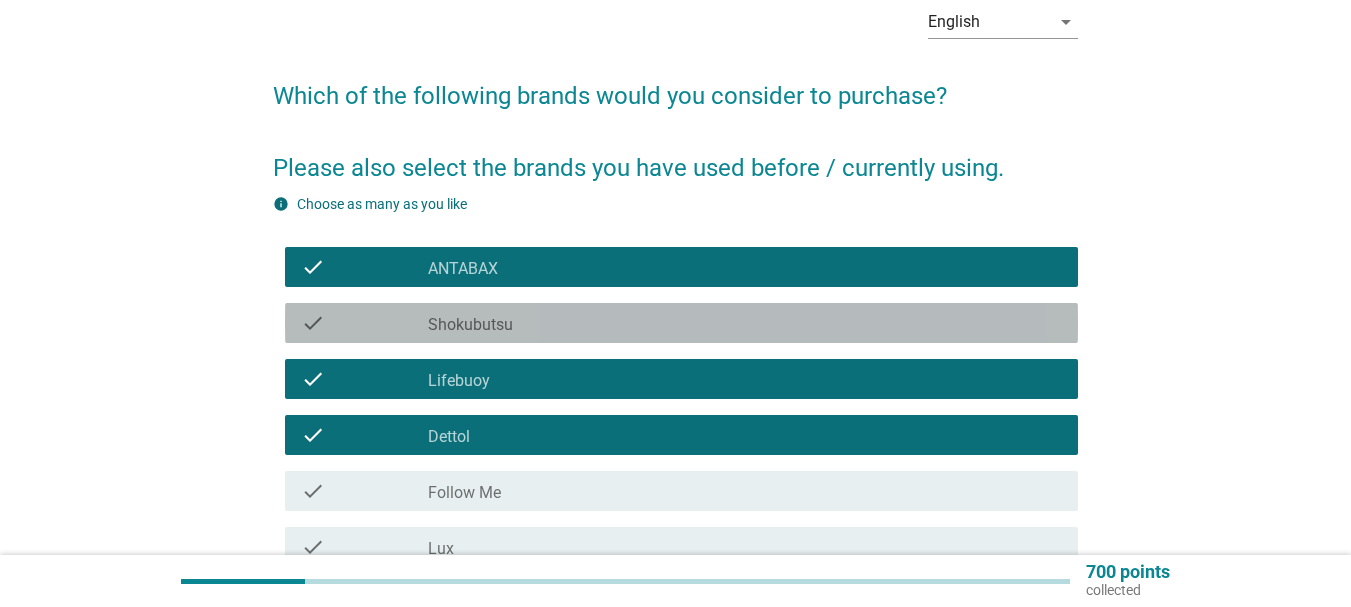 click on "check     check_box_outline_blank Shokubutsu" at bounding box center (681, 323) 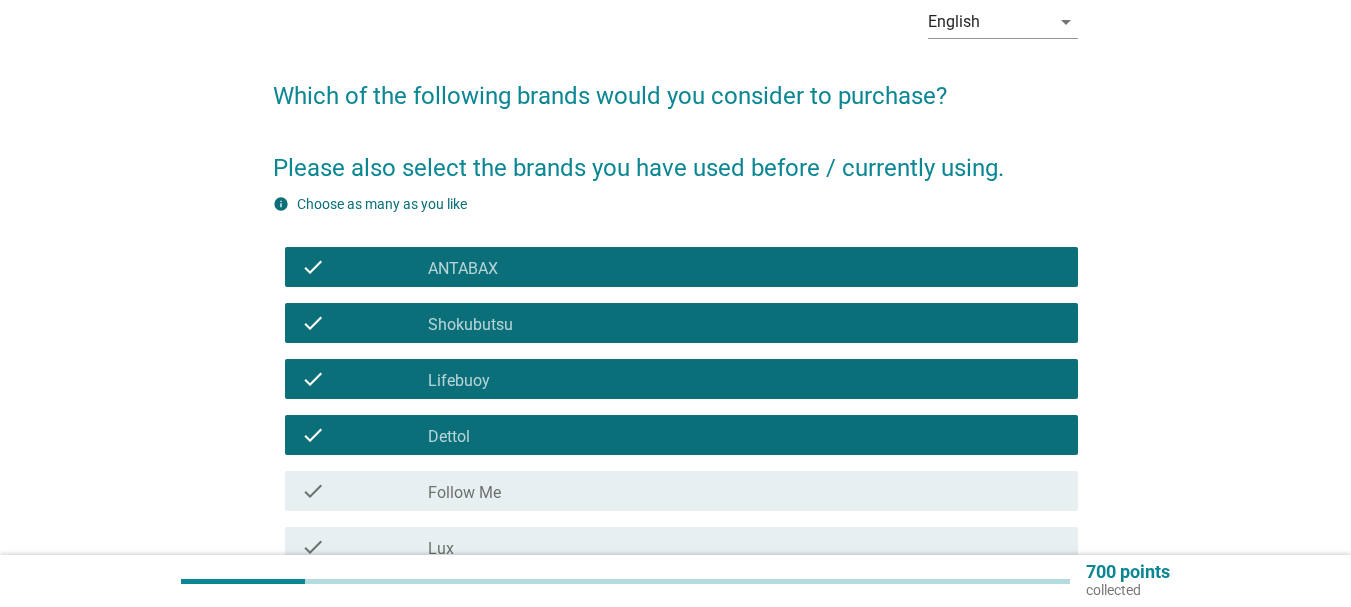 scroll, scrollTop: 300, scrollLeft: 0, axis: vertical 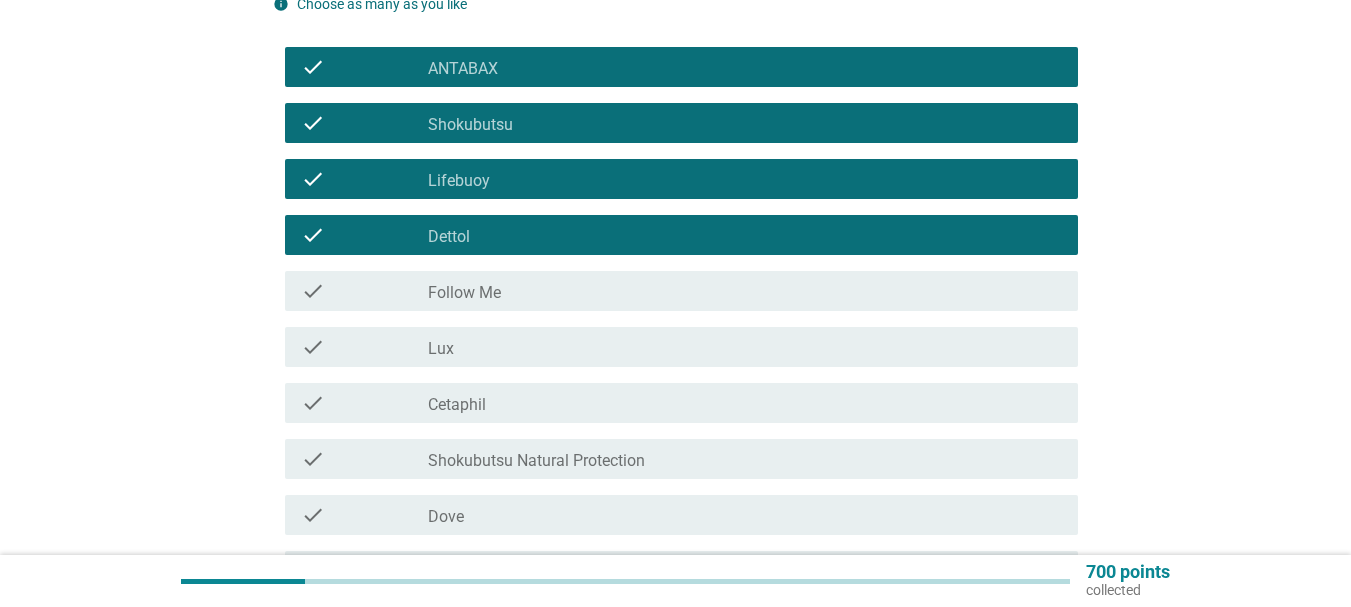 click on "check_box_outline_blank Cetaphil" at bounding box center [745, 403] 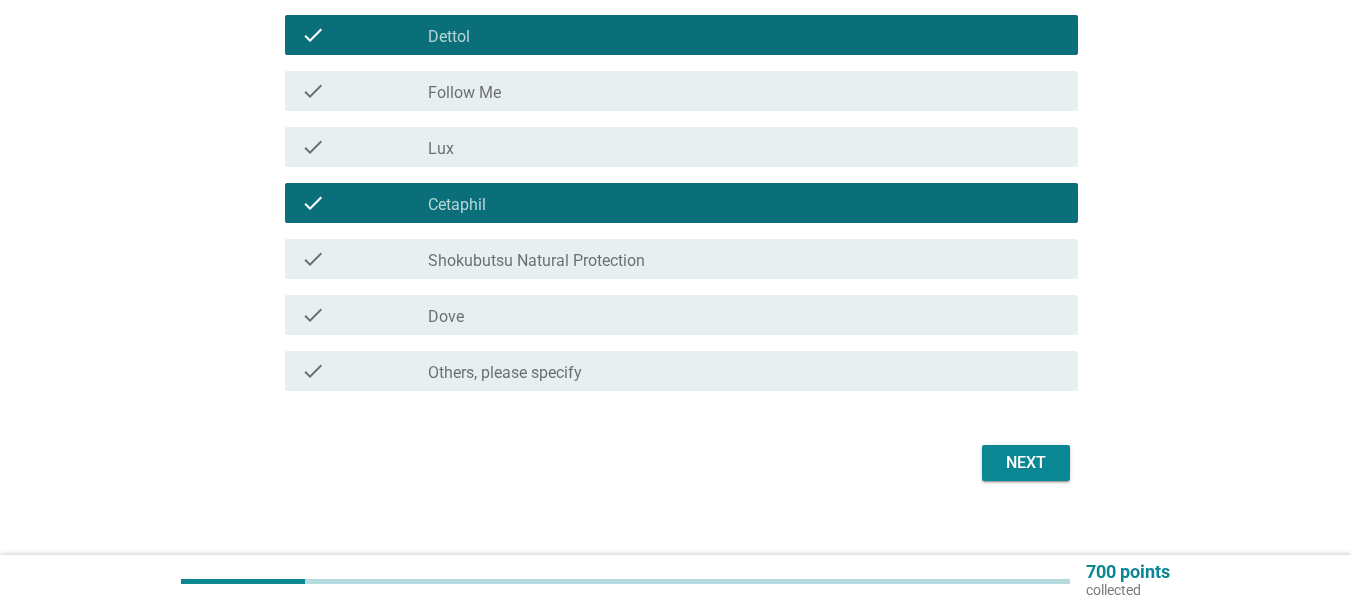 scroll, scrollTop: 522, scrollLeft: 0, axis: vertical 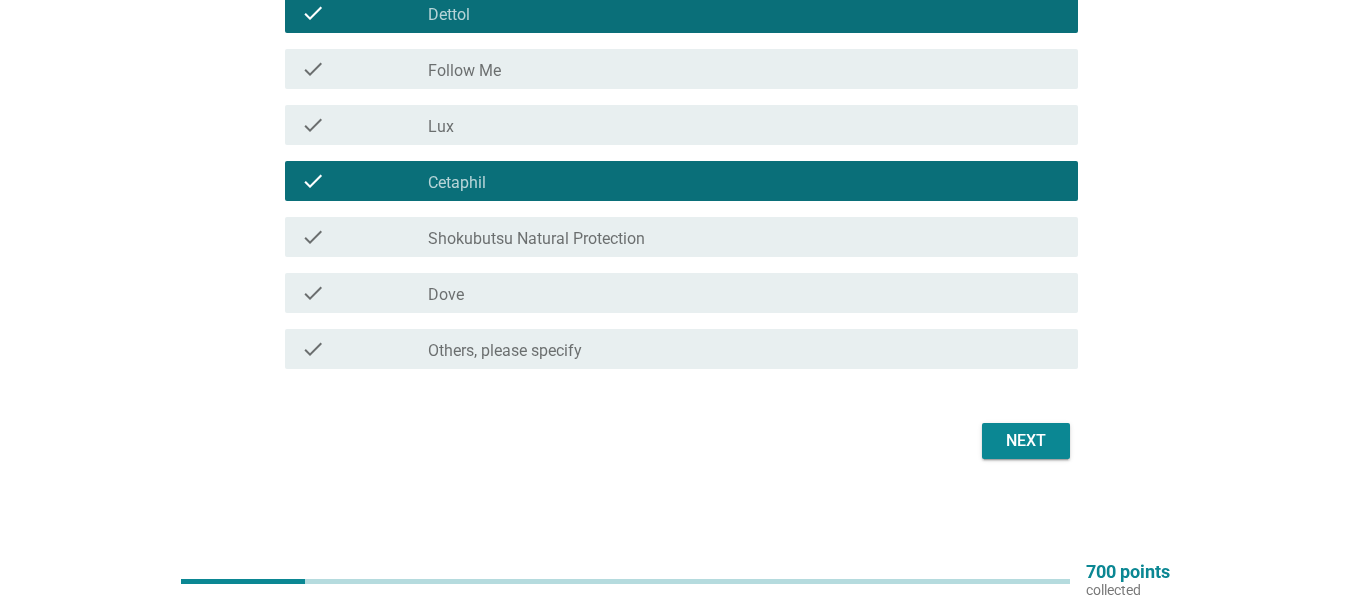 click on "Next" at bounding box center [675, 441] 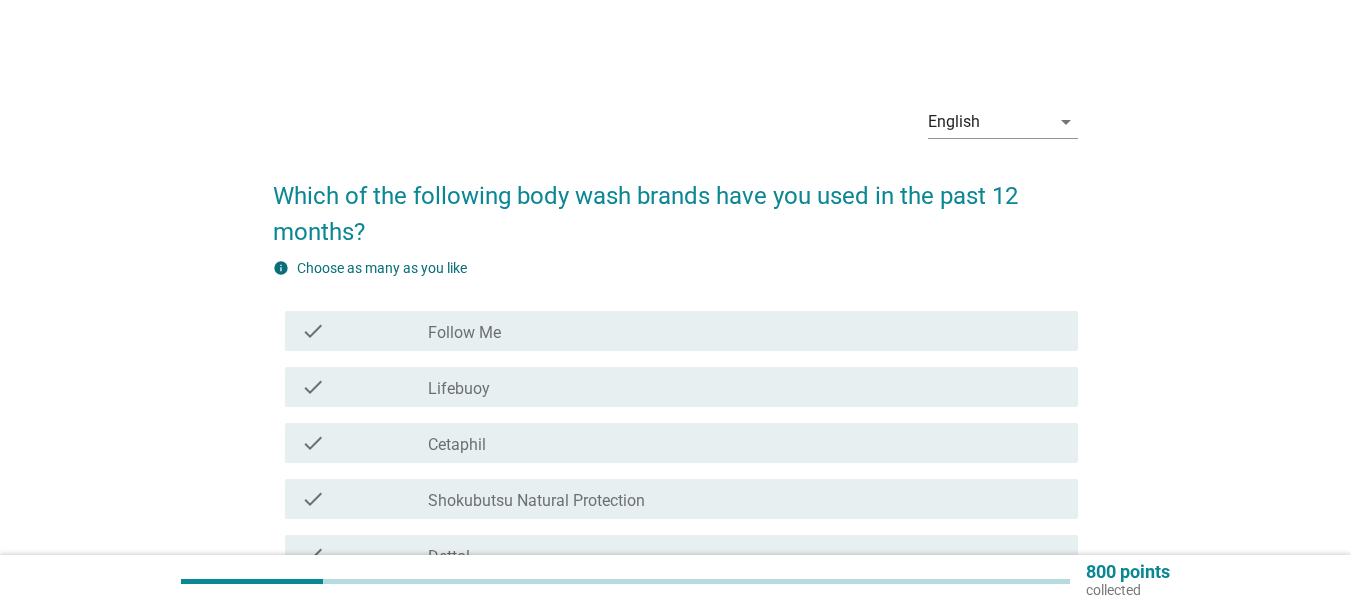 scroll, scrollTop: 100, scrollLeft: 0, axis: vertical 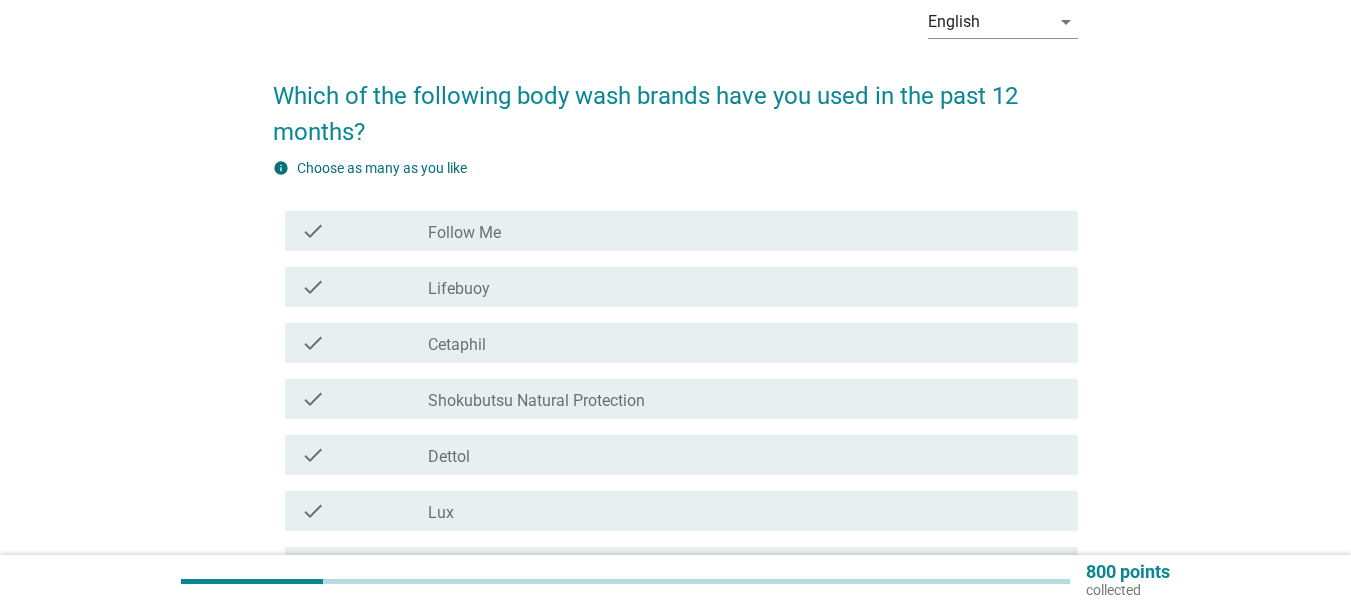 click on "check     check_box Dettol" at bounding box center (675, 455) 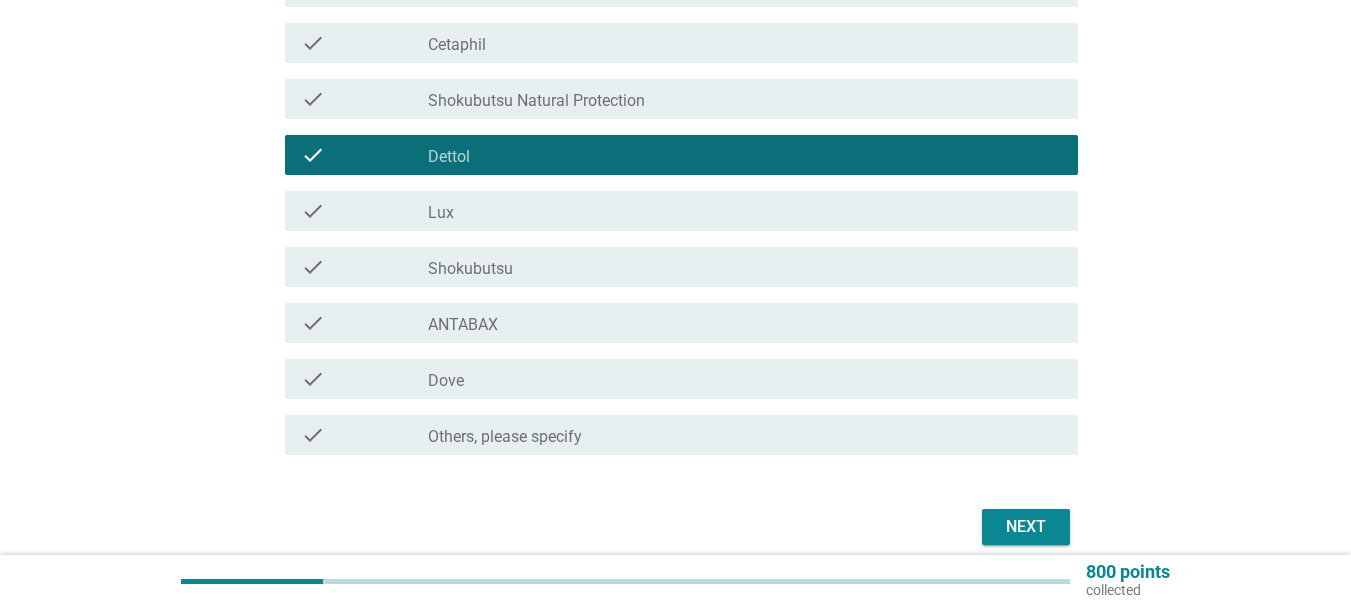 scroll, scrollTop: 486, scrollLeft: 0, axis: vertical 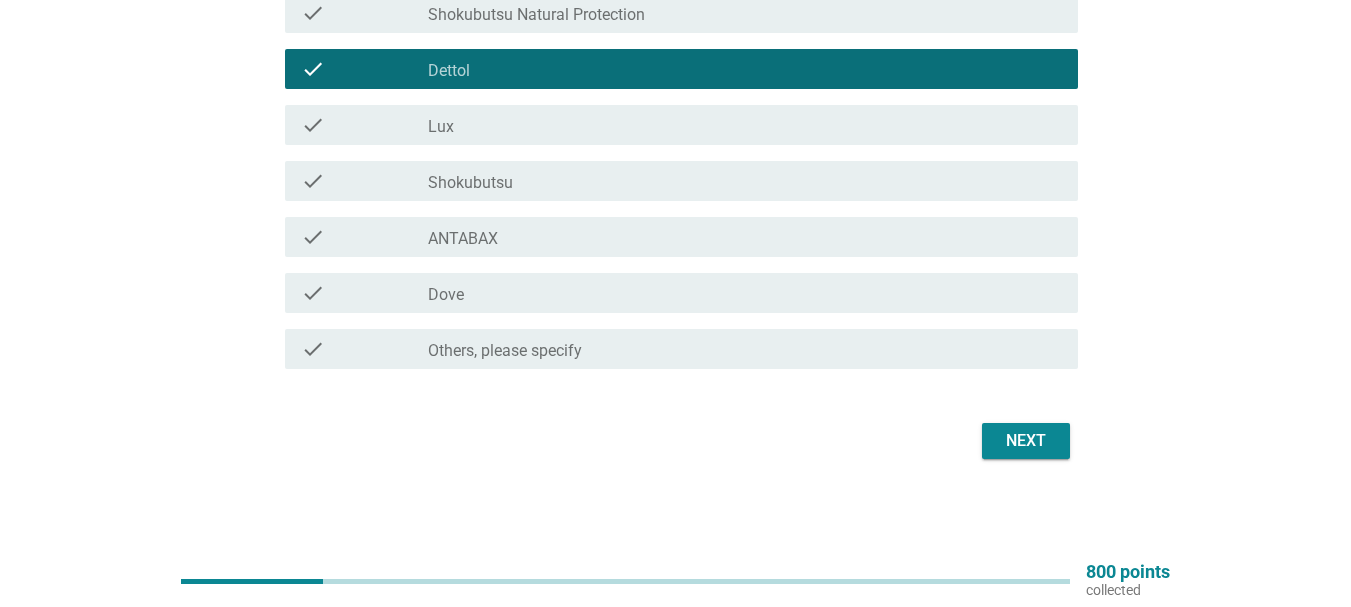 click on "Which of the following body wash brands have you used in the past 12 months?      info   Choose as many as you like   check     check_box Follow Me   check     check_box Lifebuoy   check     check_box Cetaphil   check     check_box Shokubutsu Natural Protection   check     check_box Dettol   check     check_box_outline_blank Lux   check     check_box Shokubutsu   check     check_box ANTABAX   check     check_box_outline_blank Dove   check     check_box Others, please specify       Next" at bounding box center (675, 68) 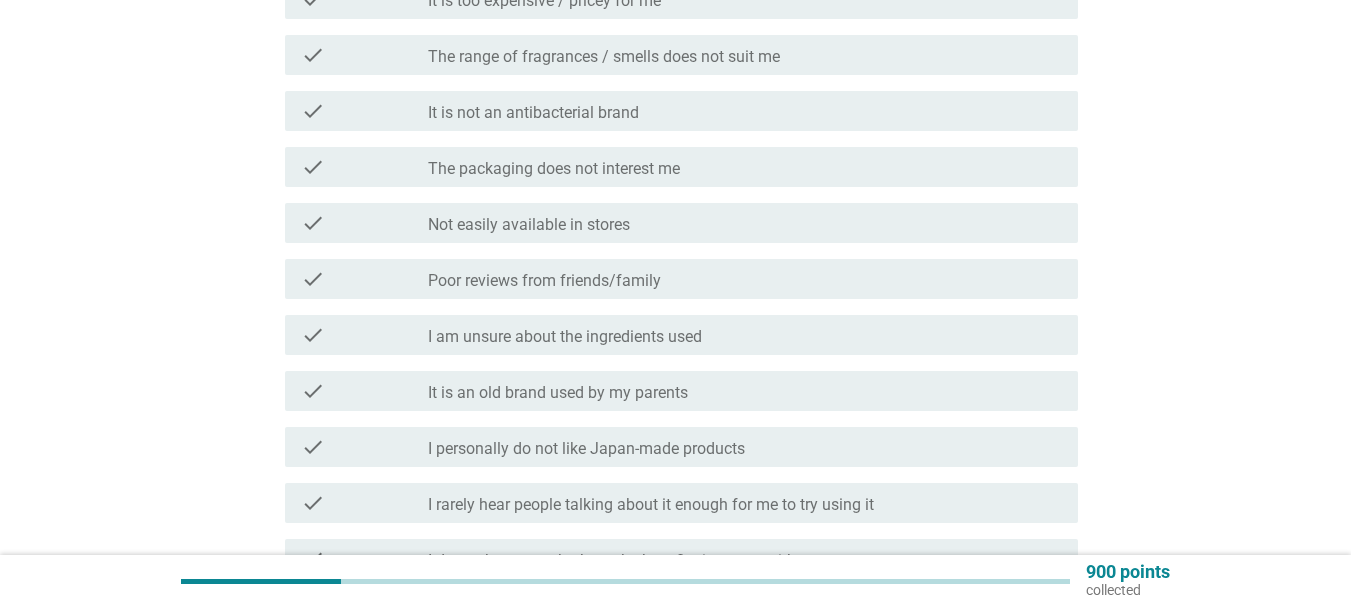 scroll, scrollTop: 766, scrollLeft: 0, axis: vertical 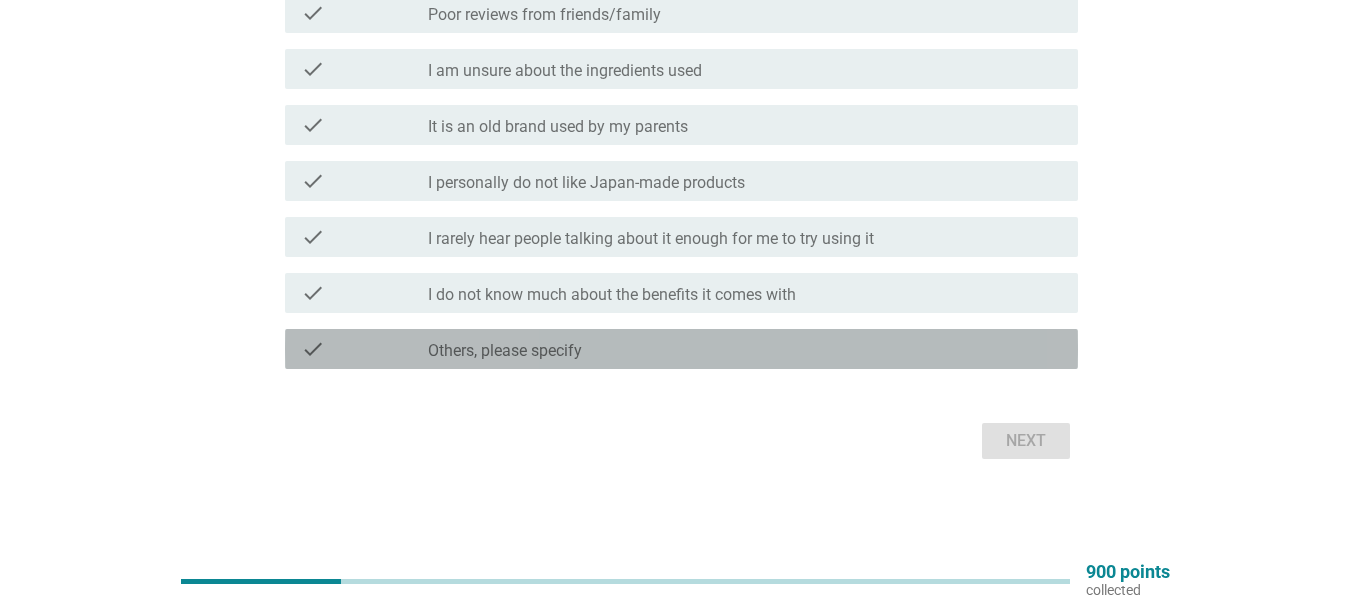 click on "Others, please specify" at bounding box center [505, 351] 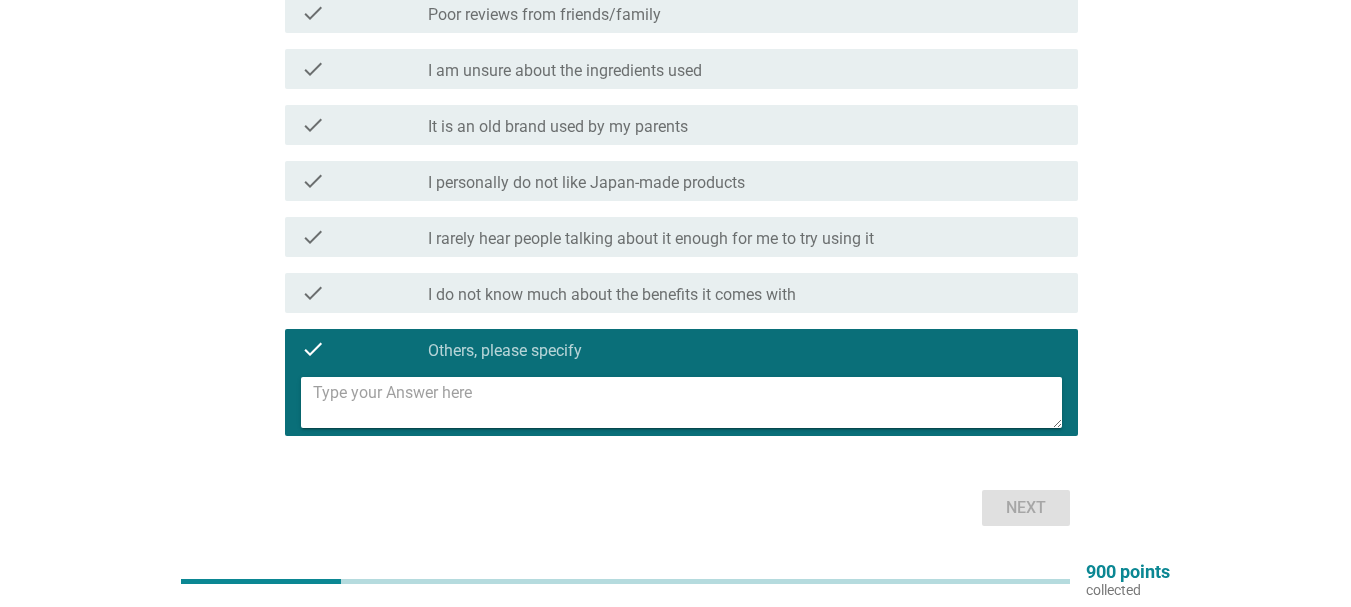 click at bounding box center [687, 402] 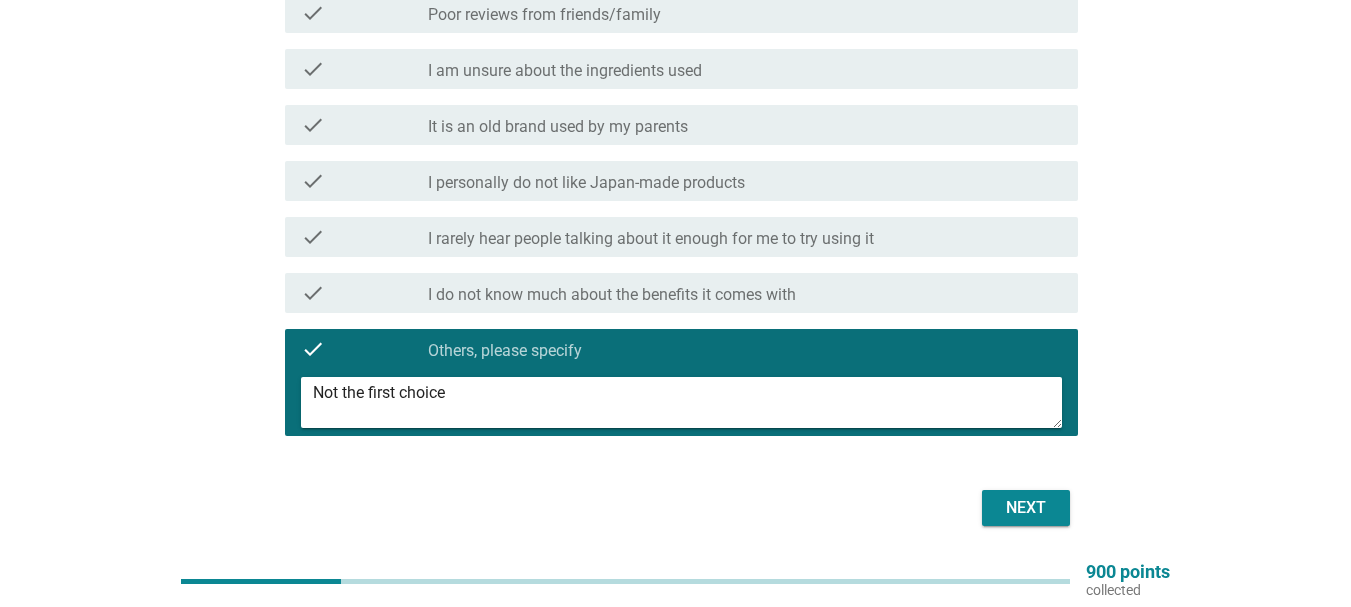 type on "Not the first choice" 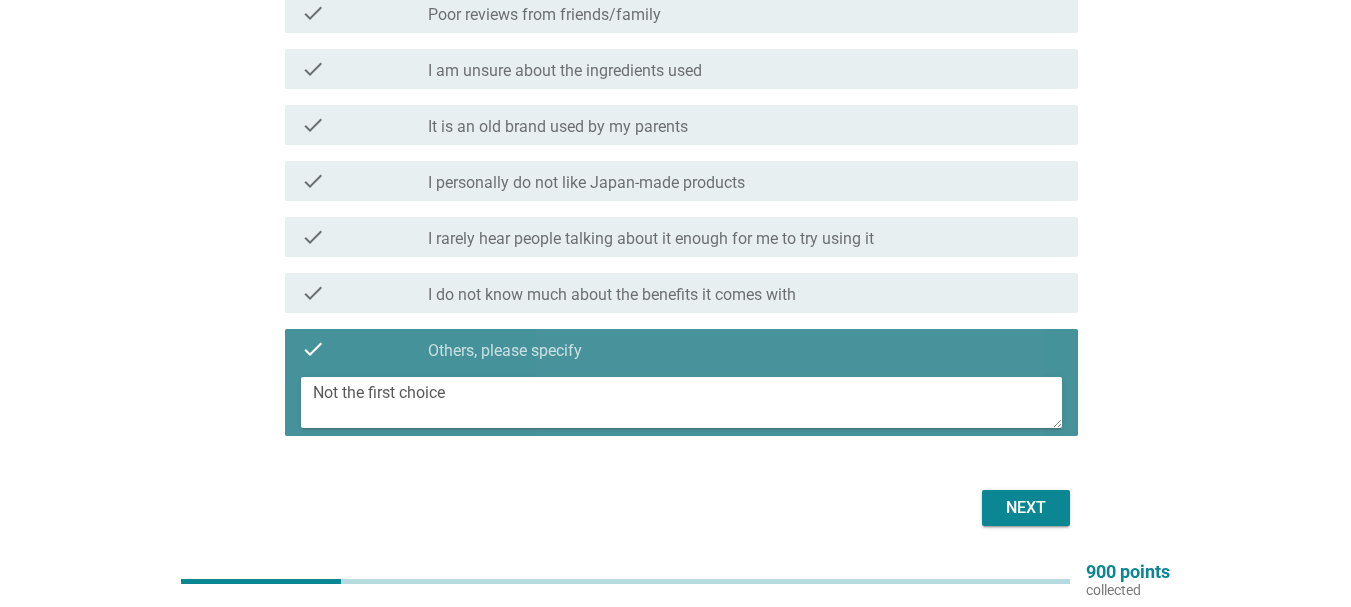 drag, startPoint x: 496, startPoint y: 373, endPoint x: 356, endPoint y: 375, distance: 140.01428 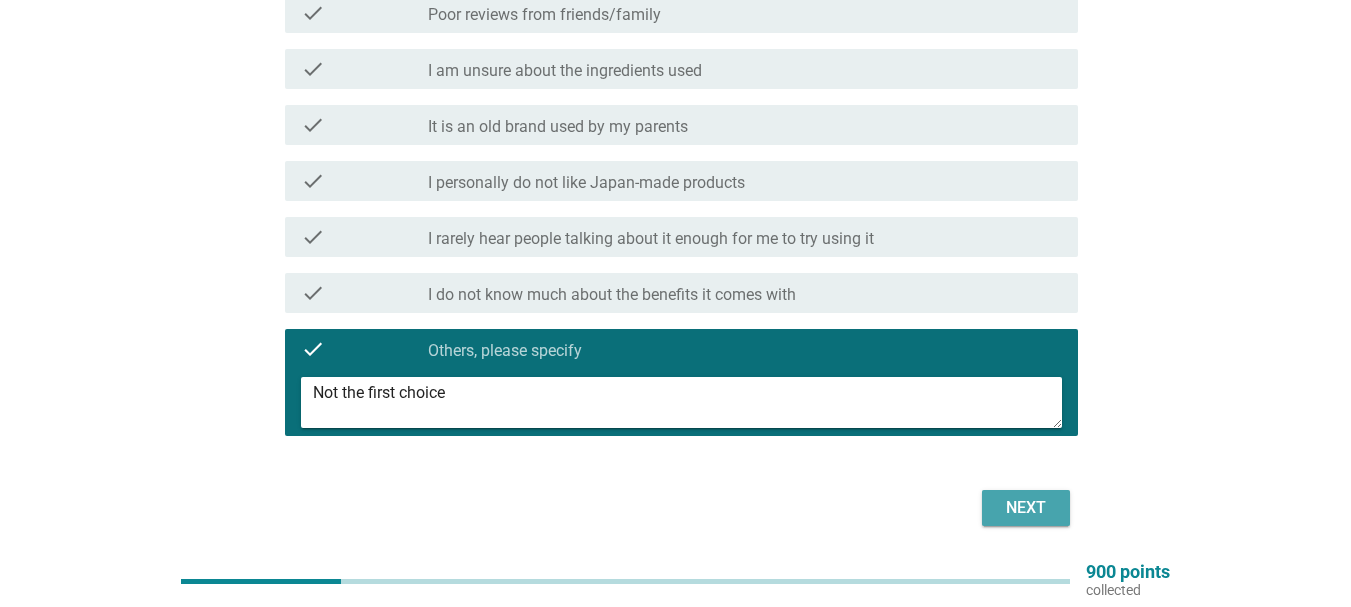 click on "Next" at bounding box center [1026, 508] 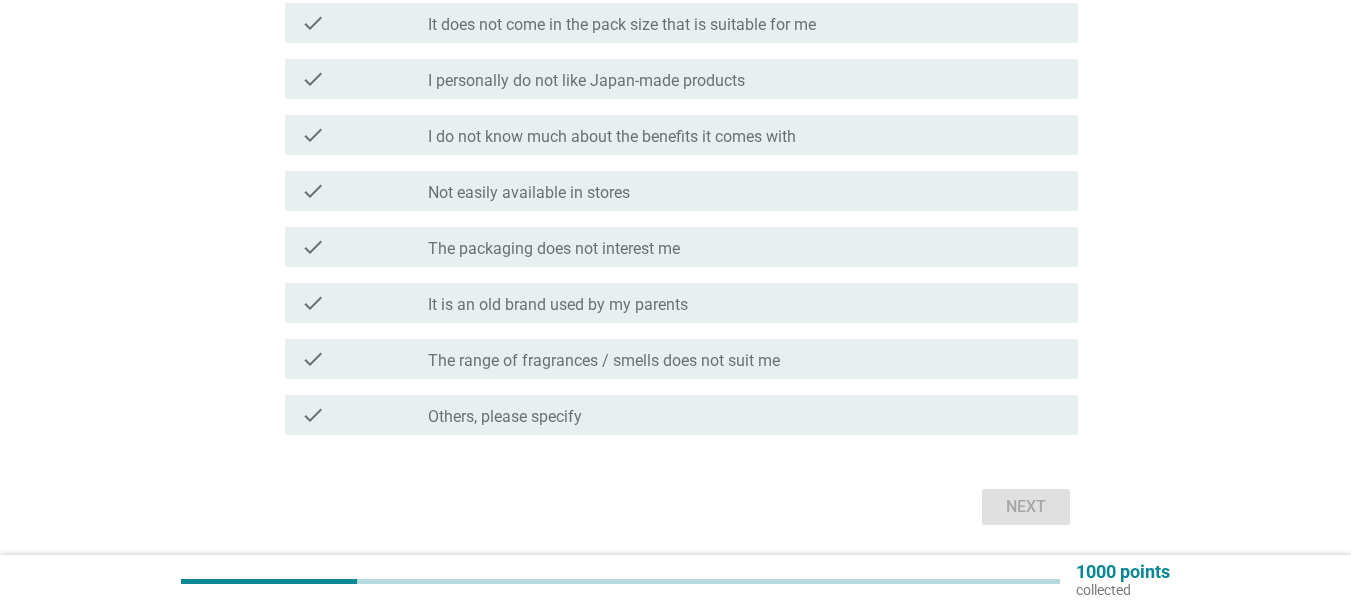 scroll, scrollTop: 766, scrollLeft: 0, axis: vertical 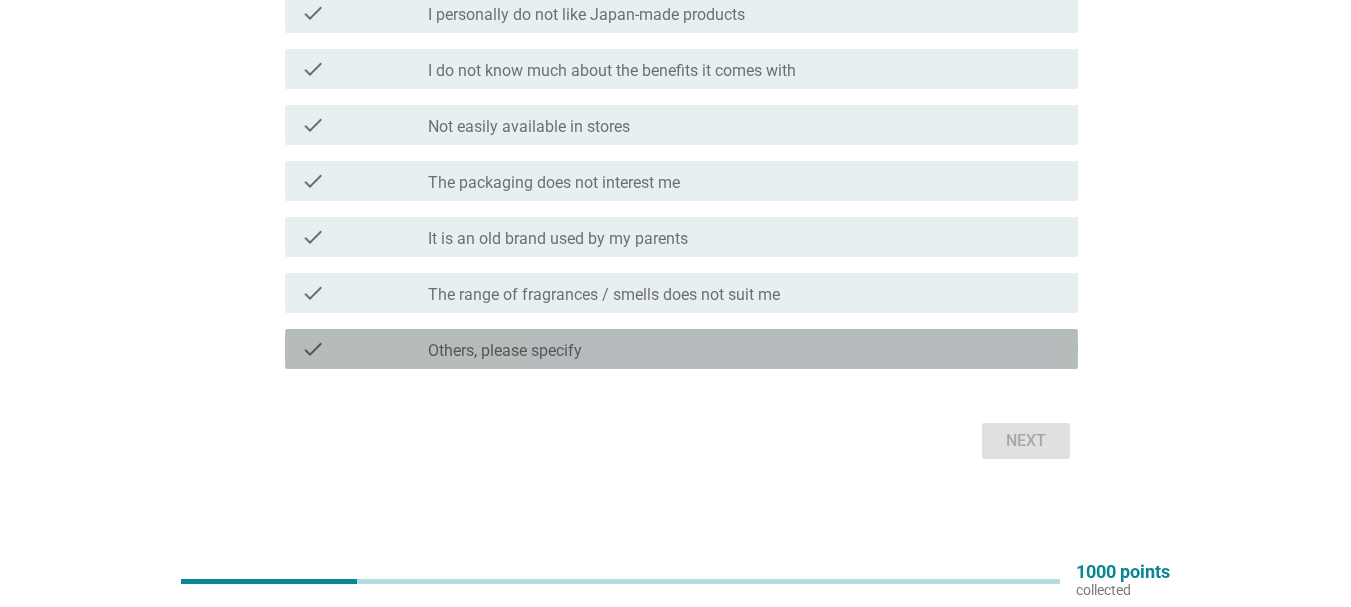 click on "Others, please specify" at bounding box center (505, 351) 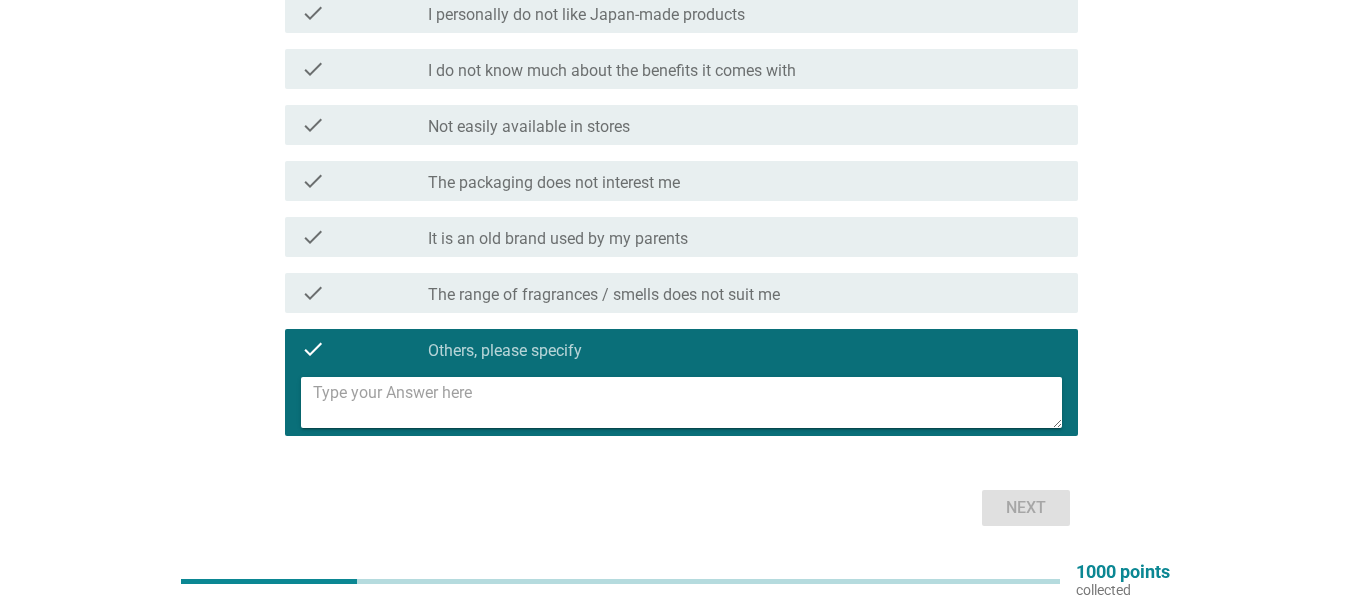 click at bounding box center [687, 402] 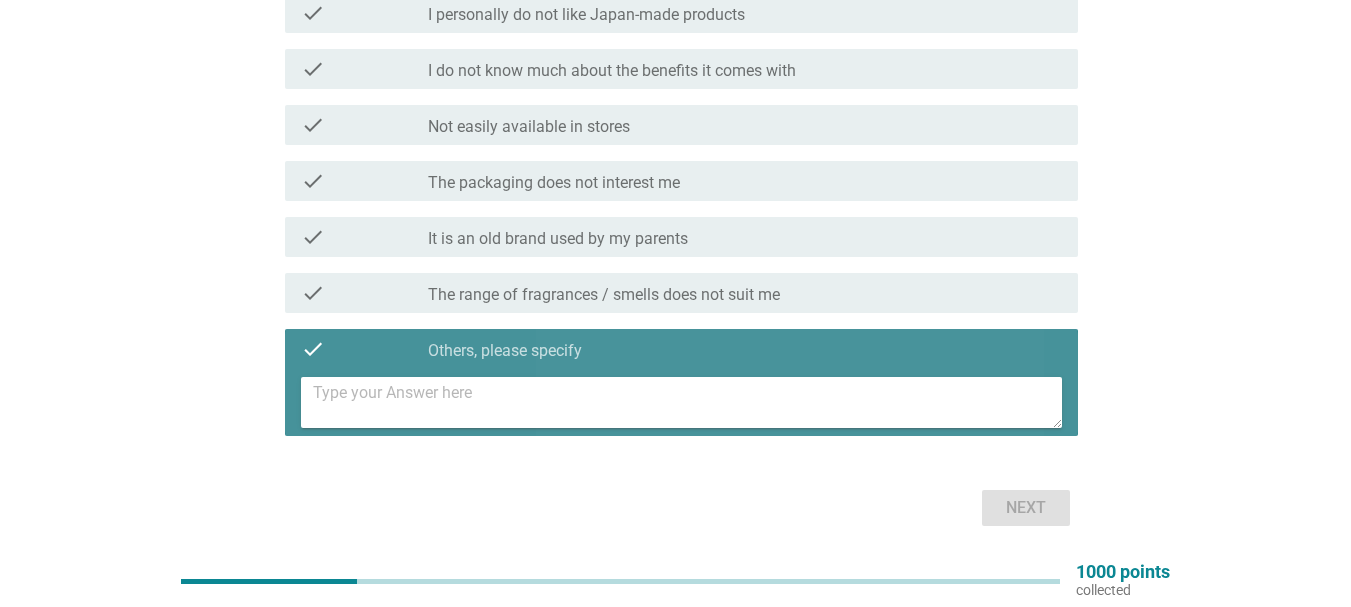 paste on "Not the first choice" 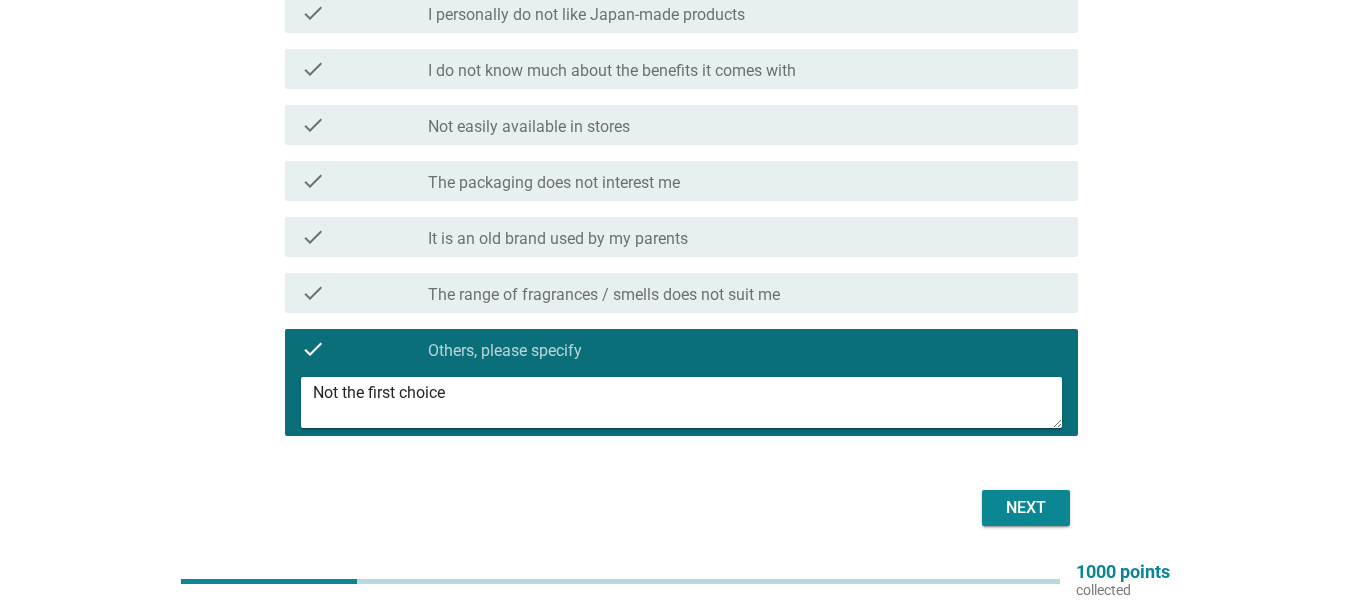 type on "Not the first choice" 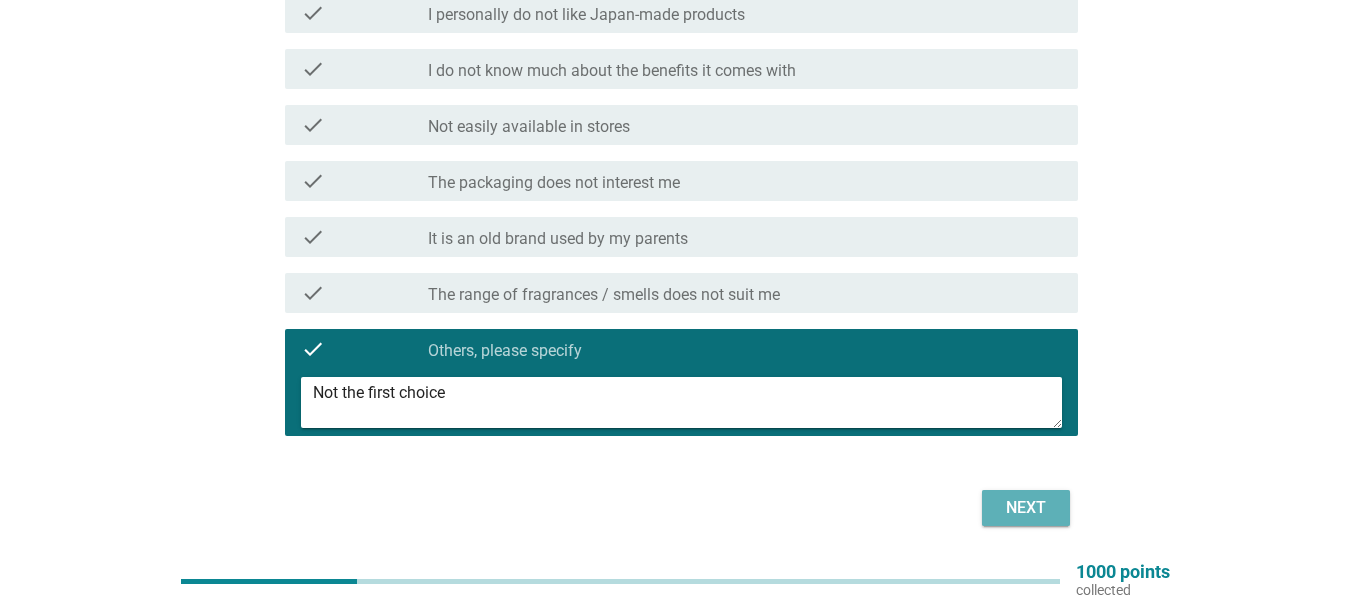 click on "Next" at bounding box center (1026, 508) 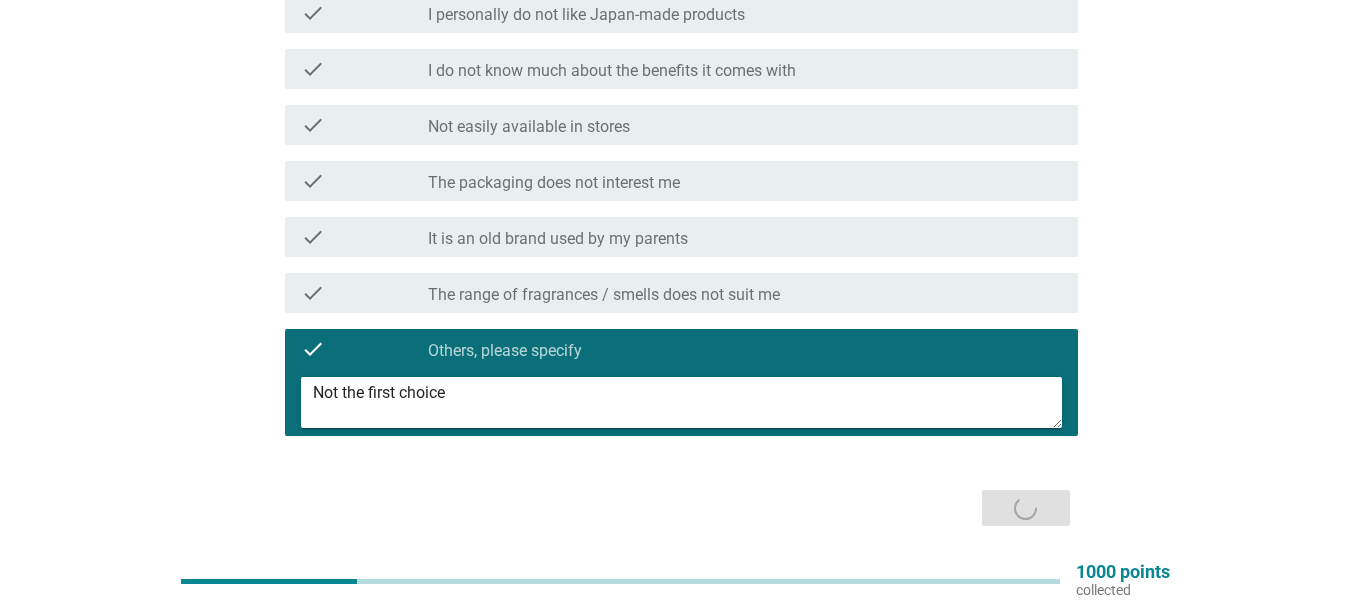 scroll, scrollTop: 0, scrollLeft: 0, axis: both 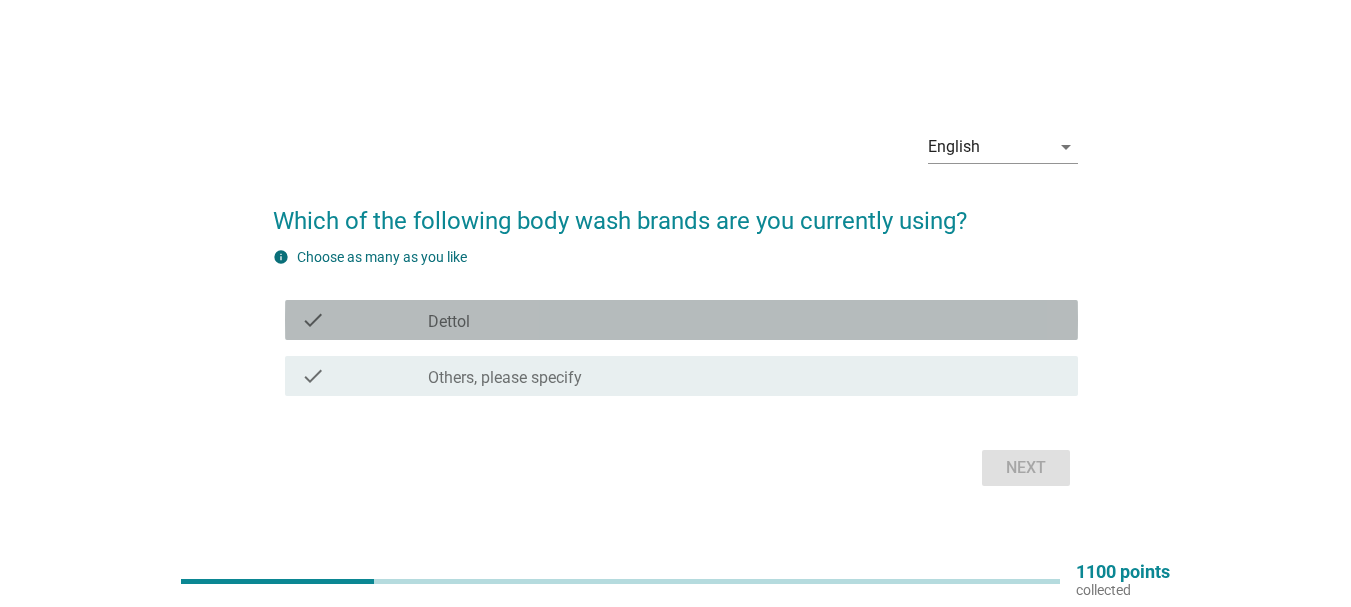 click on "check_box_outline_blank Dettol" at bounding box center (745, 320) 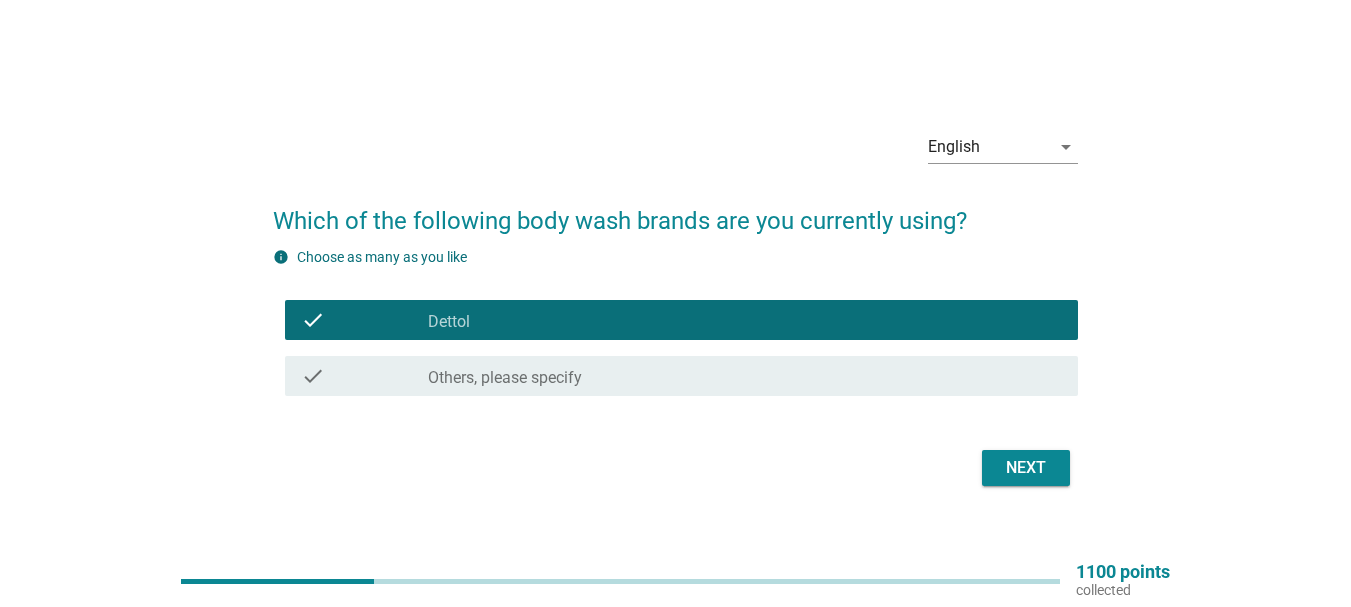 click on "Next" at bounding box center (1026, 468) 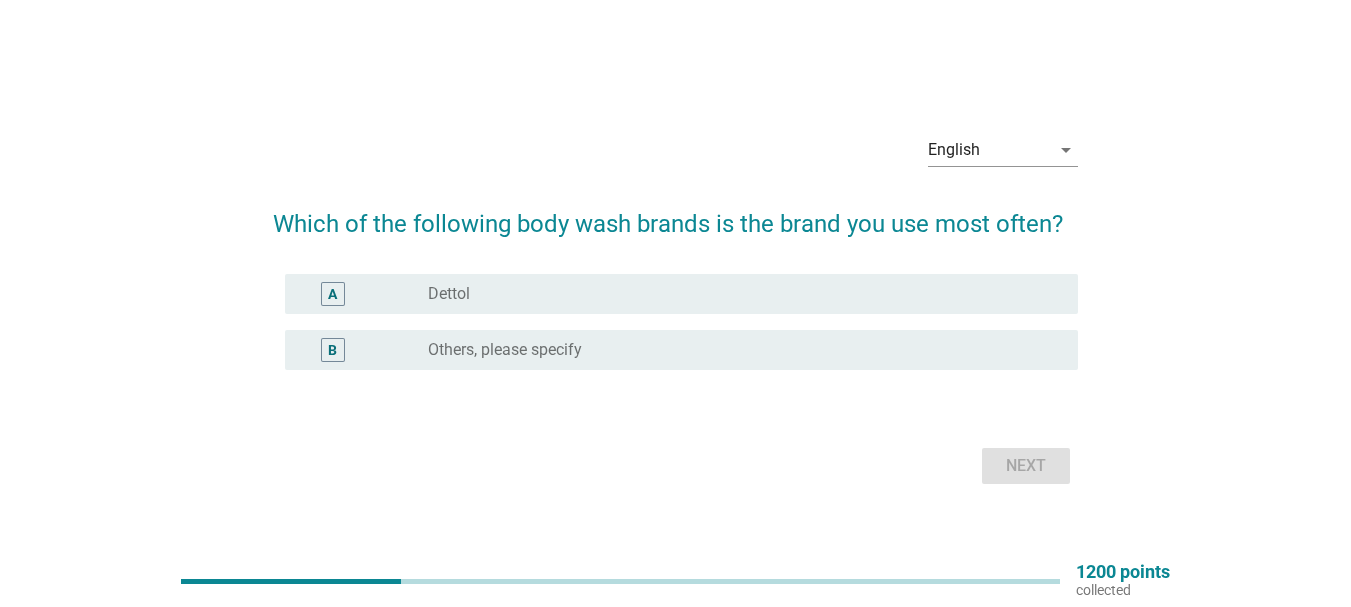 click on "radio_button_unchecked Dettol" at bounding box center (737, 294) 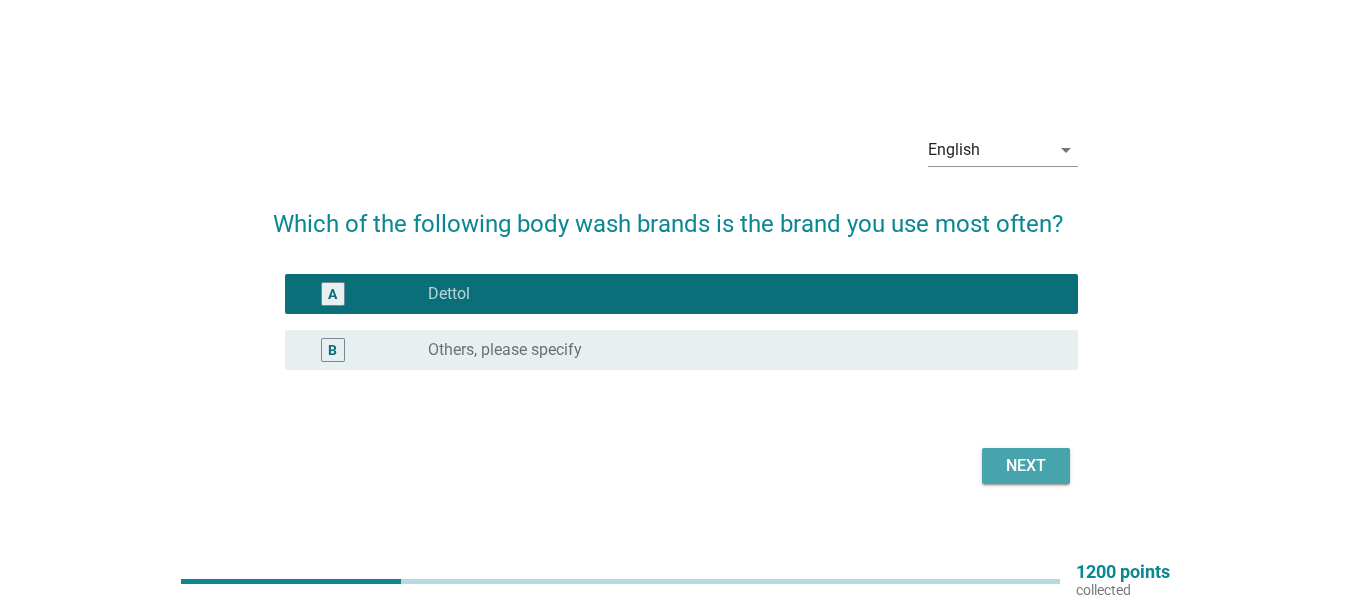 click on "Next" at bounding box center [1026, 466] 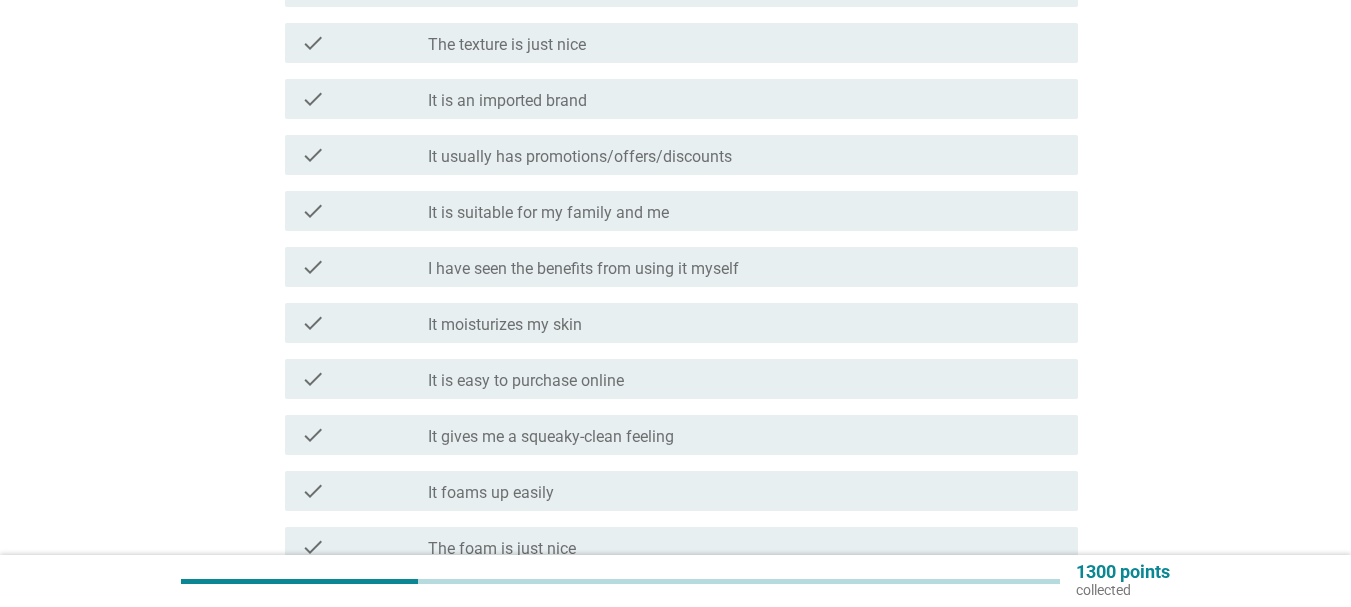 scroll, scrollTop: 500, scrollLeft: 0, axis: vertical 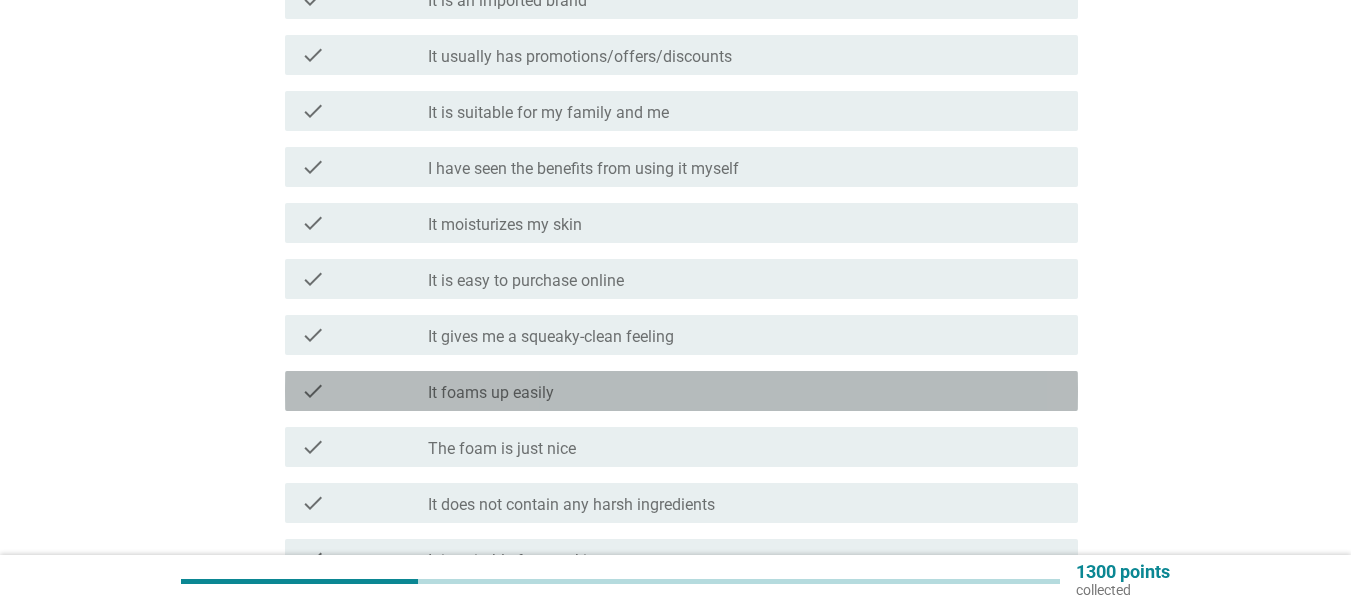 click on "check_box_outline_blank It foams up easily" at bounding box center [745, 391] 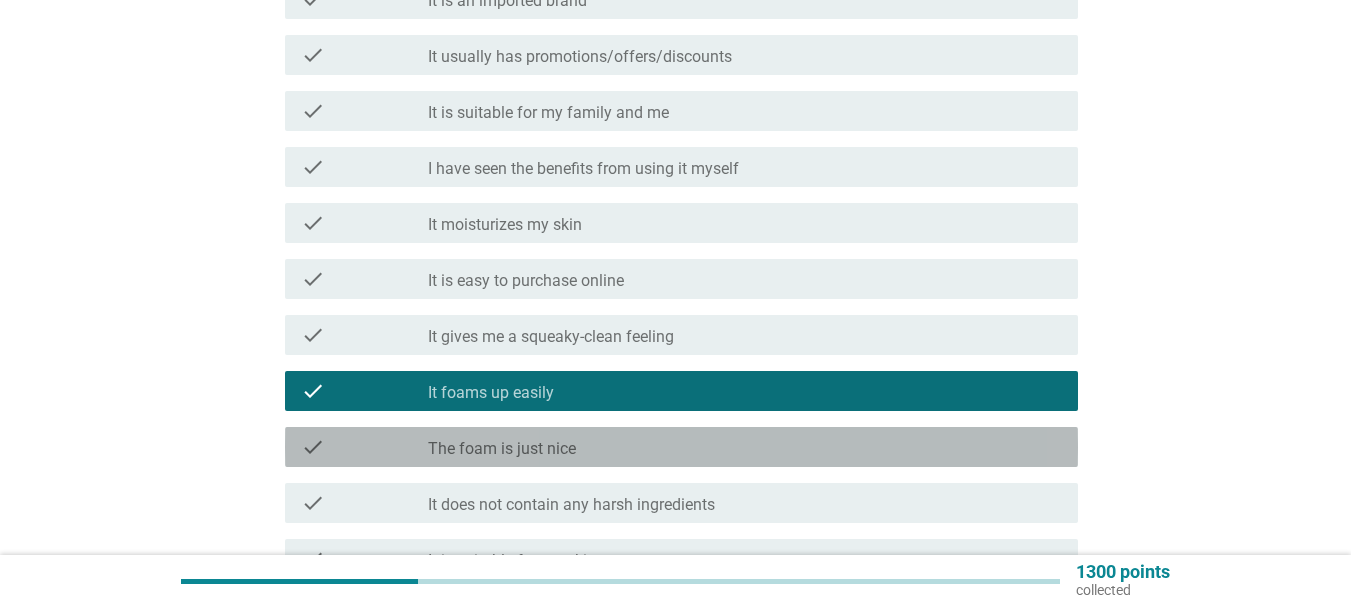 click on "check     check_box_outline_blank The foam is just nice" at bounding box center [681, 447] 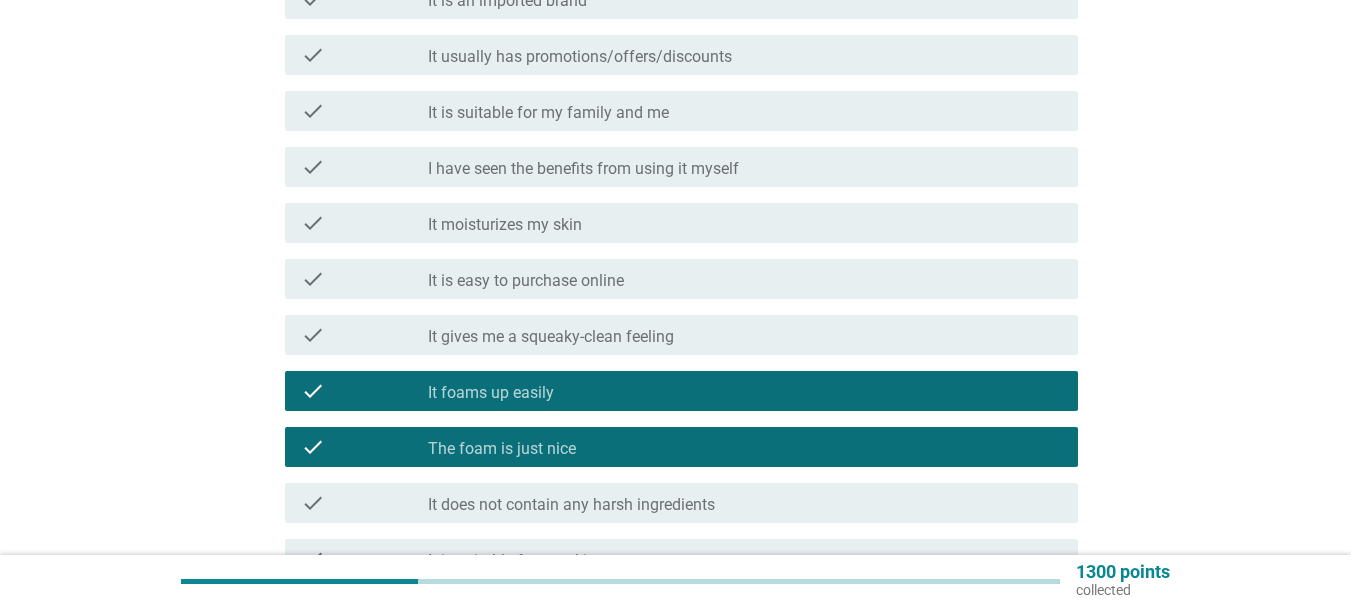 click on "It gives me a squeaky-clean feeling" at bounding box center (551, 337) 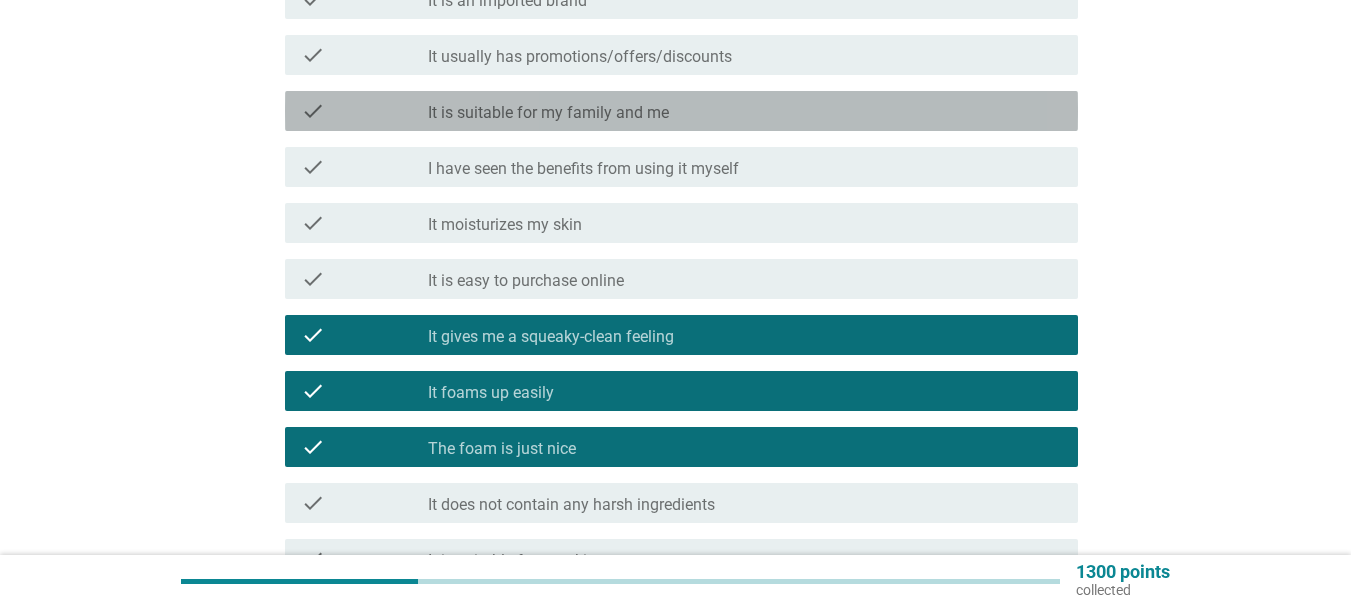 click on "check     check_box_outline_blank It is suitable for my family and me" at bounding box center (681, 111) 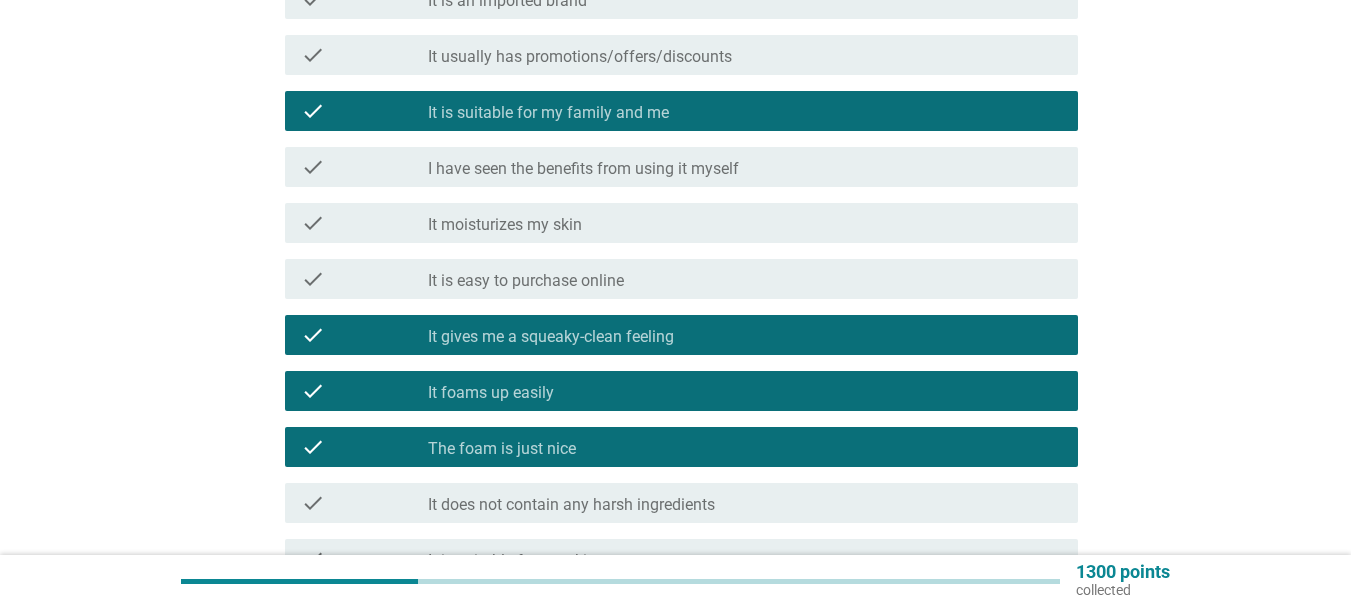 scroll, scrollTop: 800, scrollLeft: 0, axis: vertical 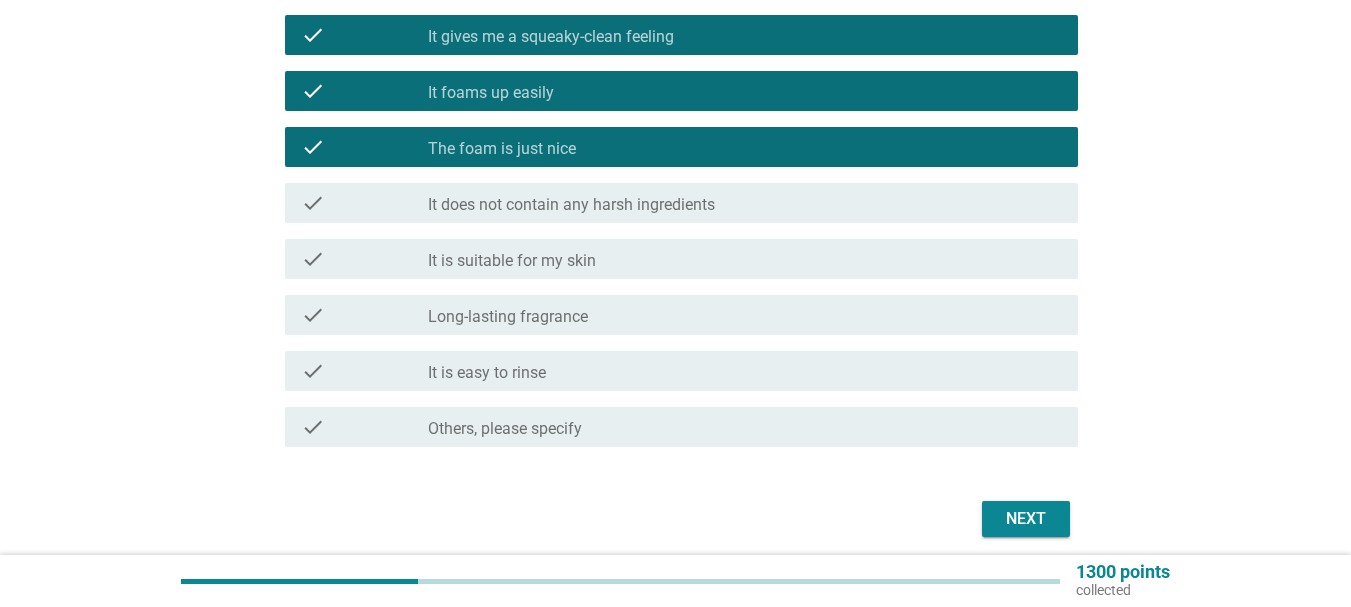 click on "Next" at bounding box center [1026, 519] 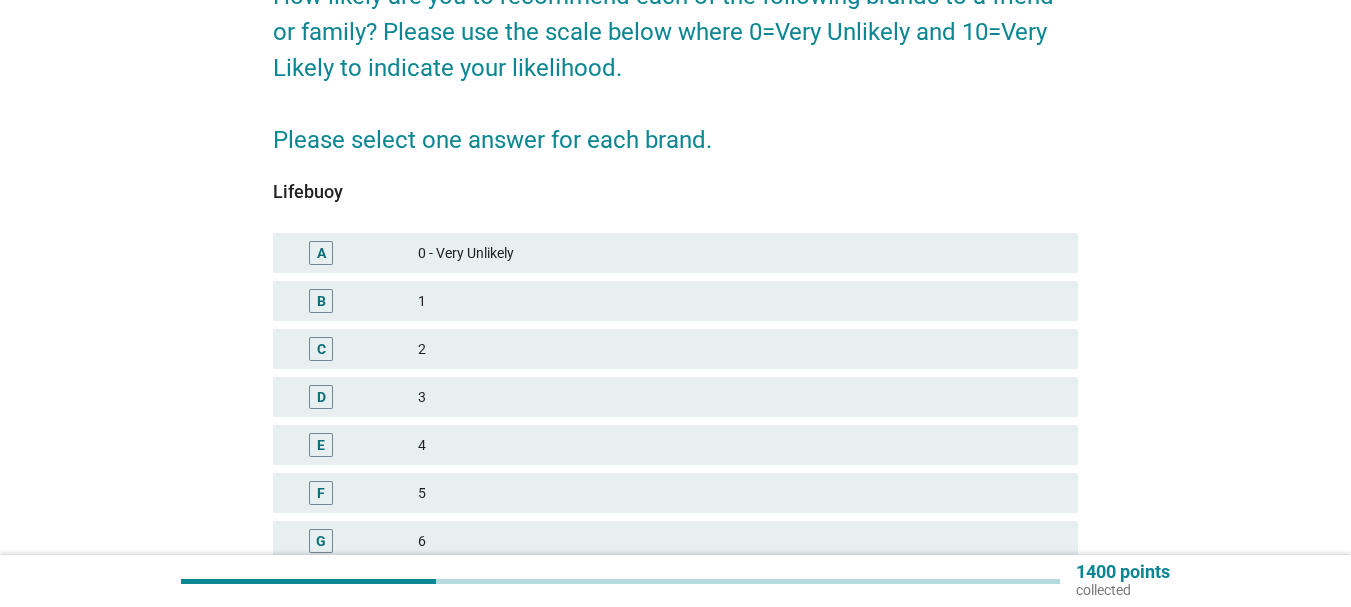 scroll, scrollTop: 500, scrollLeft: 0, axis: vertical 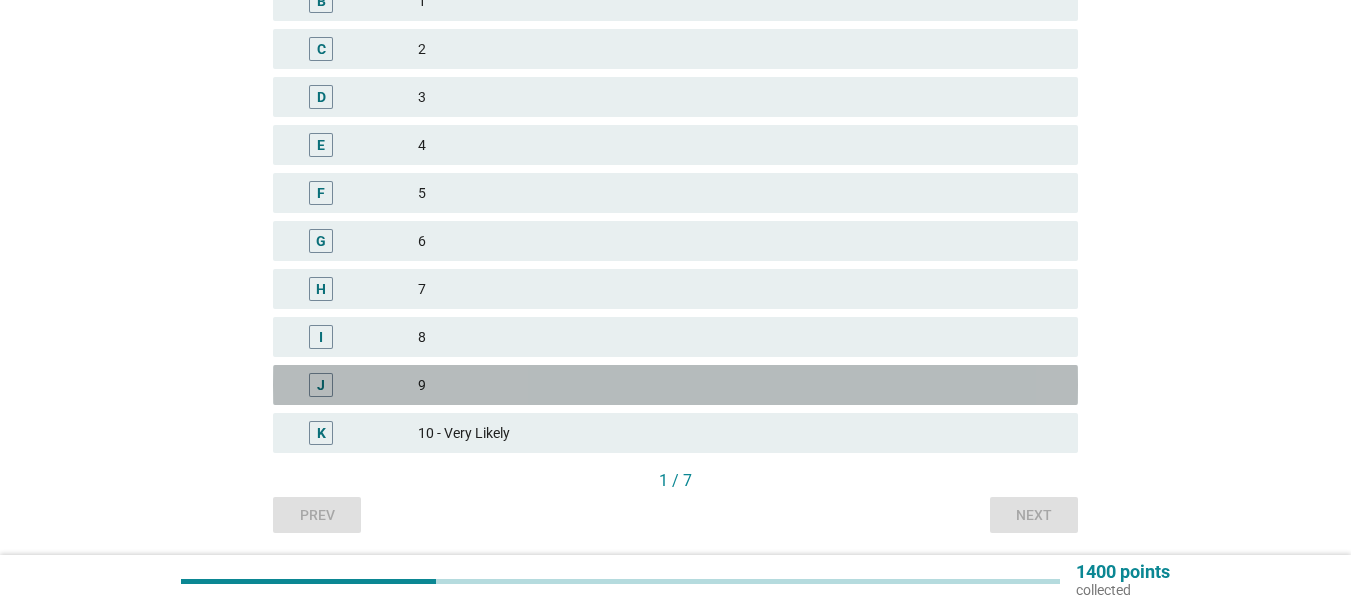 click on "J" at bounding box center (321, 385) 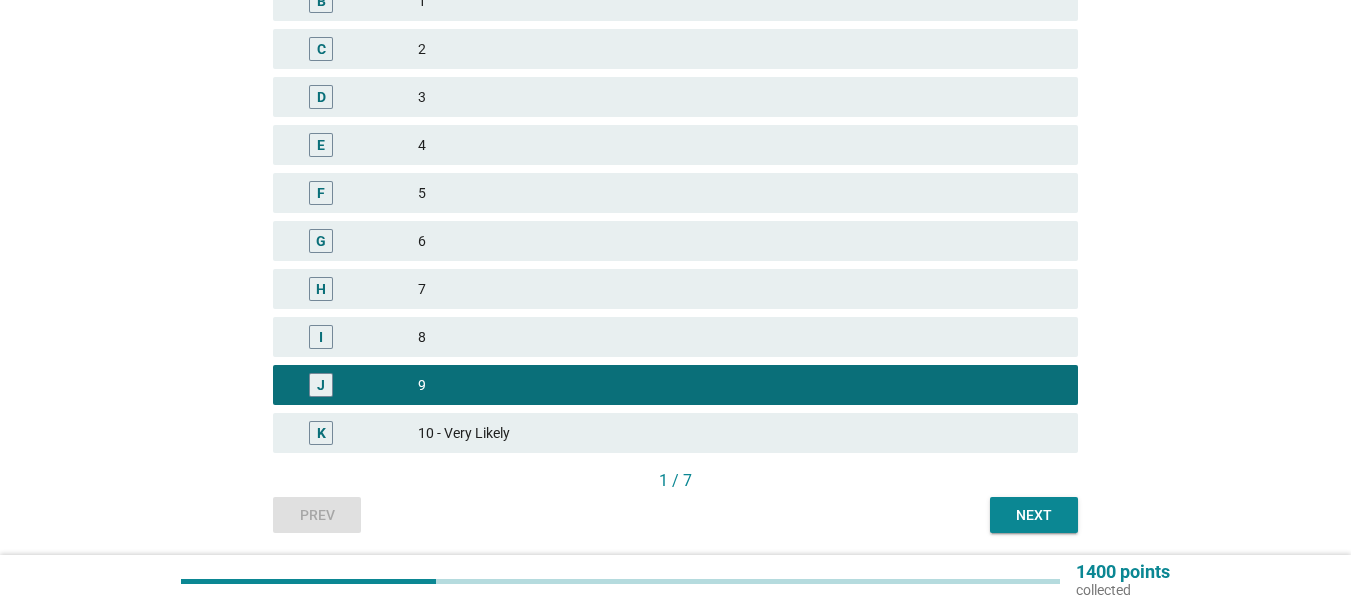 click on "Next" at bounding box center [1034, 515] 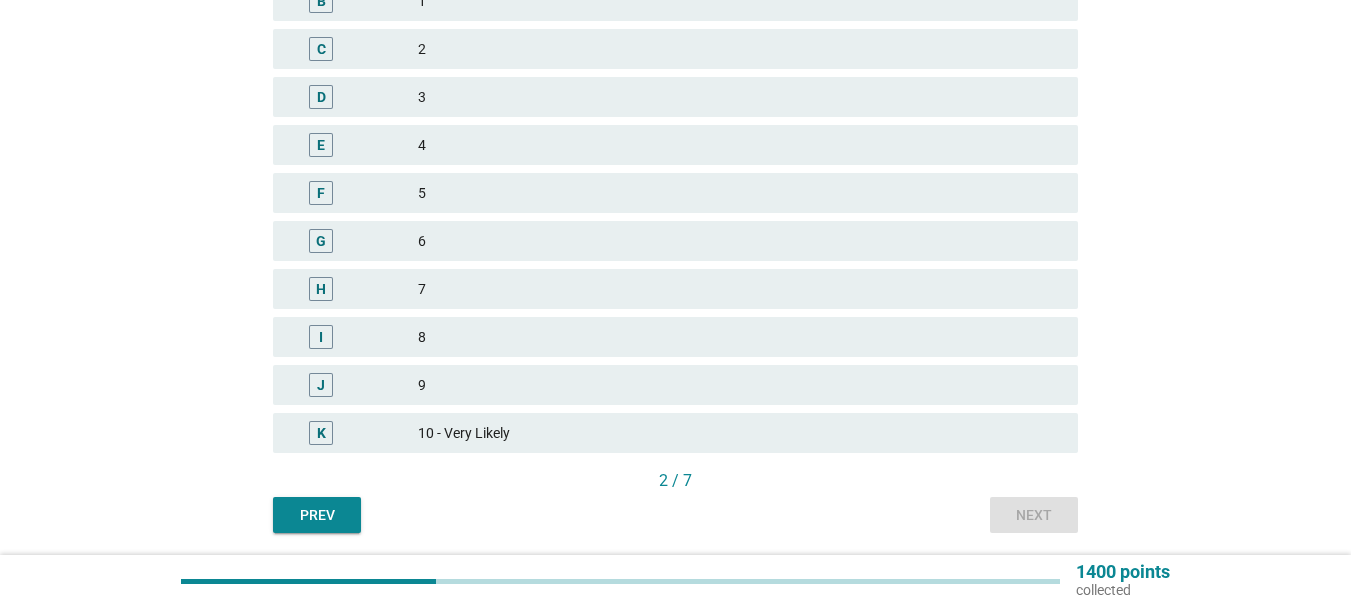 scroll, scrollTop: 200, scrollLeft: 0, axis: vertical 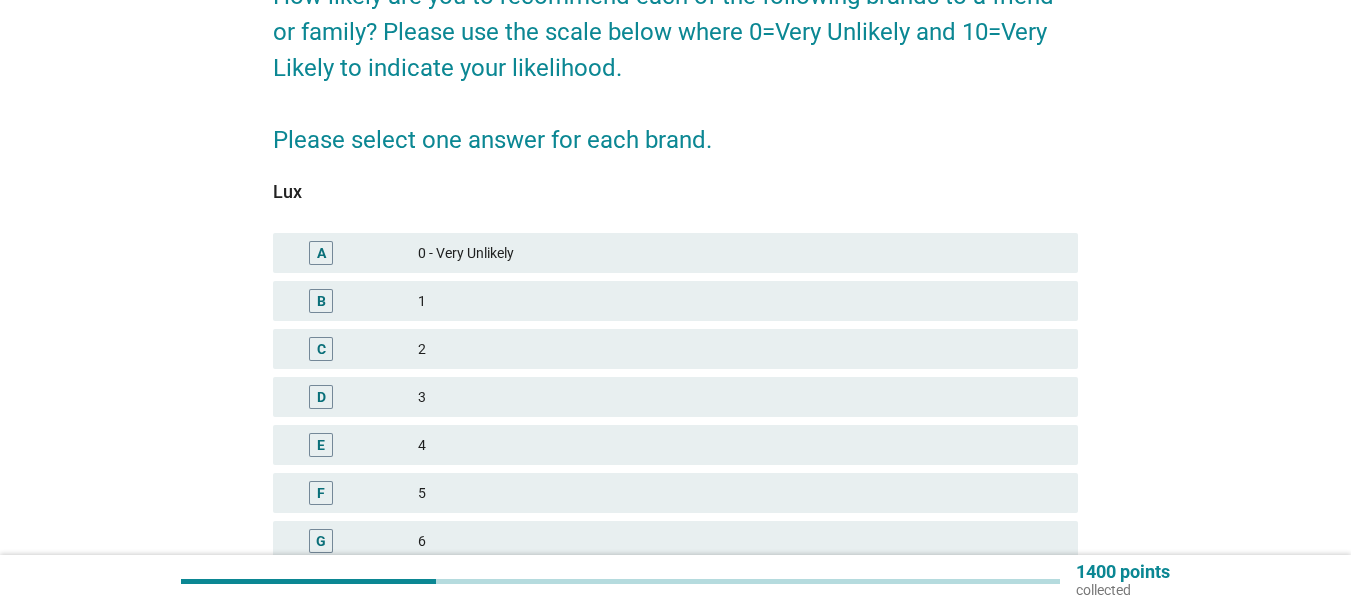 click on "A" at bounding box center (321, 253) 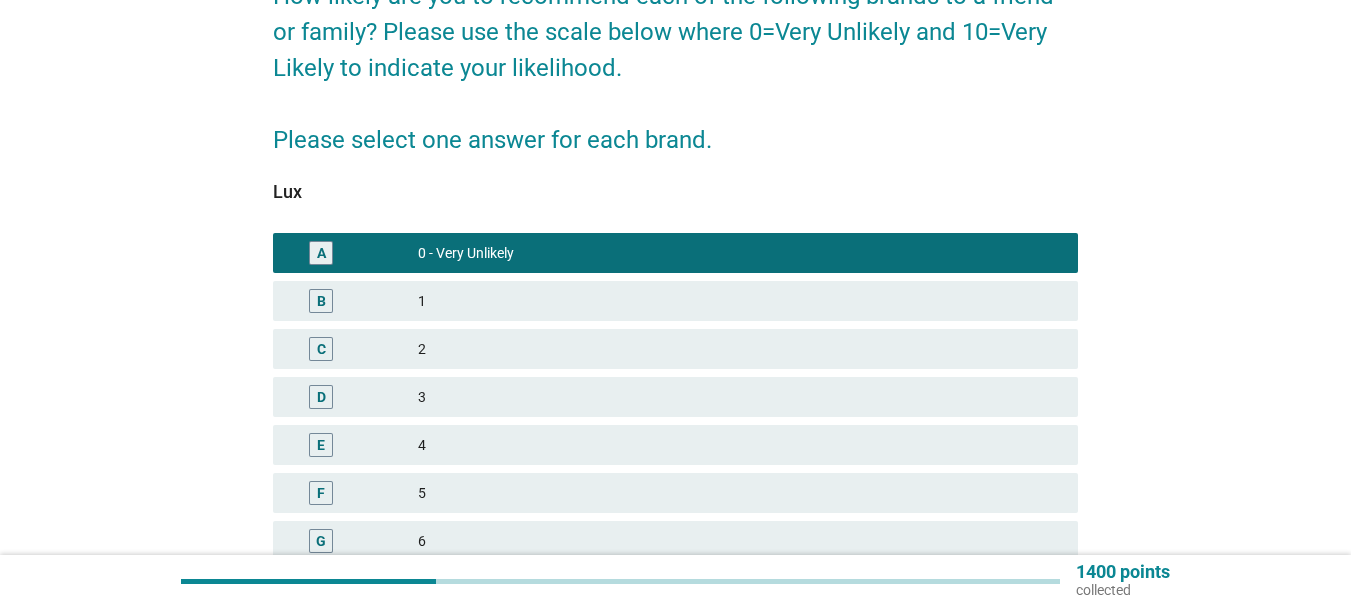 scroll, scrollTop: 568, scrollLeft: 0, axis: vertical 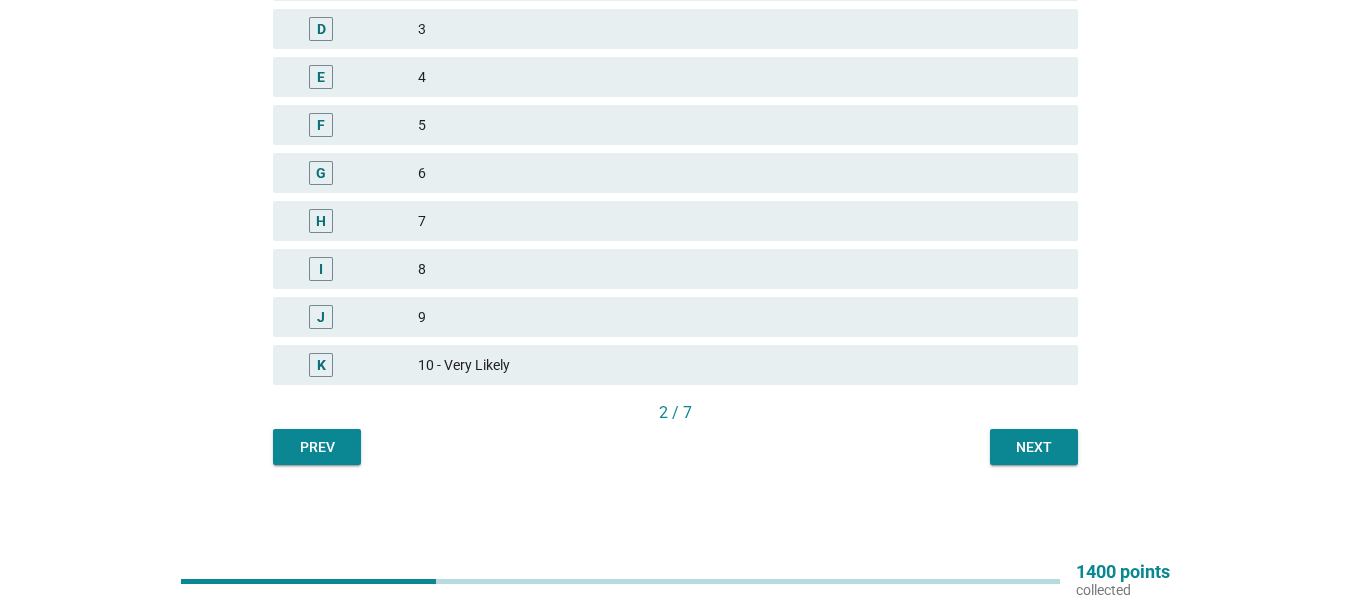 click on "English arrow_drop_down   How likely are you to recommend each of the following brands to a friend or family? Please use the scale below where 0=Very Unlikely and 10=Very Likely to indicate your likelihood.
Please select one answer for each brand.
Lux
A   0 - Very Unlikely B   1 C   2 D   3 E   4 F   5 G   6 H   7 I   8 J   9 K   10 - Very Likely
[NUMBER] / [NUMBER]
Prev   Next" at bounding box center (675, -7) 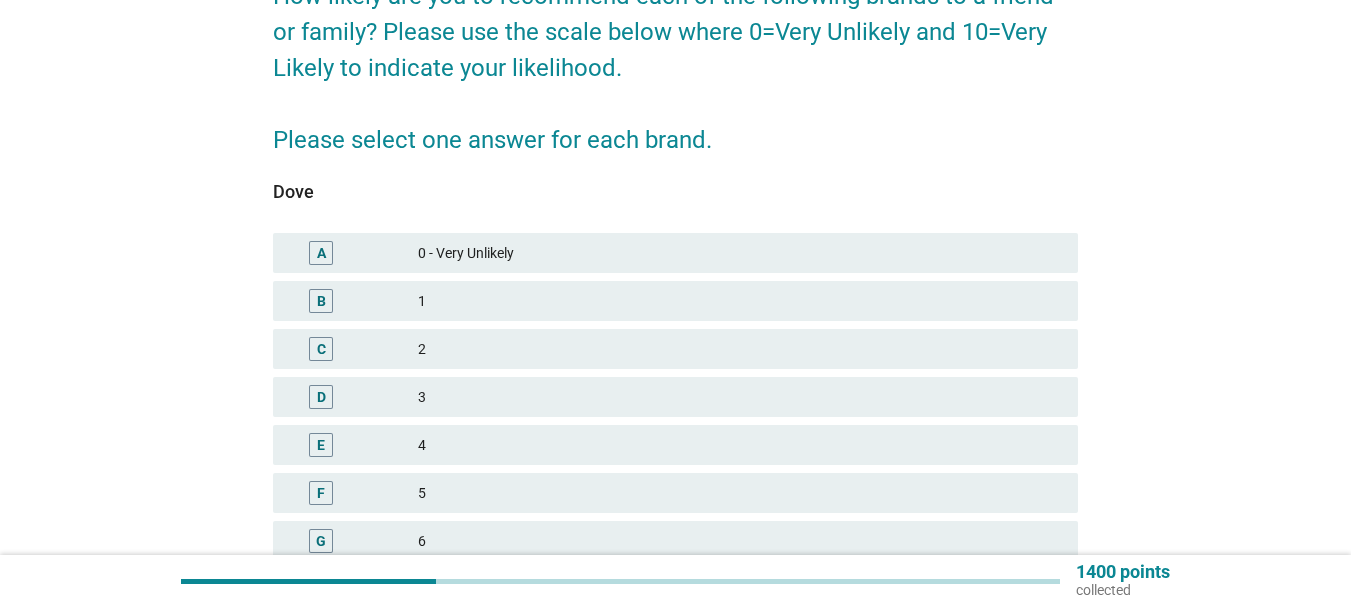 scroll, scrollTop: 400, scrollLeft: 0, axis: vertical 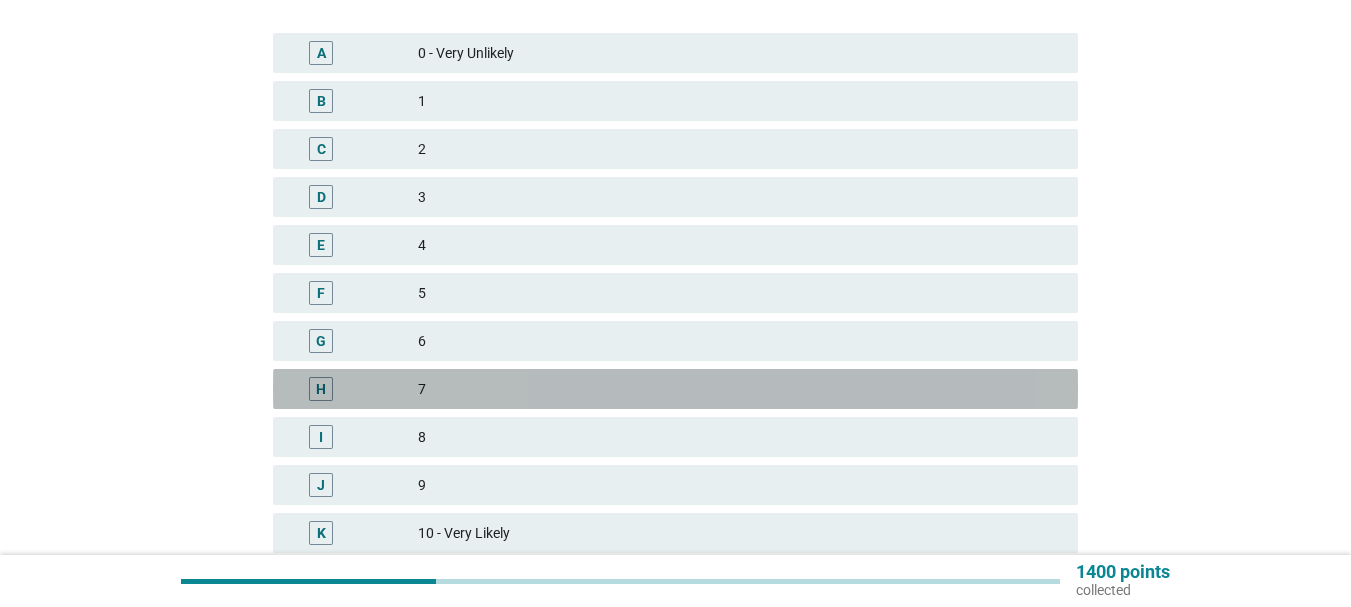 click on "H   7" at bounding box center [675, 389] 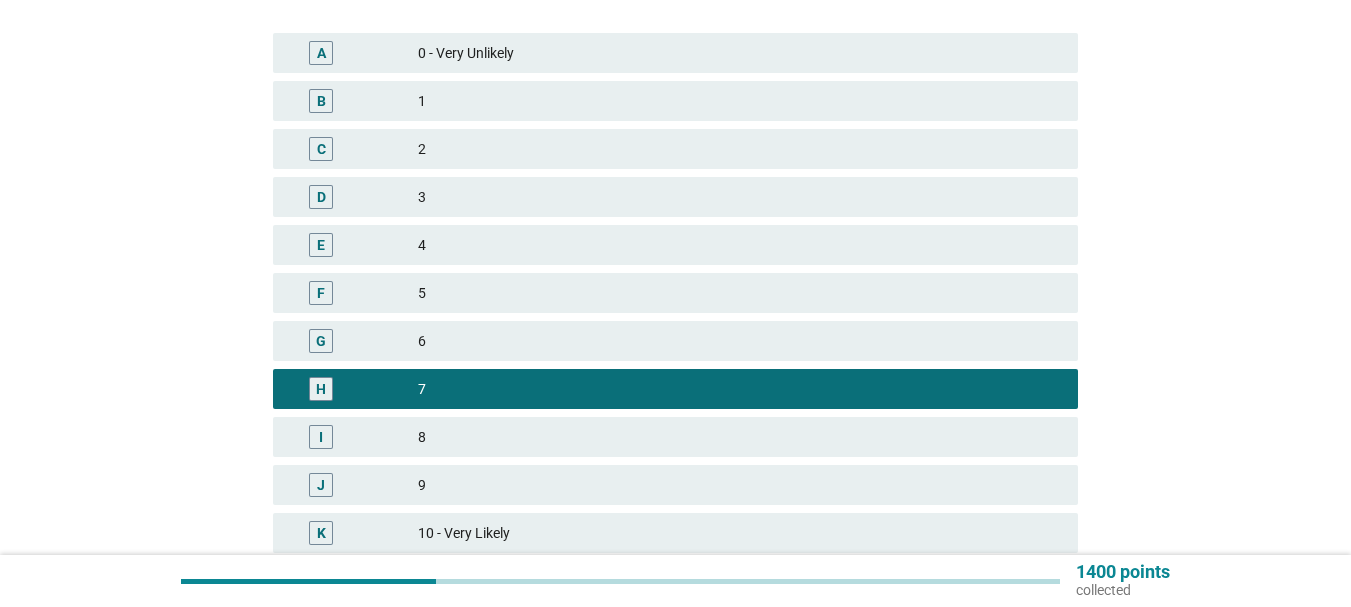scroll, scrollTop: 568, scrollLeft: 0, axis: vertical 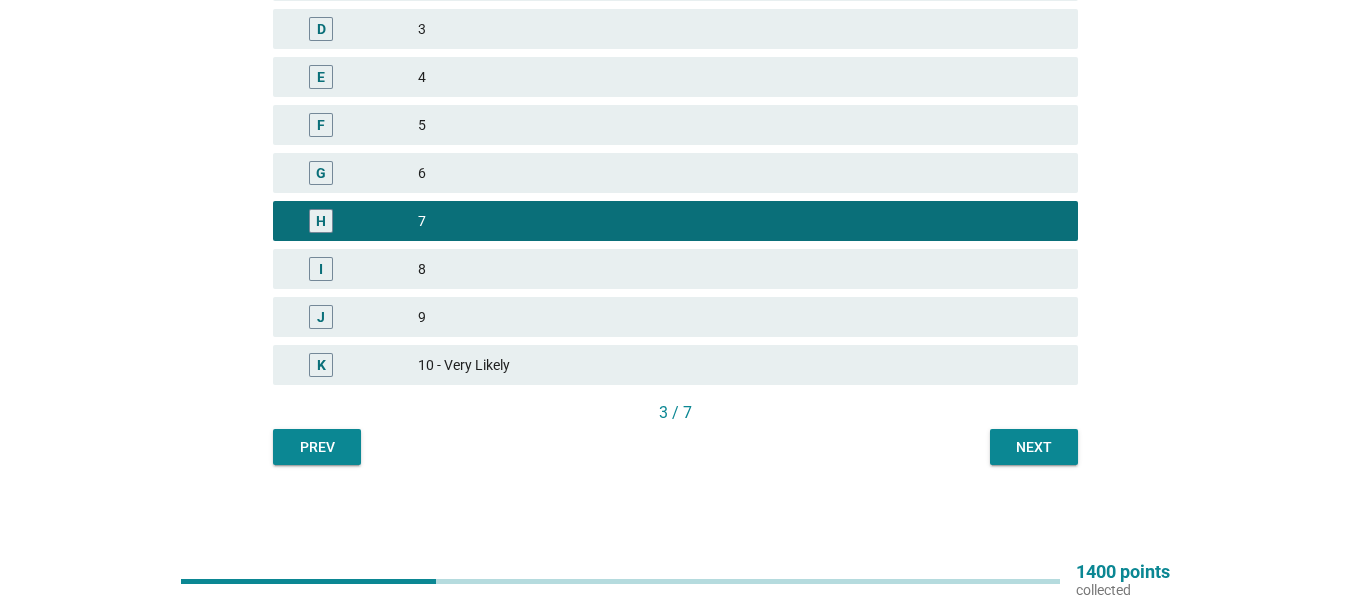 click on "Next" at bounding box center [1034, 447] 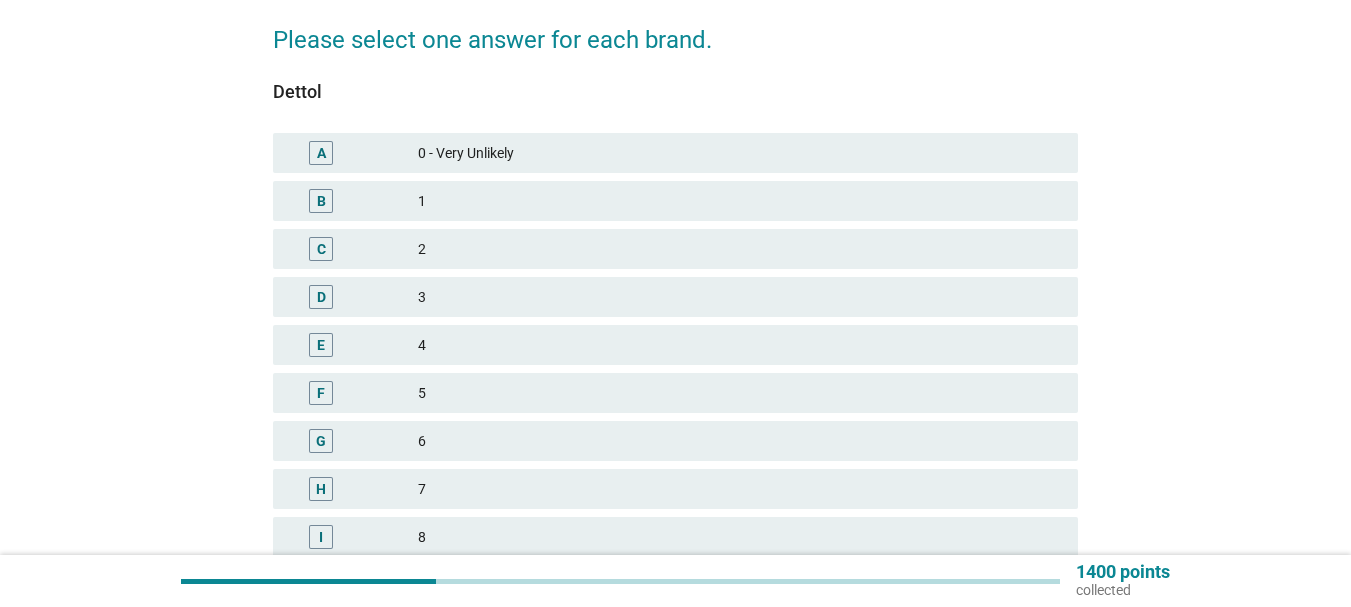 scroll, scrollTop: 500, scrollLeft: 0, axis: vertical 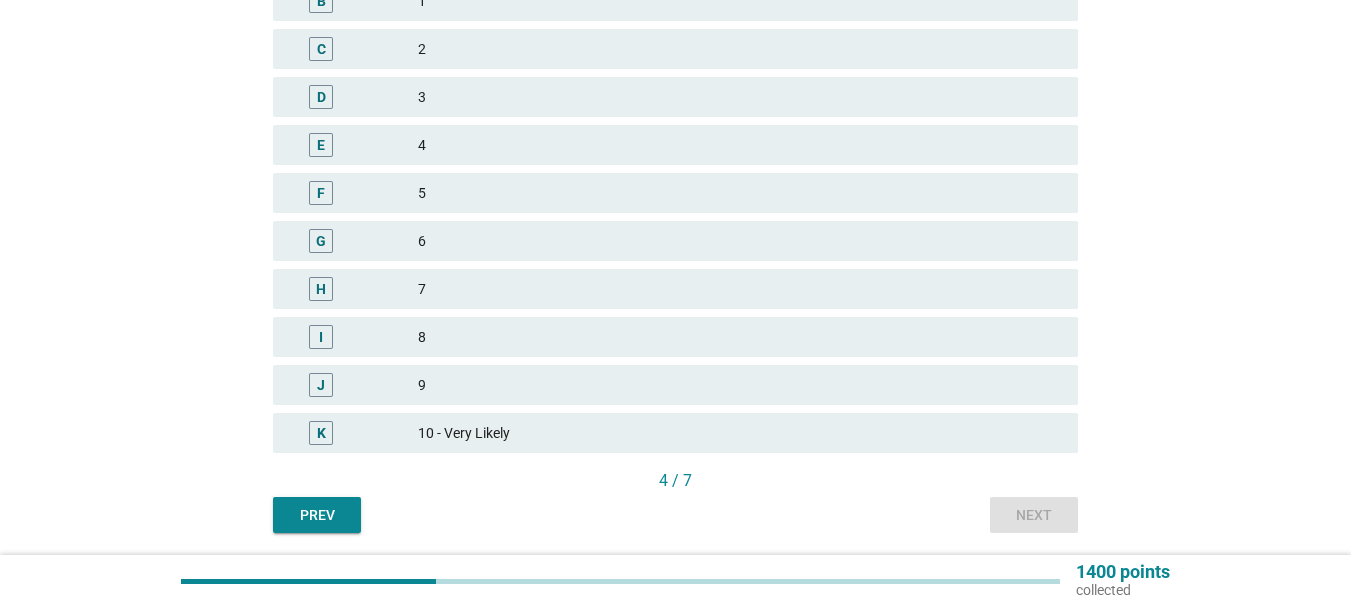 click on "J   9" at bounding box center [675, 385] 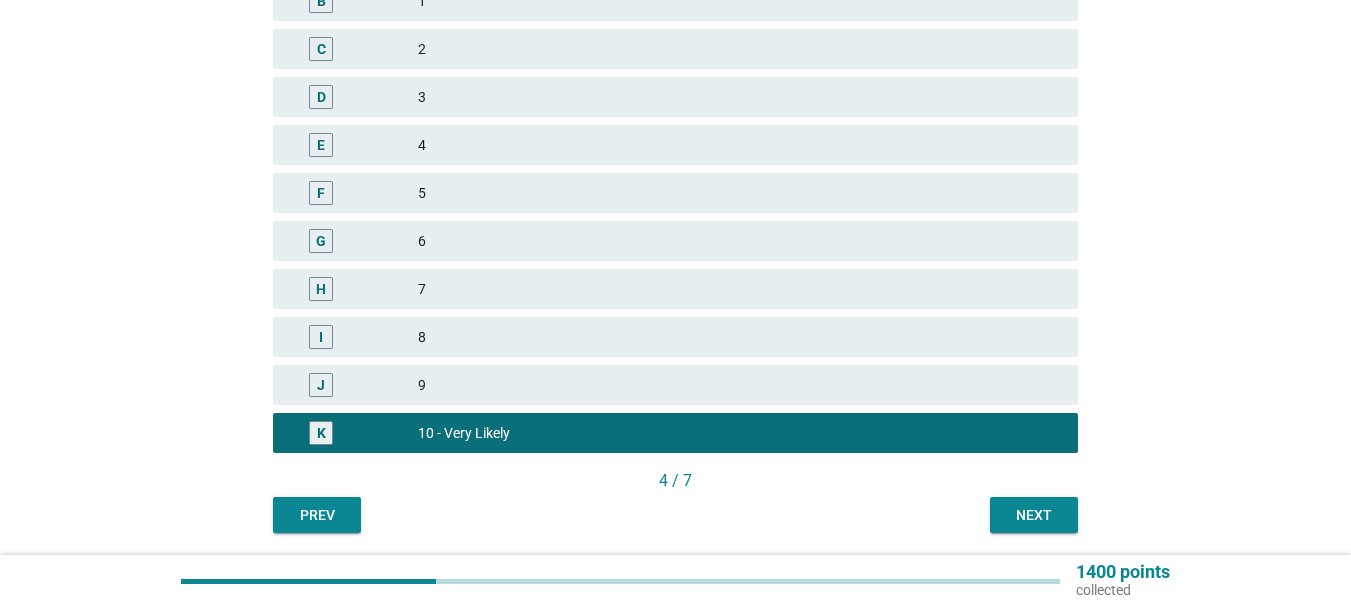 click on "Next" at bounding box center [1034, 515] 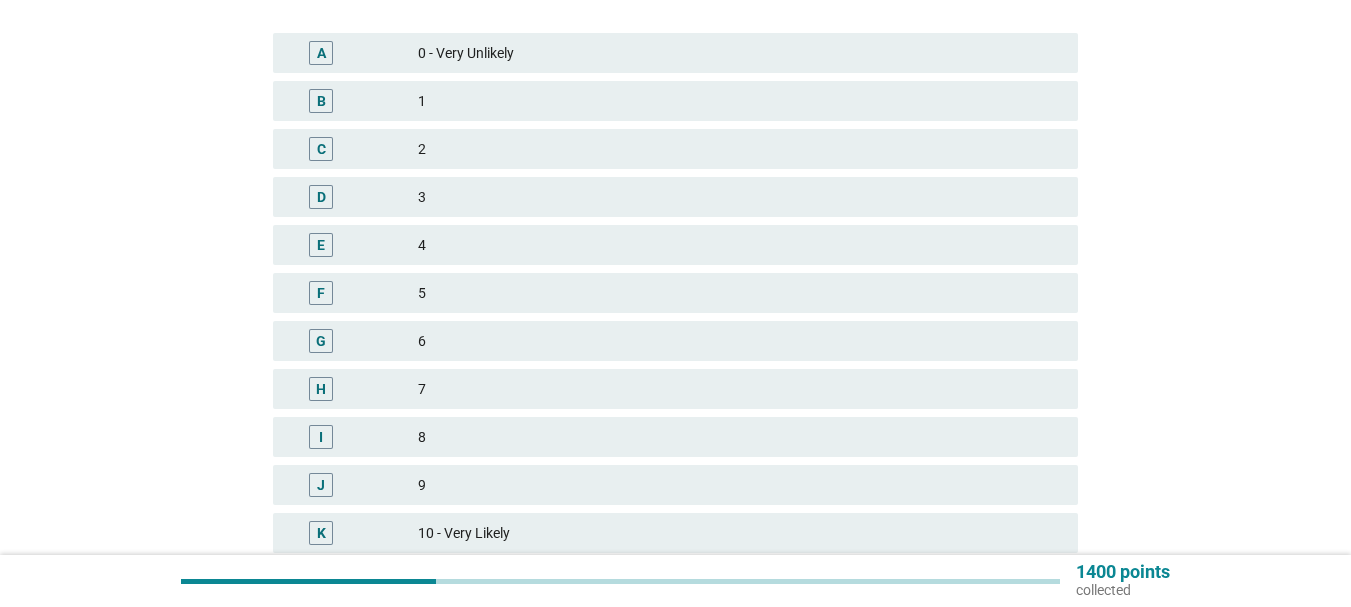 scroll, scrollTop: 568, scrollLeft: 0, axis: vertical 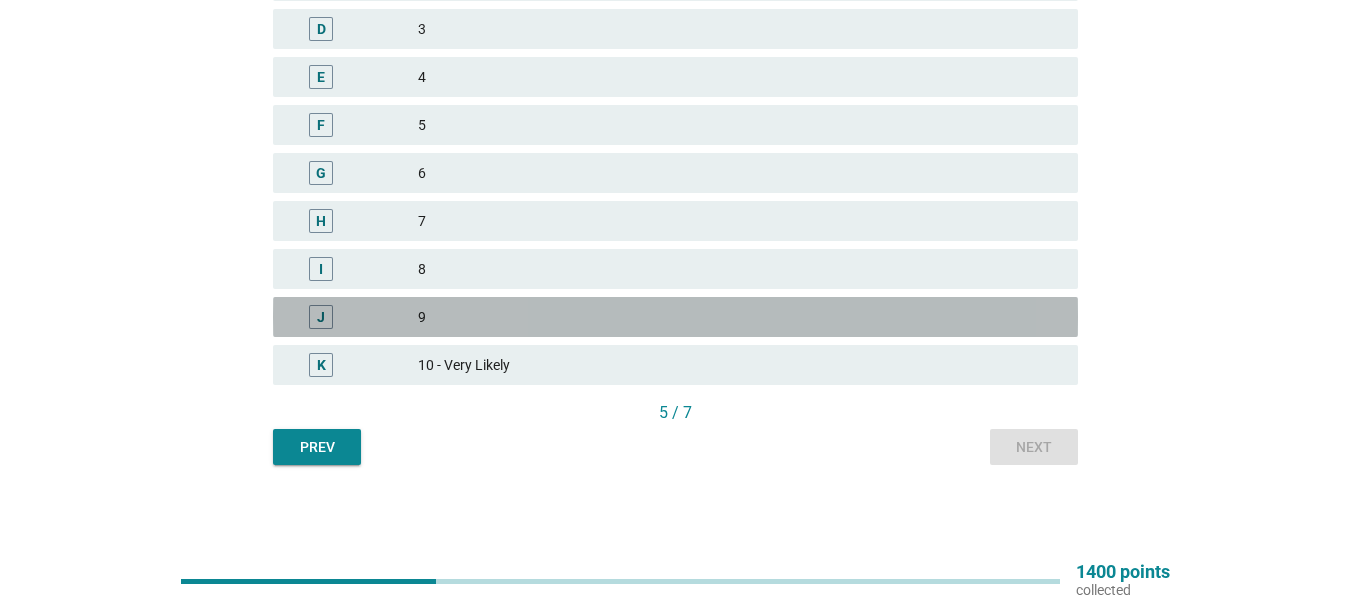 click on "J   9" at bounding box center [675, 317] 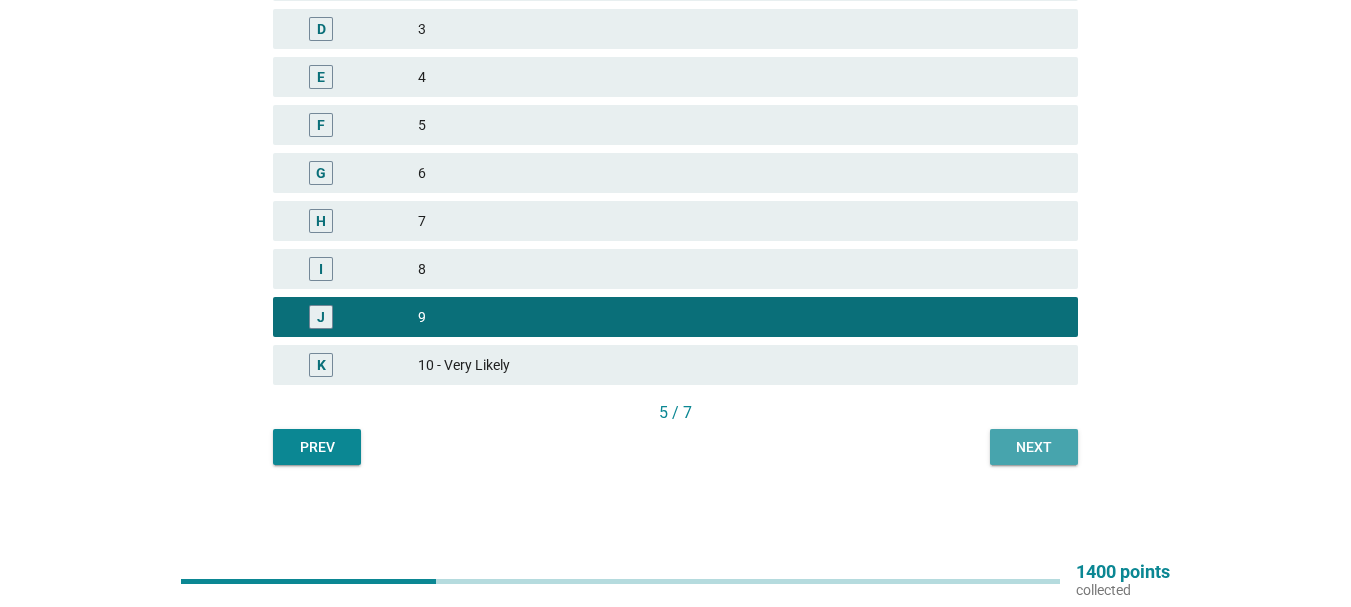 click on "Next" at bounding box center [1034, 447] 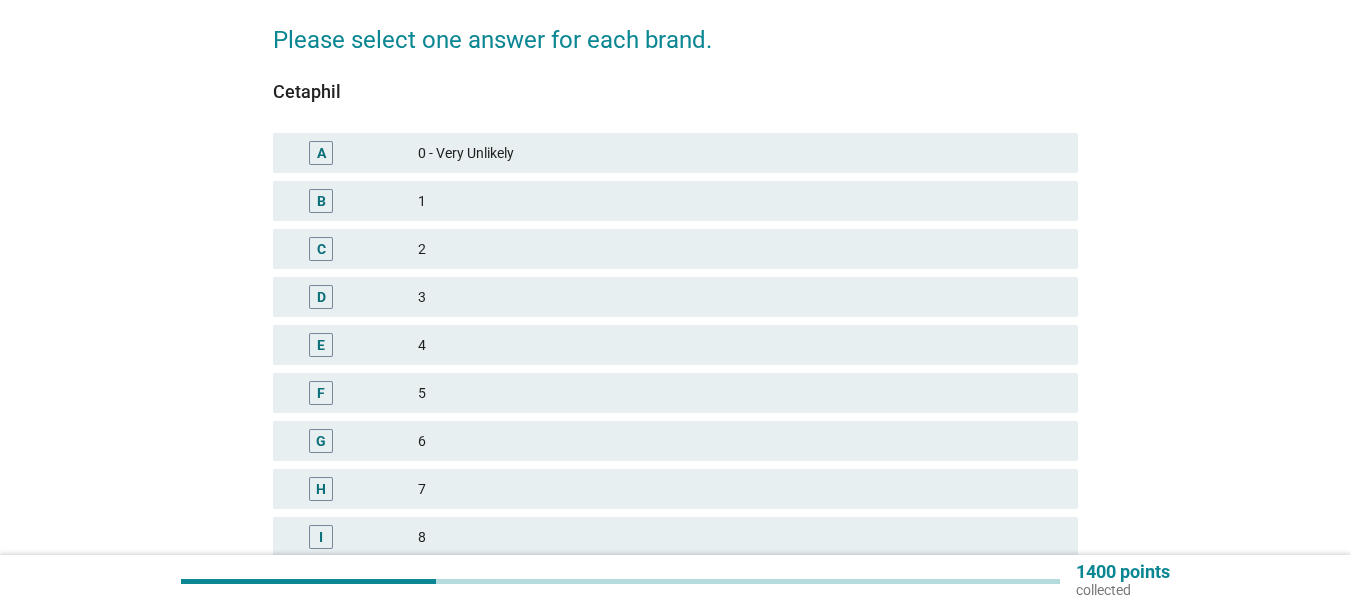 scroll, scrollTop: 500, scrollLeft: 0, axis: vertical 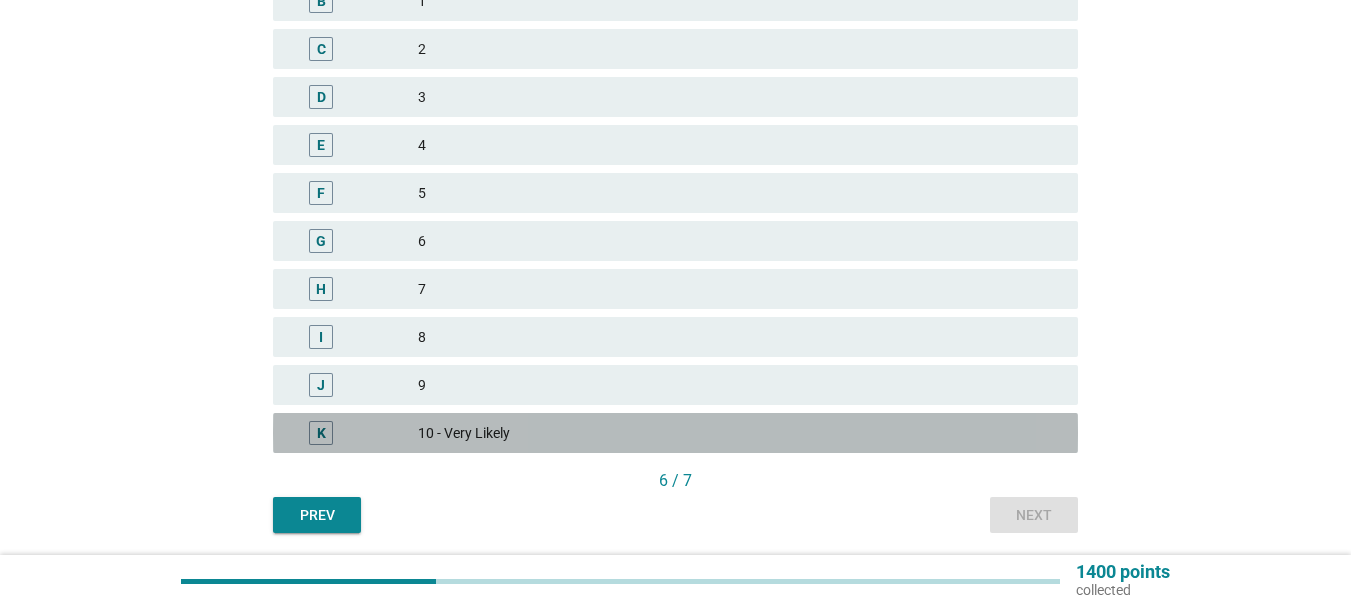 click on "10 - Very Likely" at bounding box center [740, 433] 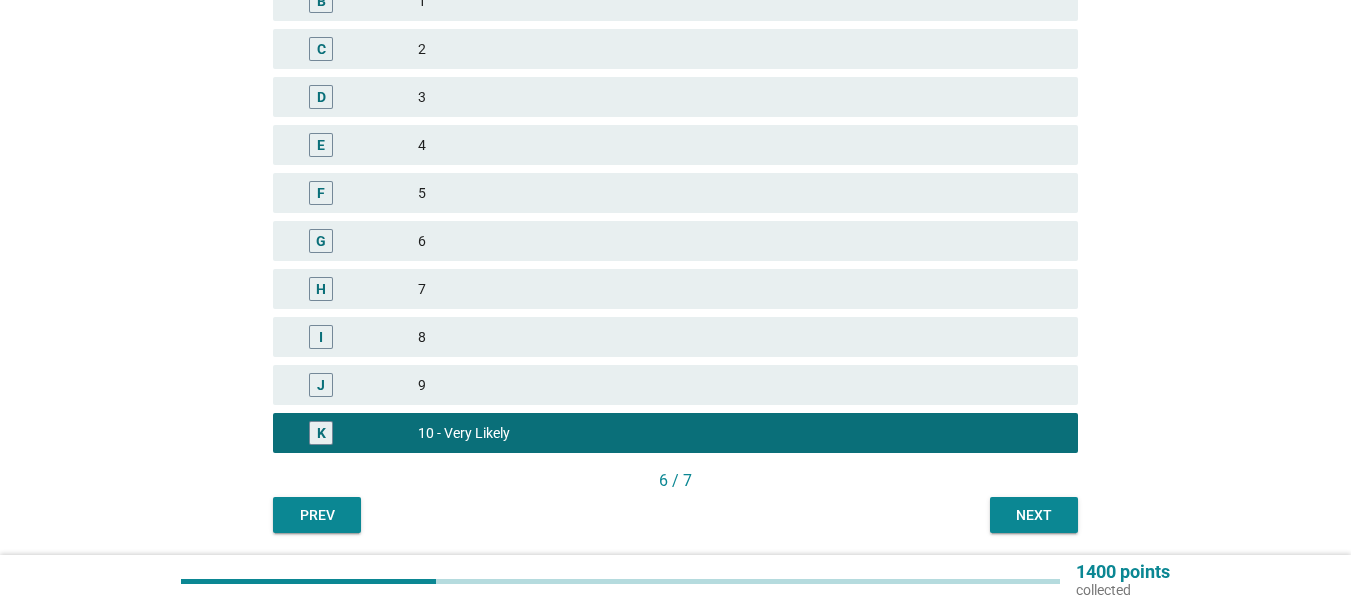click on "9" at bounding box center [740, 385] 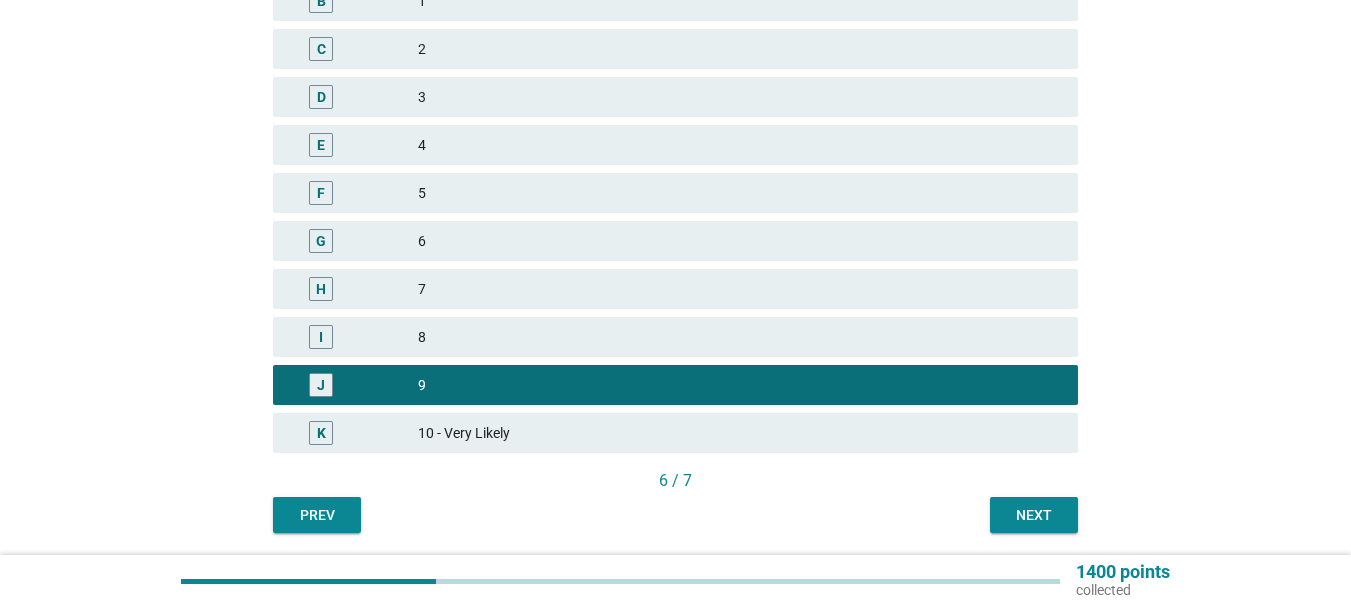 click on "Prev   Next" at bounding box center (675, 515) 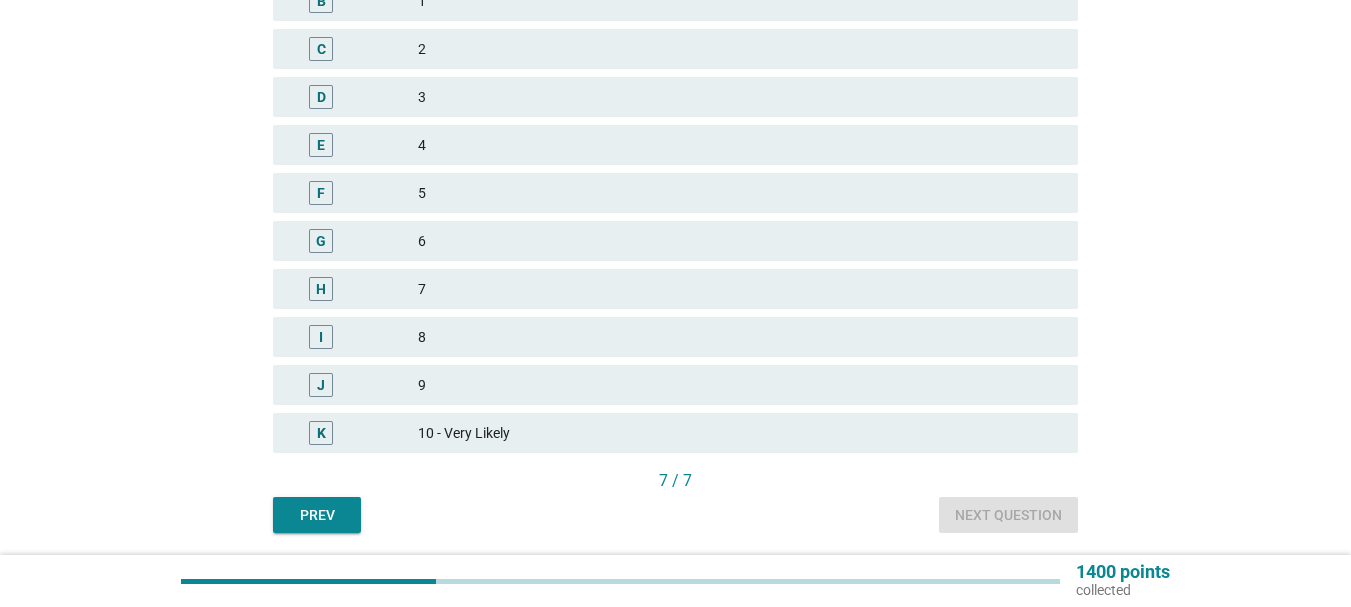 scroll, scrollTop: 300, scrollLeft: 0, axis: vertical 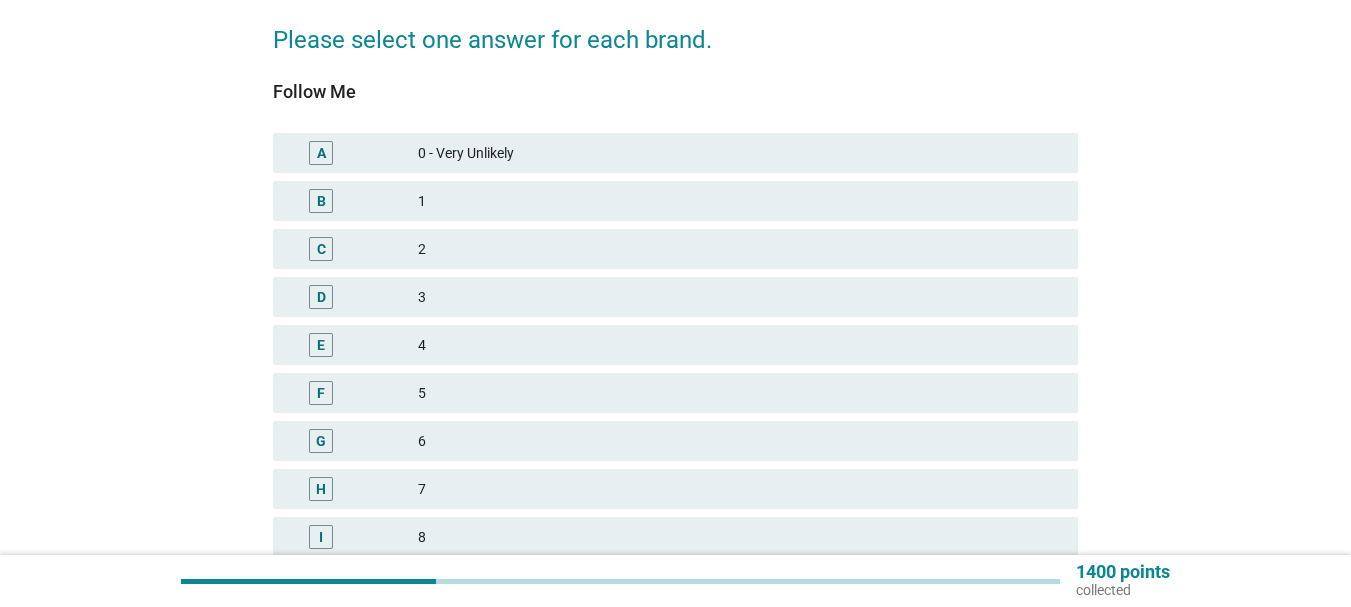 click on "B" at bounding box center [321, 201] 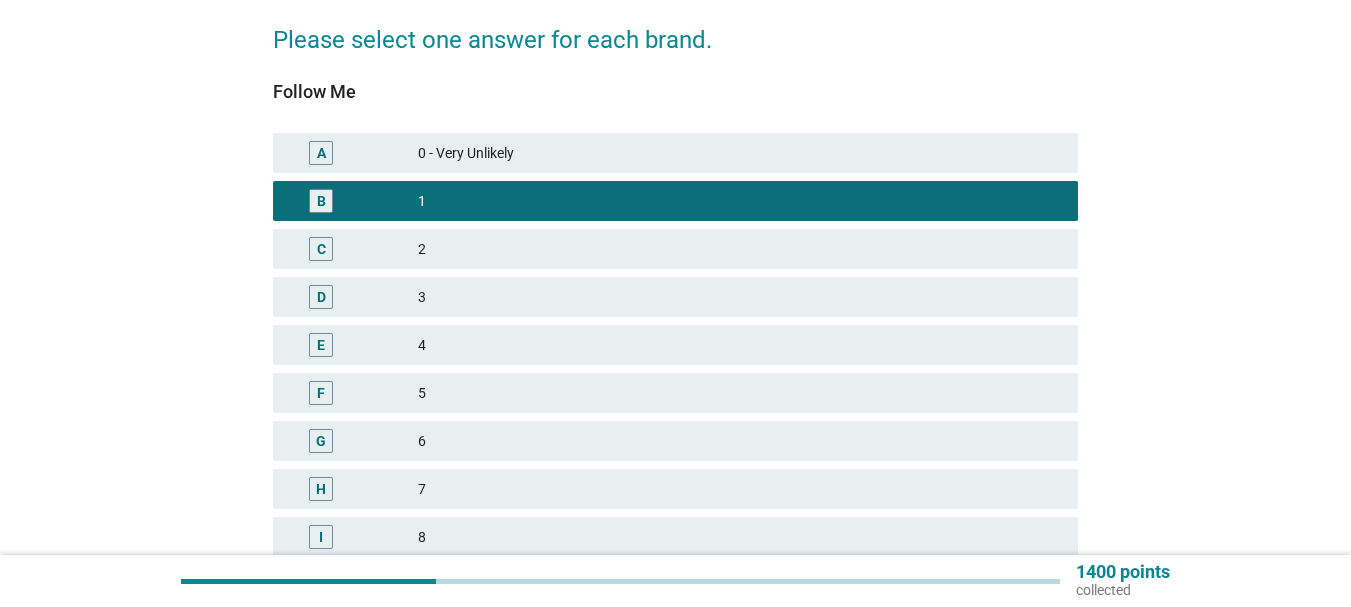 scroll, scrollTop: 568, scrollLeft: 0, axis: vertical 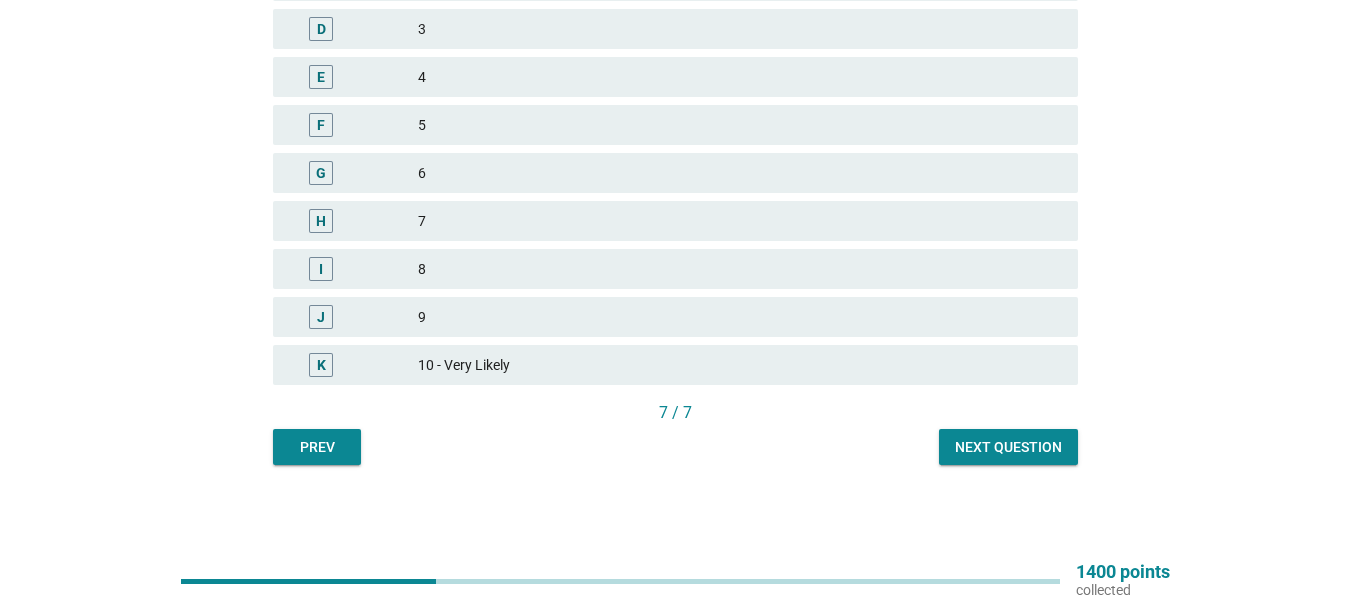click on "Next question" at bounding box center (1008, 447) 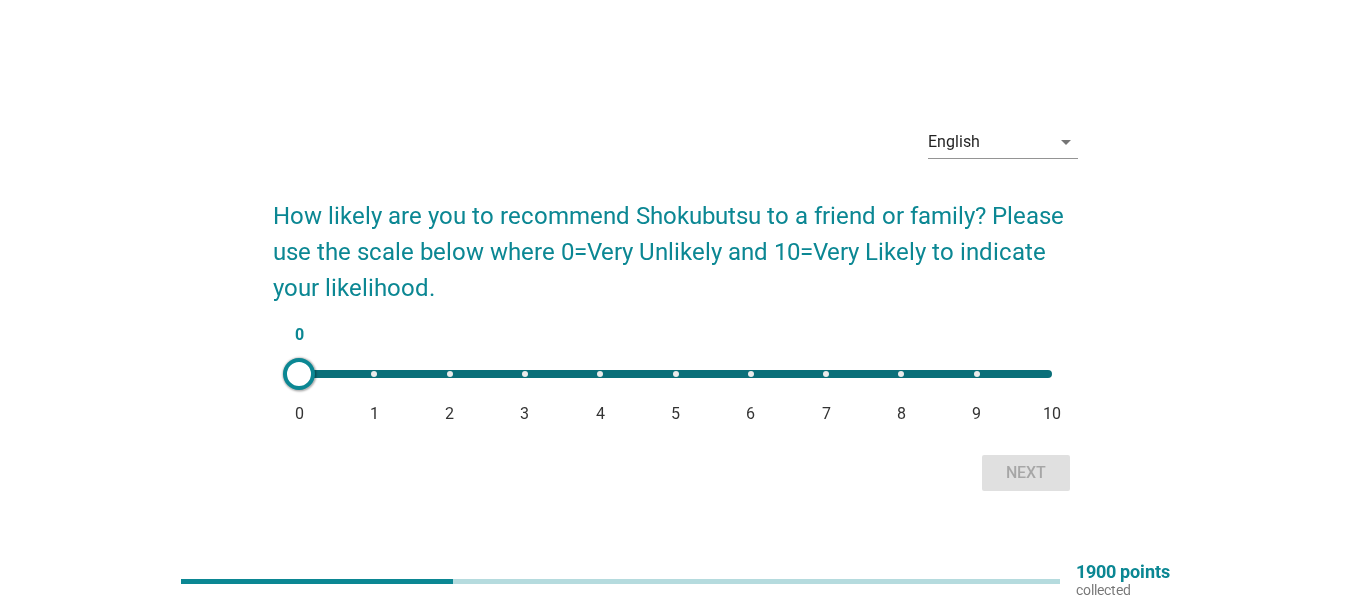 scroll, scrollTop: 52, scrollLeft: 0, axis: vertical 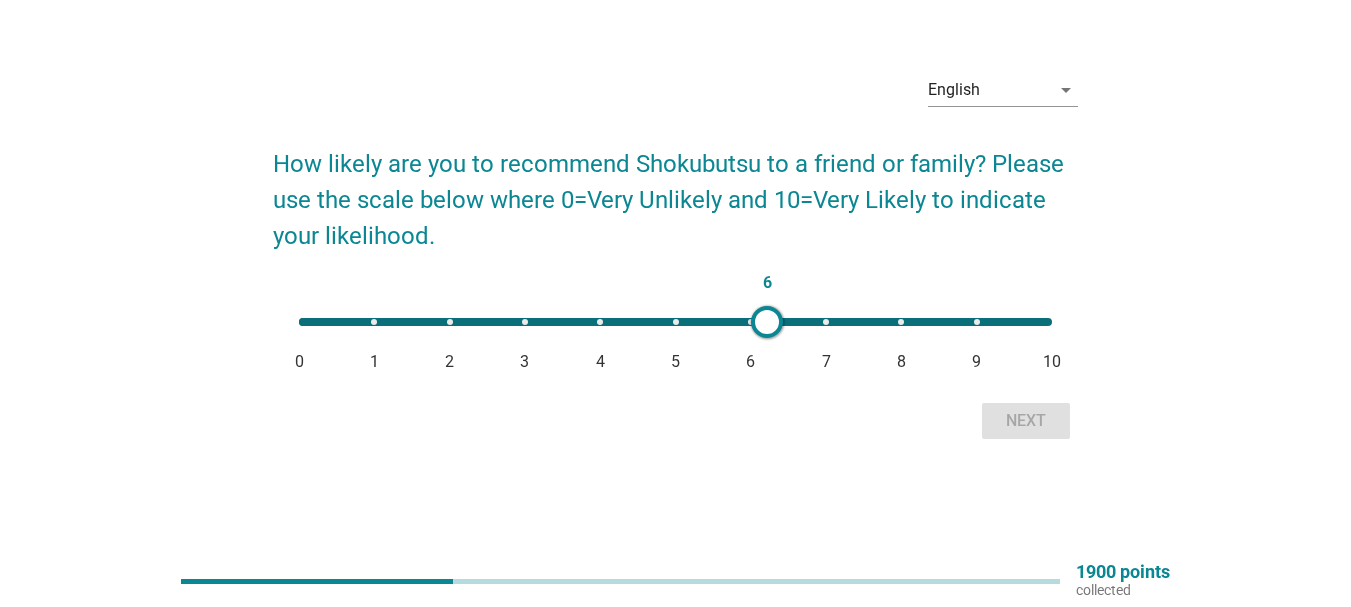 type on "7" 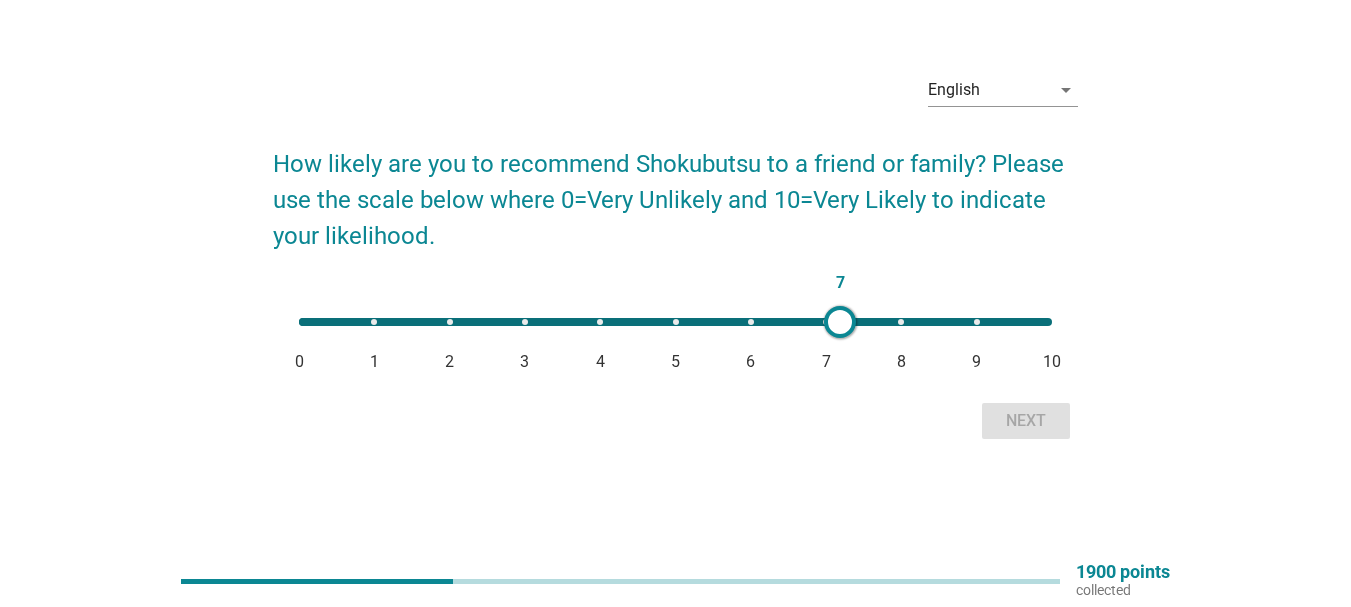 drag, startPoint x: 295, startPoint y: 314, endPoint x: 840, endPoint y: 307, distance: 545.0449 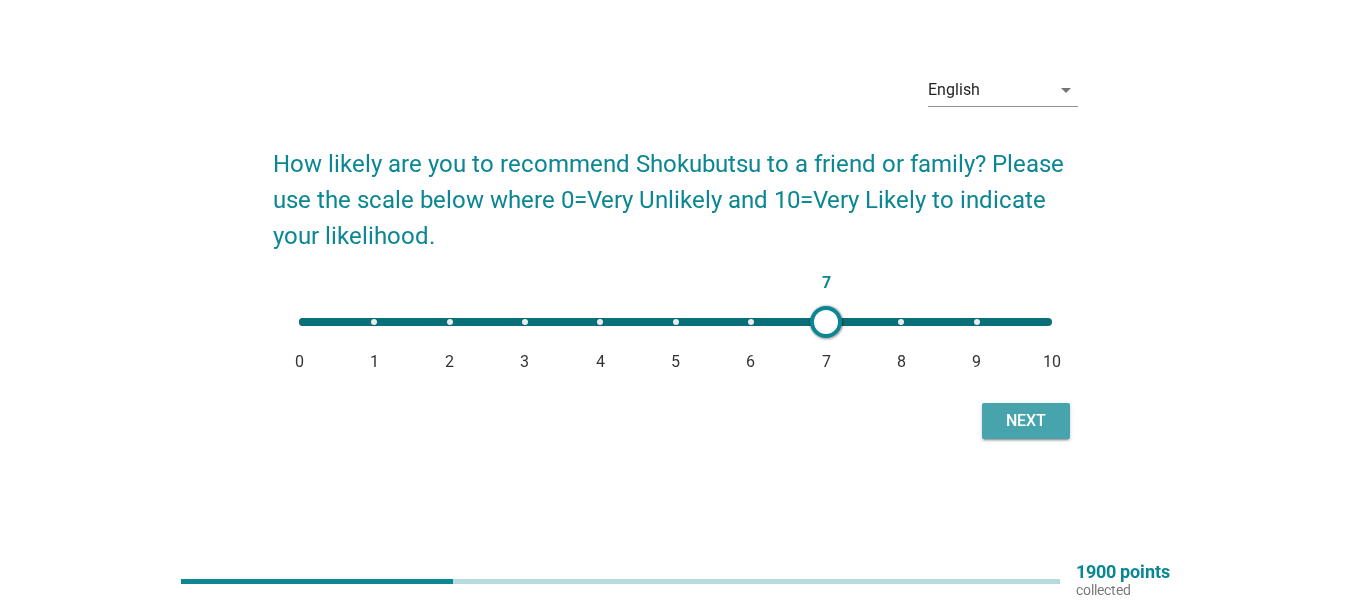 click on "Next" at bounding box center (1026, 421) 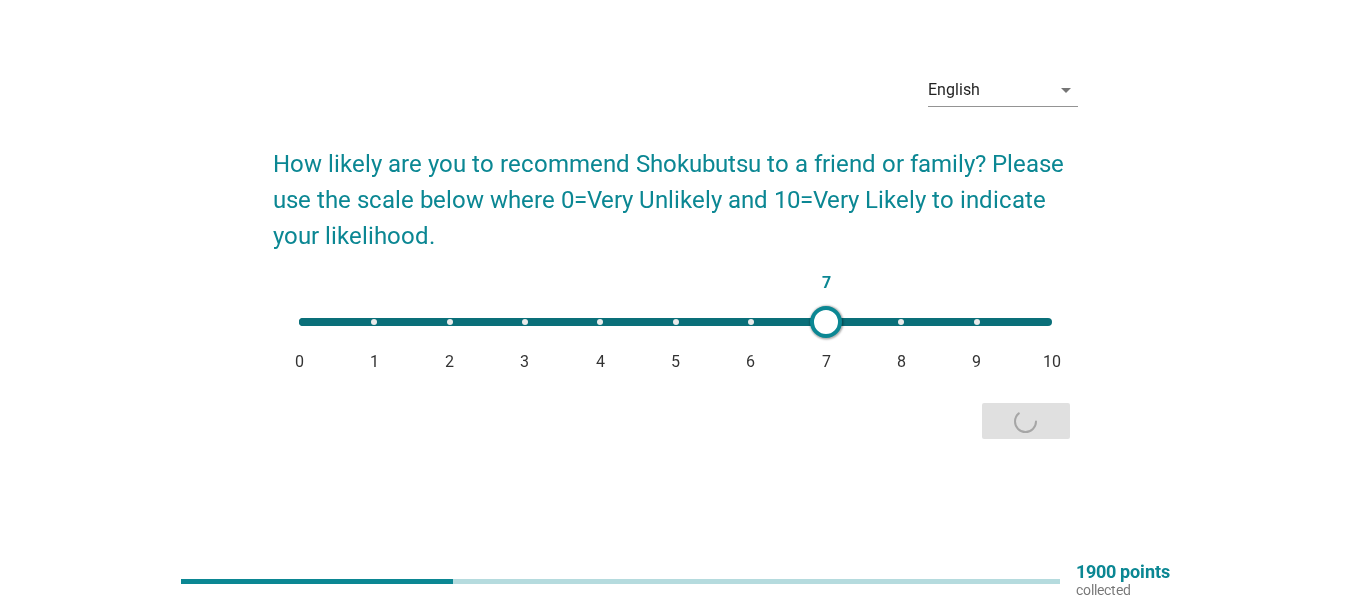 scroll, scrollTop: 0, scrollLeft: 0, axis: both 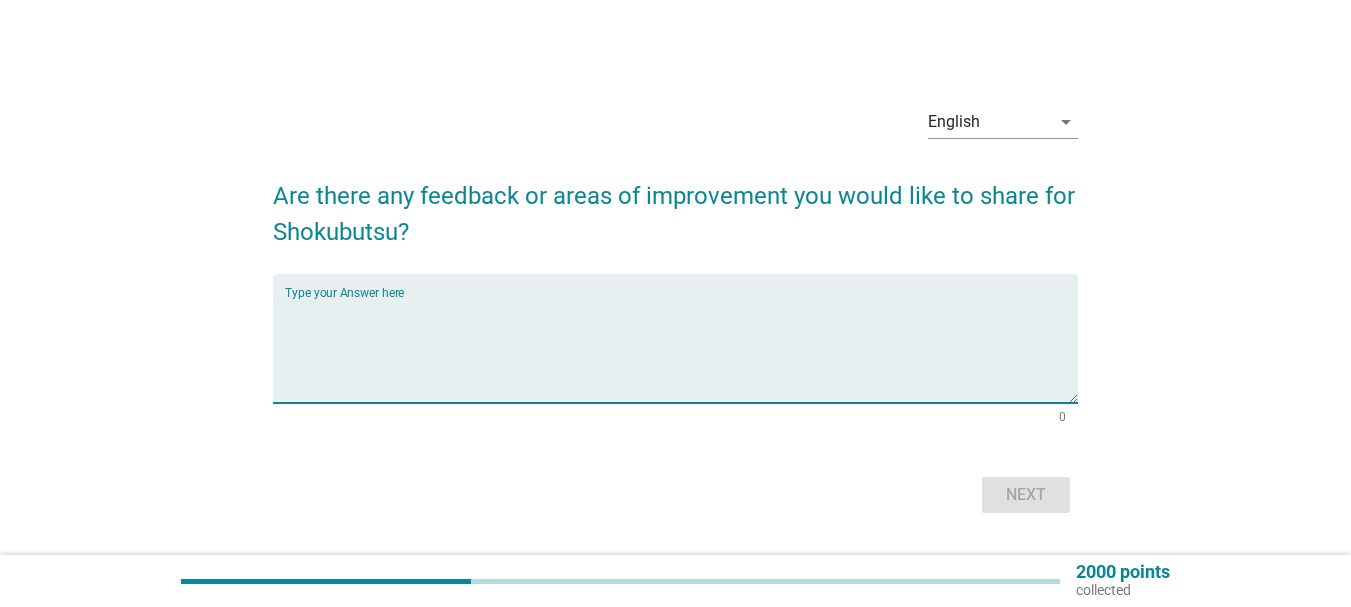 click at bounding box center [681, 350] 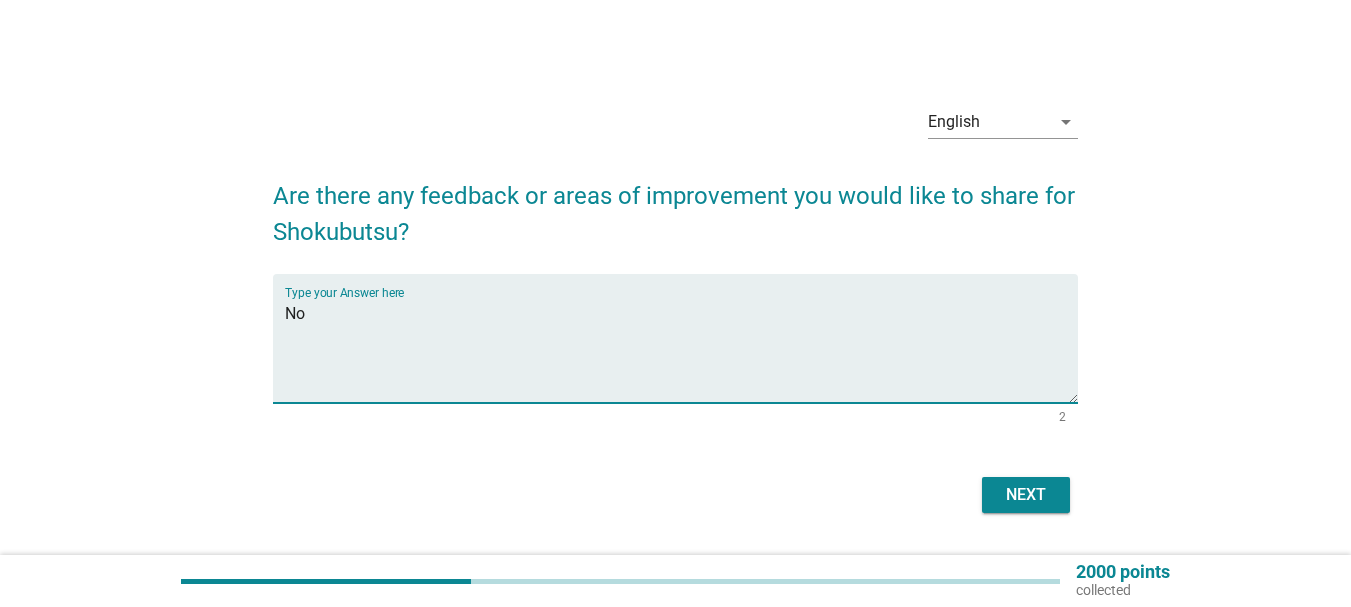 type on "No" 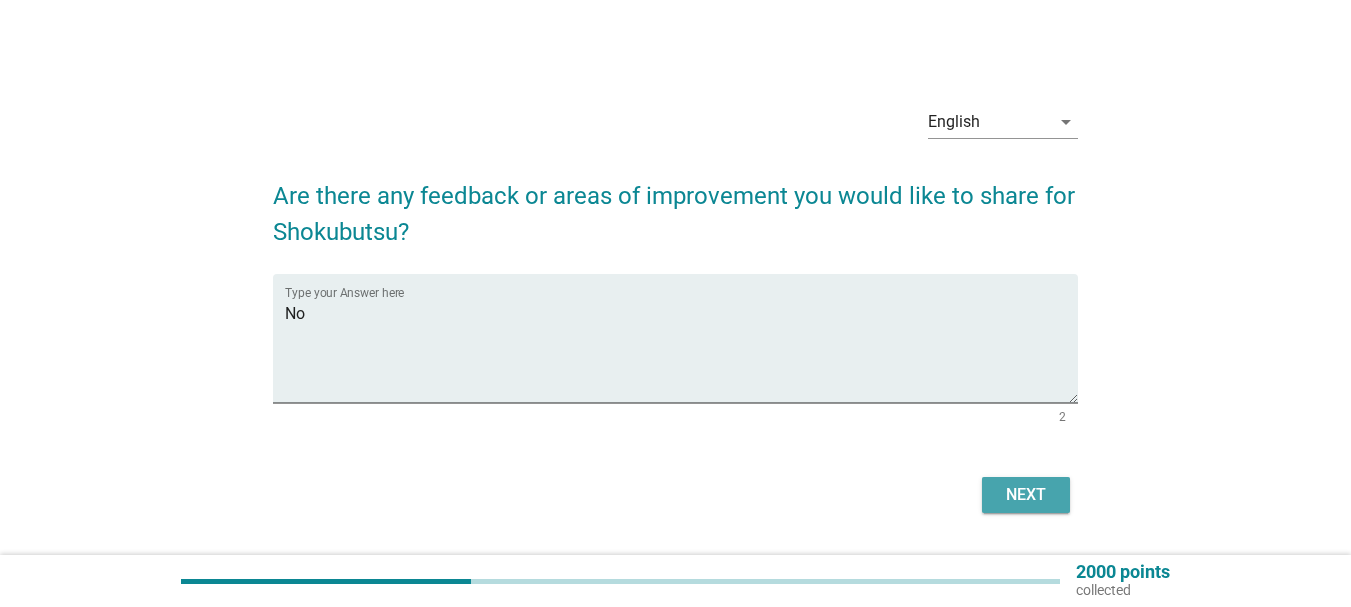 click on "Next" at bounding box center [1026, 495] 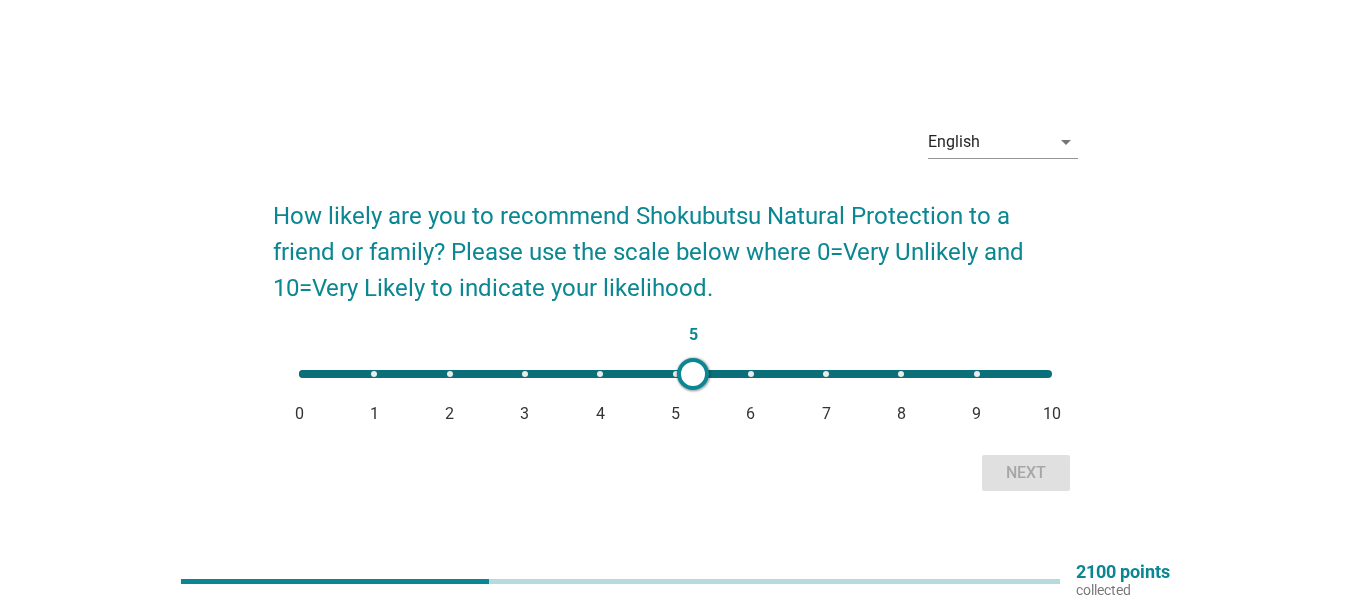 type on "7" 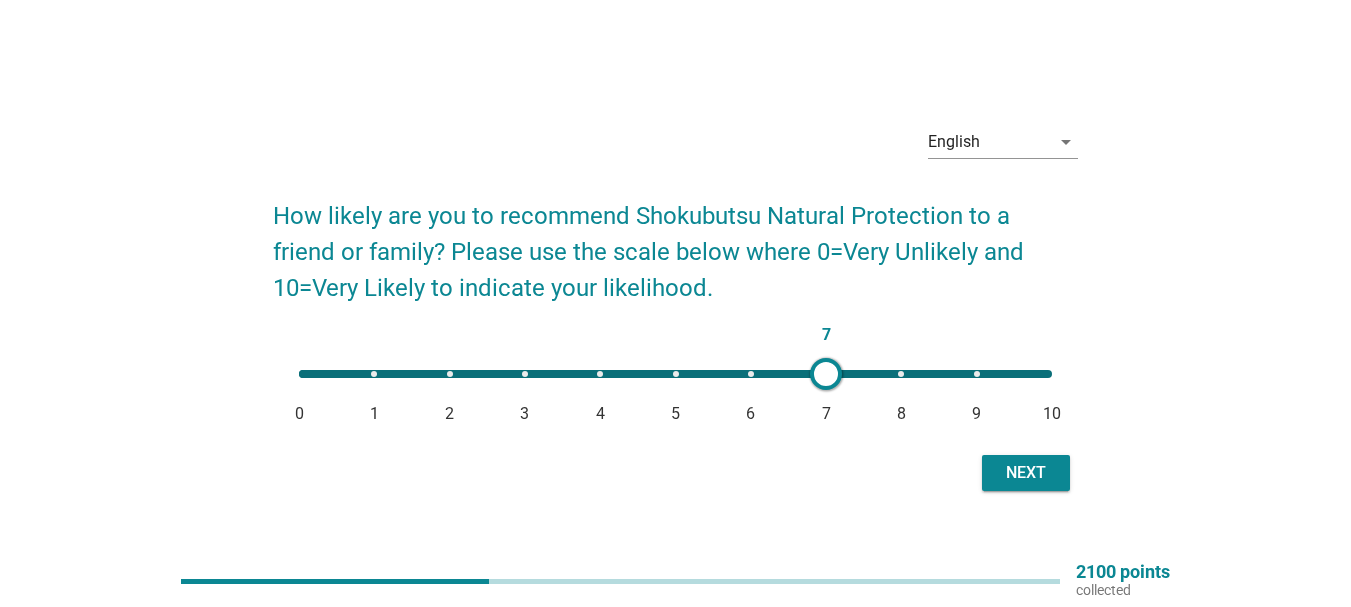 click on "Next" at bounding box center (1026, 473) 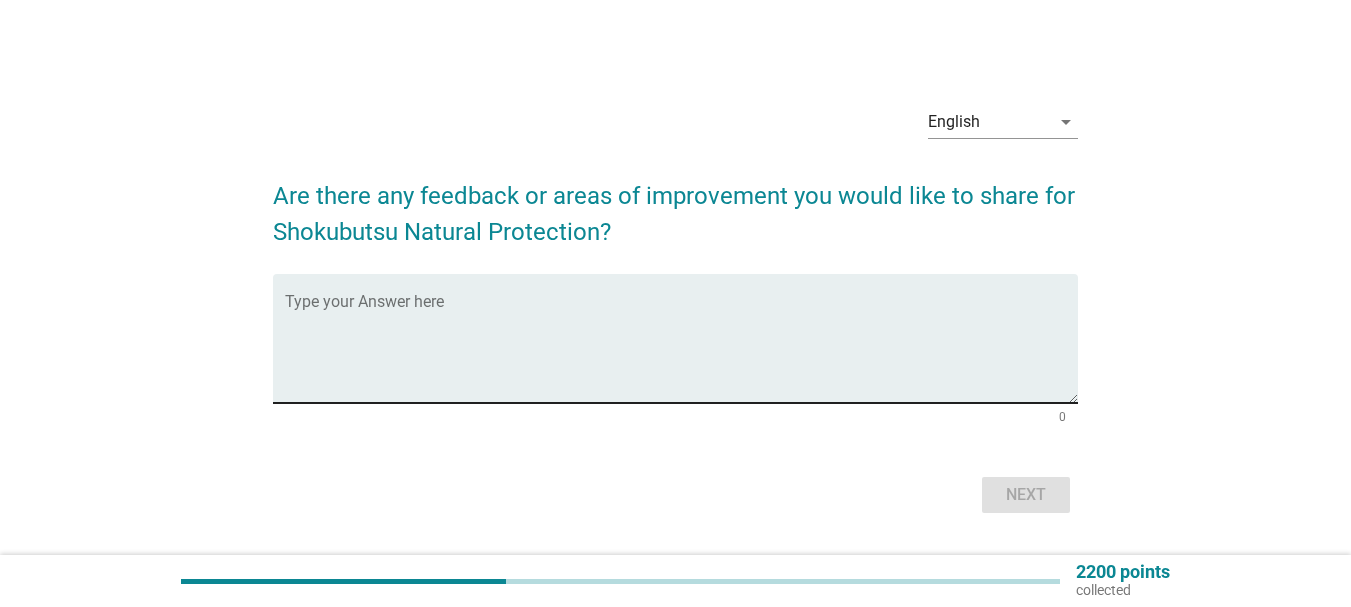 click at bounding box center (681, 350) 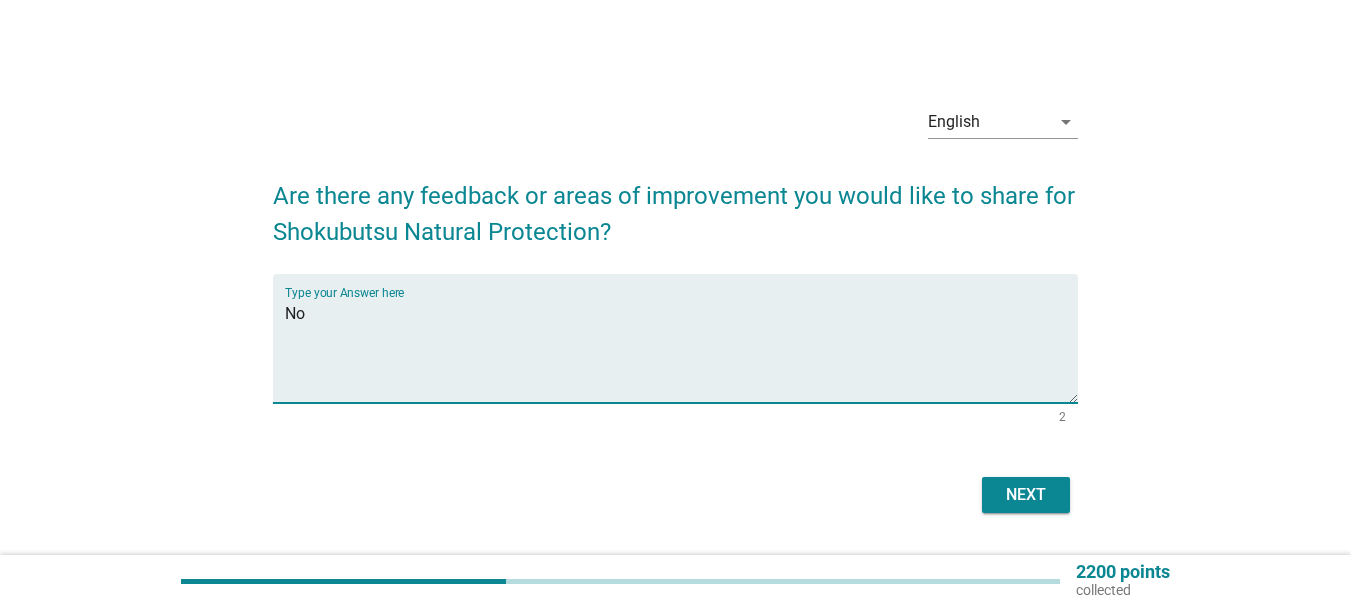 type on "No" 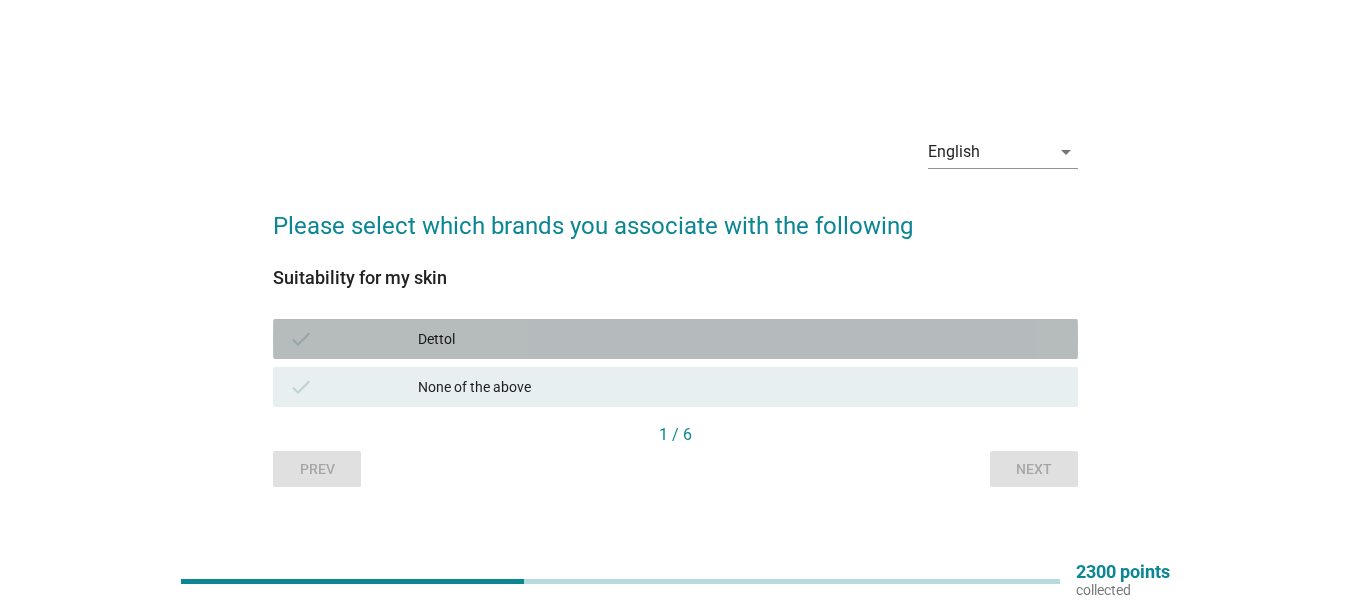 click on "check   Dettol" at bounding box center (675, 339) 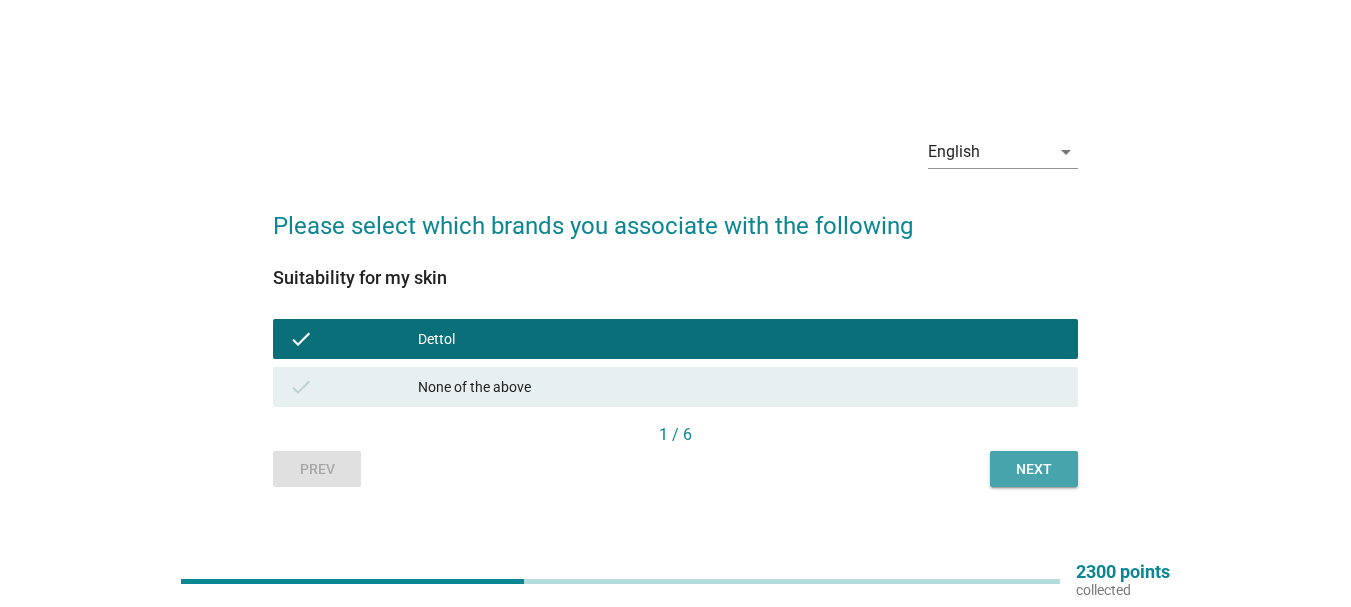 click on "Next" at bounding box center (1034, 469) 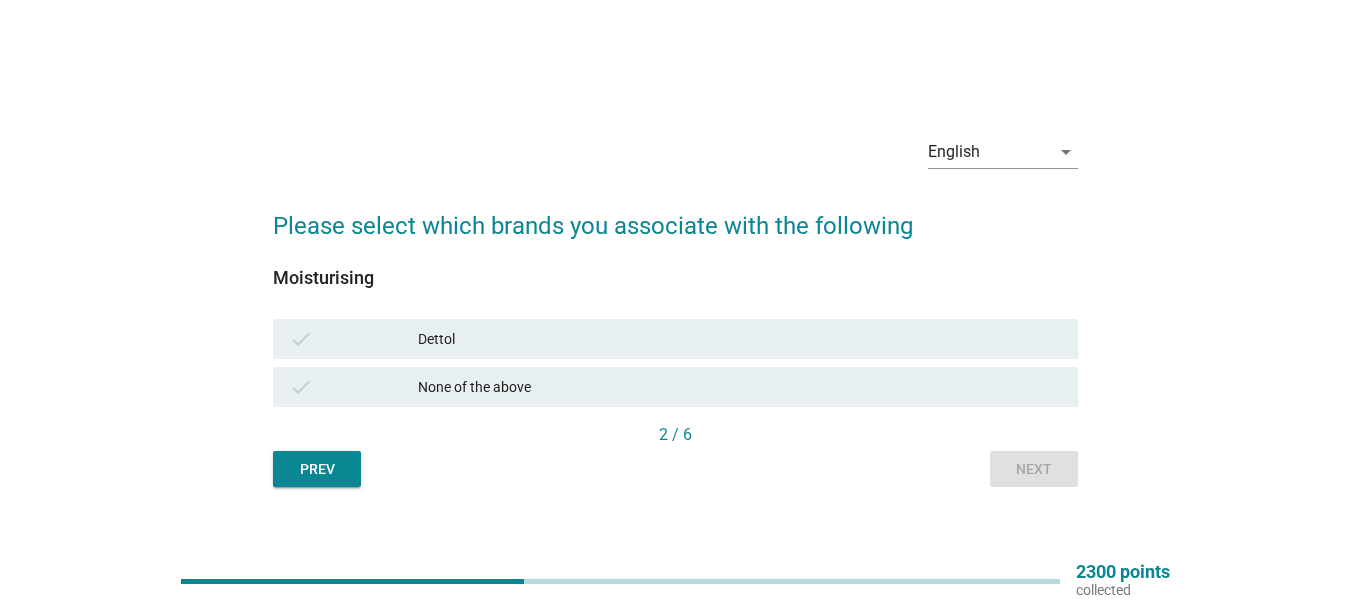 click on "check" at bounding box center [353, 339] 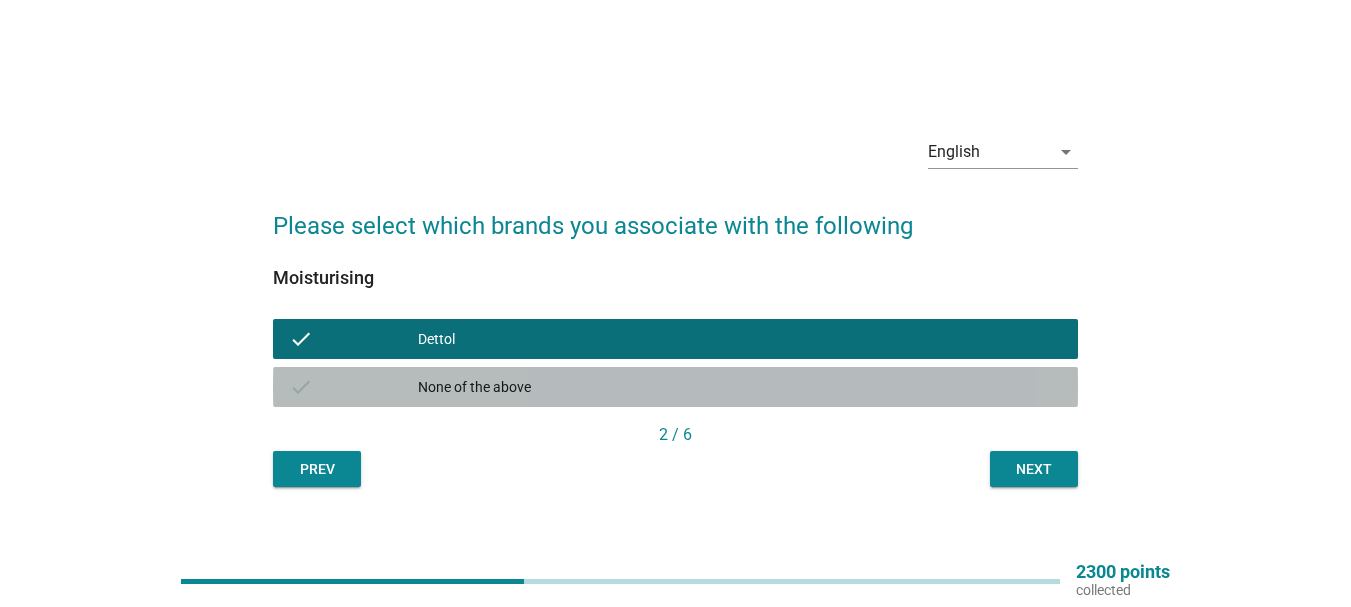 click on "None of the above" at bounding box center [740, 387] 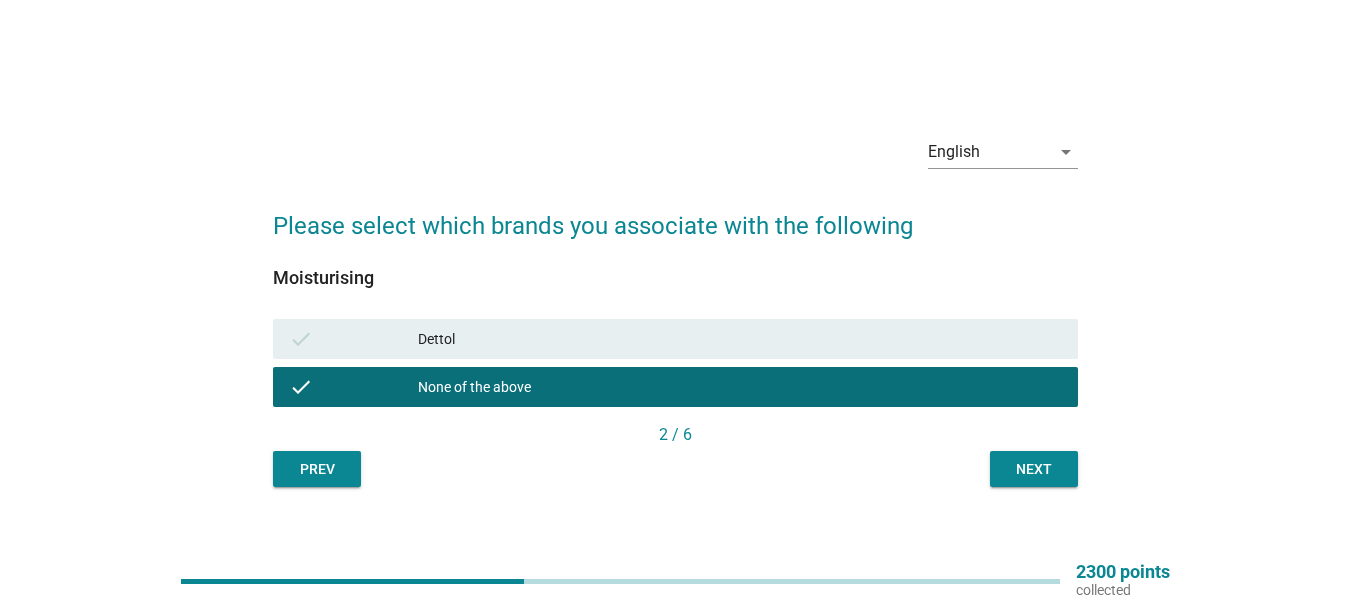 click on "Next" at bounding box center (1034, 469) 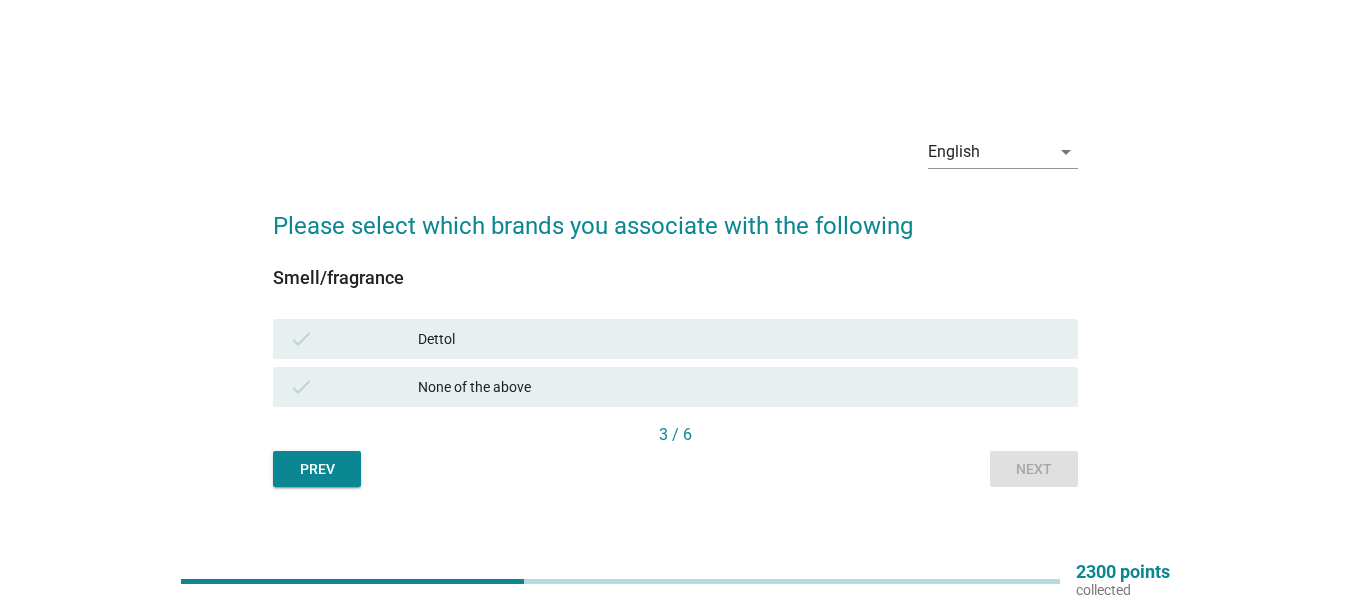 drag, startPoint x: 510, startPoint y: 379, endPoint x: 746, endPoint y: 416, distance: 238.88281 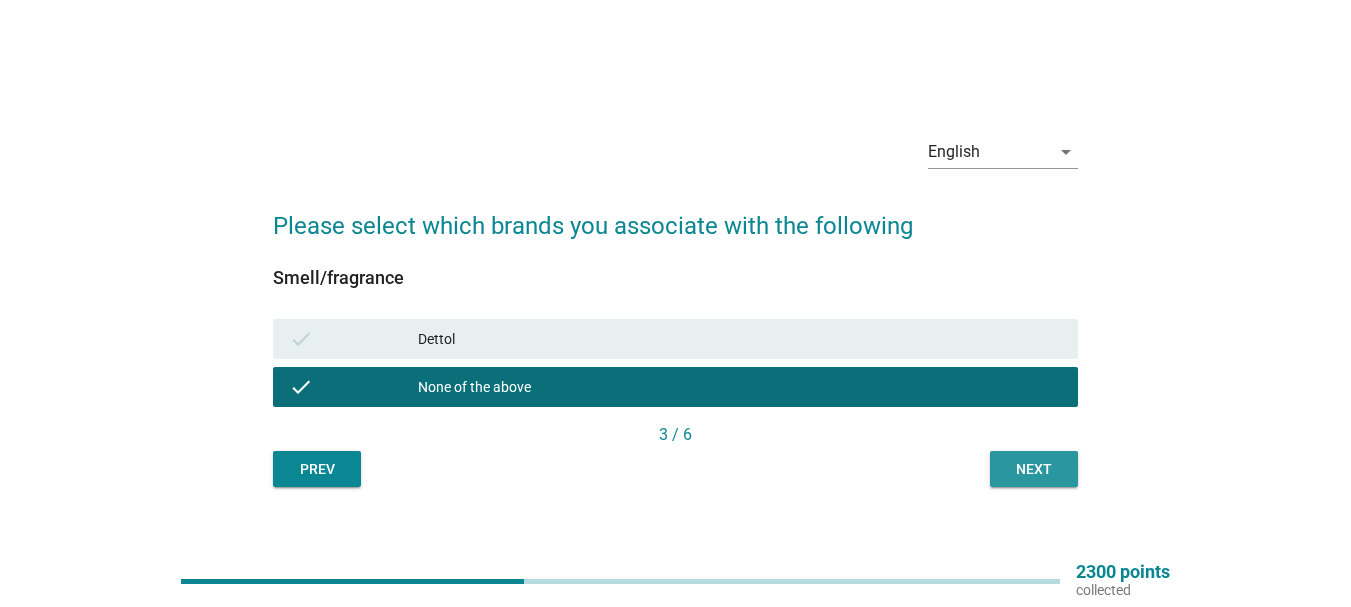 click on "Next" at bounding box center [1034, 469] 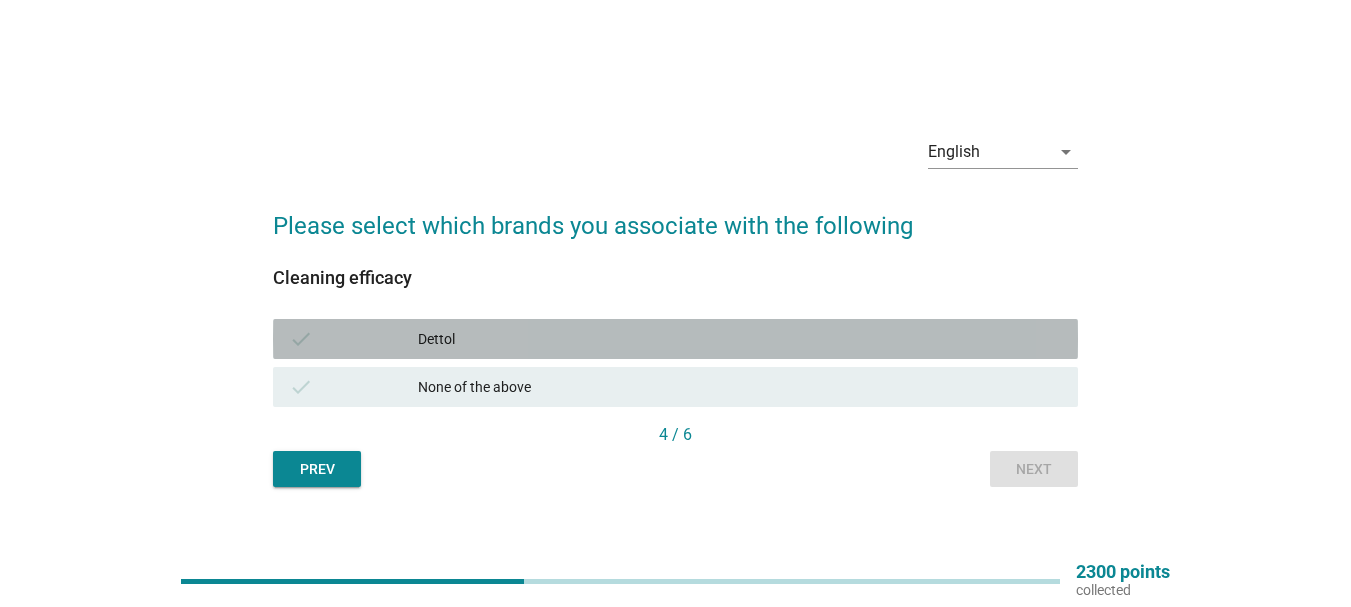 click on "check   Dettol" at bounding box center [675, 339] 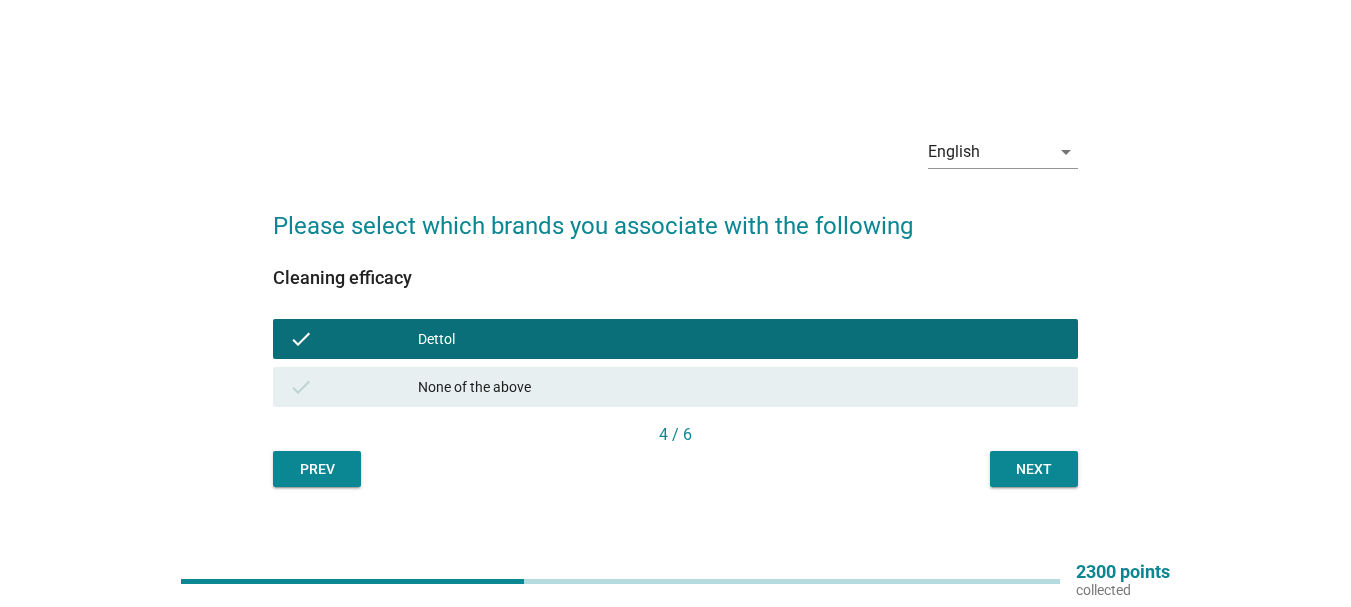 click on "Next" at bounding box center [1034, 469] 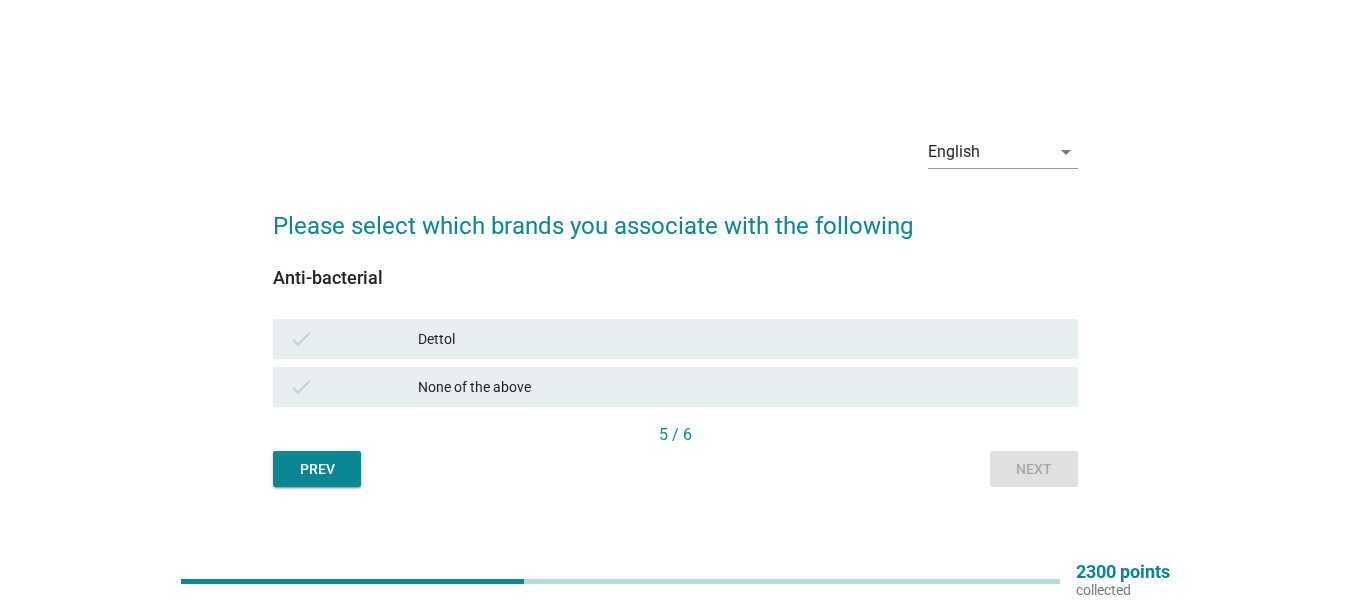 click on "Dettol" at bounding box center [740, 339] 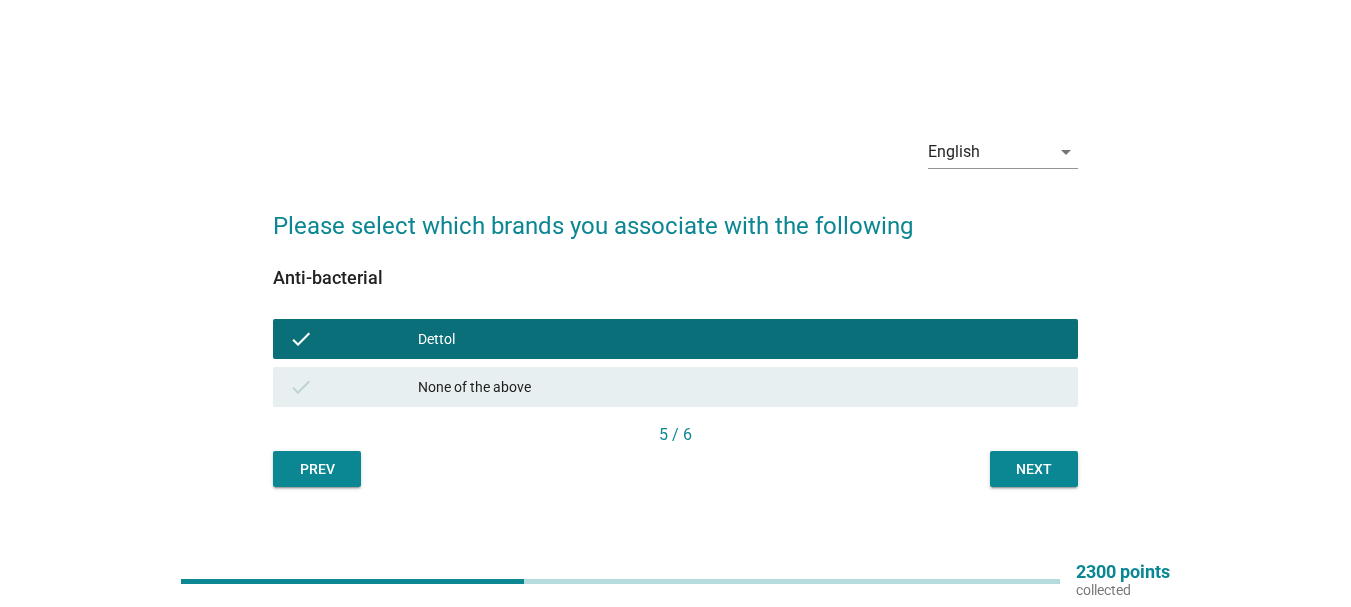 click on "Next" at bounding box center (1034, 469) 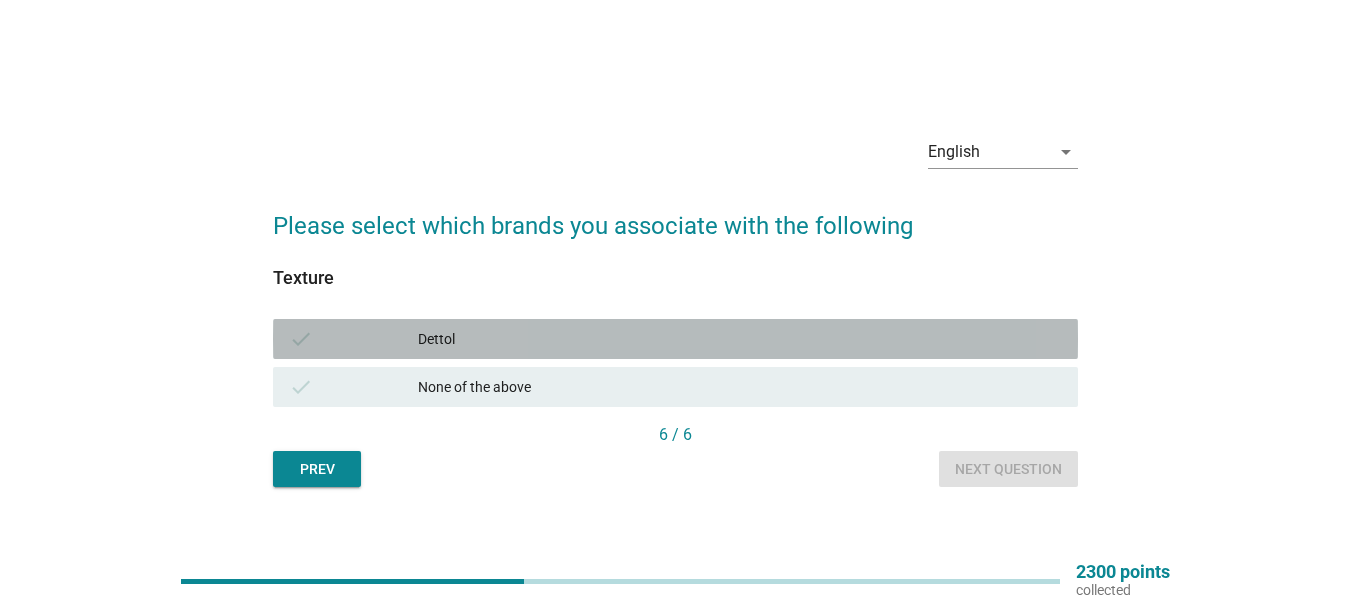 click on "Dettol" at bounding box center [740, 339] 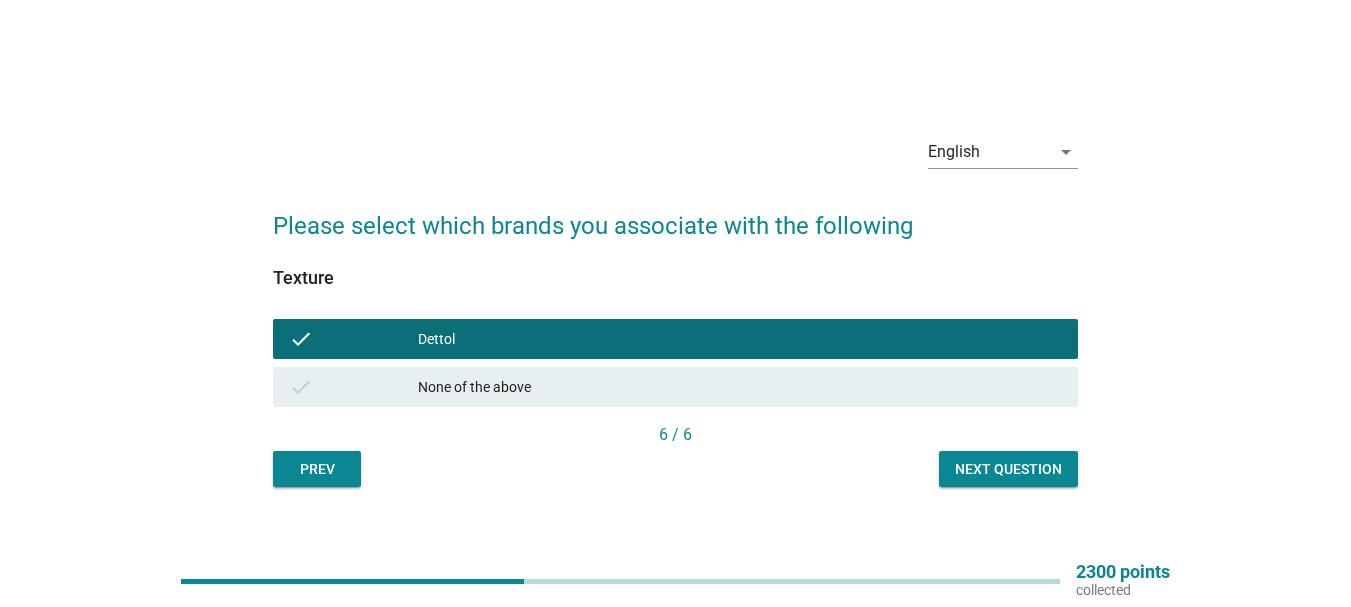 drag, startPoint x: 910, startPoint y: 442, endPoint x: 991, endPoint y: 475, distance: 87.46428 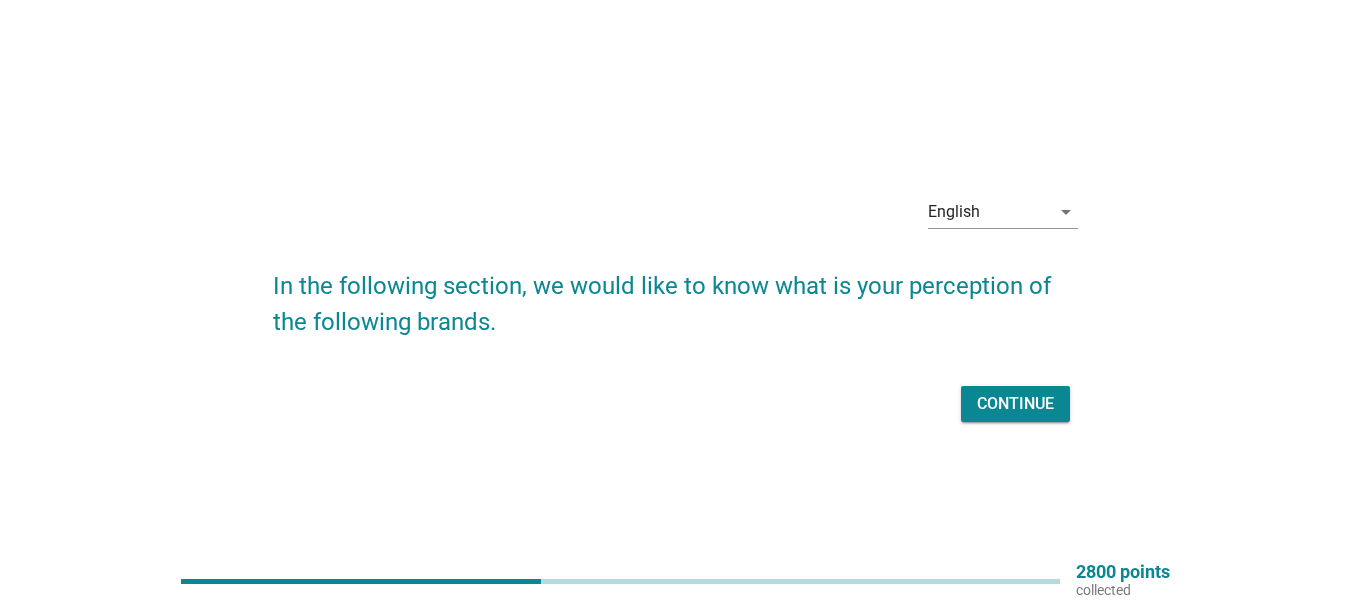 scroll, scrollTop: 52, scrollLeft: 0, axis: vertical 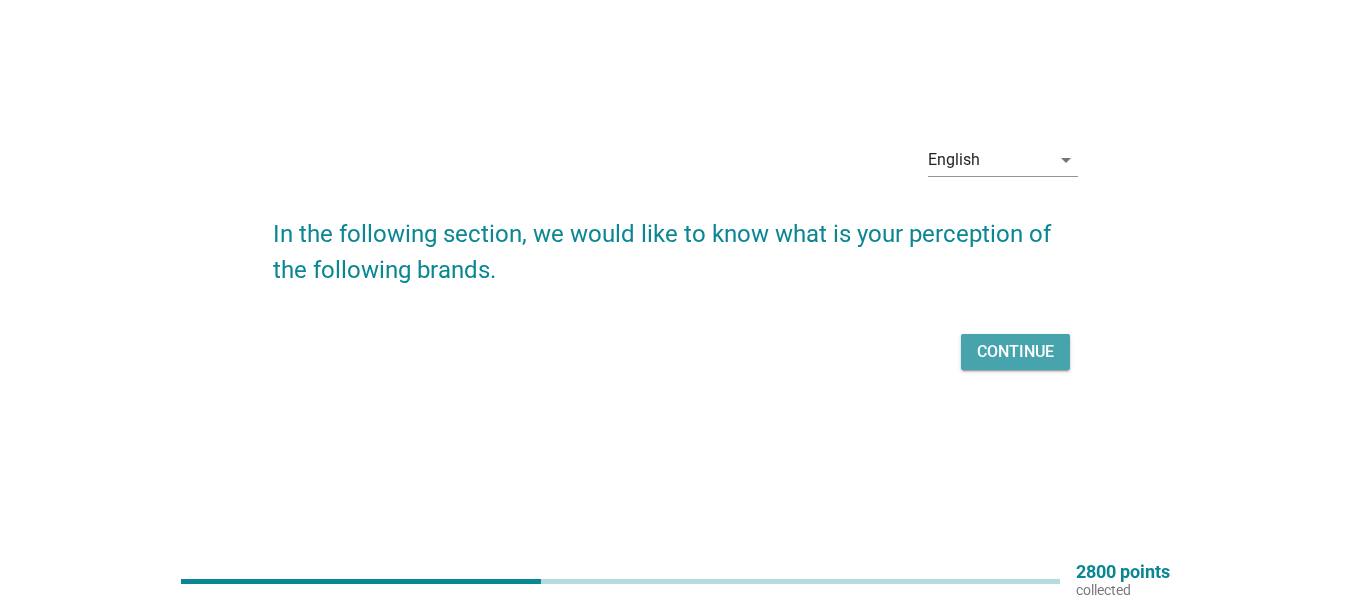 click on "Continue" at bounding box center [1015, 352] 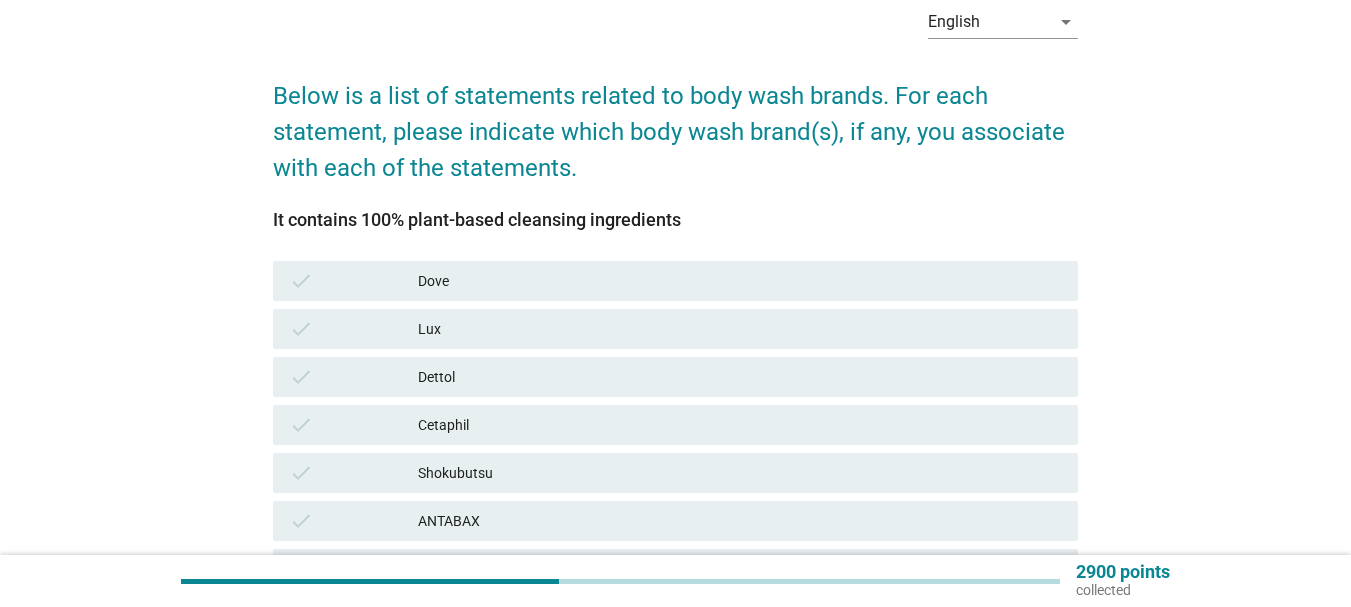 scroll, scrollTop: 400, scrollLeft: 0, axis: vertical 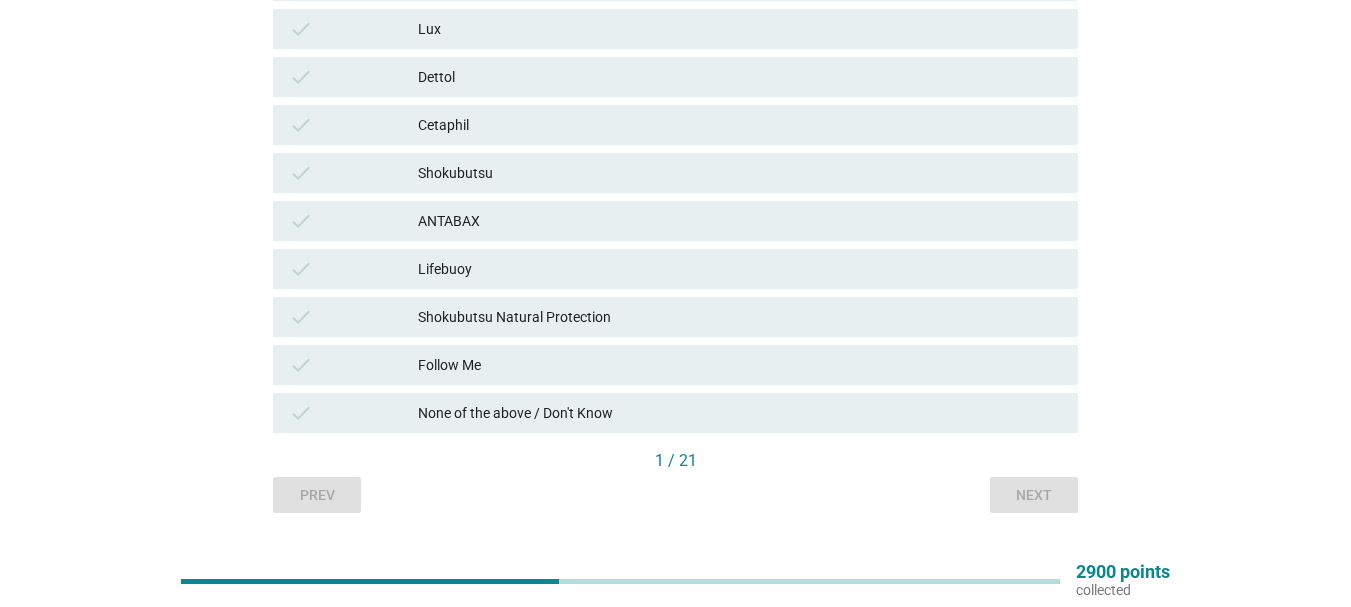 click on "None of the above / Don't Know" at bounding box center (740, 413) 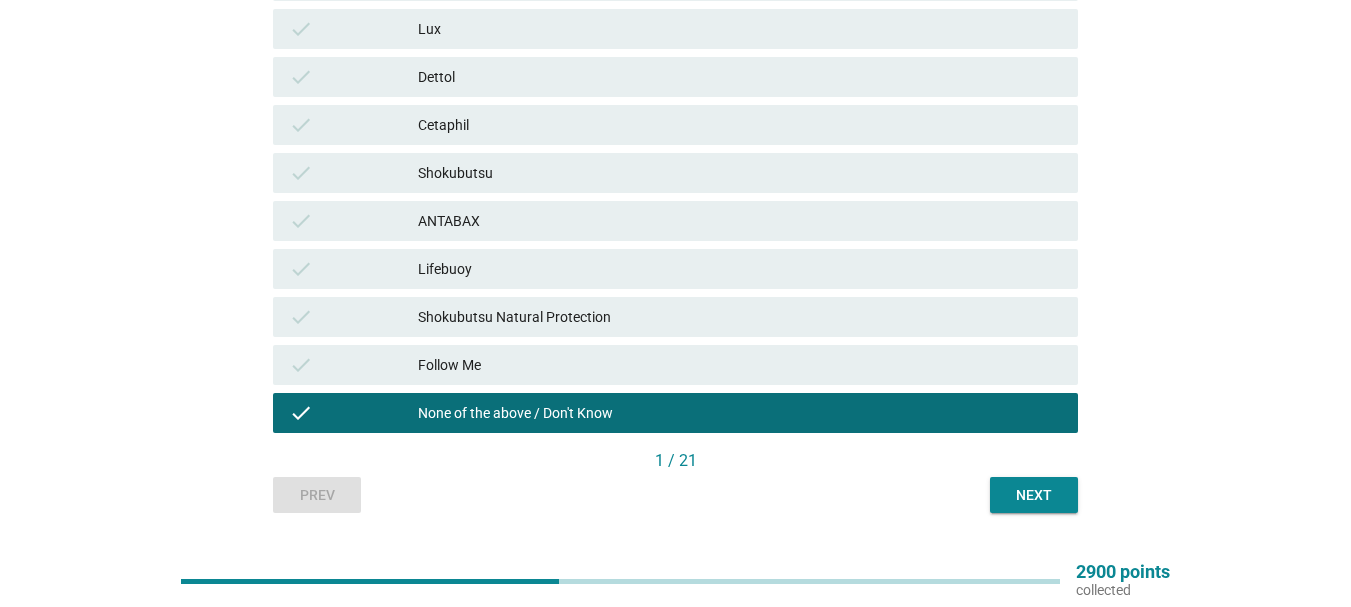 click on "Next" at bounding box center [1034, 495] 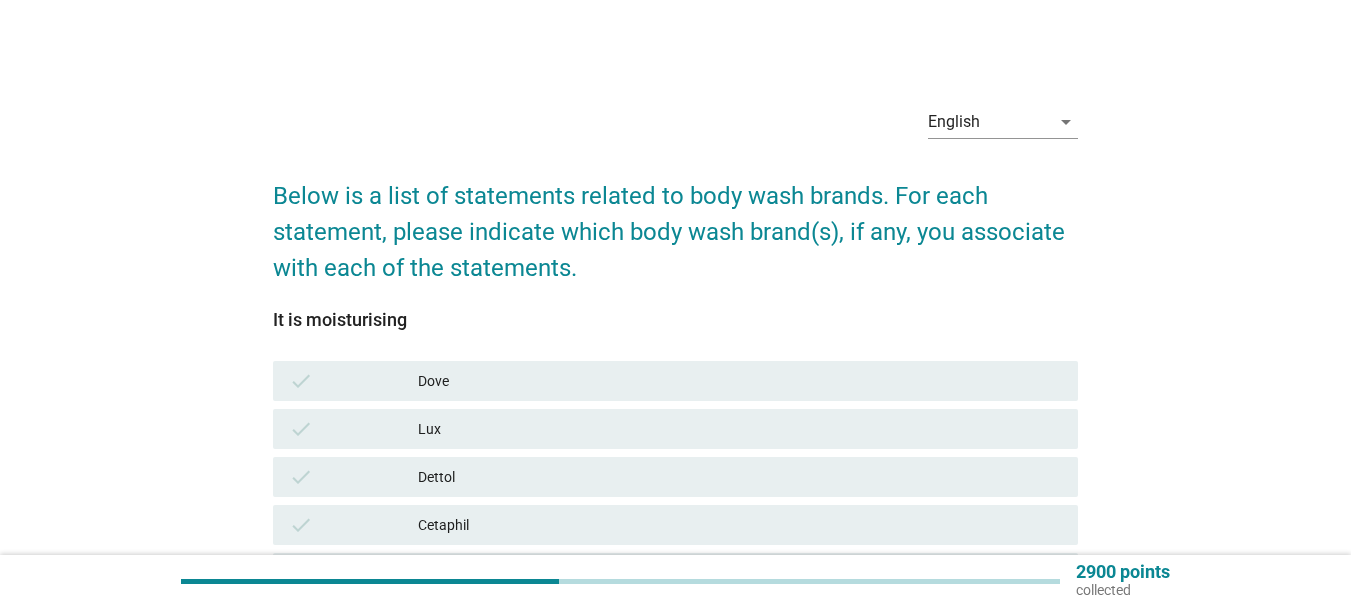 scroll, scrollTop: 200, scrollLeft: 0, axis: vertical 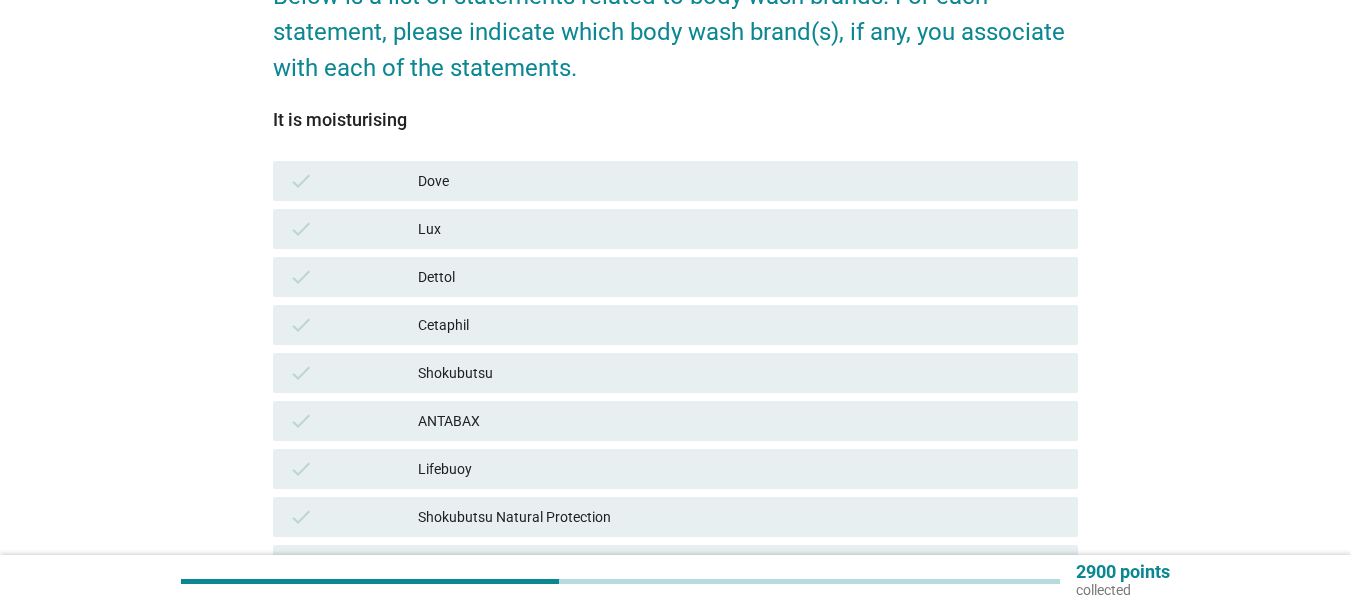 click on "check   Dove" at bounding box center [675, 181] 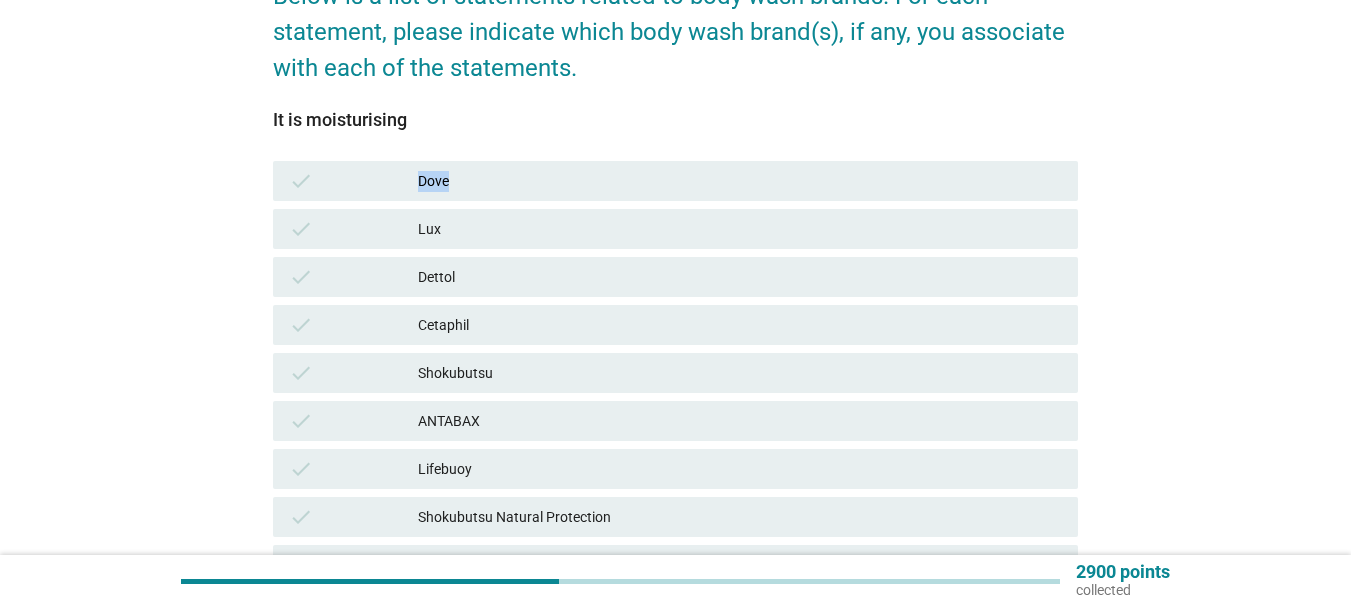click on "check   Dove" at bounding box center (675, 181) 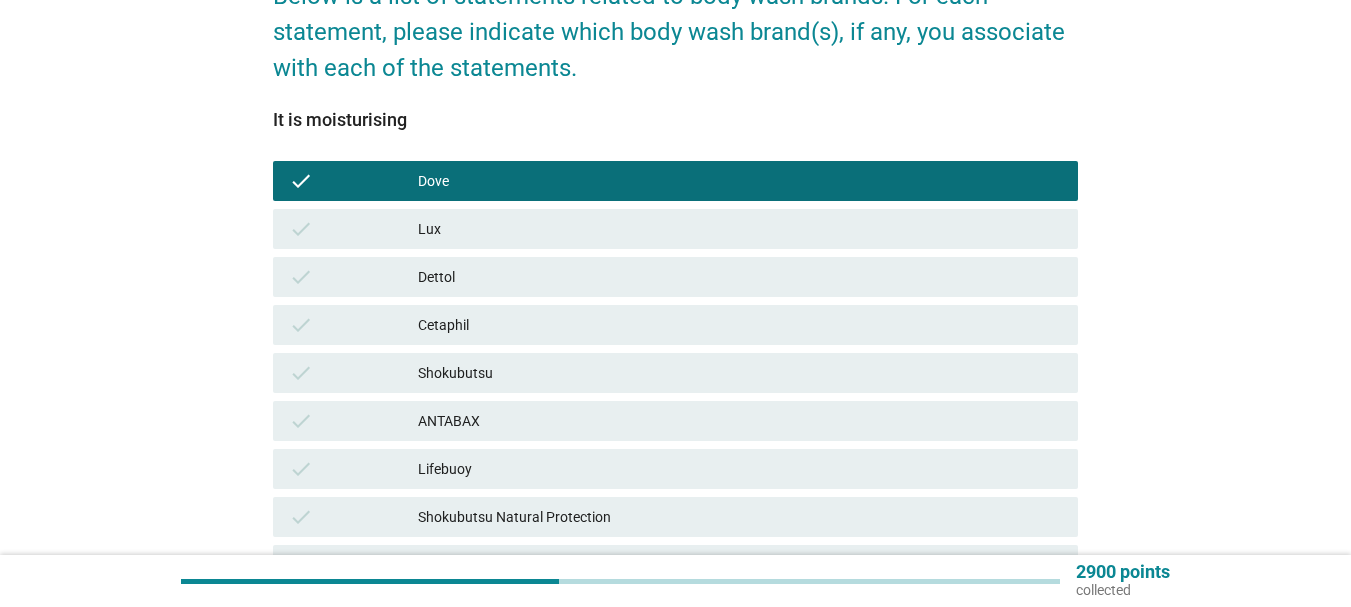 click on "Cetaphil" at bounding box center (740, 325) 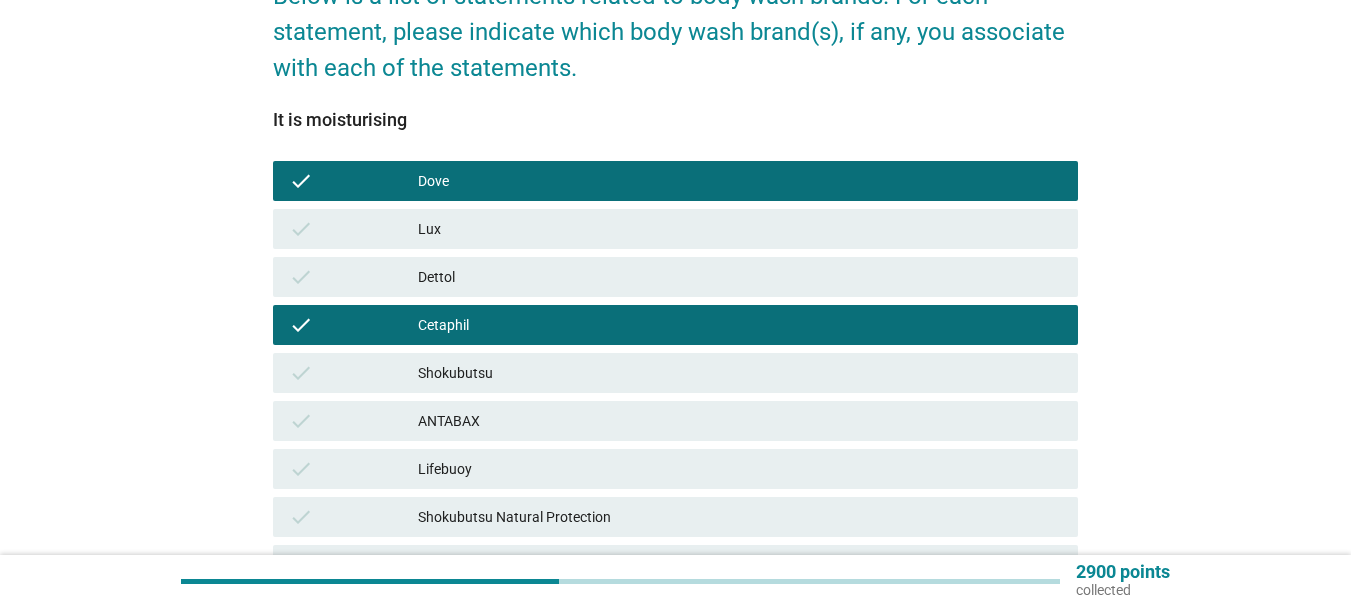 scroll, scrollTop: 400, scrollLeft: 0, axis: vertical 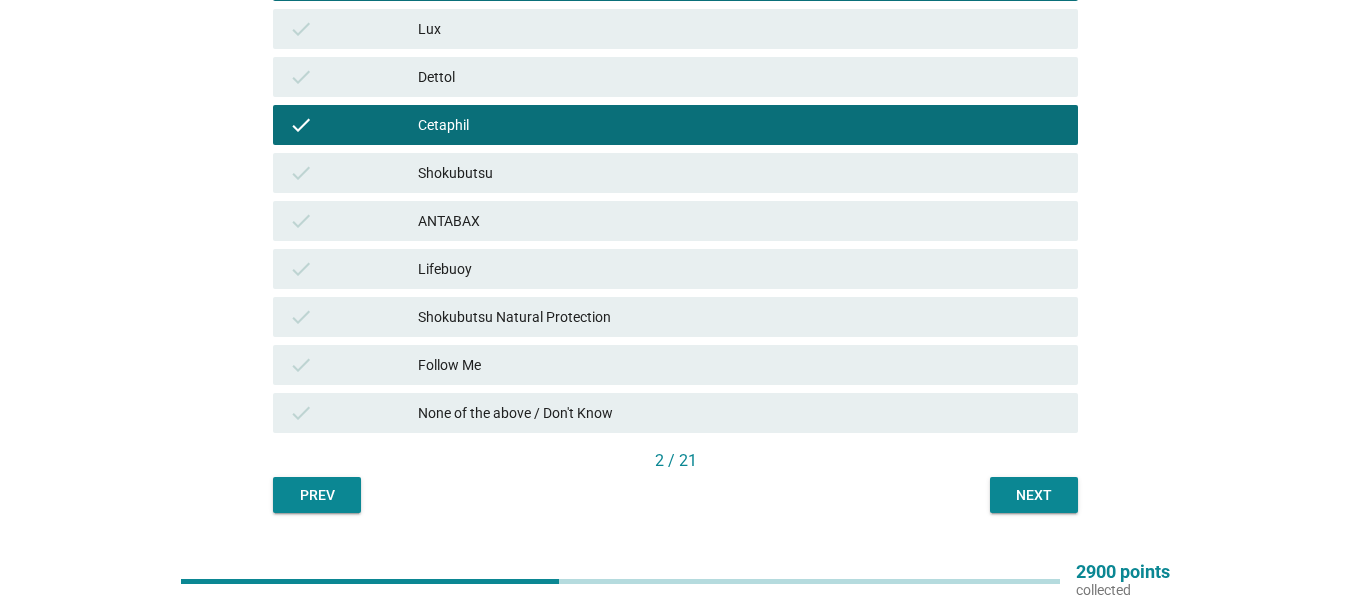 click on "Next" at bounding box center [1034, 495] 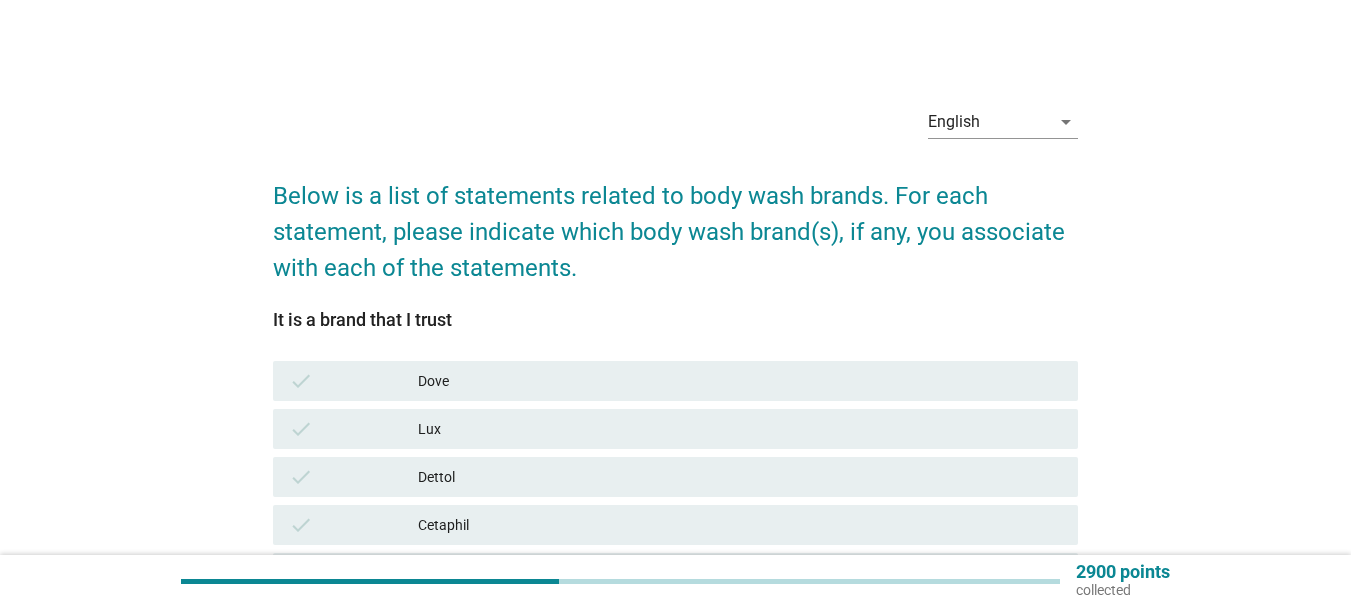 scroll, scrollTop: 100, scrollLeft: 0, axis: vertical 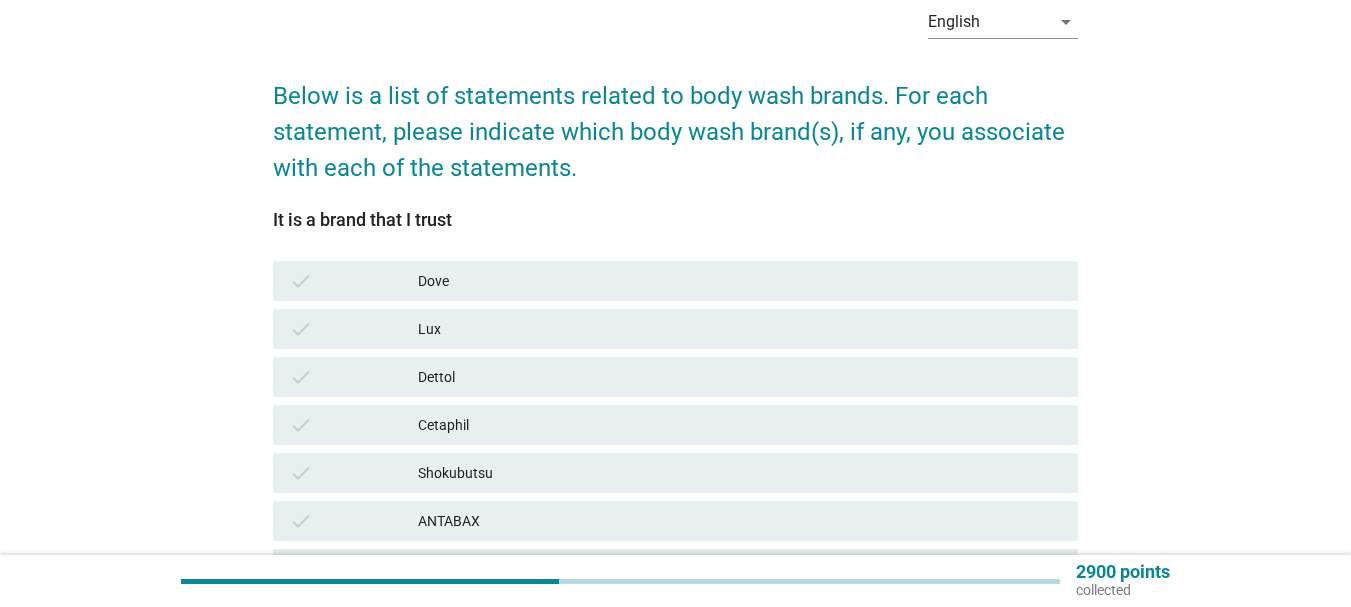 click on "Dove" at bounding box center (740, 281) 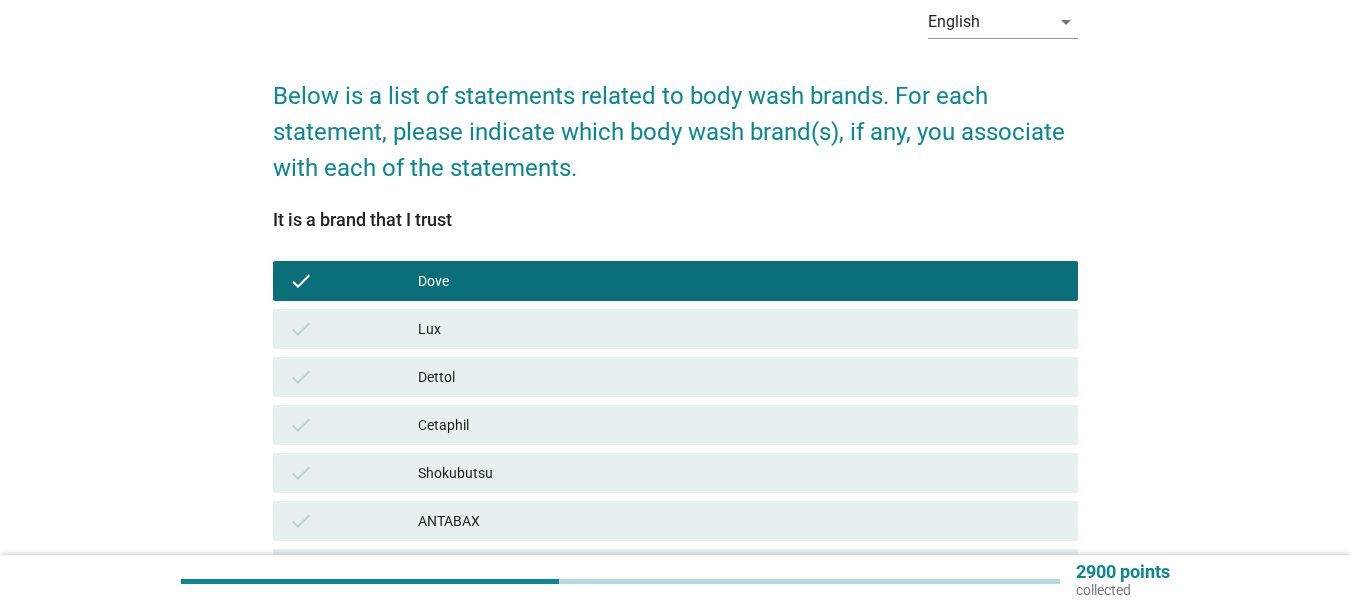 click on "Dettol" at bounding box center [740, 377] 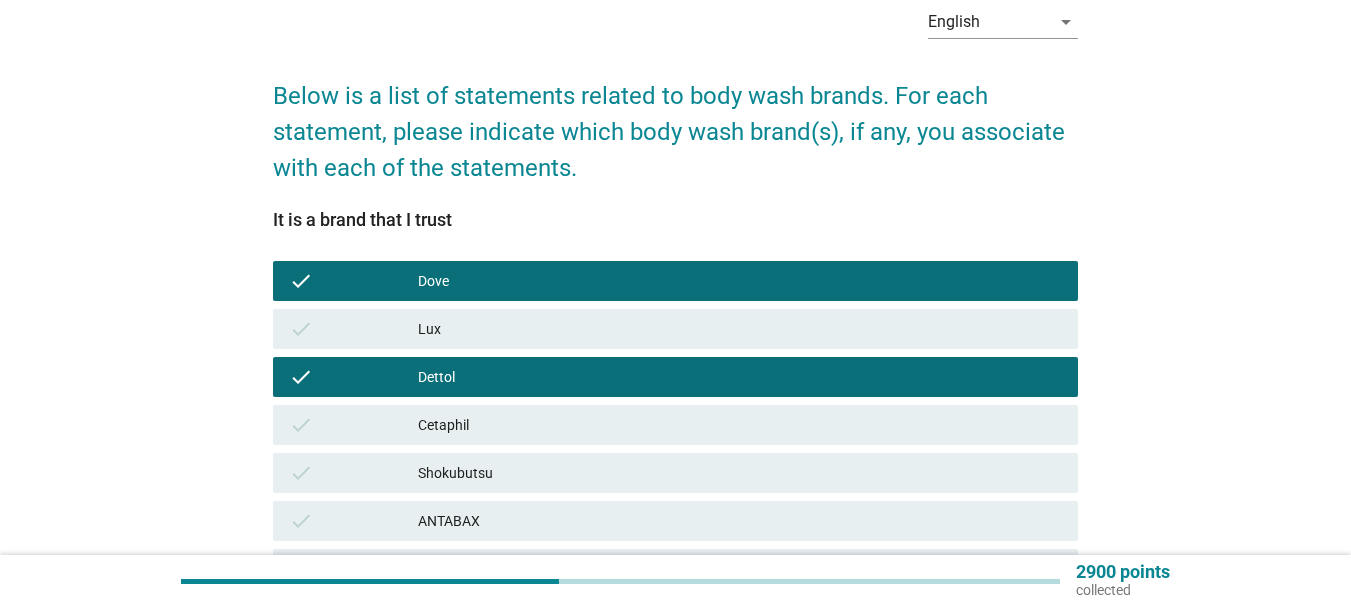 scroll, scrollTop: 300, scrollLeft: 0, axis: vertical 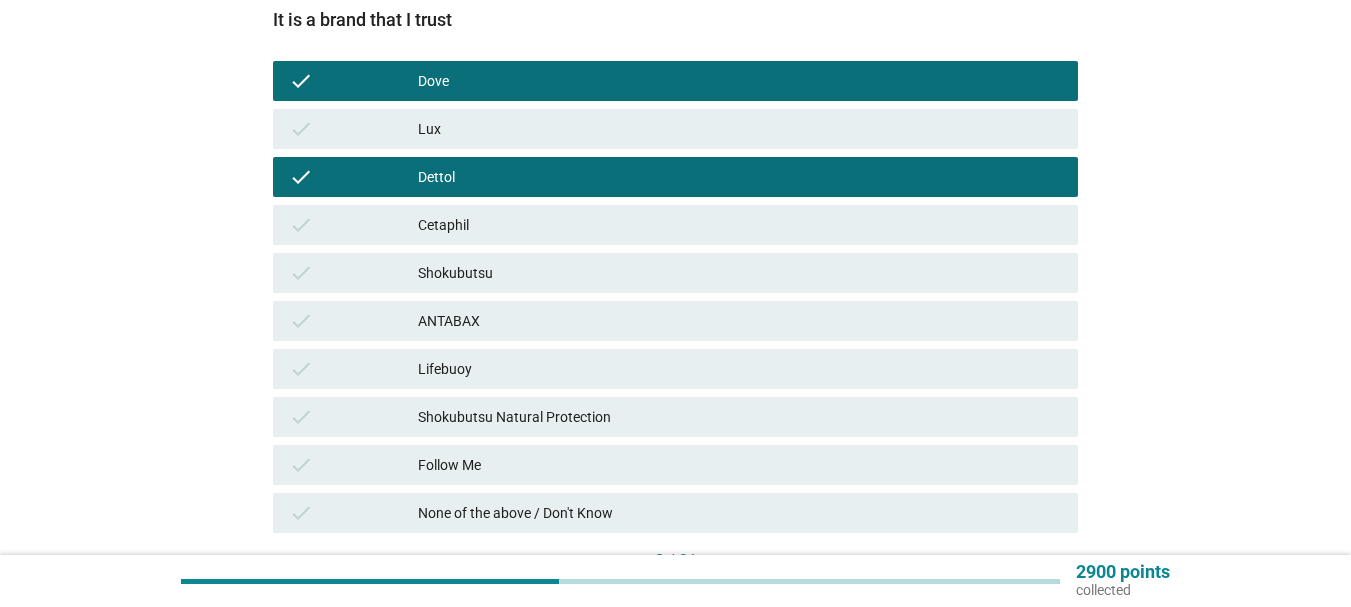 click on "Cetaphil" at bounding box center [740, 225] 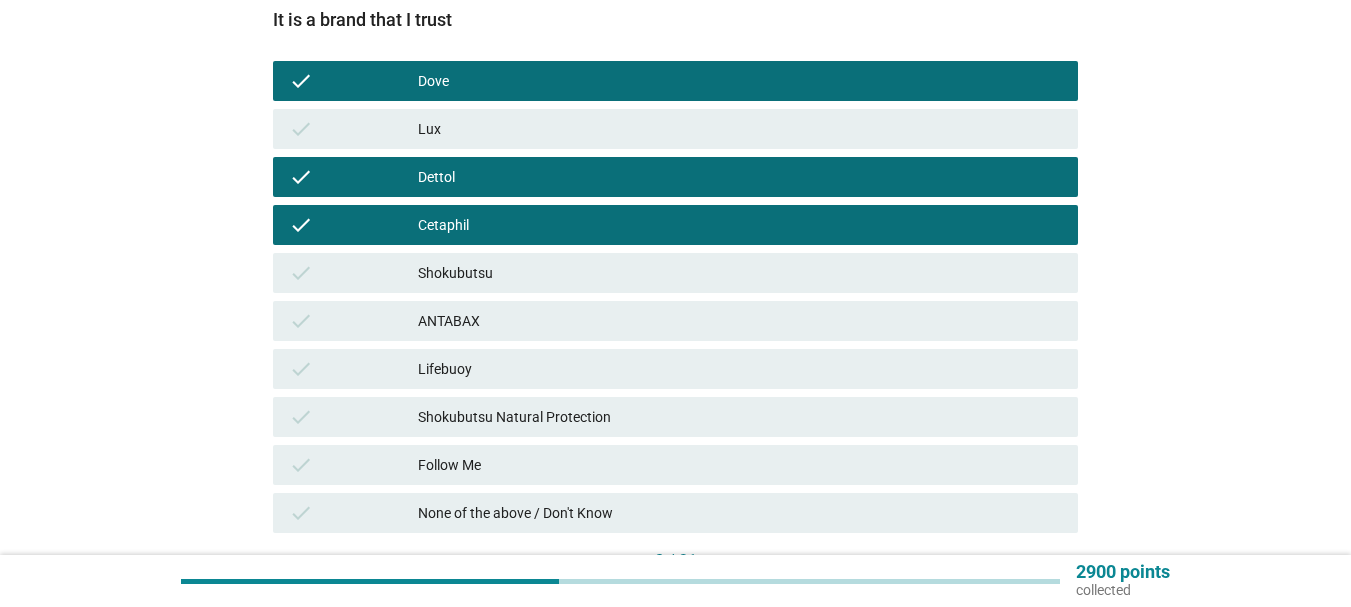 click on "Lifebuoy" at bounding box center [740, 369] 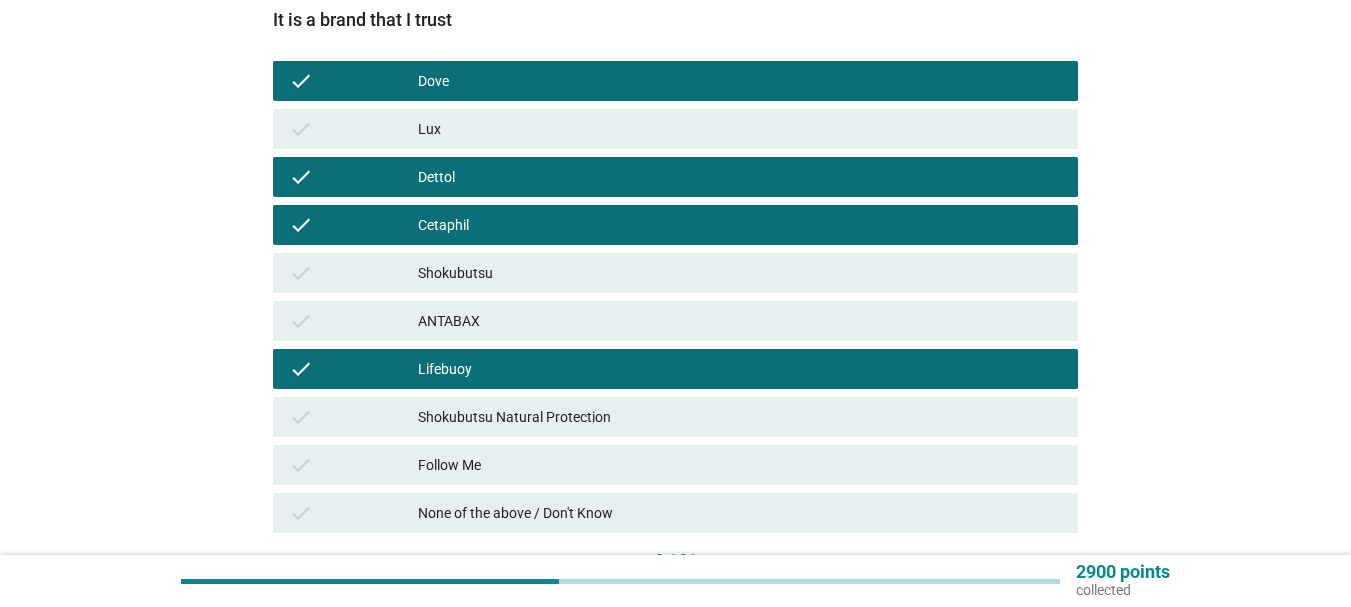 click on "ANTABAX" at bounding box center (740, 321) 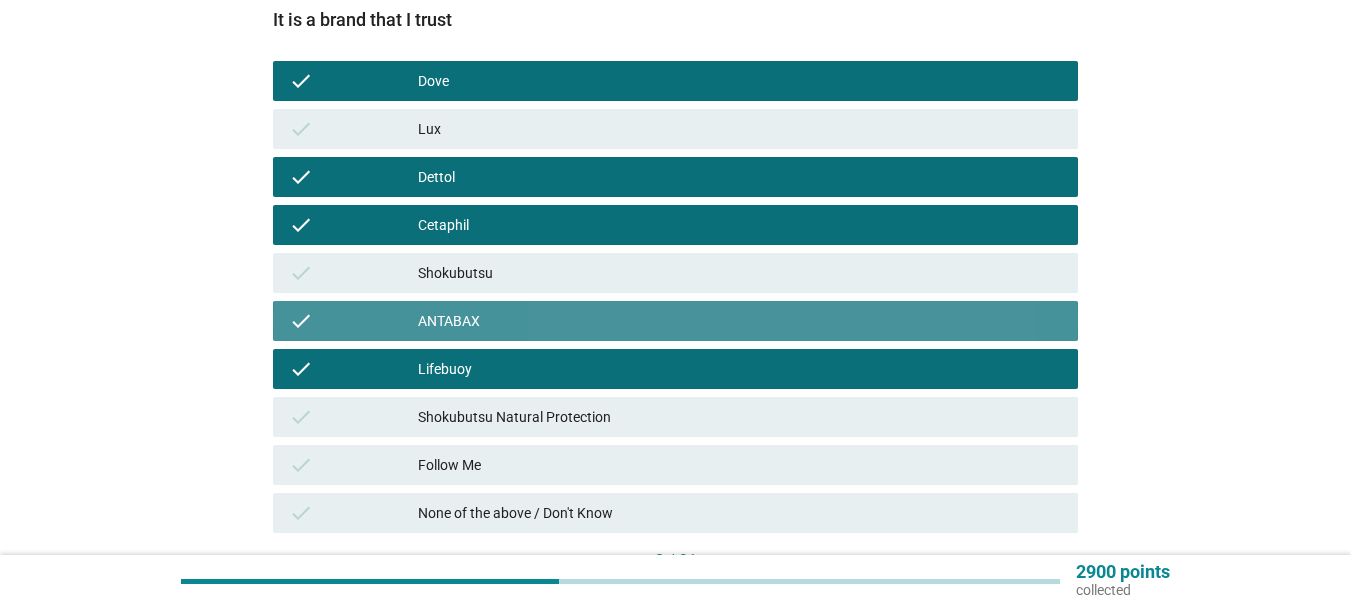 click on "Shokubutsu" at bounding box center (740, 273) 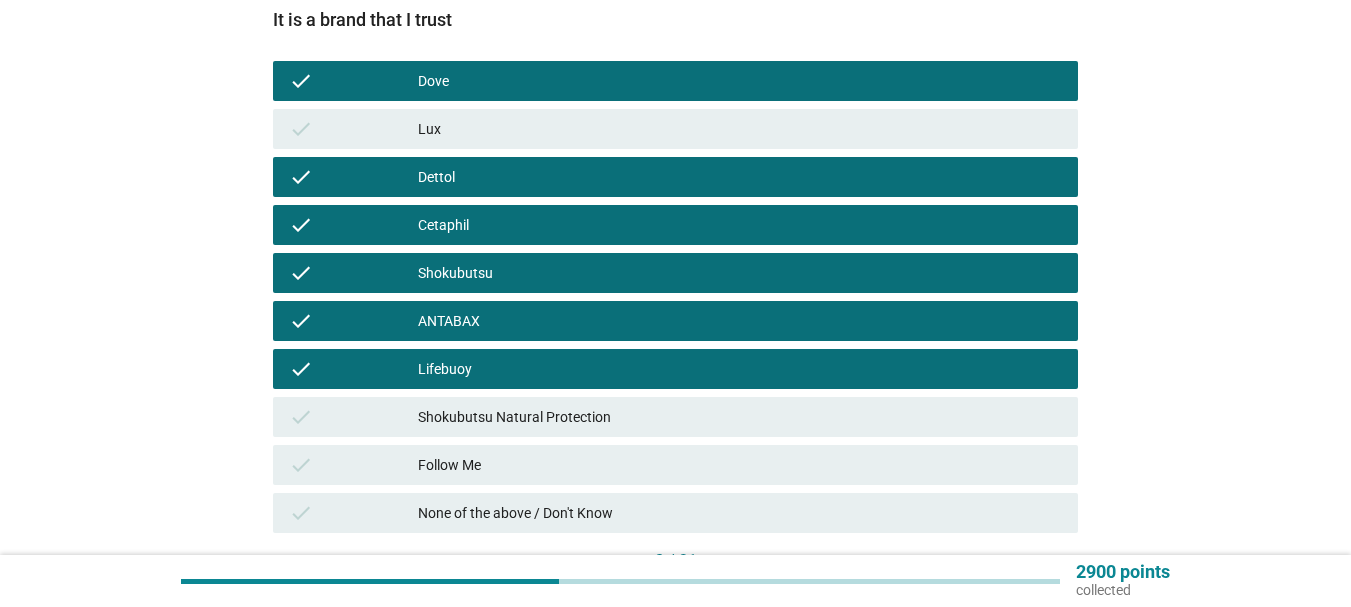 scroll, scrollTop: 448, scrollLeft: 0, axis: vertical 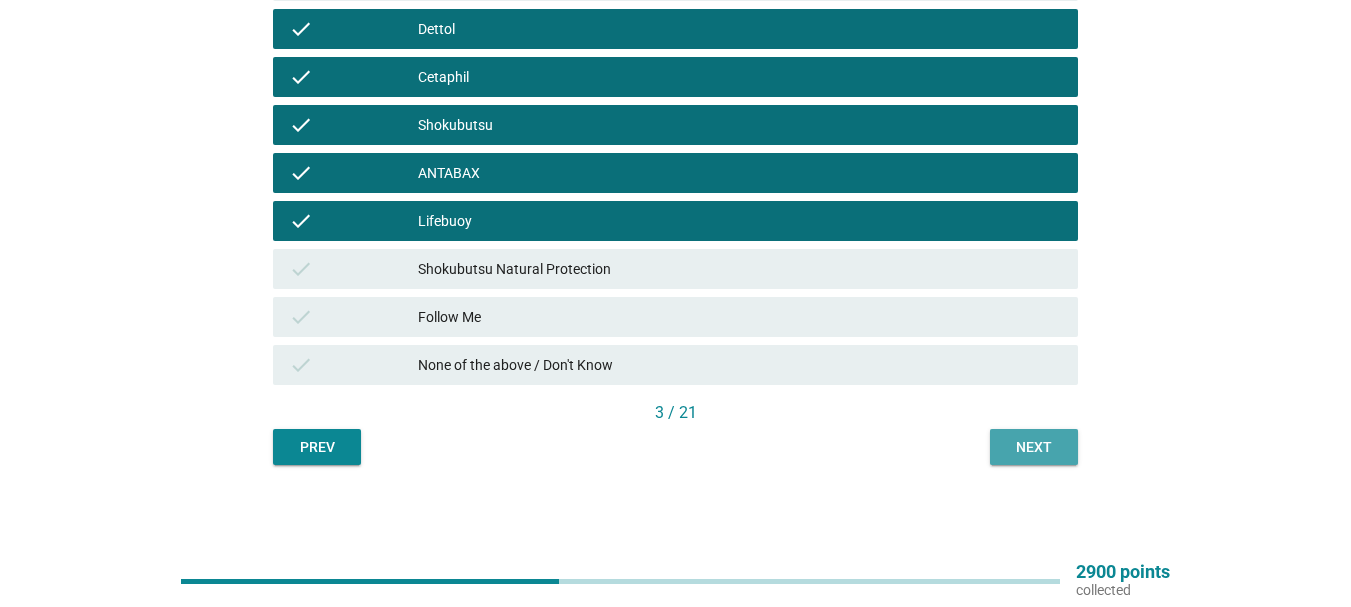 click on "Next" at bounding box center [1034, 447] 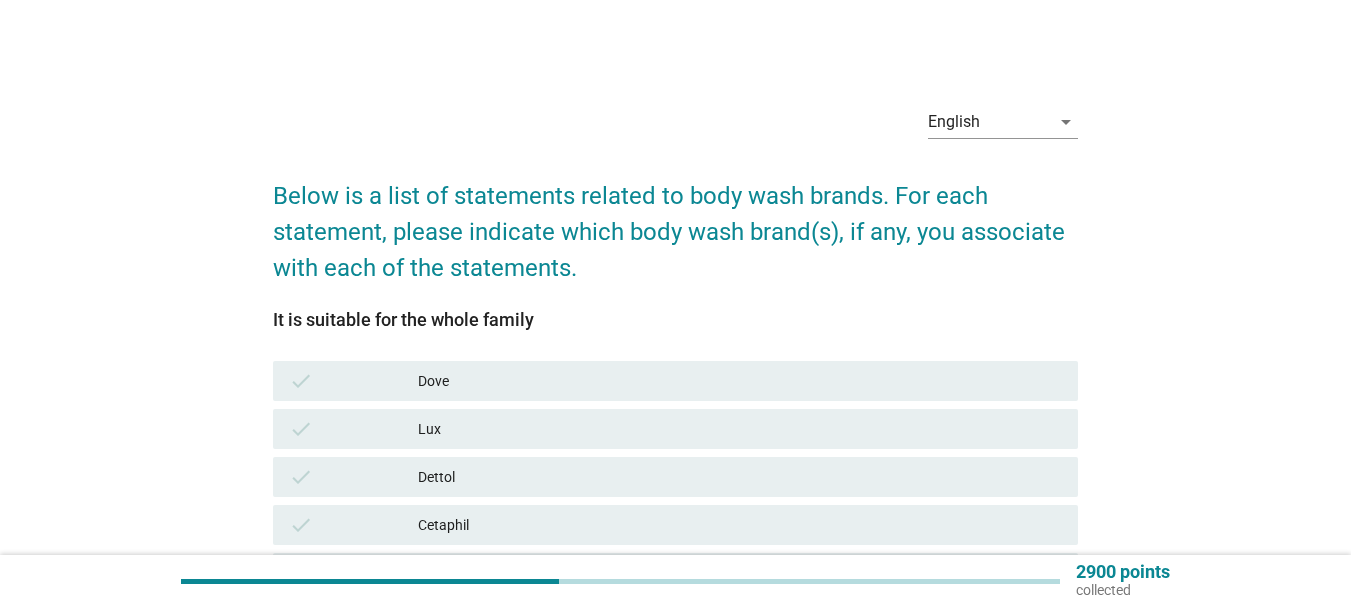 scroll, scrollTop: 100, scrollLeft: 0, axis: vertical 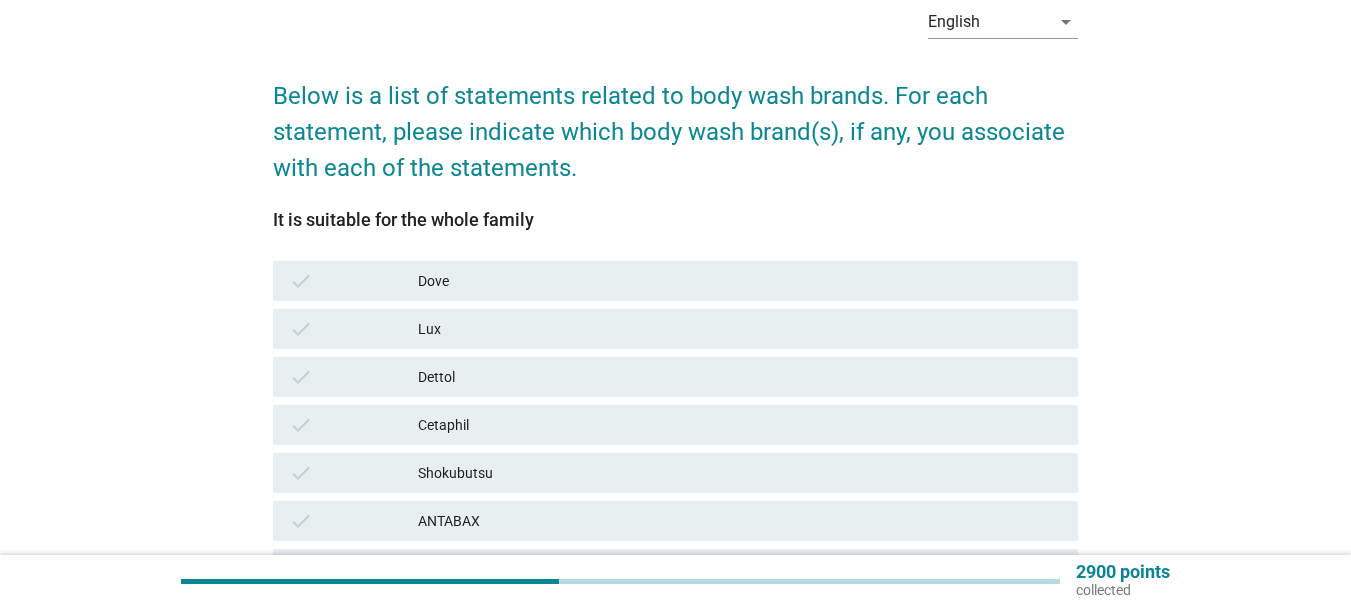 click on "check" at bounding box center [353, 281] 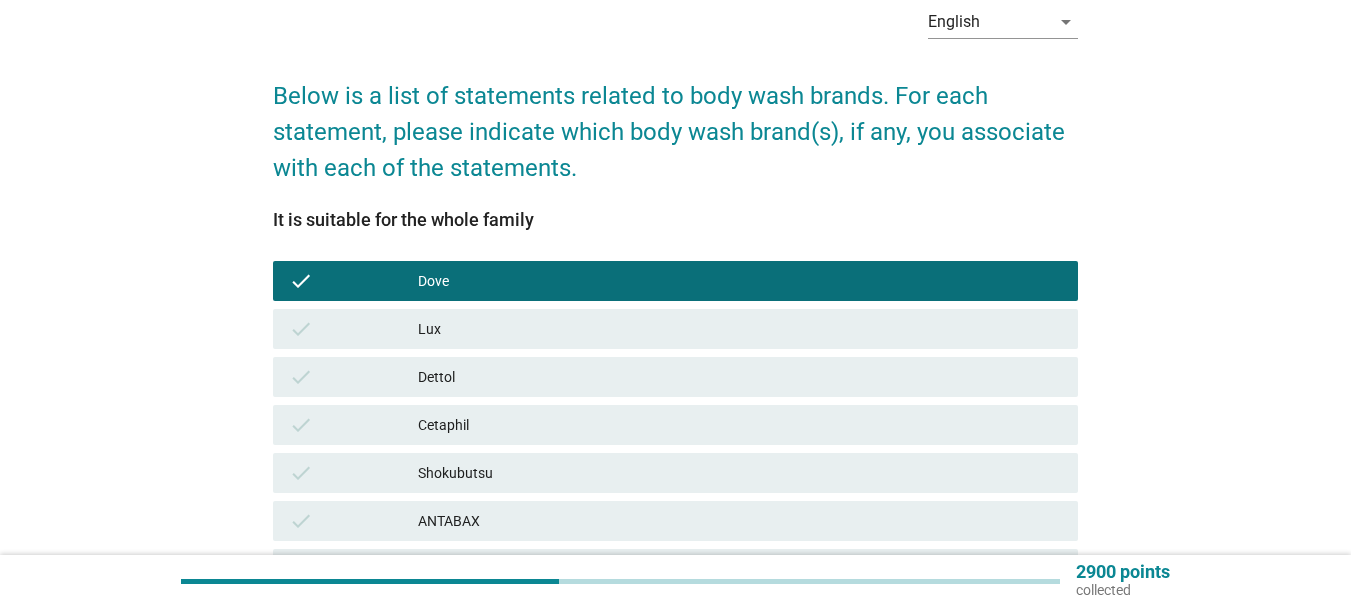 click on "Dettol" at bounding box center (740, 377) 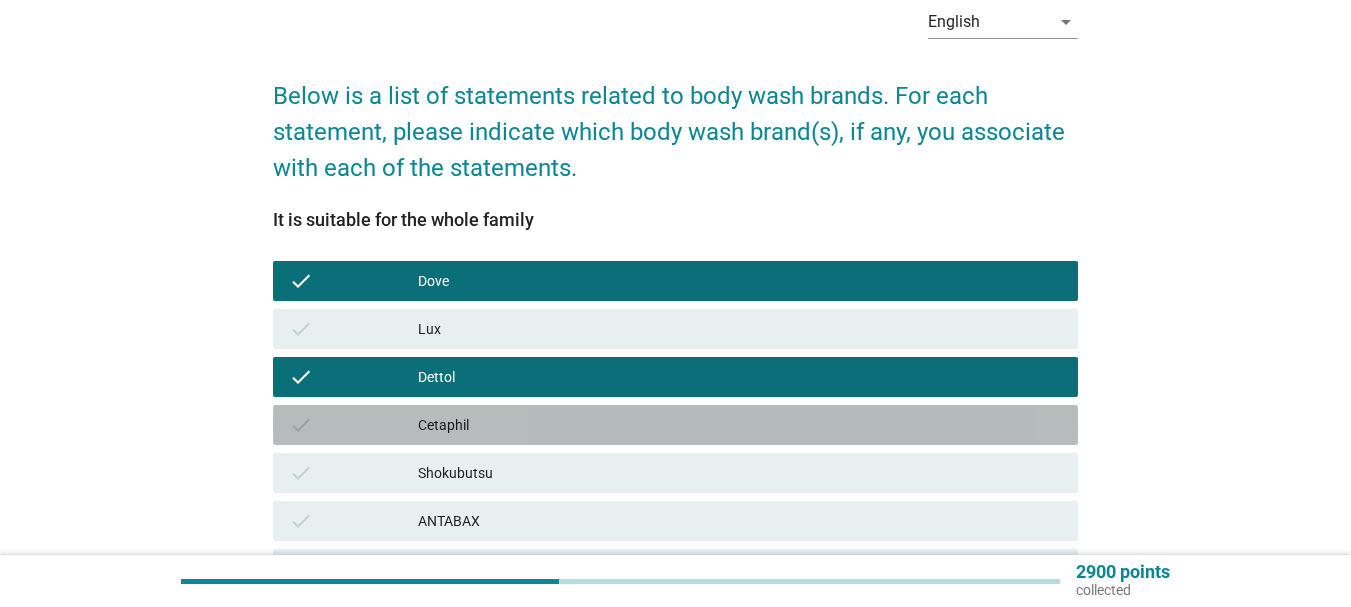 click on "Cetaphil" at bounding box center [740, 425] 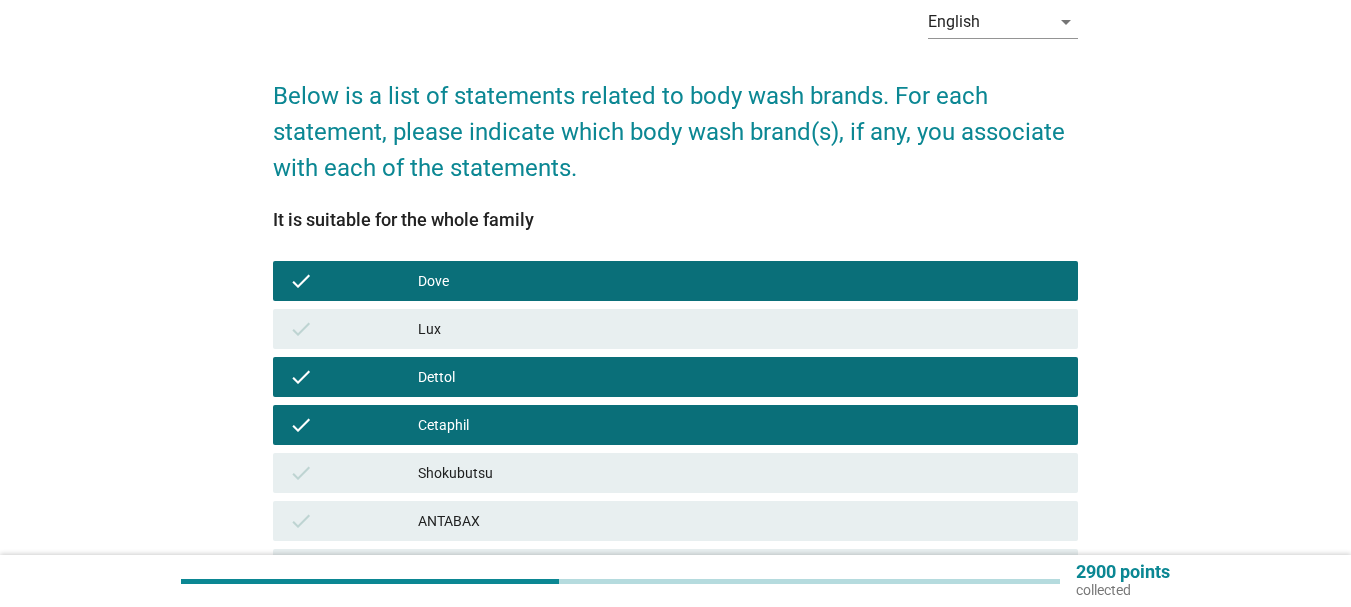 scroll, scrollTop: 400, scrollLeft: 0, axis: vertical 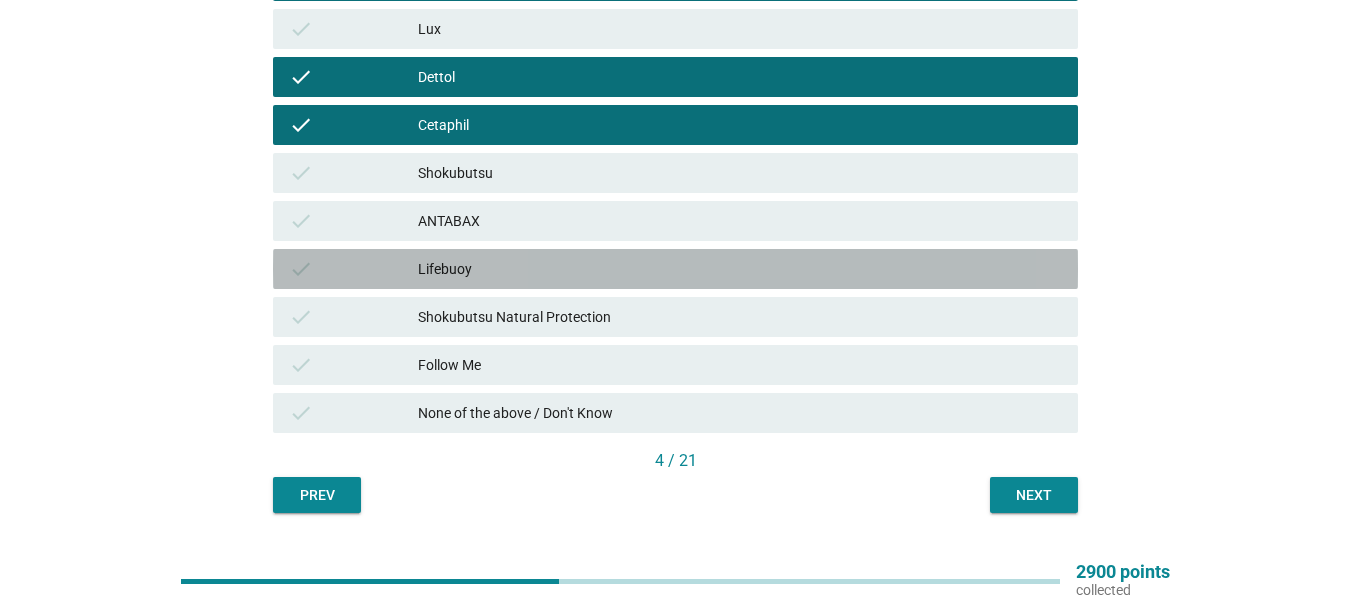 click on "Lifebuoy" at bounding box center (740, 269) 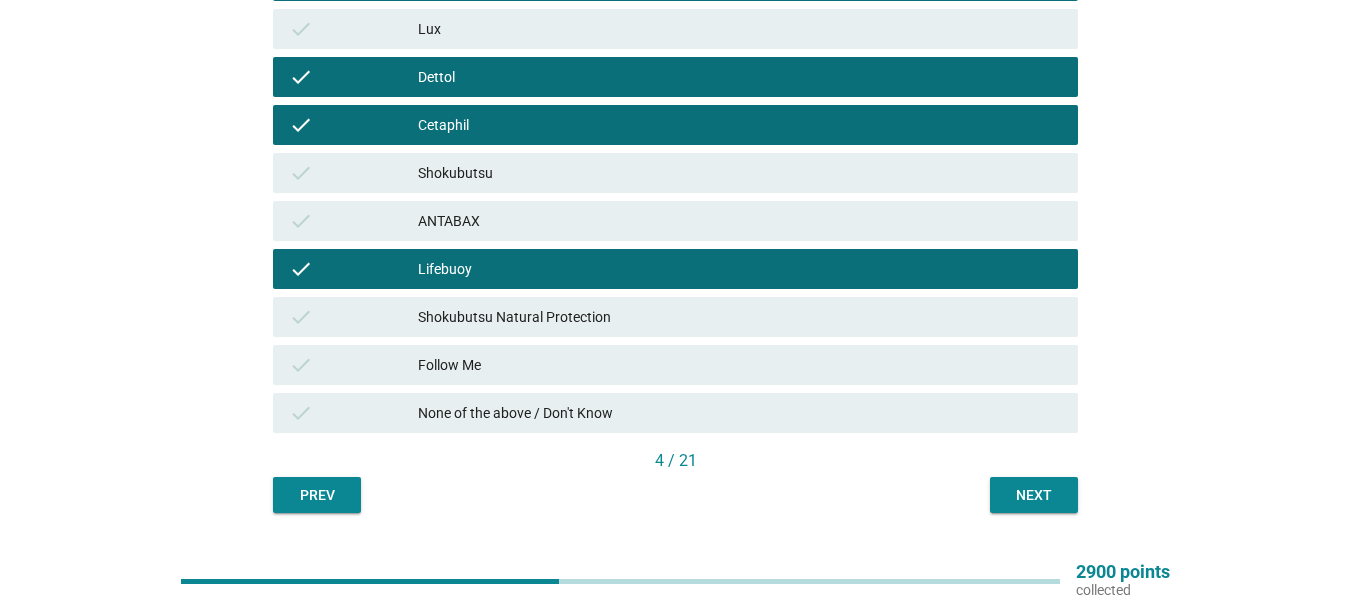 click on "ANTABAX" at bounding box center [740, 221] 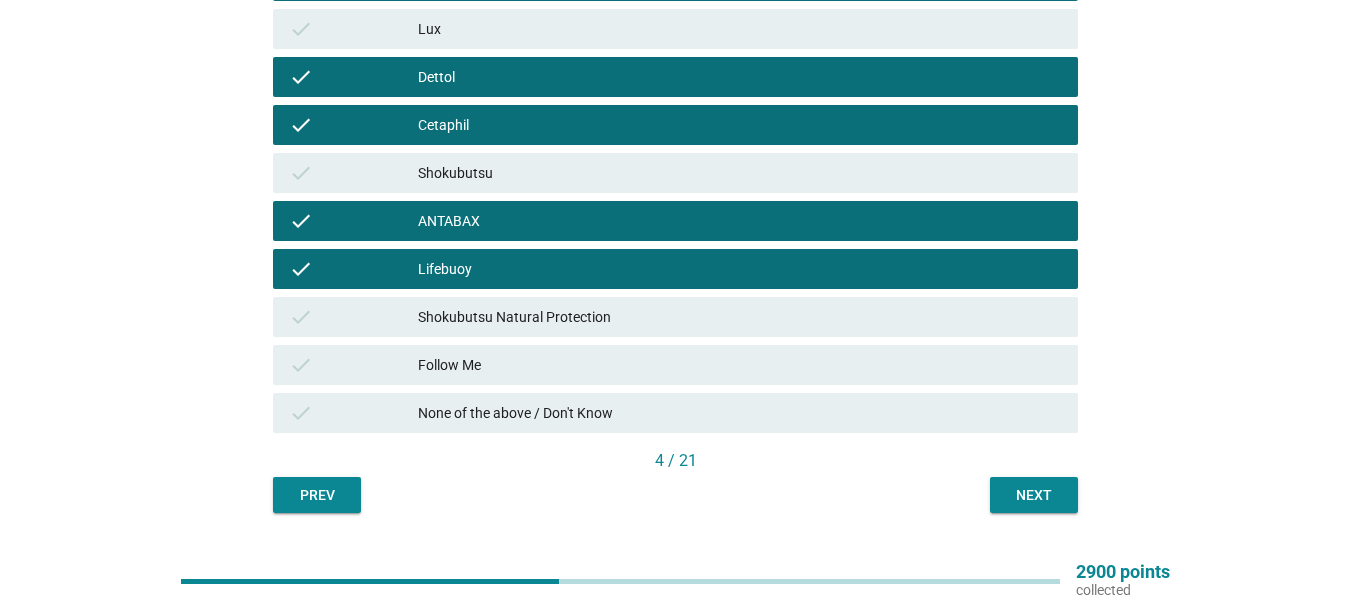 click on "English arrow_drop_down   Below is a list of statements related to body wash brands. For each statement, please indicate which body wash brand(s), if any, you associate with each of the statements.
It is suitable for the whole family
check   Dove check   Lux check   Dettol check   Cetaphil check   Shokubutsu check   ANTABAX check   Lifebuoy check   Shokubutsu Natural Protection check   Follow Me check   None of the above / Don't Know
[NUMBER] / [NUMBER]
Prev   Next" at bounding box center [675, 101] 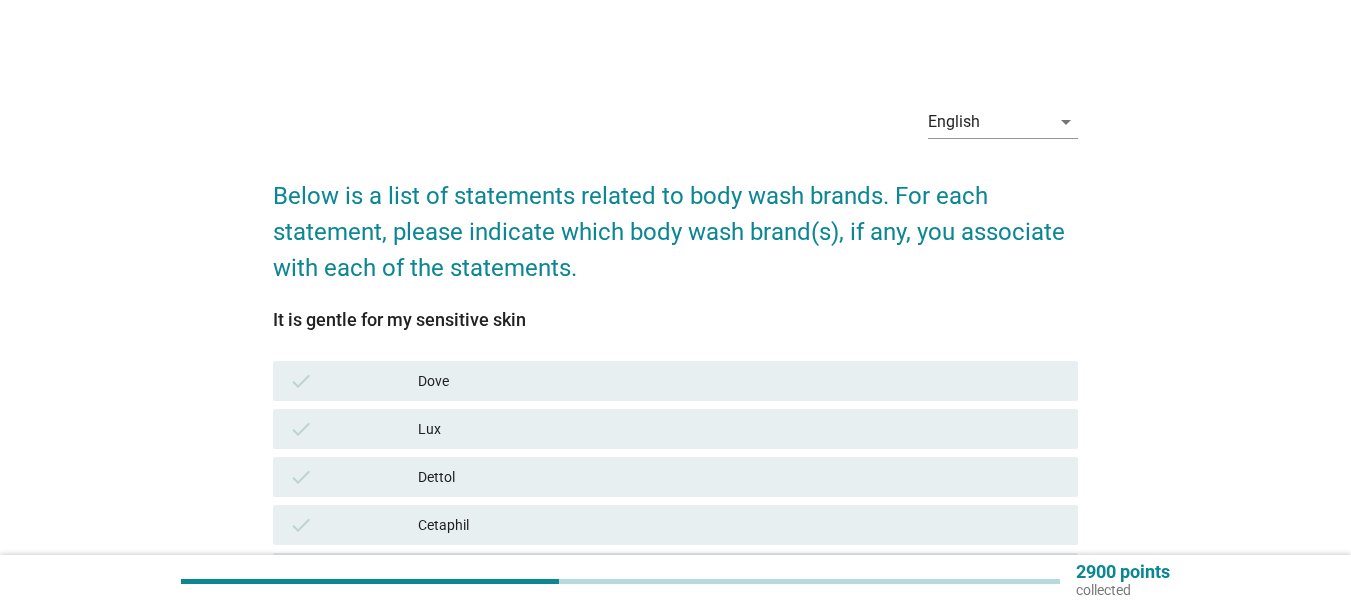 scroll, scrollTop: 200, scrollLeft: 0, axis: vertical 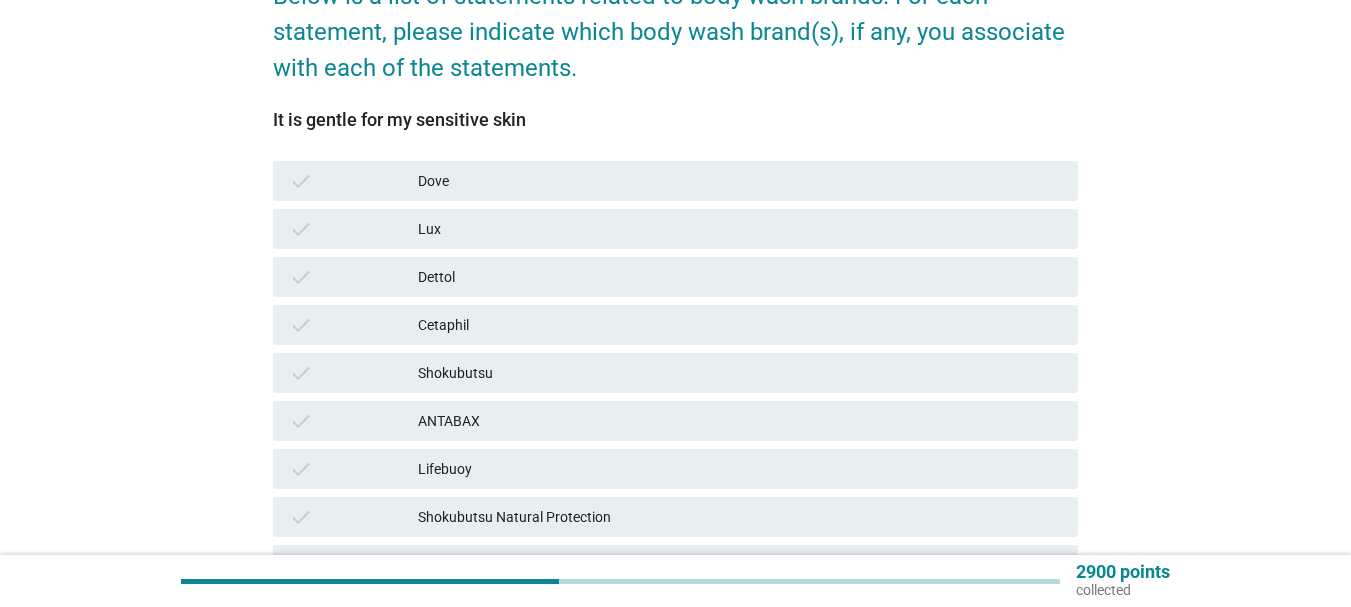 click on "Dove" at bounding box center (740, 181) 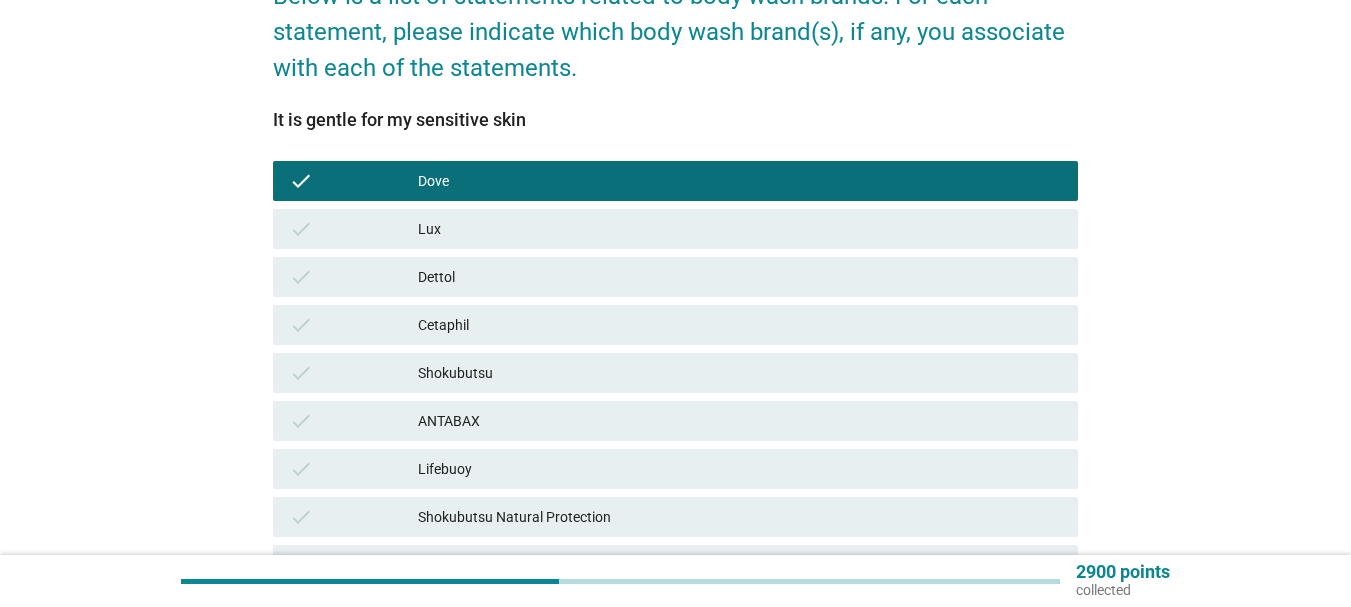 click on "Cetaphil" at bounding box center (740, 325) 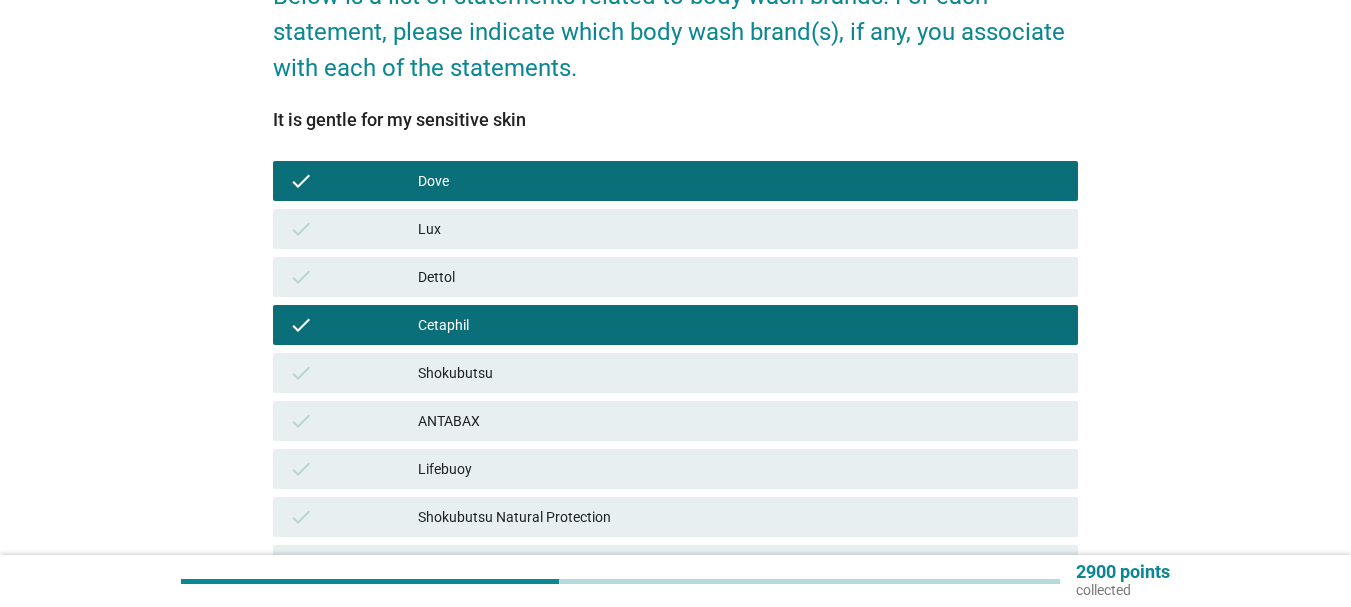 scroll, scrollTop: 400, scrollLeft: 0, axis: vertical 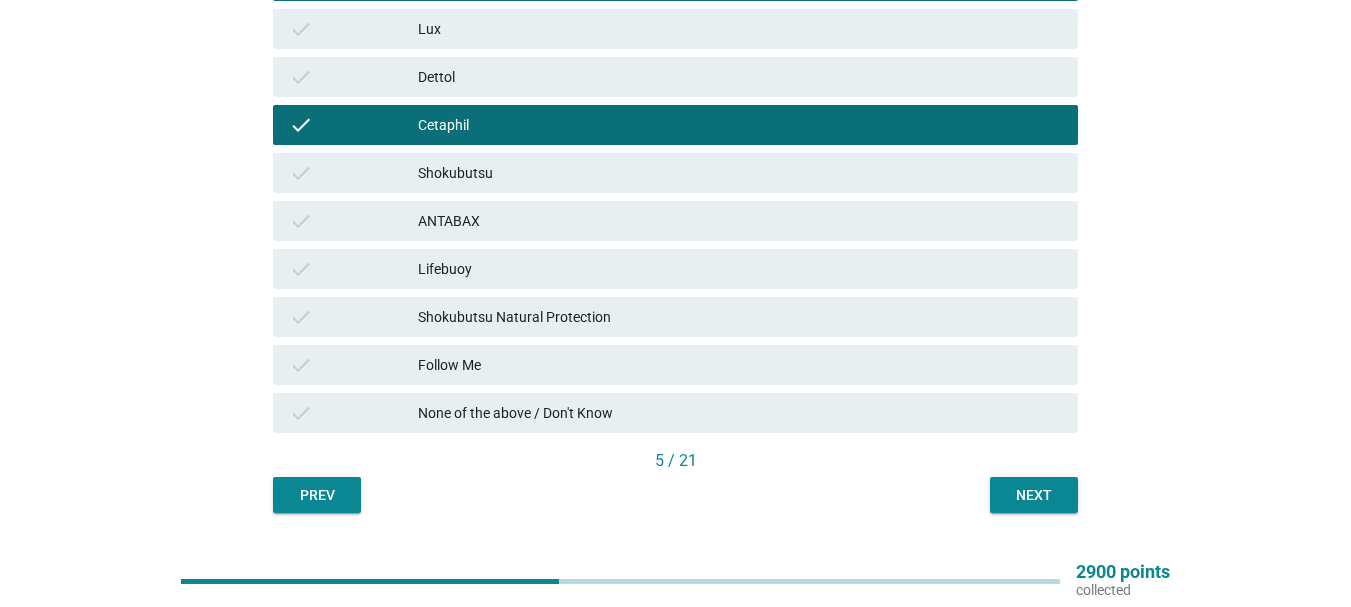 click on "Next" at bounding box center (1034, 495) 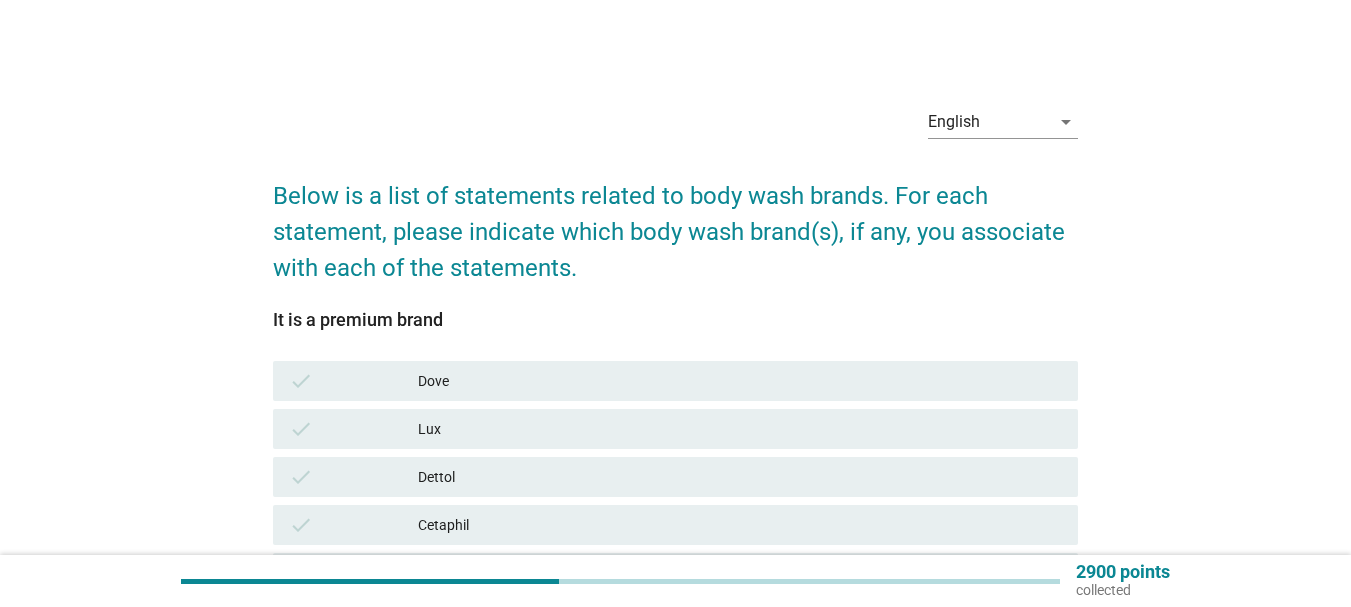 scroll, scrollTop: 200, scrollLeft: 0, axis: vertical 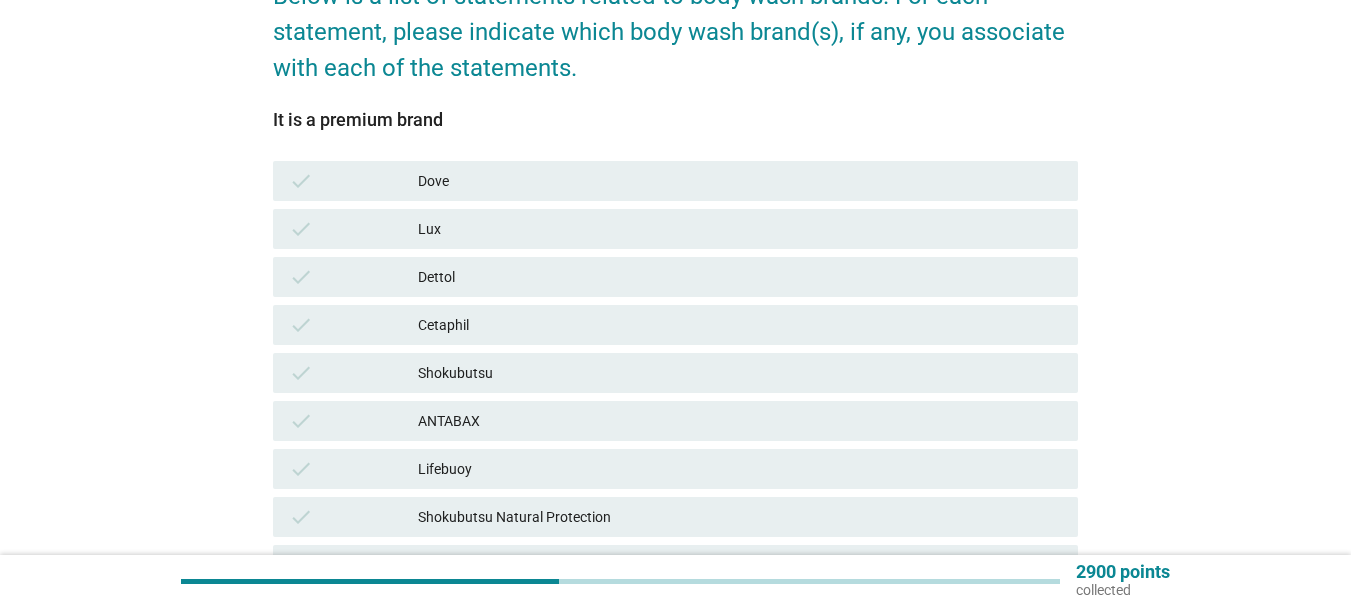 click on "Dove" at bounding box center (740, 181) 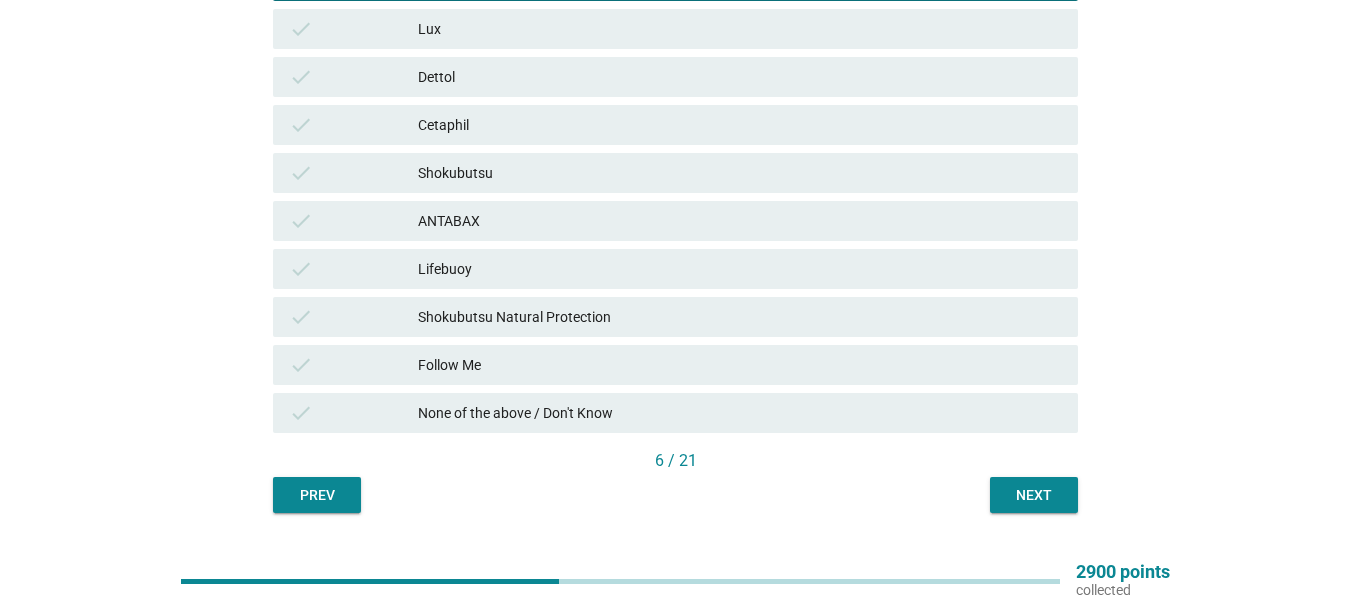 scroll, scrollTop: 448, scrollLeft: 0, axis: vertical 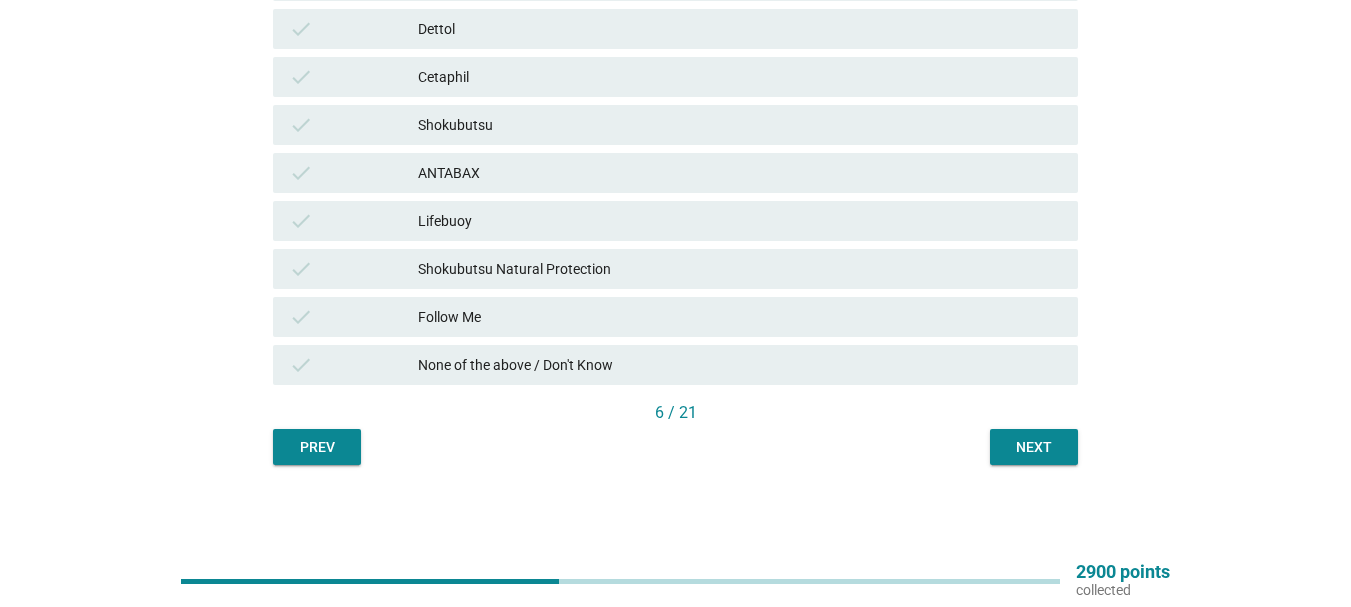 click on "Next" at bounding box center (1034, 447) 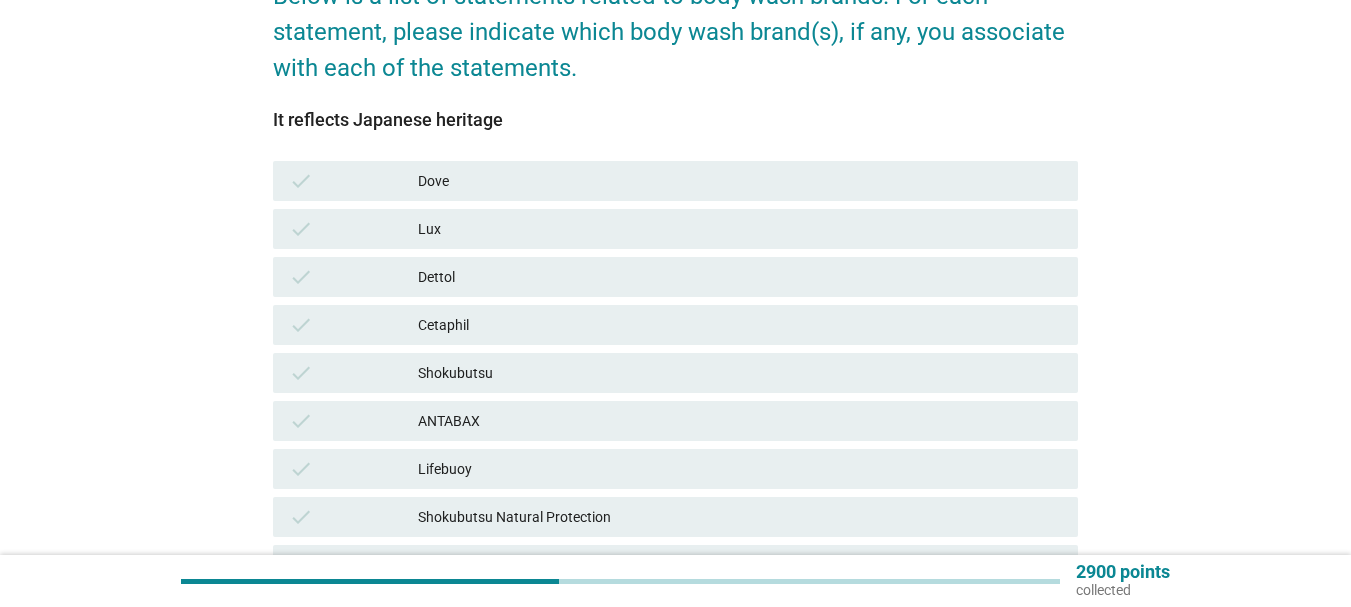 scroll, scrollTop: 300, scrollLeft: 0, axis: vertical 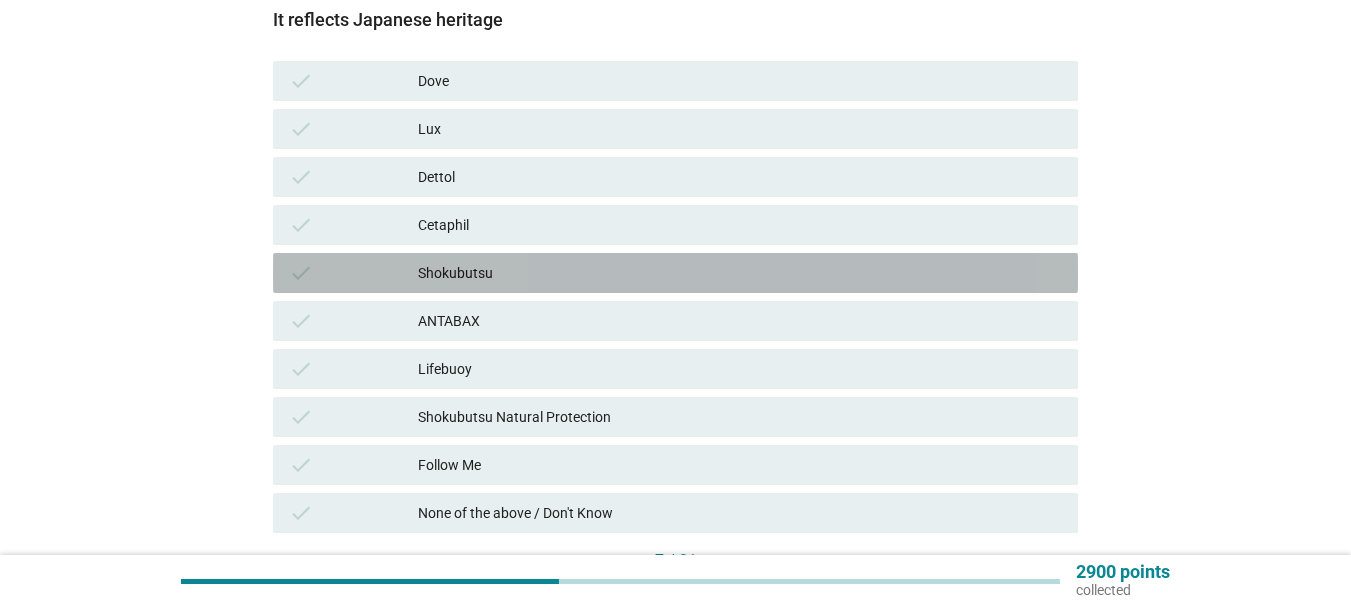 click on "Shokubutsu" at bounding box center (740, 273) 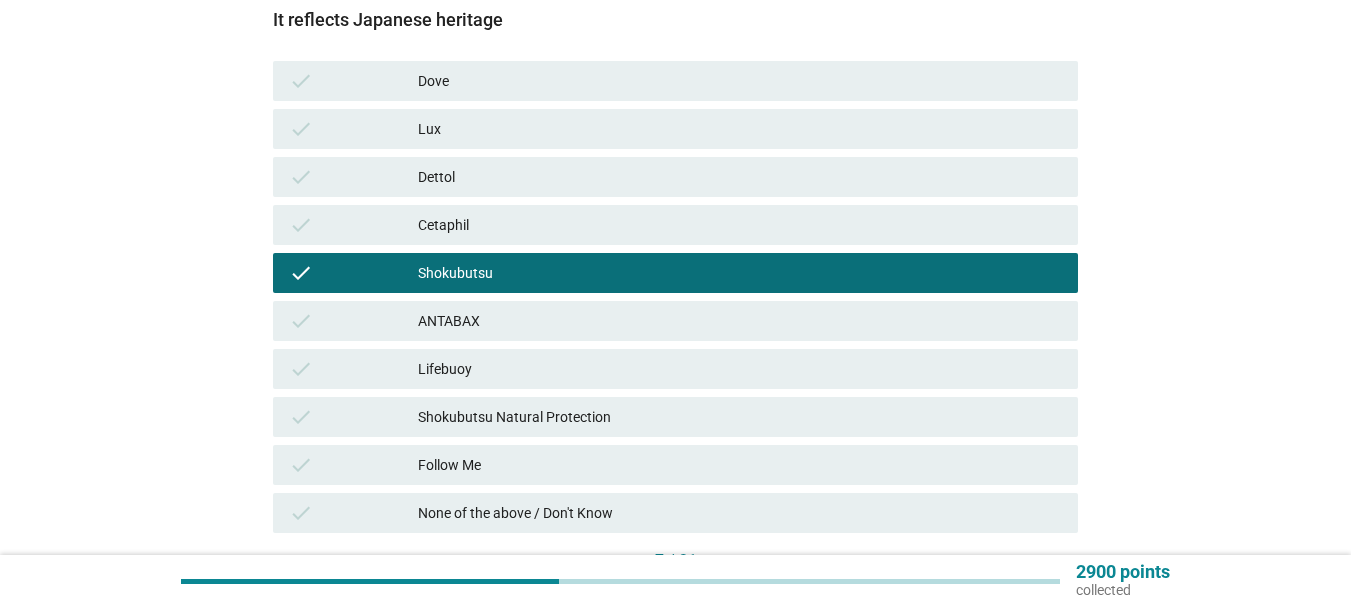 click on "check   Shokubutsu Natural Protection" at bounding box center [675, 417] 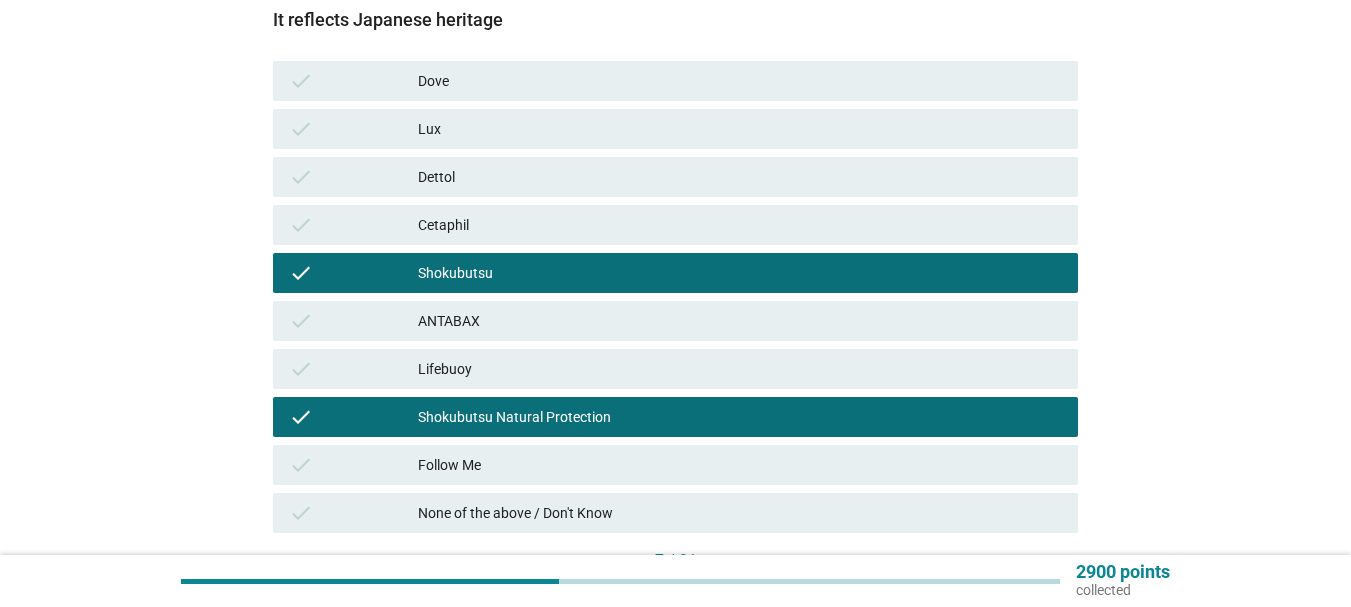scroll, scrollTop: 400, scrollLeft: 0, axis: vertical 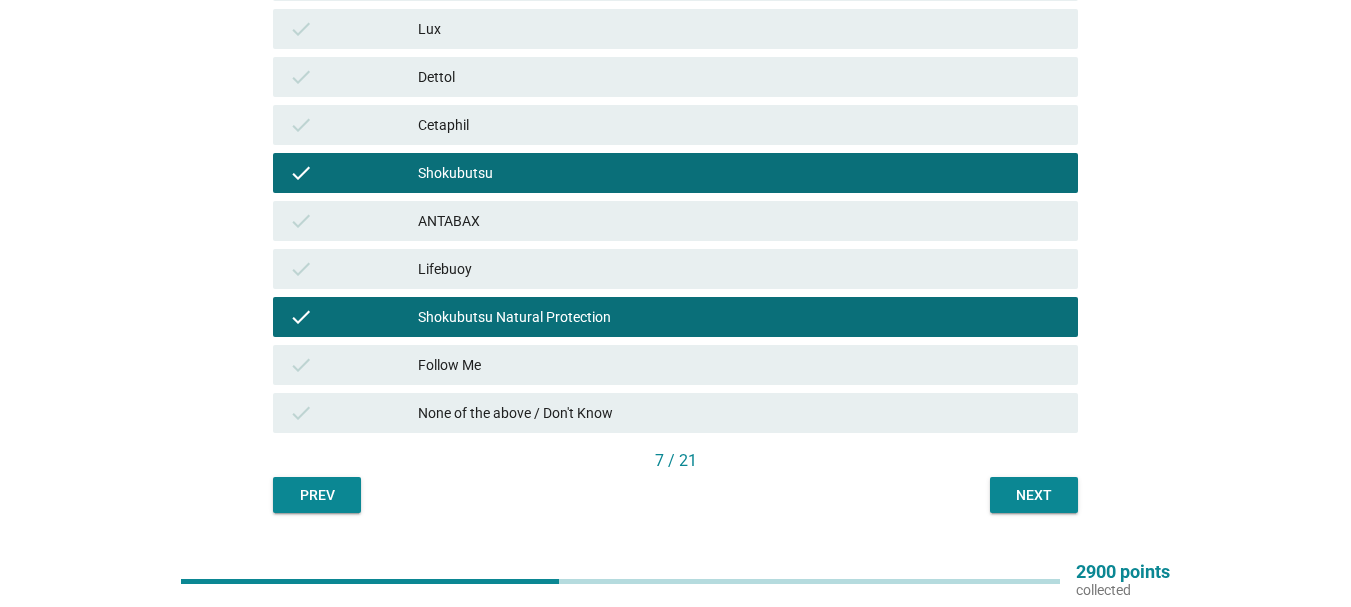 click on "7 / 21" at bounding box center [675, 461] 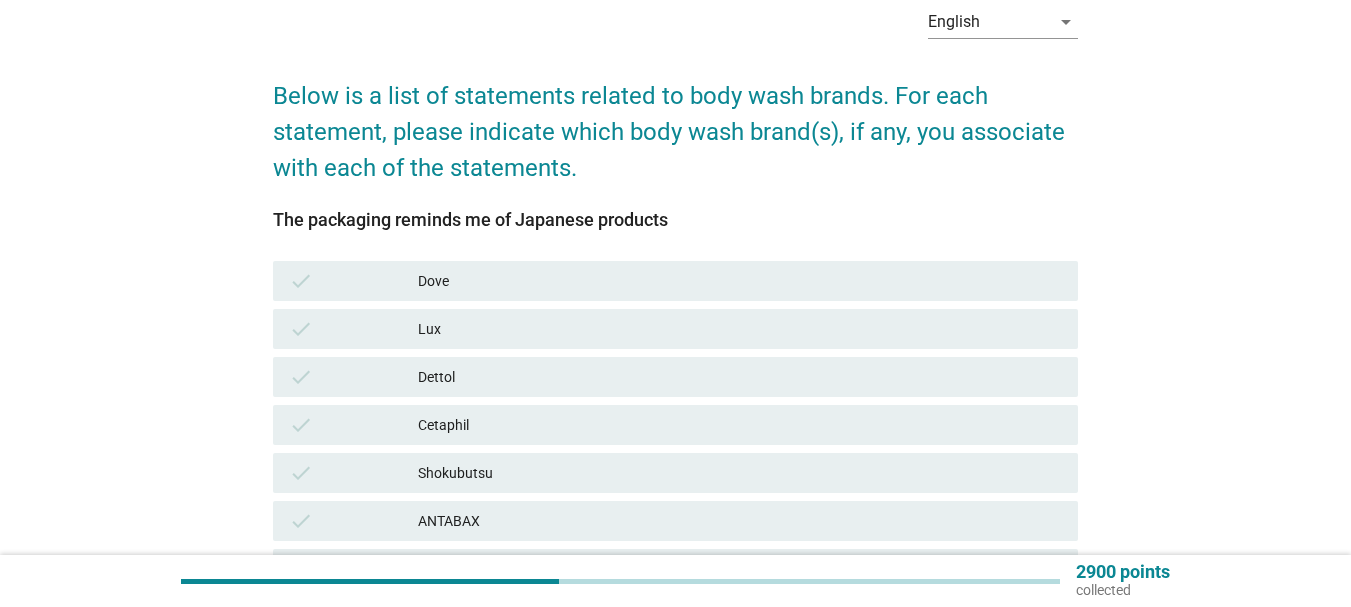 scroll, scrollTop: 300, scrollLeft: 0, axis: vertical 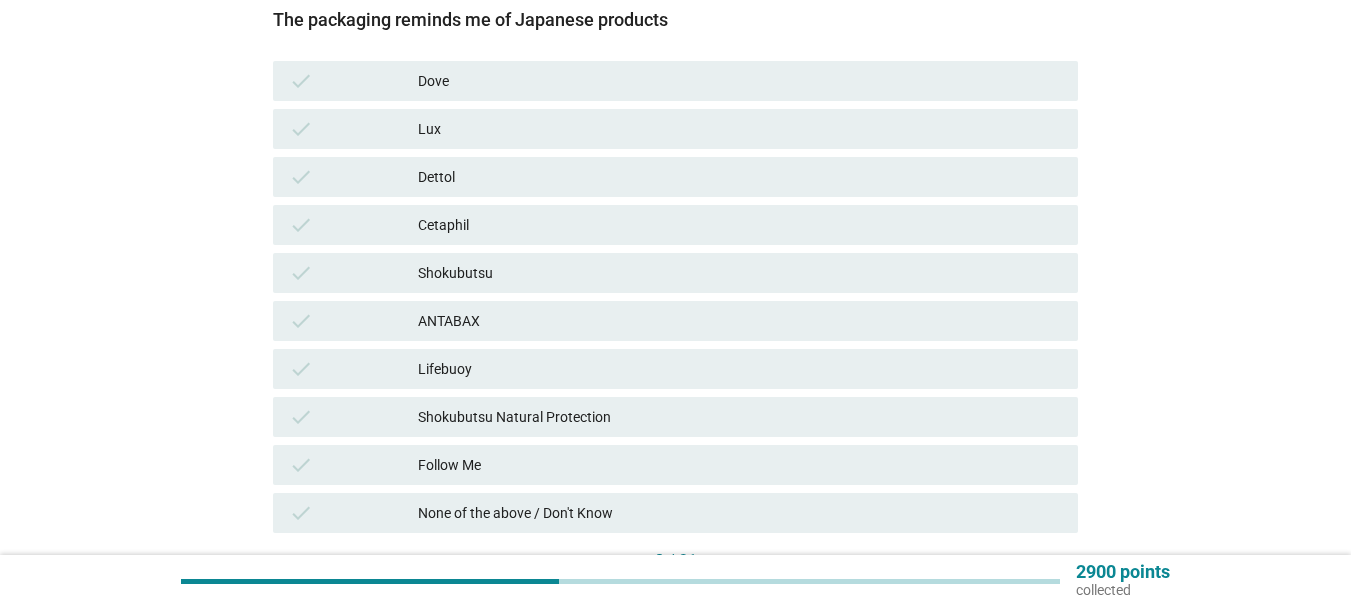 click on "Shokubutsu" at bounding box center [740, 273] 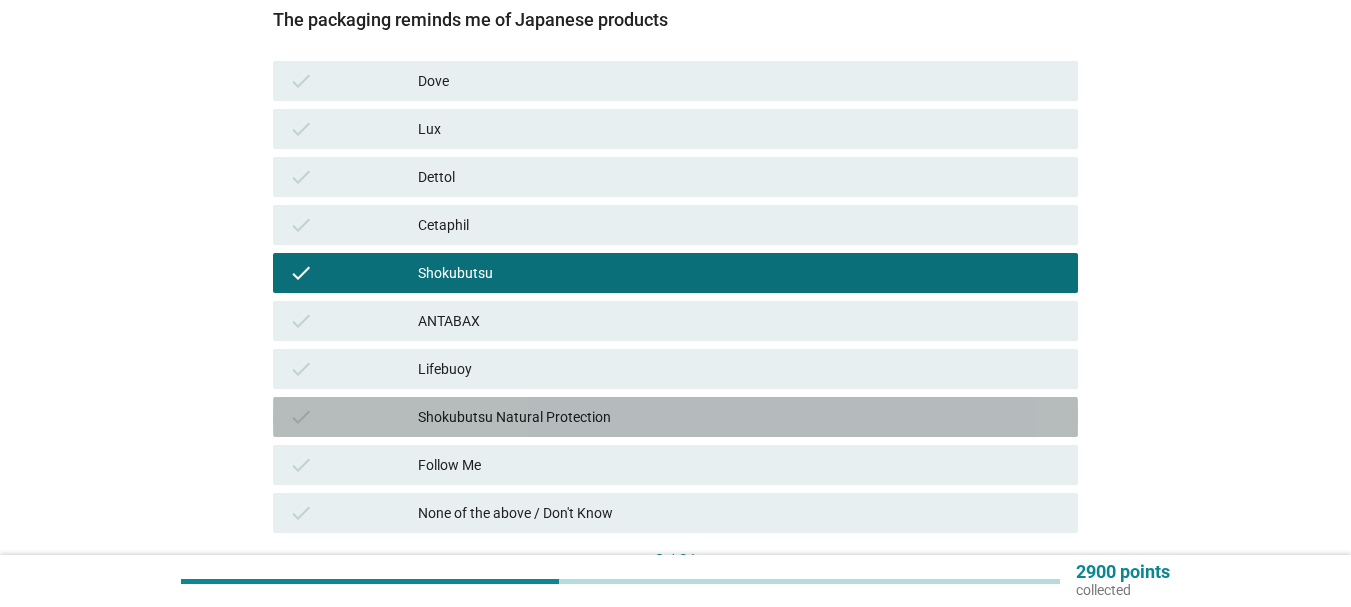 click on "Shokubutsu Natural Protection" at bounding box center (740, 417) 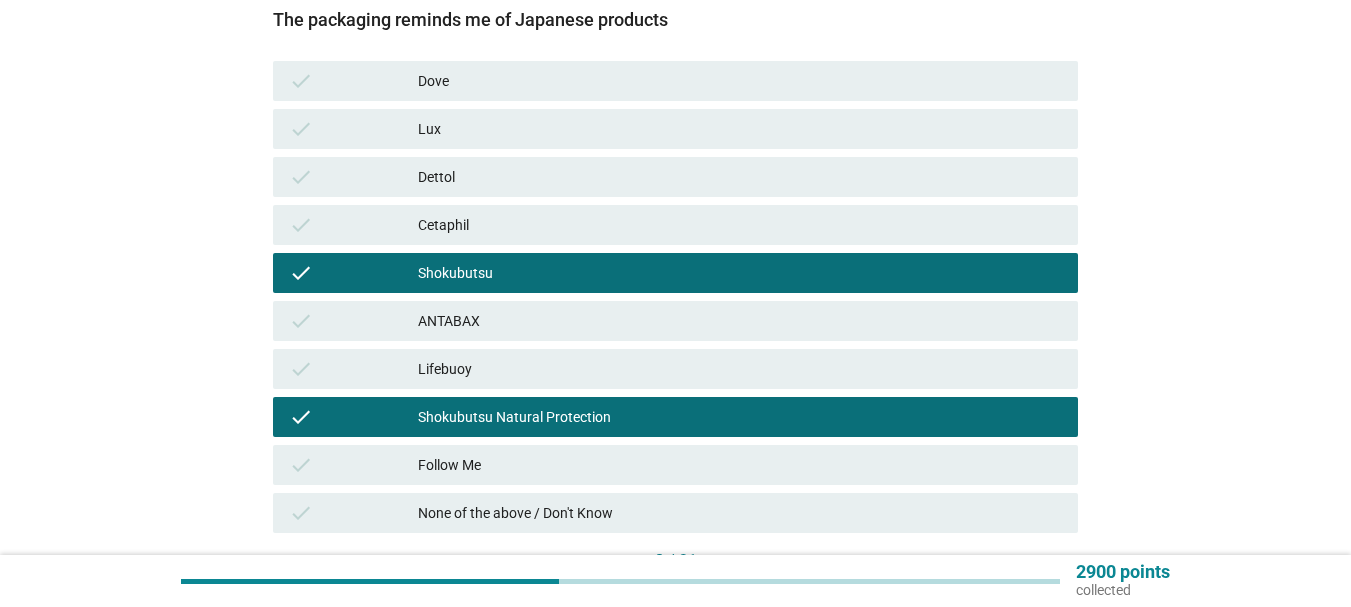 scroll, scrollTop: 400, scrollLeft: 0, axis: vertical 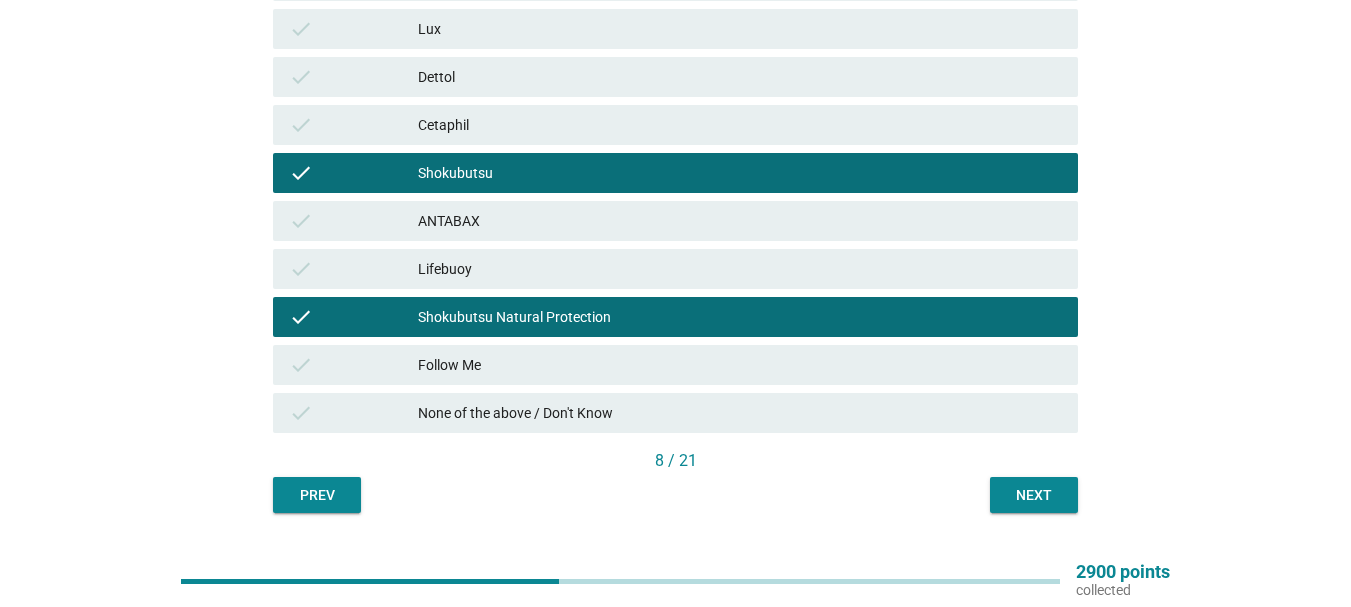 click on "Next" at bounding box center [1034, 495] 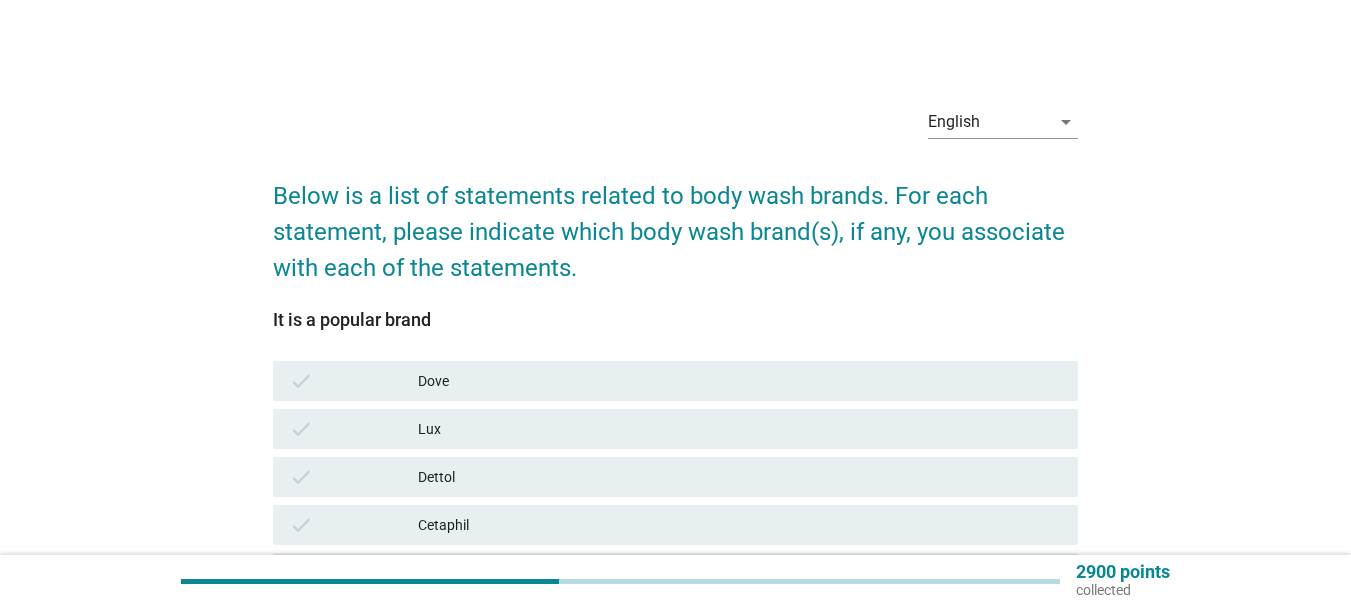 scroll, scrollTop: 200, scrollLeft: 0, axis: vertical 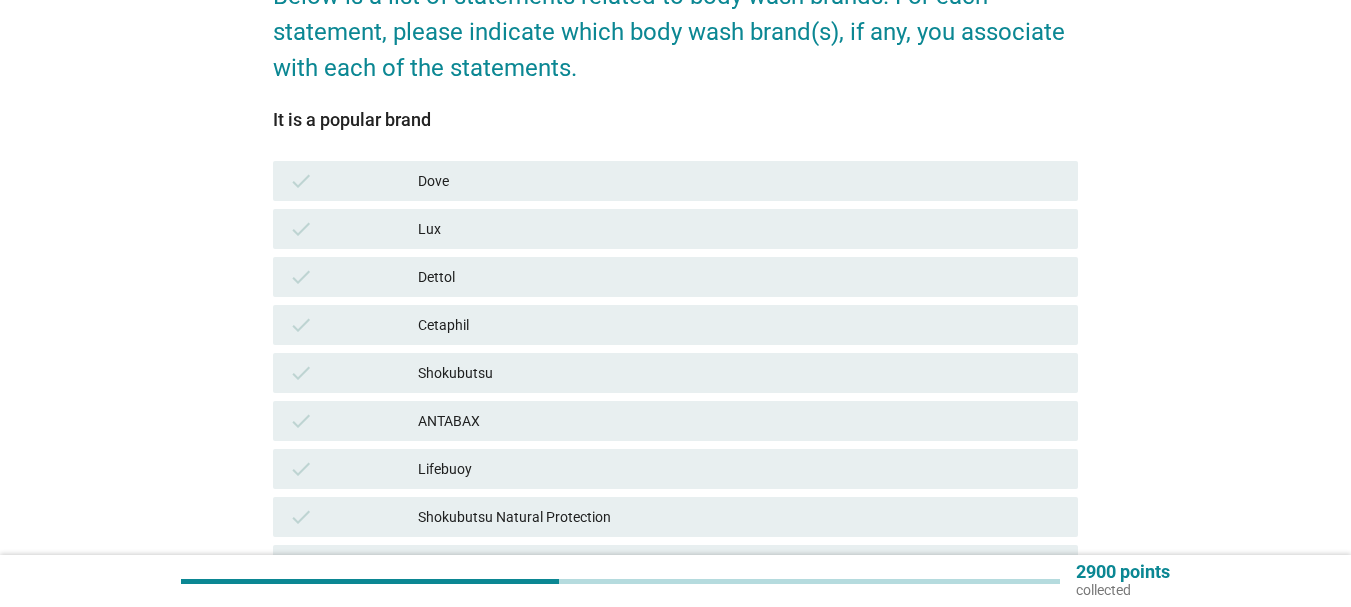 click on "Dove" at bounding box center (740, 181) 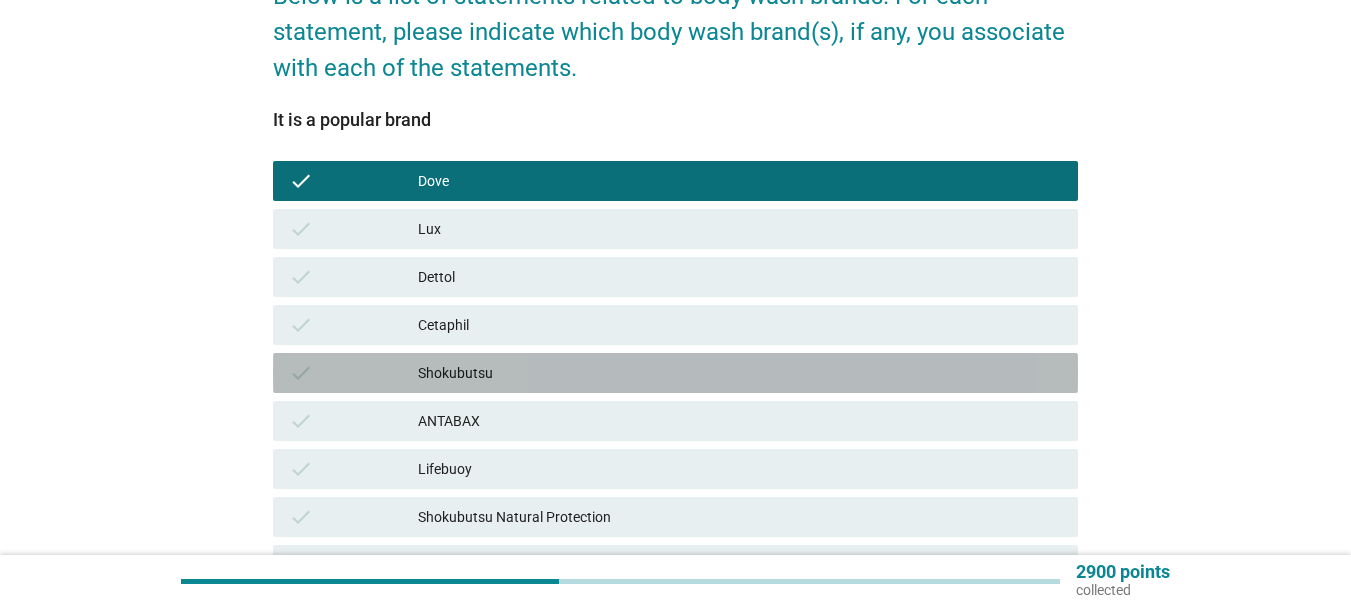 click on "check   Shokubutsu" at bounding box center (675, 373) 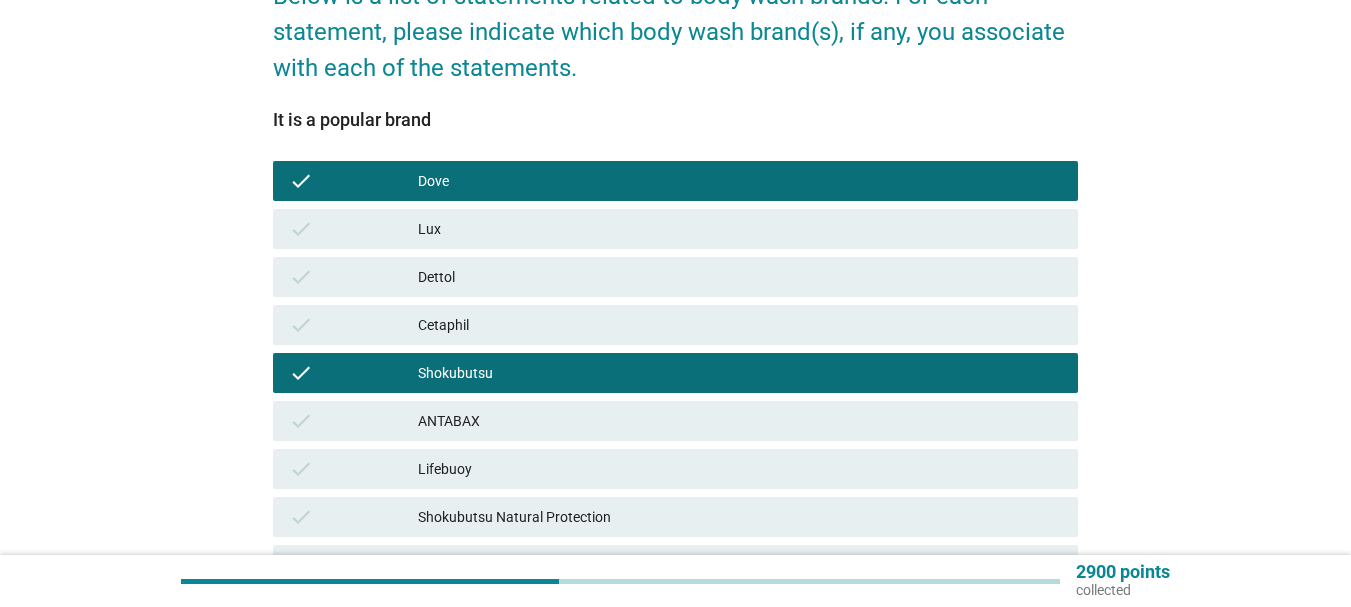 scroll, scrollTop: 400, scrollLeft: 0, axis: vertical 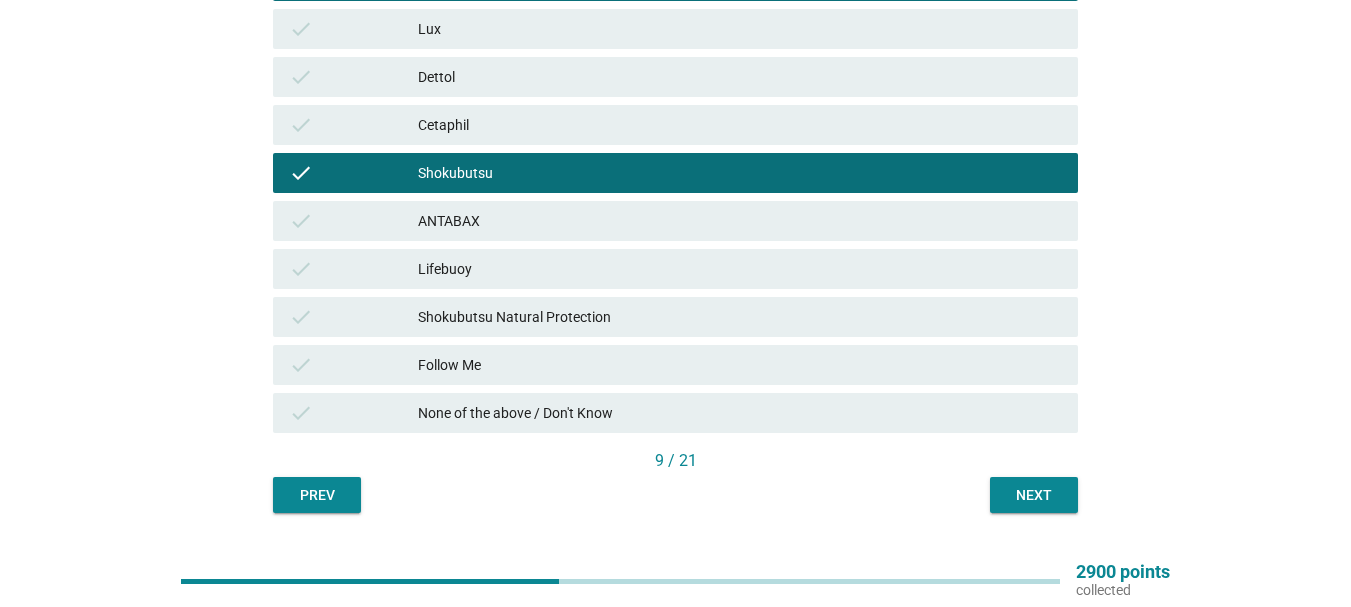 click on "Shokubutsu Natural Protection" at bounding box center [740, 317] 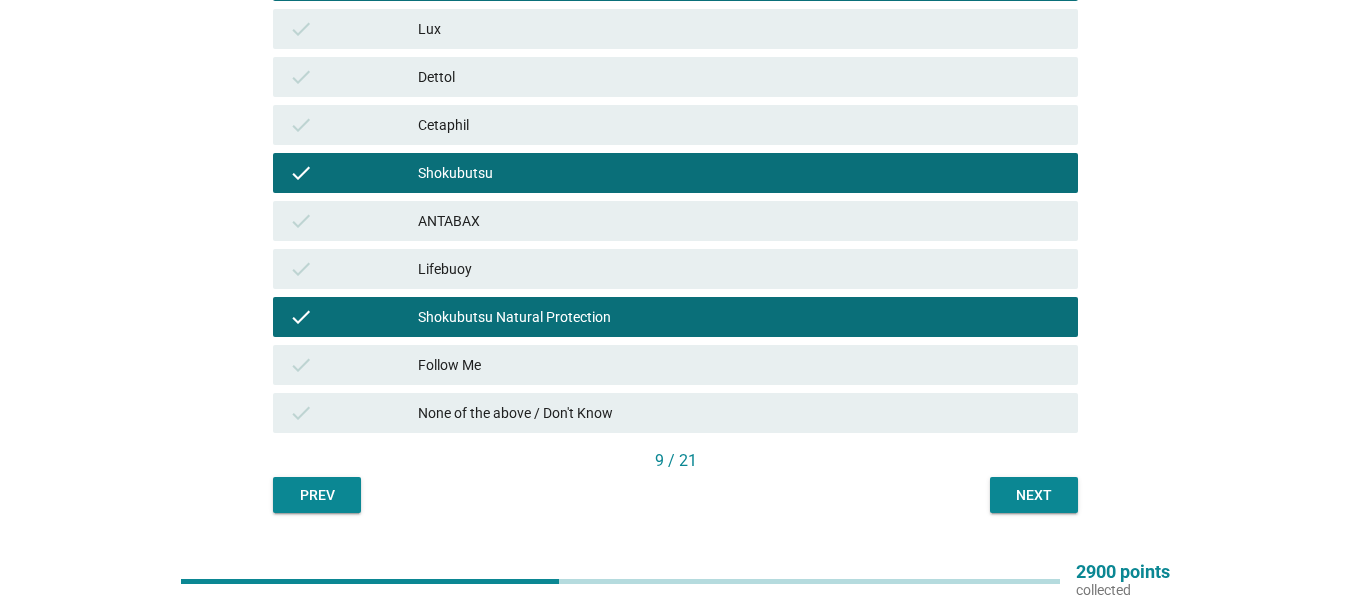 click on "Lifebuoy" at bounding box center [740, 269] 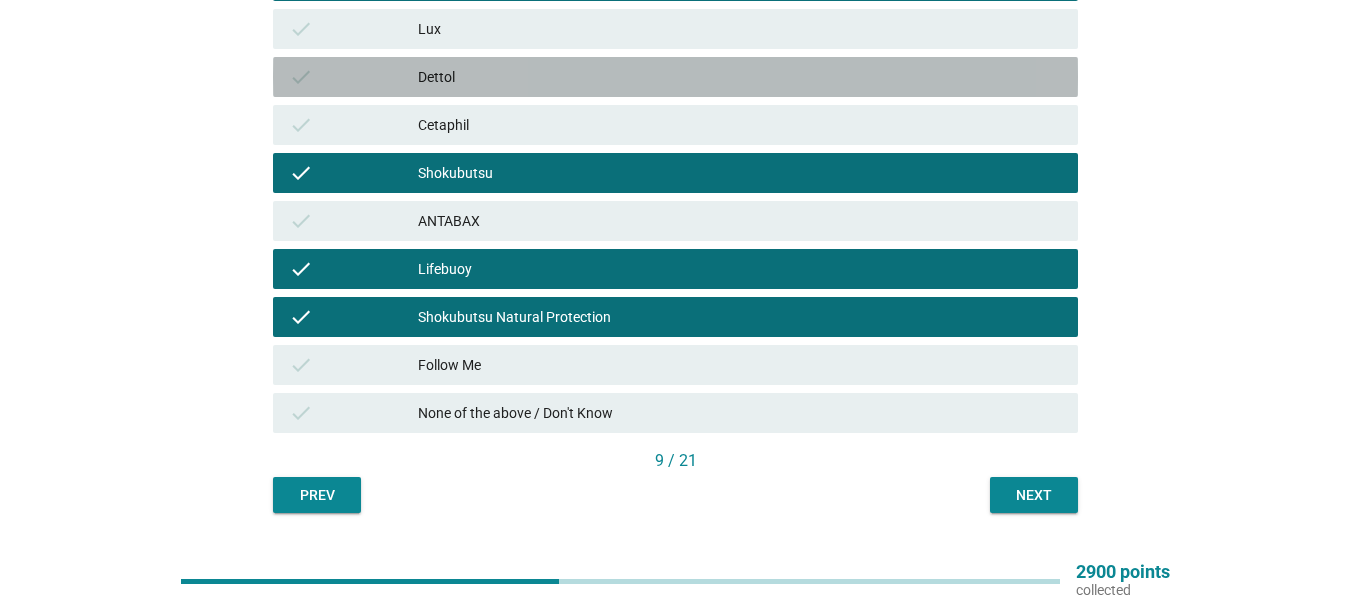 click on "Dettol" at bounding box center (740, 77) 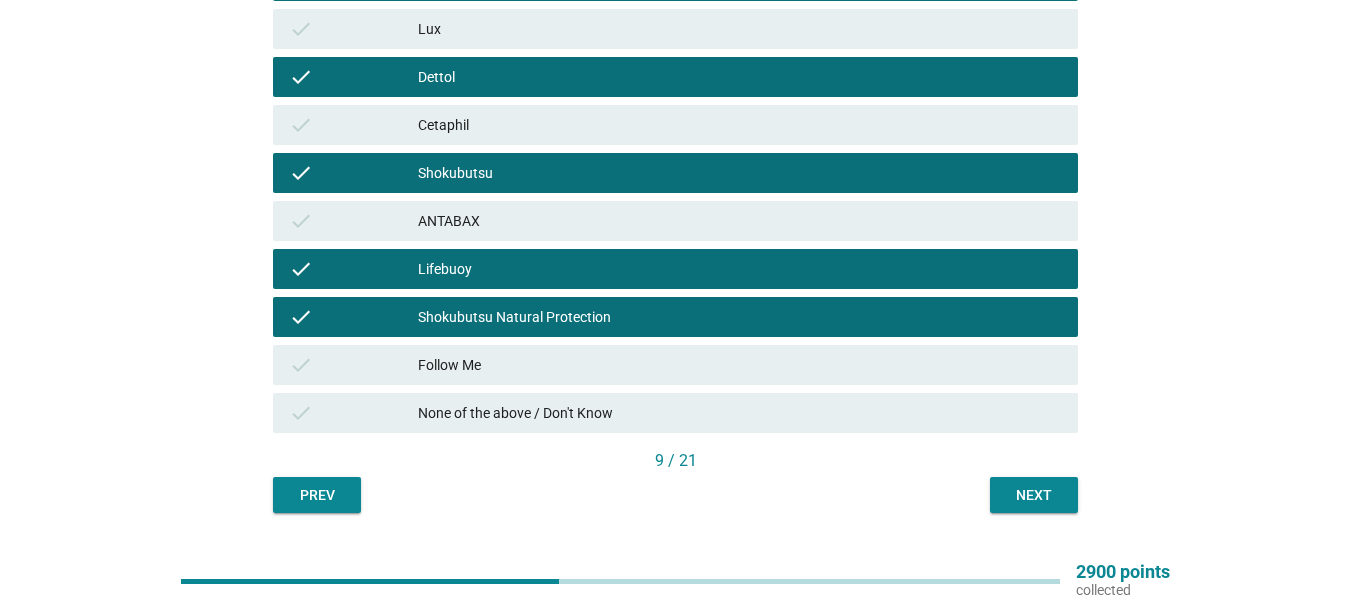 click on "English arrow_drop_down   Below is a list of statements related to body wash brands. For each statement, please indicate which body wash brand(s), if any, you associate with each of the statements.
It is a popular brand
check   Dove check   Lux check   Dettol check   Cetaphil check   Shokubutsu check   ANTABAX check   Lifebuoy check   Shokubutsu Natural Protection check   Follow Me check   None of the above / Don't Know
[NUMBER] / [NUMBER]
Prev   Next" at bounding box center (675, 101) 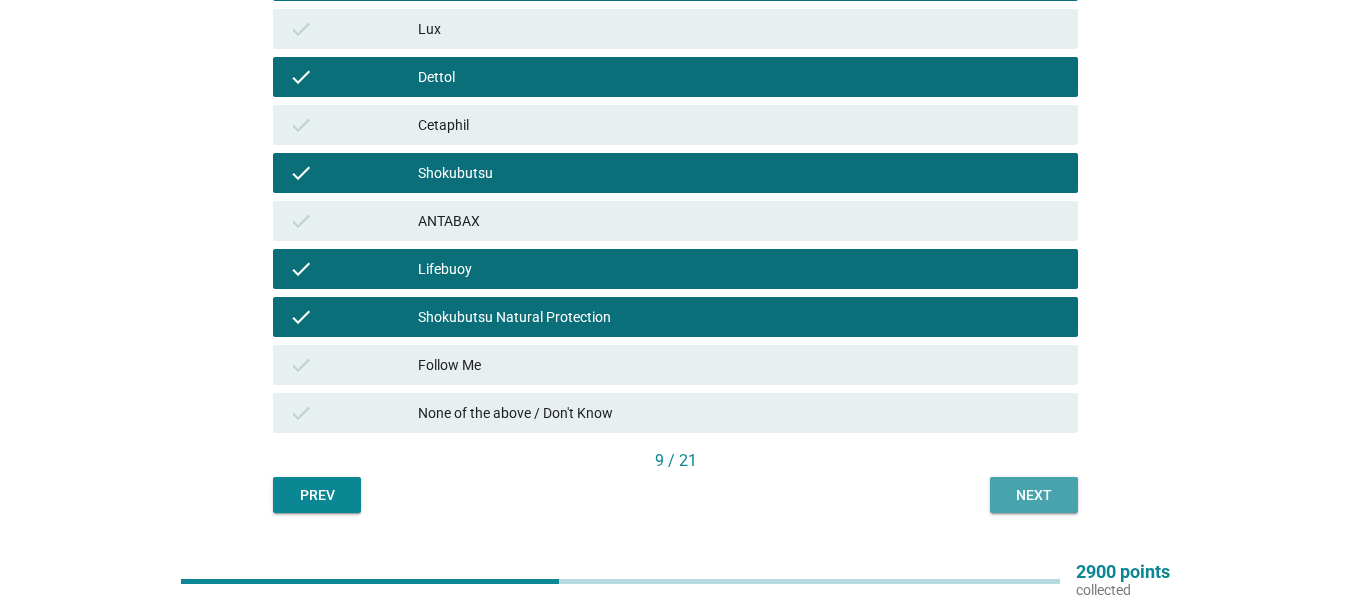 click on "Next" at bounding box center (1034, 495) 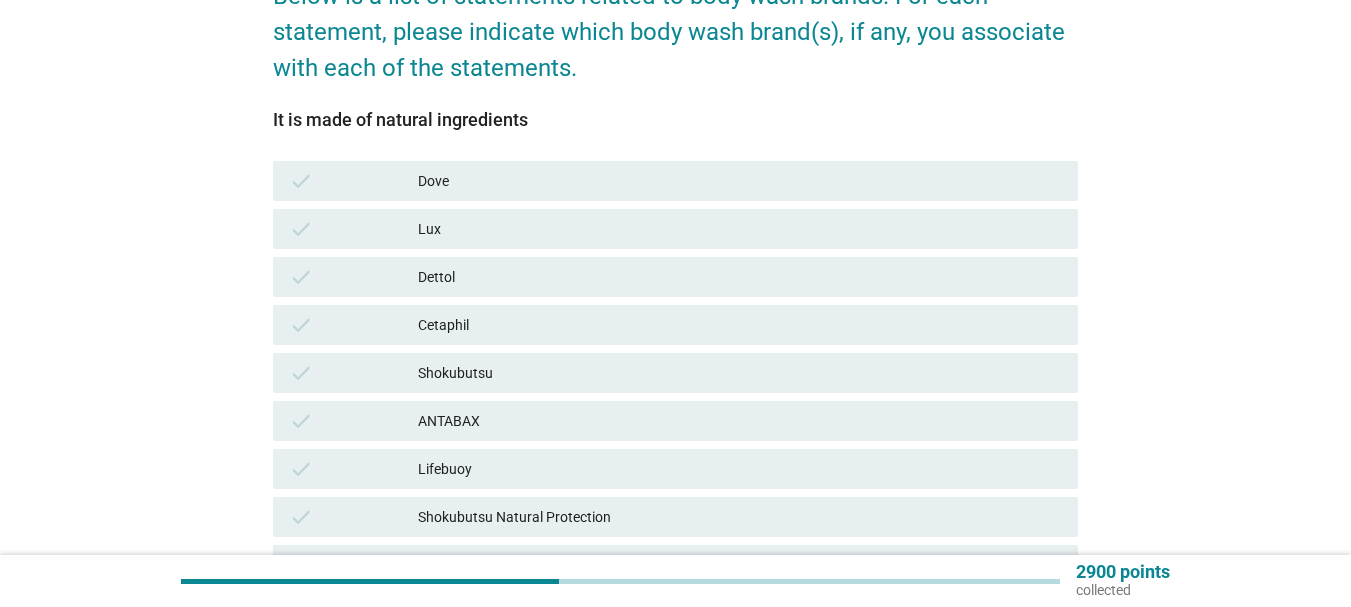 scroll, scrollTop: 448, scrollLeft: 0, axis: vertical 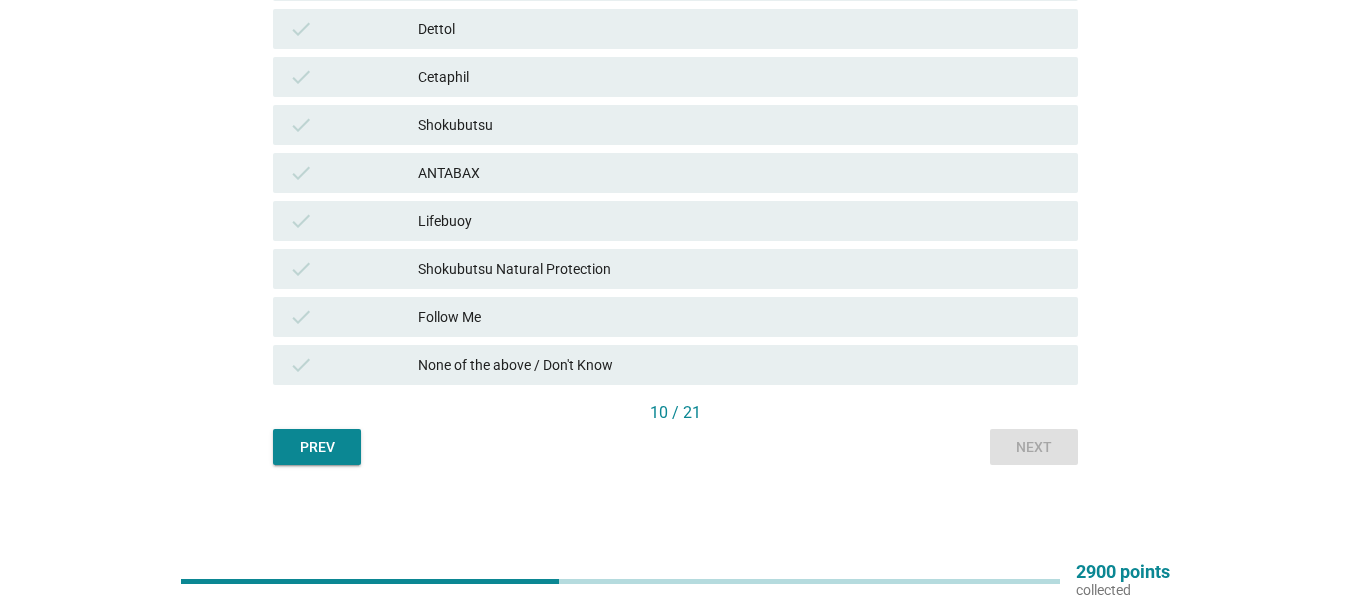 click on "None of the above / Don't Know" at bounding box center [740, 365] 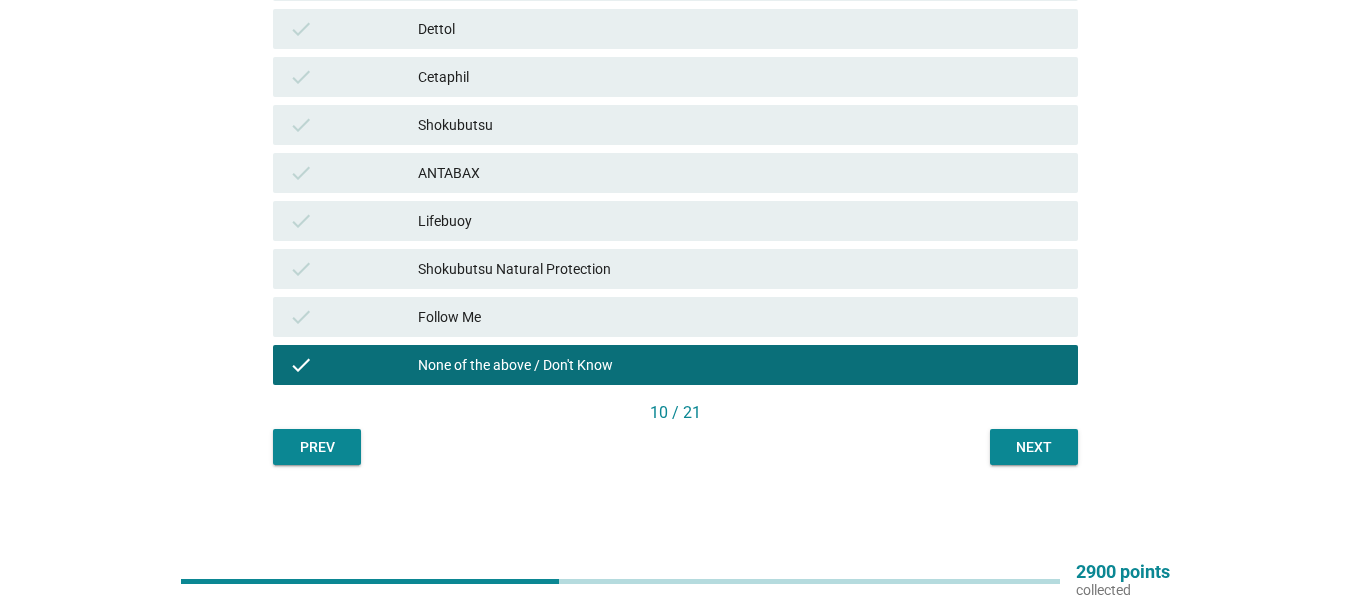 click on "Next" at bounding box center [1034, 447] 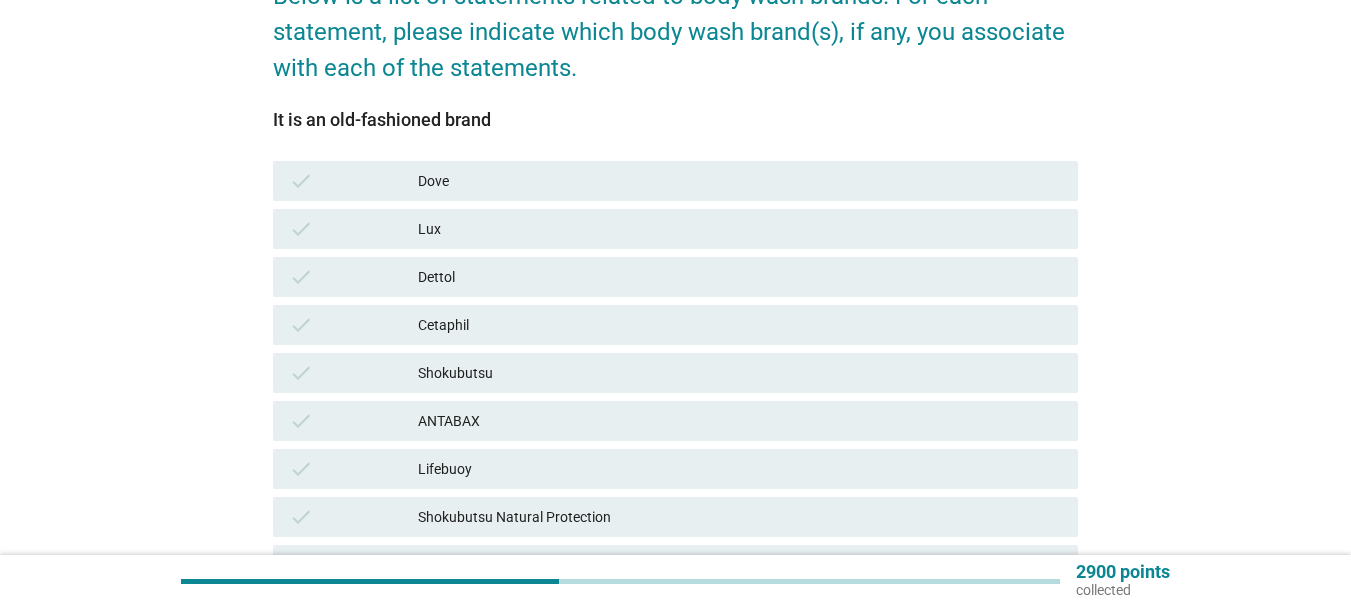 scroll, scrollTop: 300, scrollLeft: 0, axis: vertical 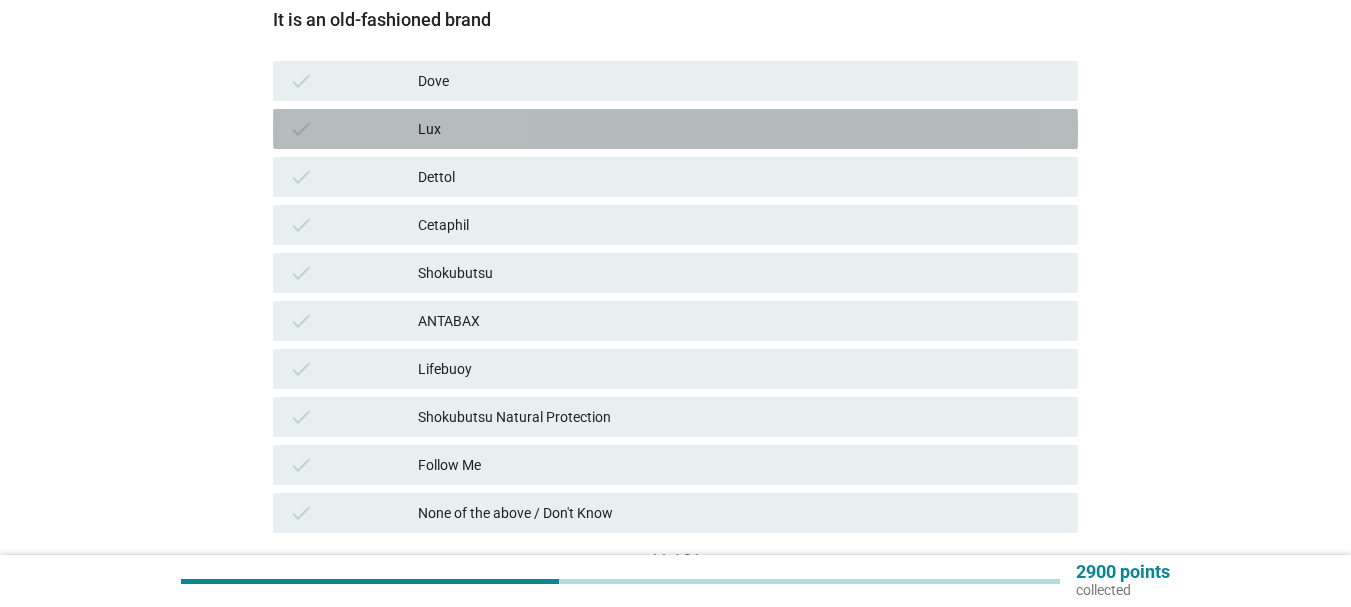 click on "check   Lux" at bounding box center (675, 129) 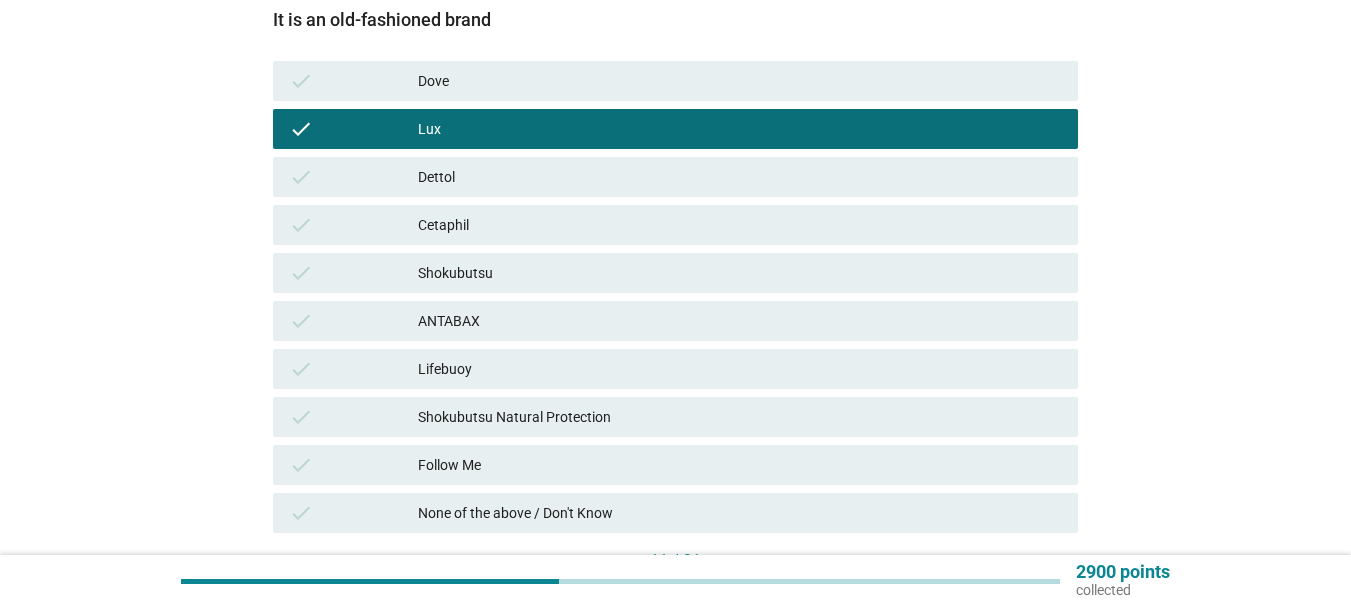 scroll, scrollTop: 400, scrollLeft: 0, axis: vertical 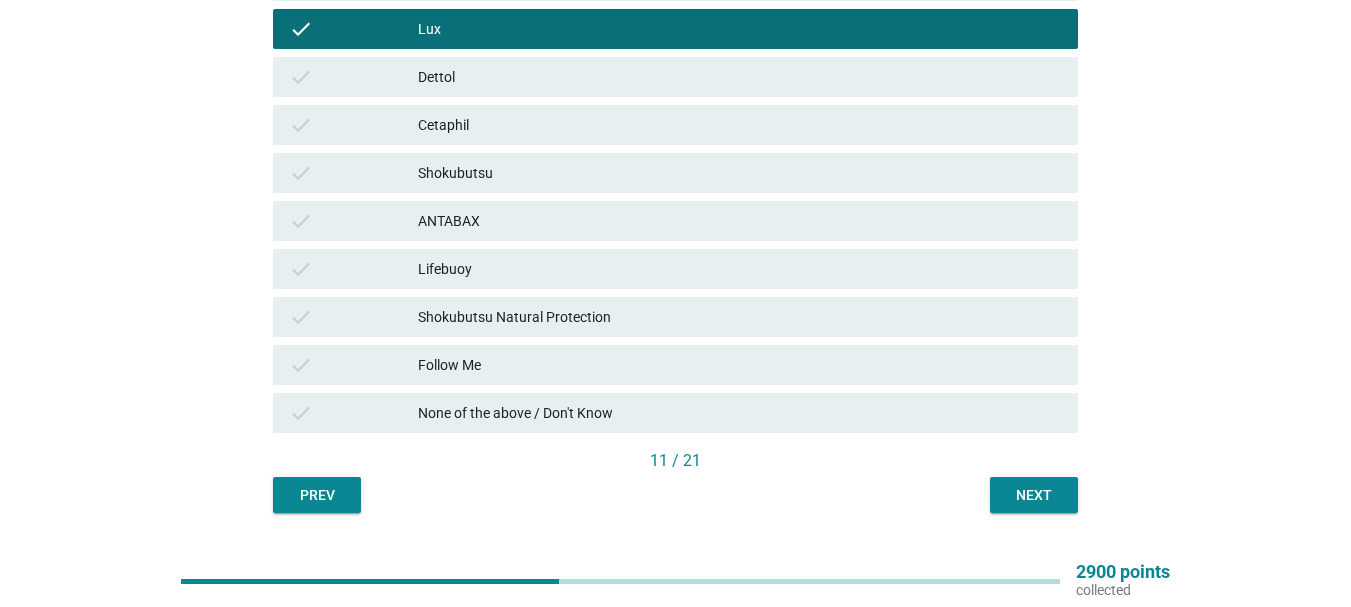 click on "Follow Me" at bounding box center (740, 365) 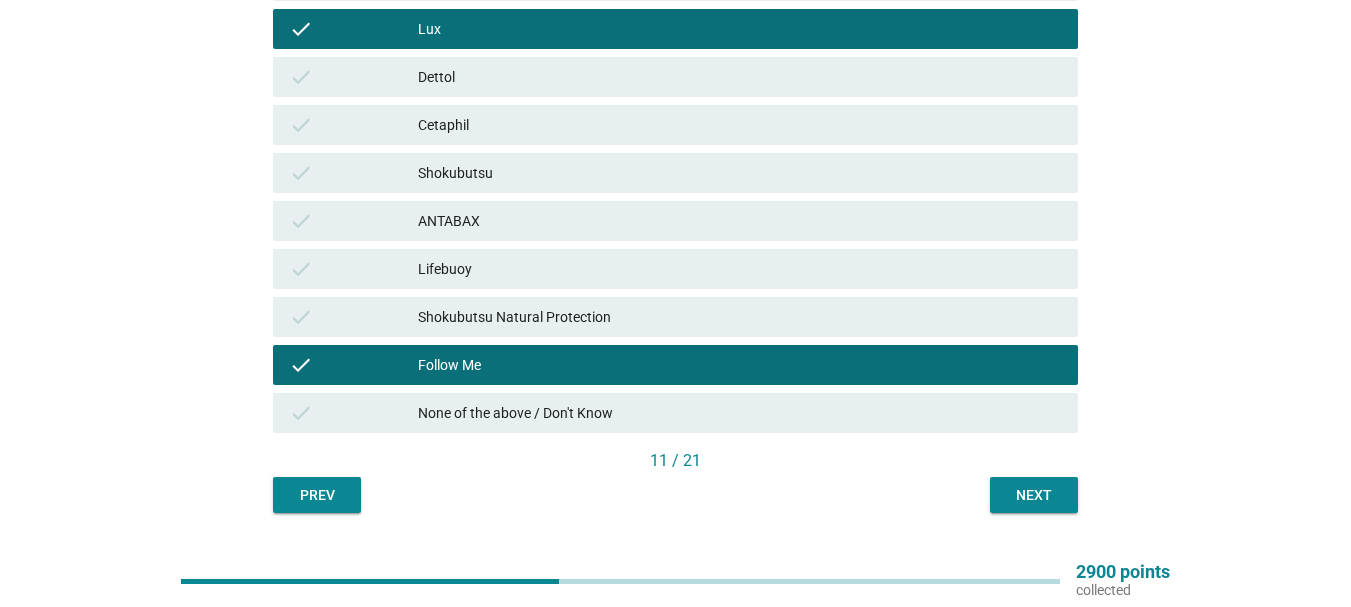 click on "Next" at bounding box center (1034, 495) 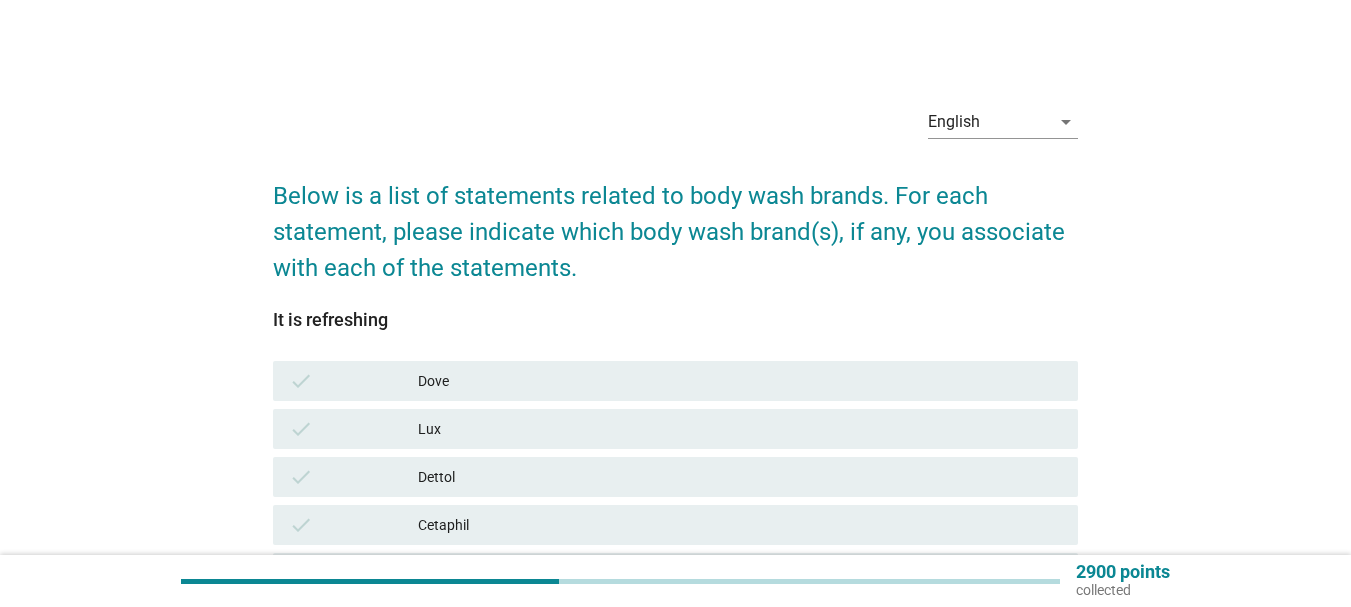 scroll, scrollTop: 300, scrollLeft: 0, axis: vertical 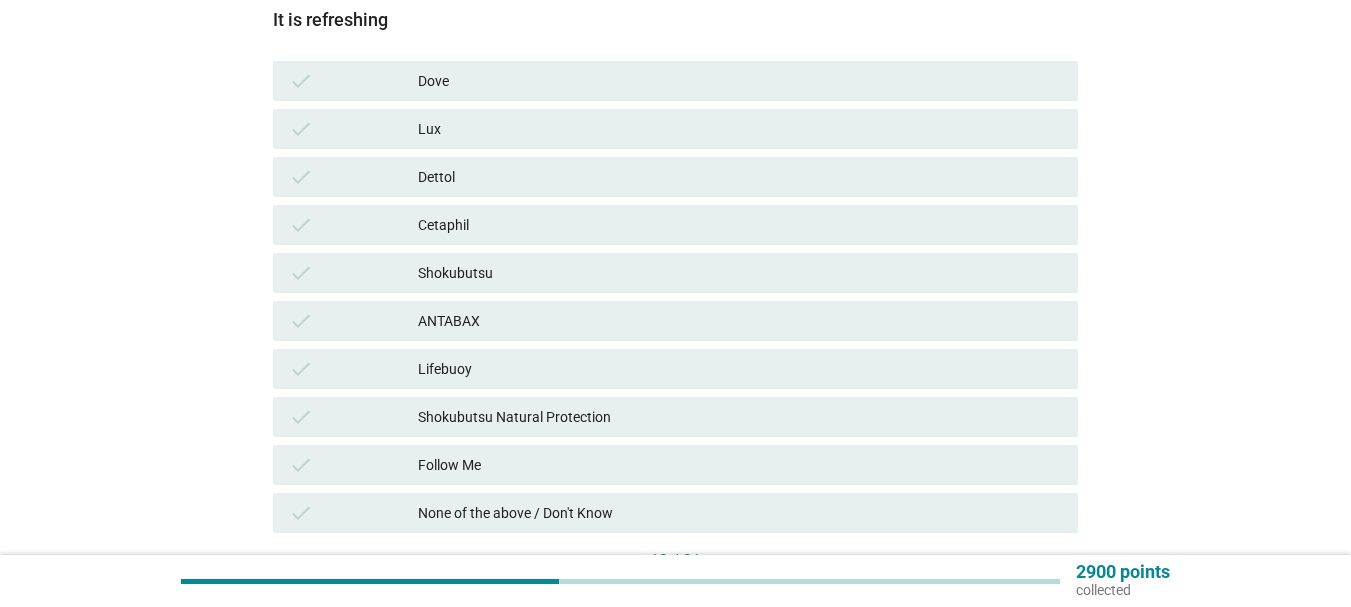 click on "check   ANTABAX" at bounding box center [675, 321] 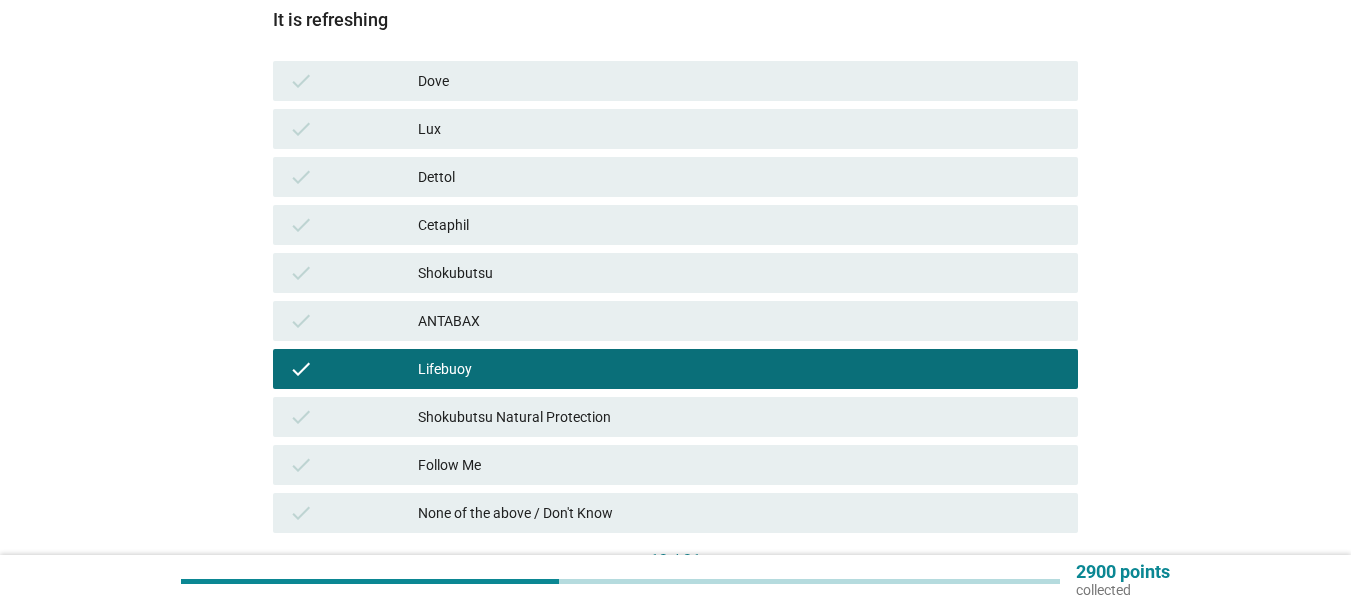 scroll, scrollTop: 448, scrollLeft: 0, axis: vertical 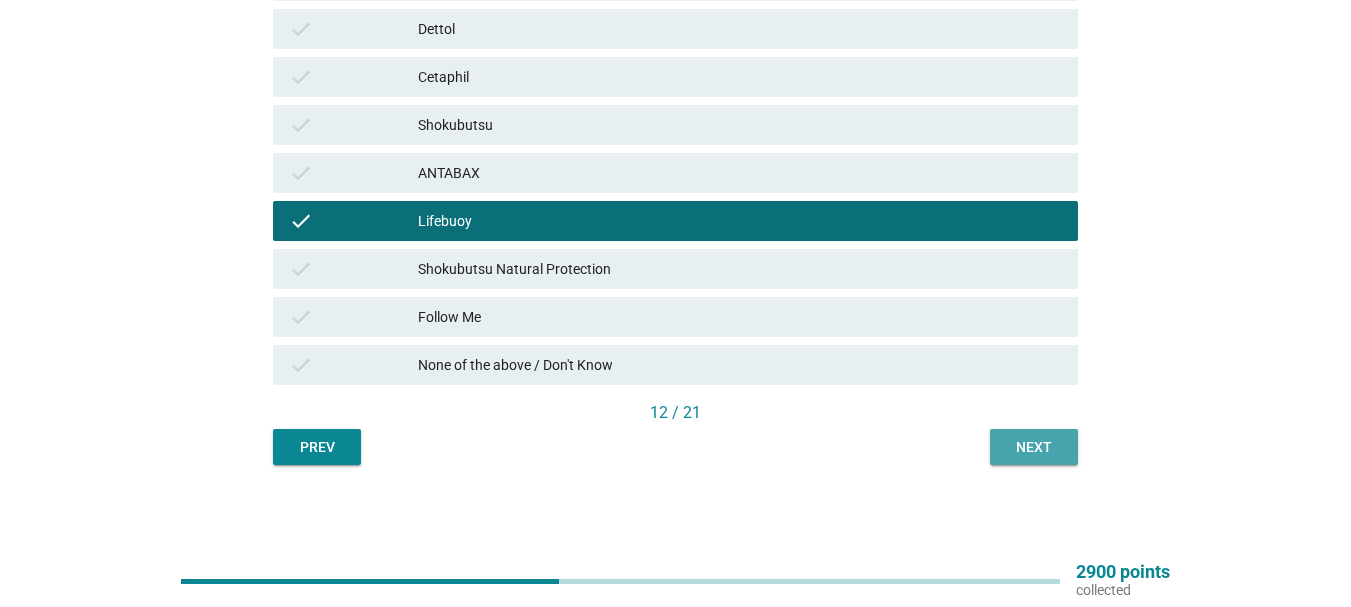 click on "Next" at bounding box center (1034, 447) 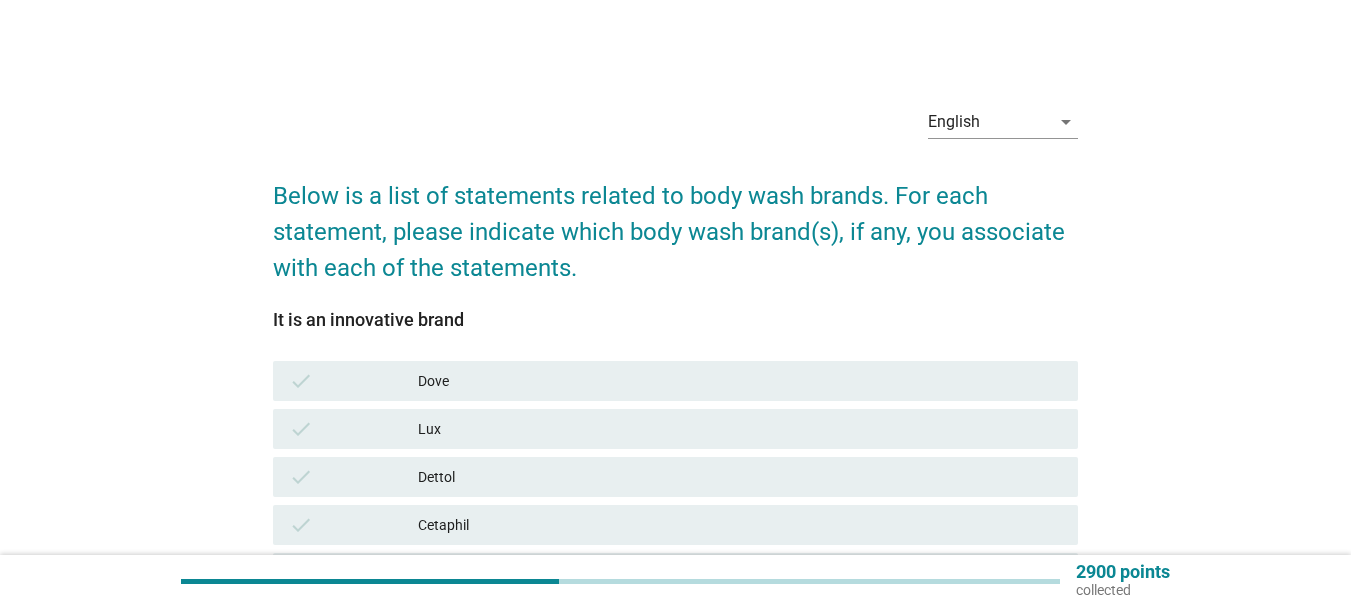 scroll, scrollTop: 200, scrollLeft: 0, axis: vertical 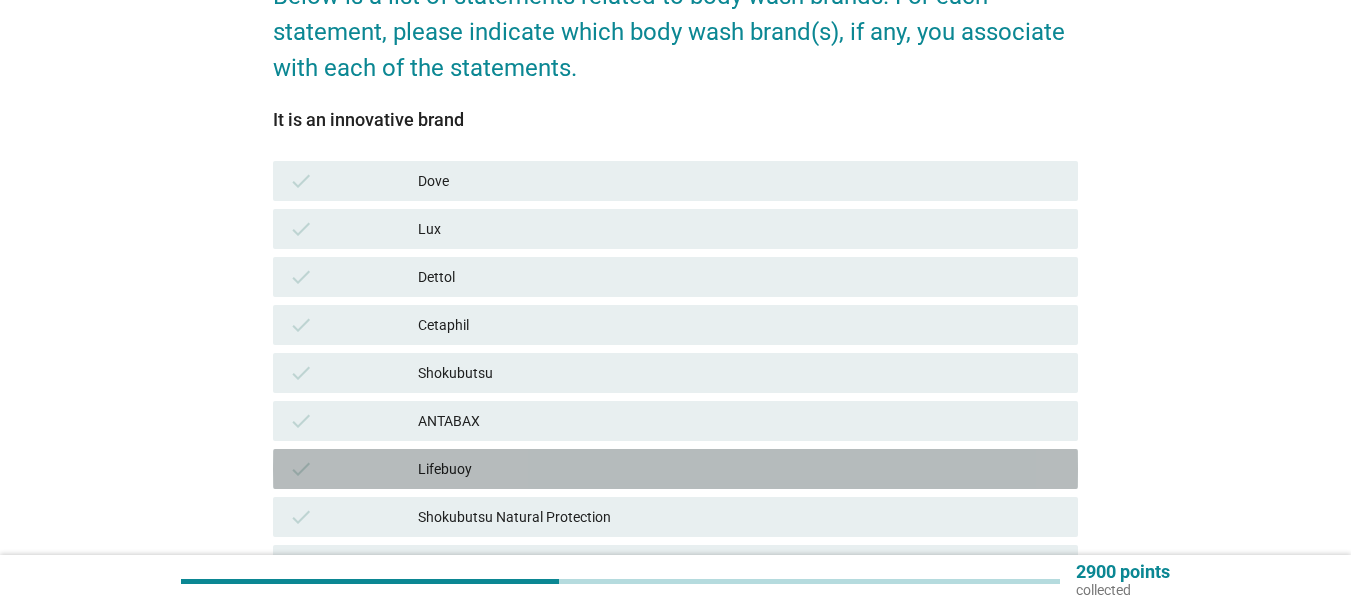 click on "Lifebuoy" at bounding box center [740, 469] 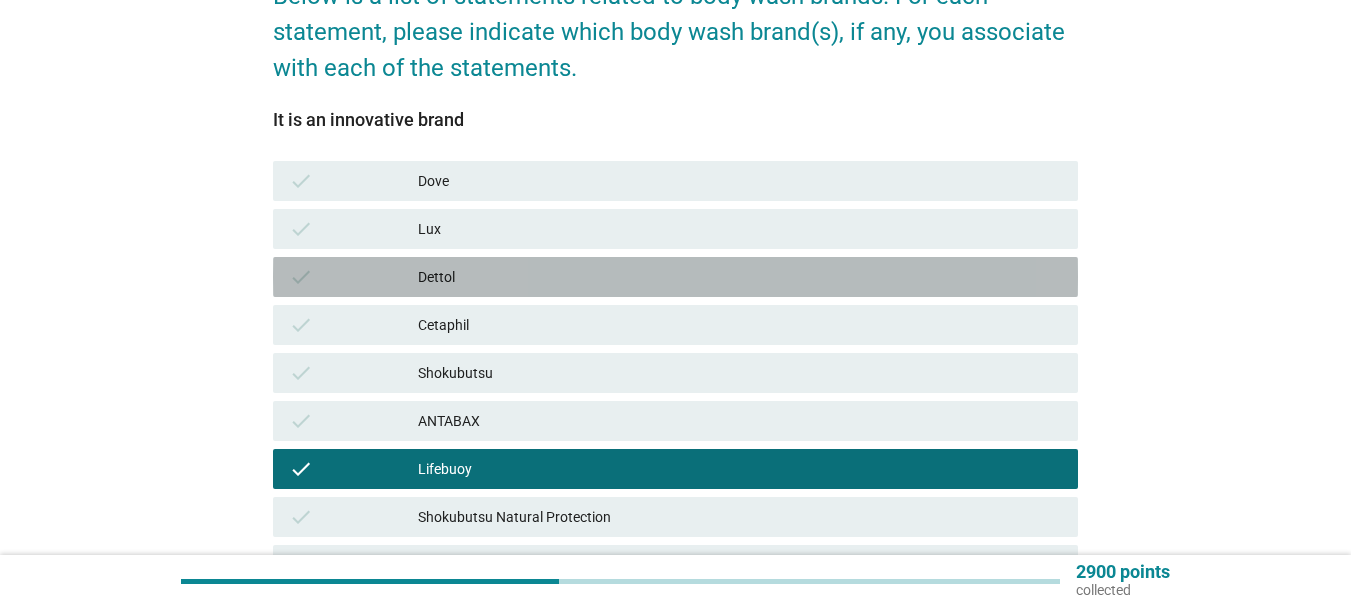 click on "check   Dettol" at bounding box center (675, 277) 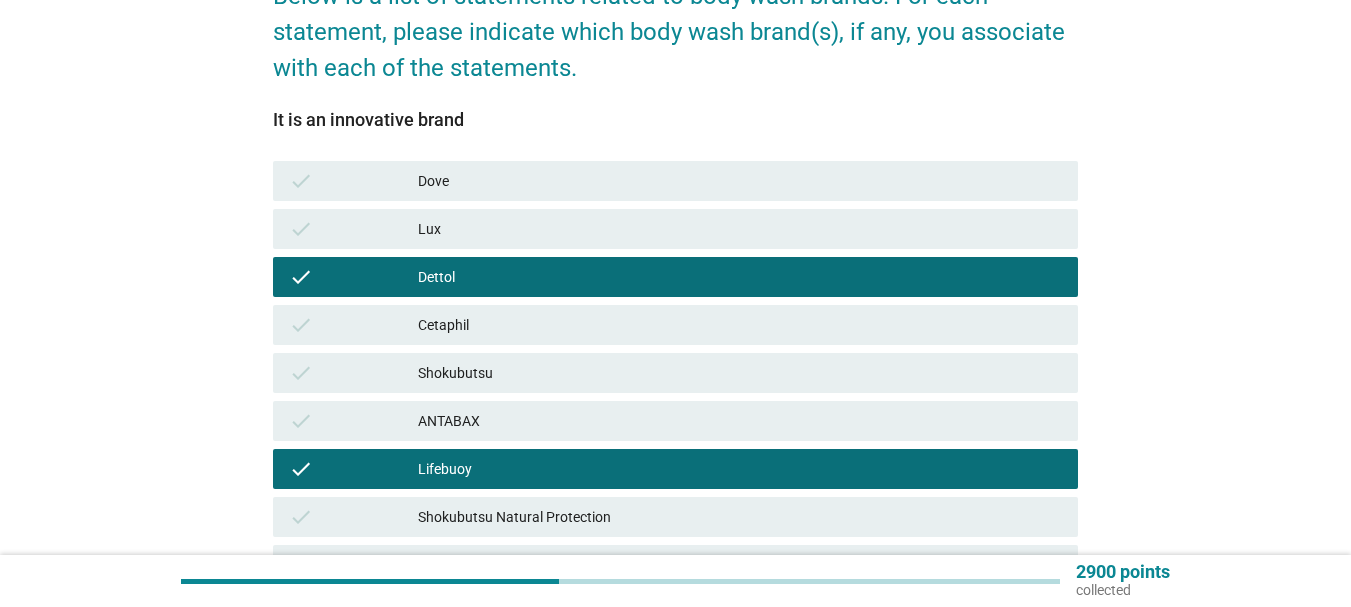 scroll, scrollTop: 448, scrollLeft: 0, axis: vertical 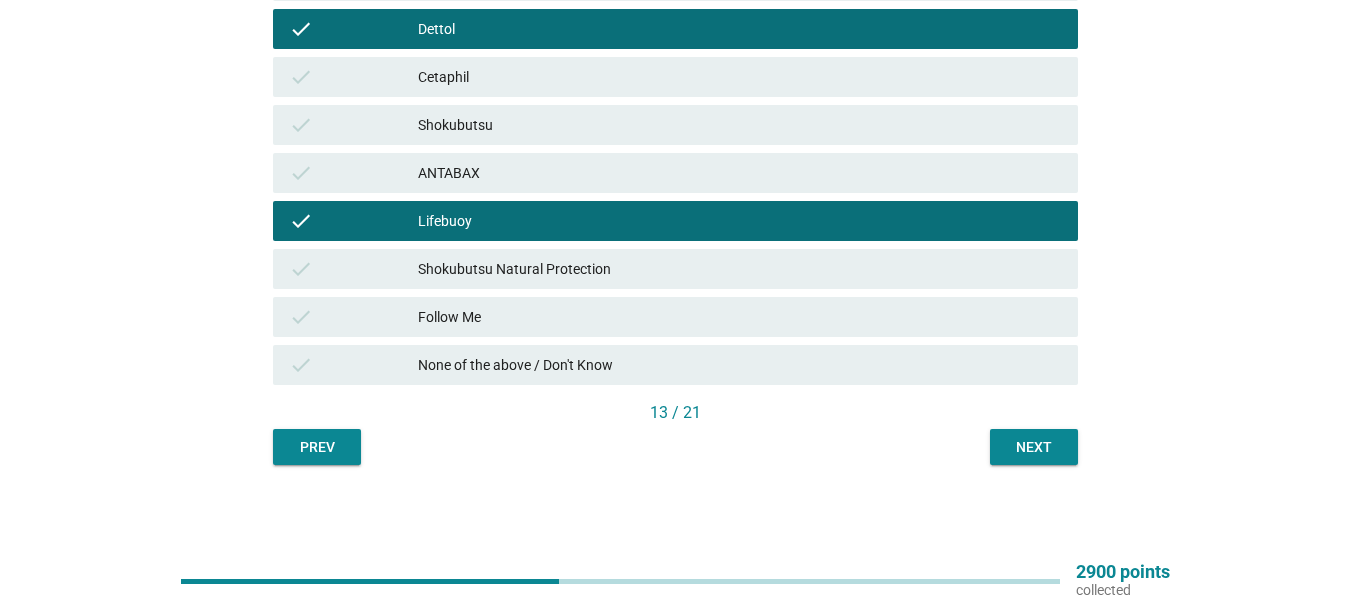 click on "English arrow_drop_down   Below is a list of statements related to body wash brands. For each statement, please indicate which body wash brand(s), if any, you associate with each of the statements.
It is an innovative brand
check   Dove check   Lux check   Dettol check   Cetaphil check   Shokubutsu check   ANTABAX check   Lifebuoy check   Shokubutsu Natural Protection check   Follow Me check   None of the above / Don't Know
[NUMBER] / [NUMBER]
Prev   Next" at bounding box center [675, 53] 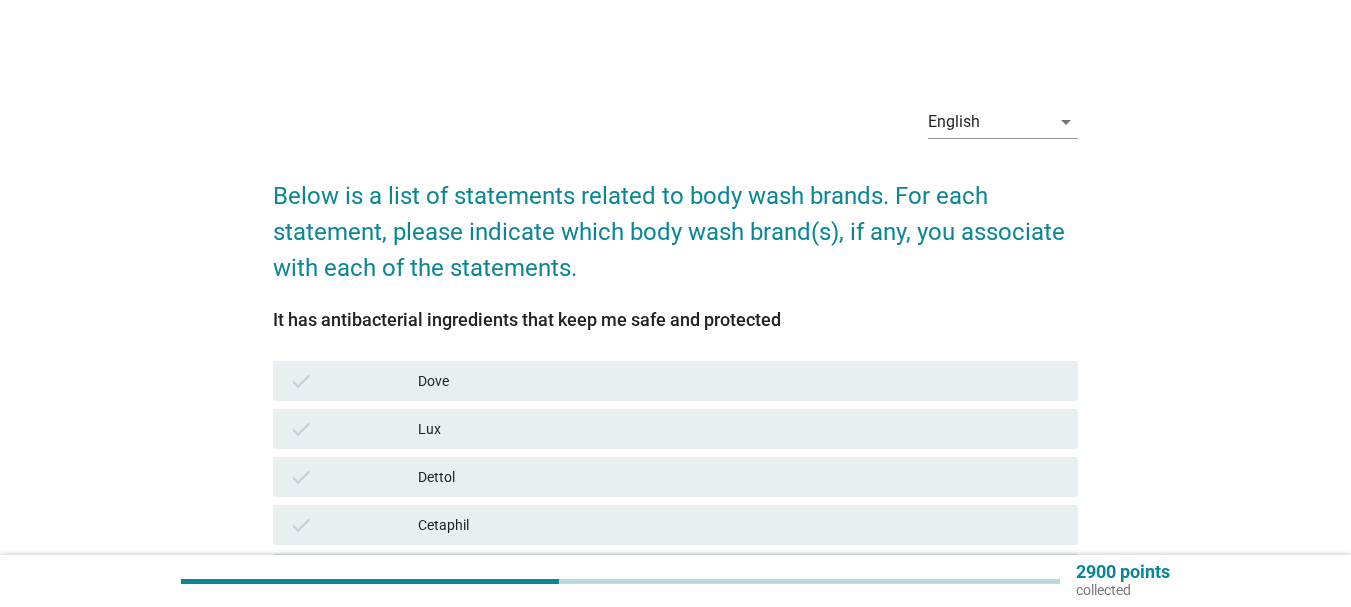 scroll, scrollTop: 200, scrollLeft: 0, axis: vertical 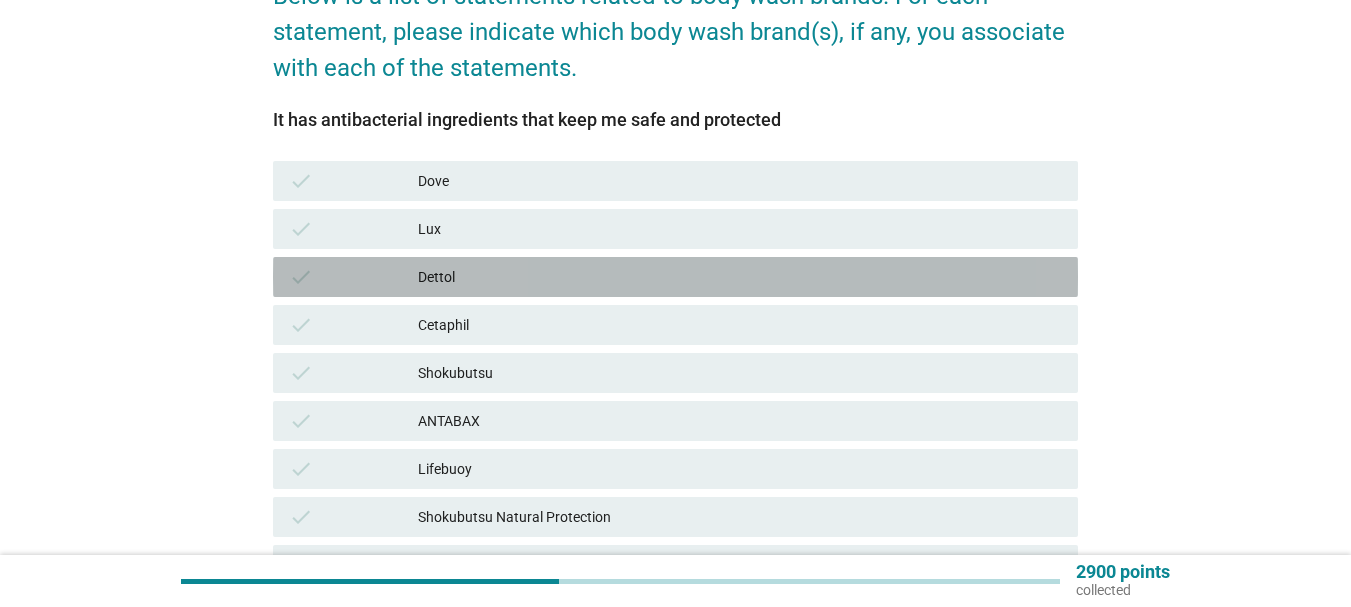 click on "Dettol" at bounding box center [740, 277] 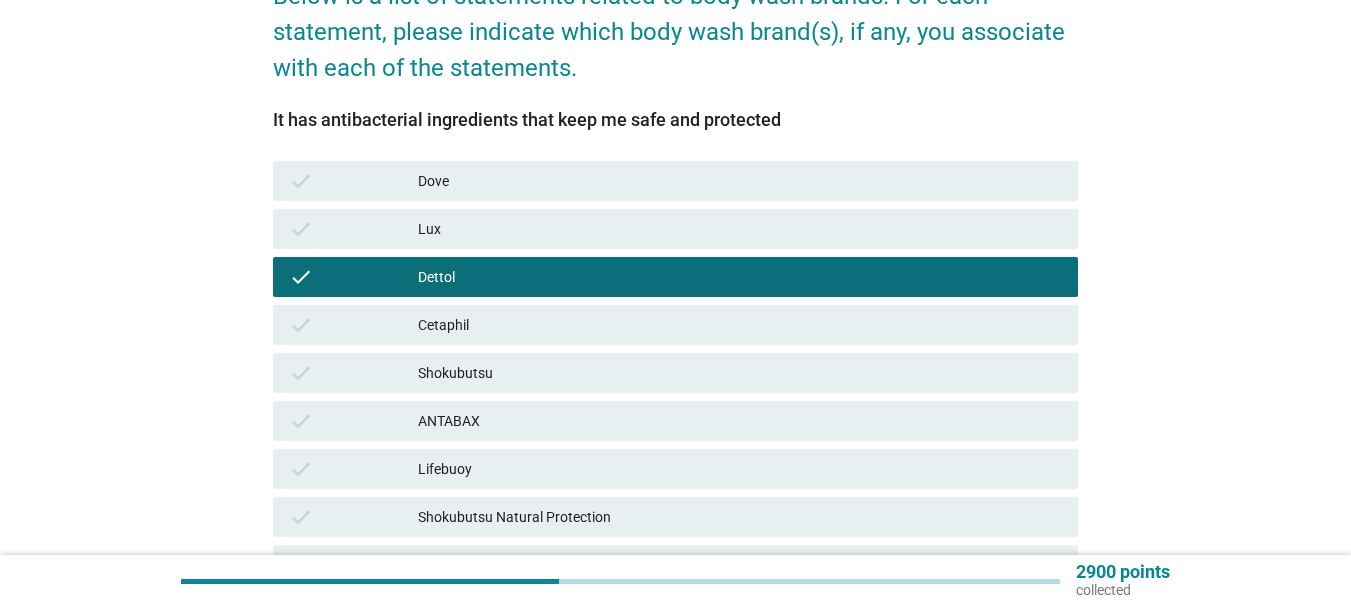 click on "Shokubutsu" at bounding box center [740, 373] 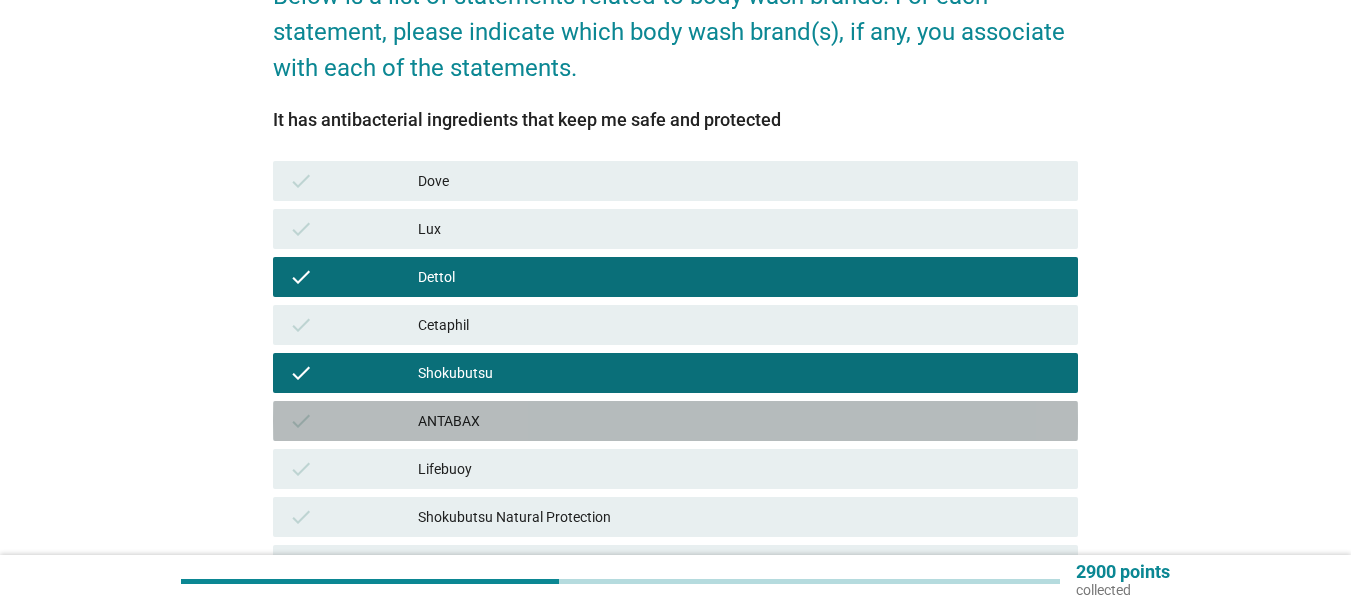 click on "ANTABAX" at bounding box center (740, 421) 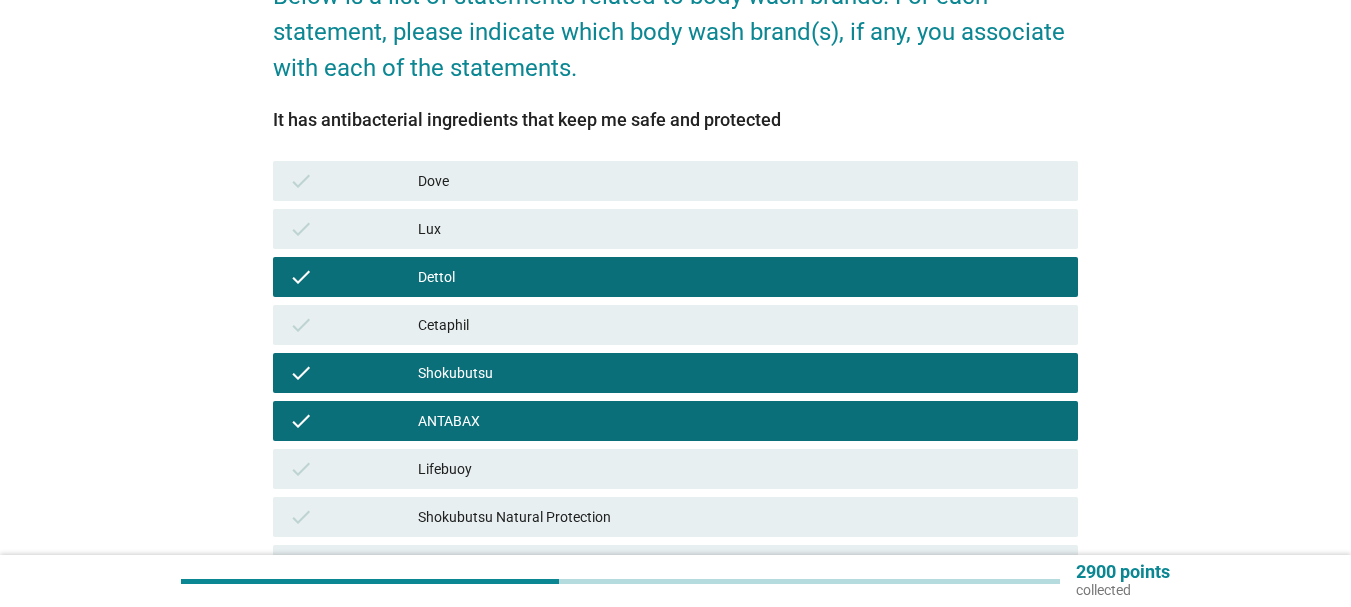 click on "Shokubutsu" at bounding box center [740, 373] 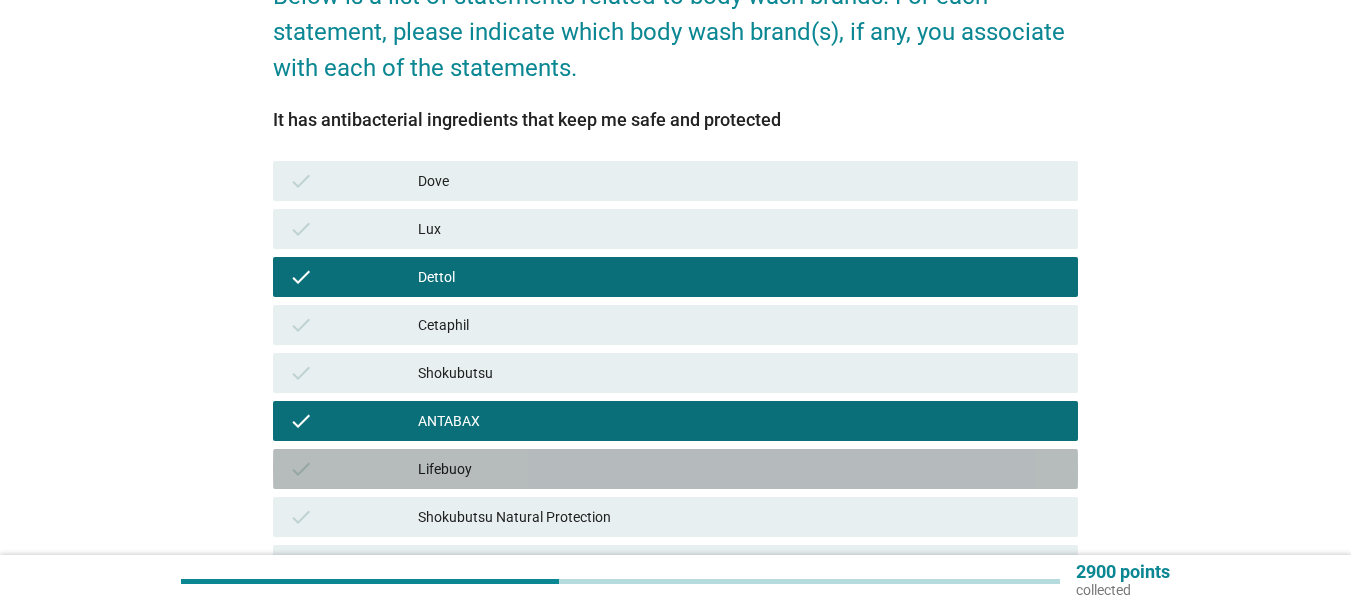 click on "Lifebuoy" at bounding box center [740, 469] 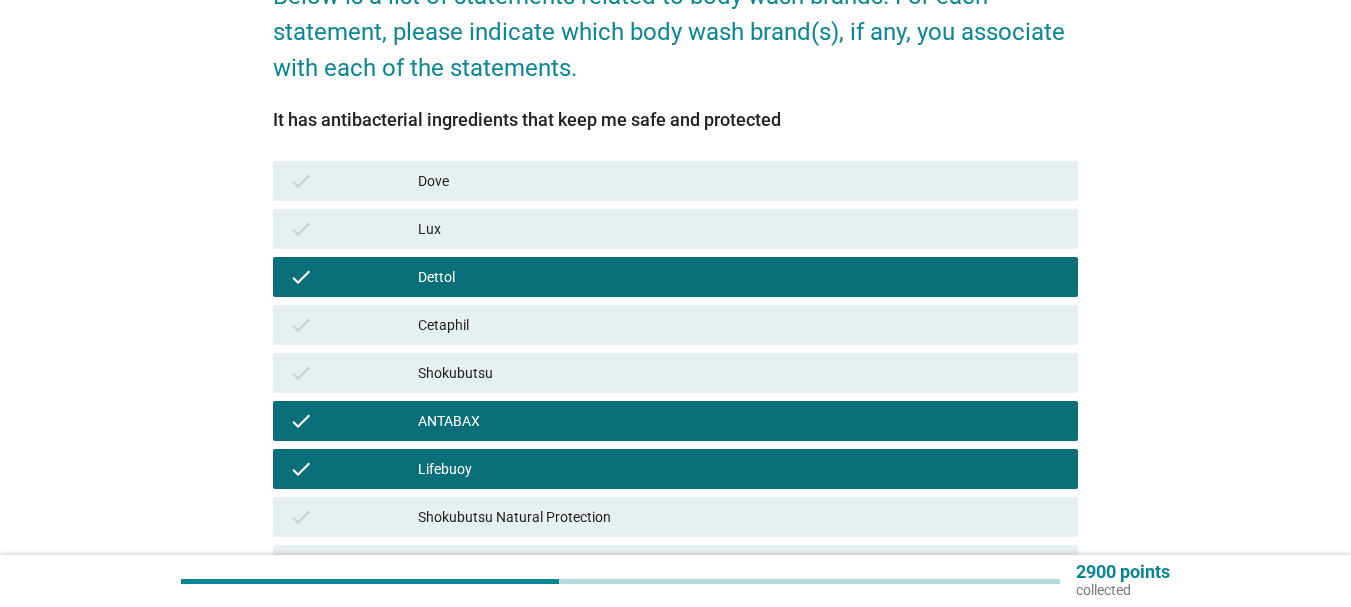 scroll, scrollTop: 448, scrollLeft: 0, axis: vertical 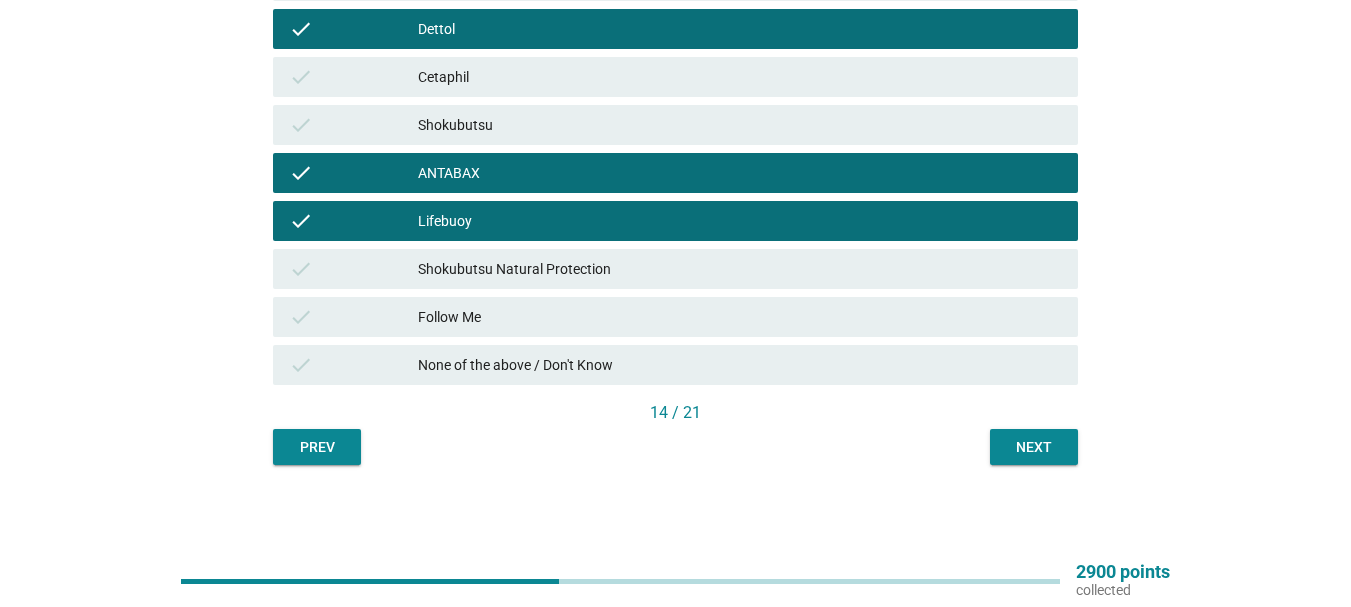click on "Next" at bounding box center (1034, 447) 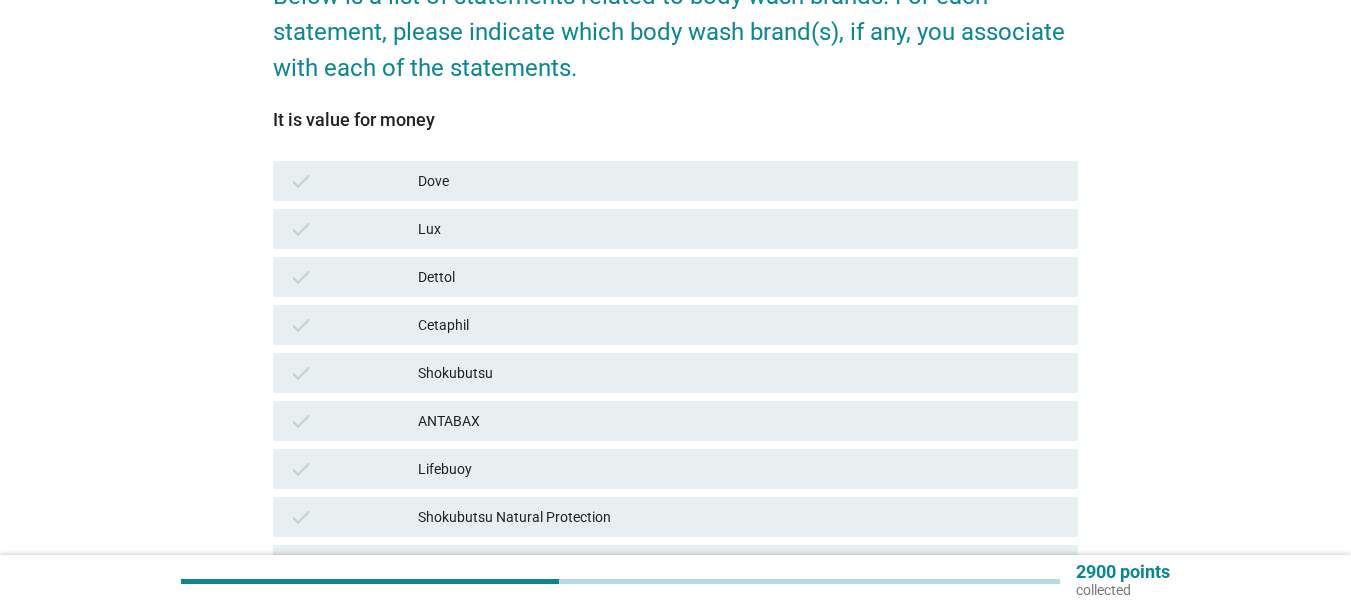 scroll, scrollTop: 300, scrollLeft: 0, axis: vertical 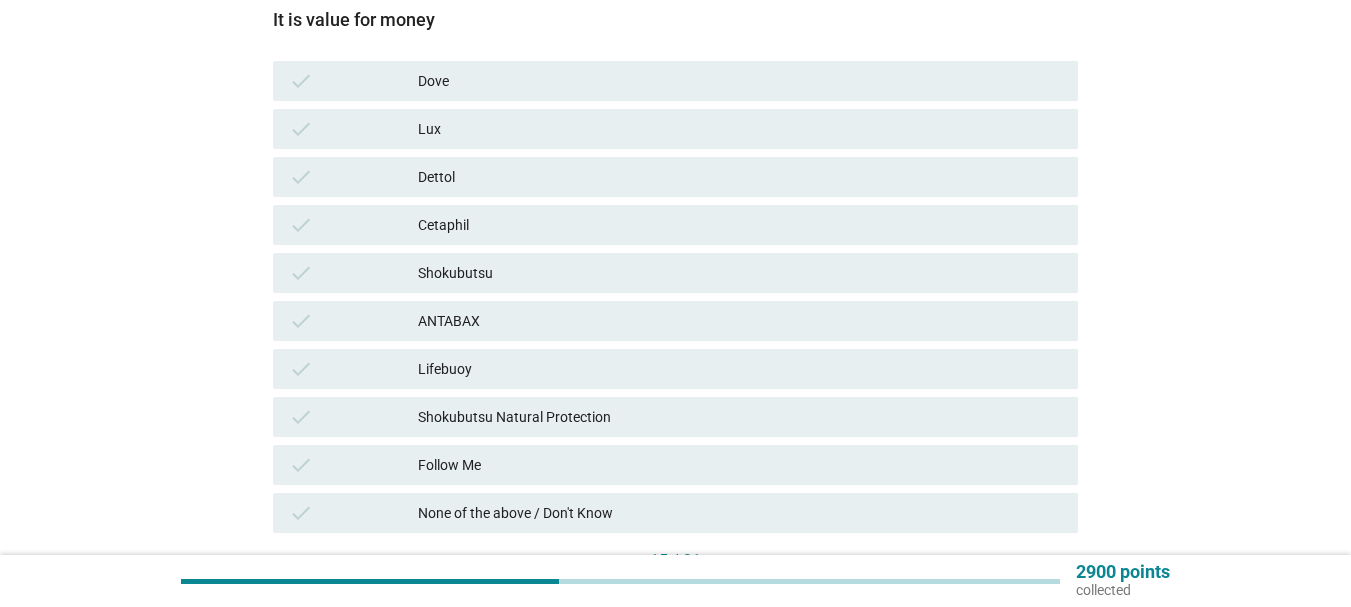 click on "Dove" at bounding box center (740, 81) 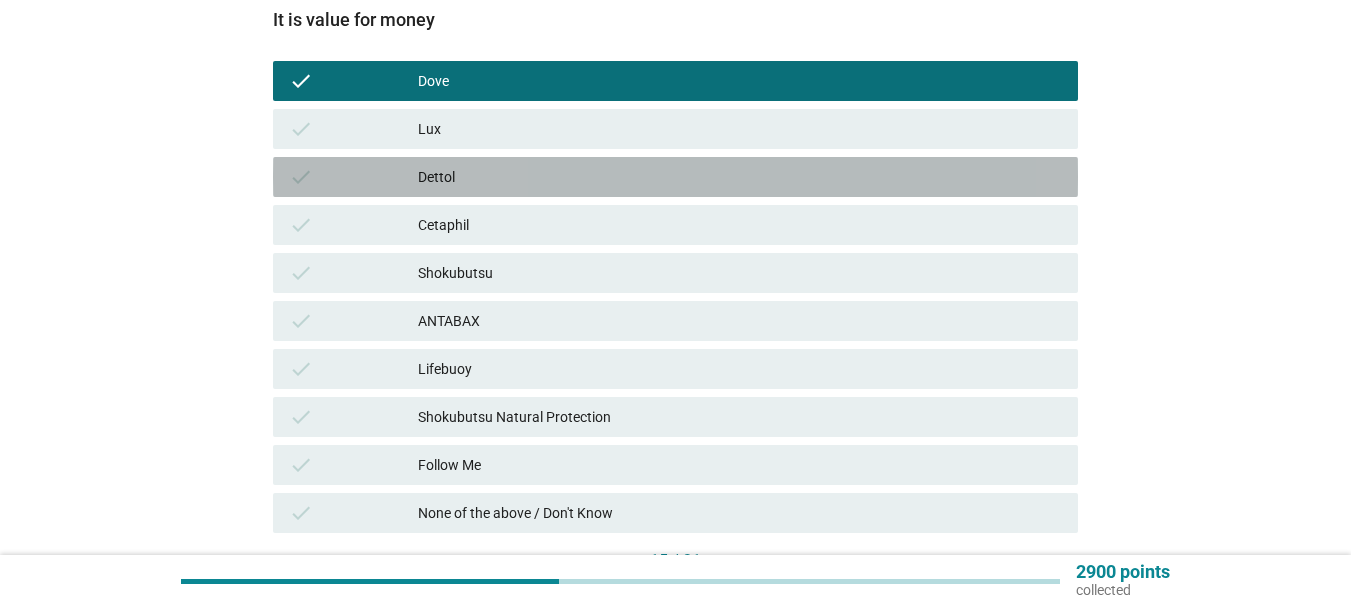 click on "Dettol" at bounding box center [740, 177] 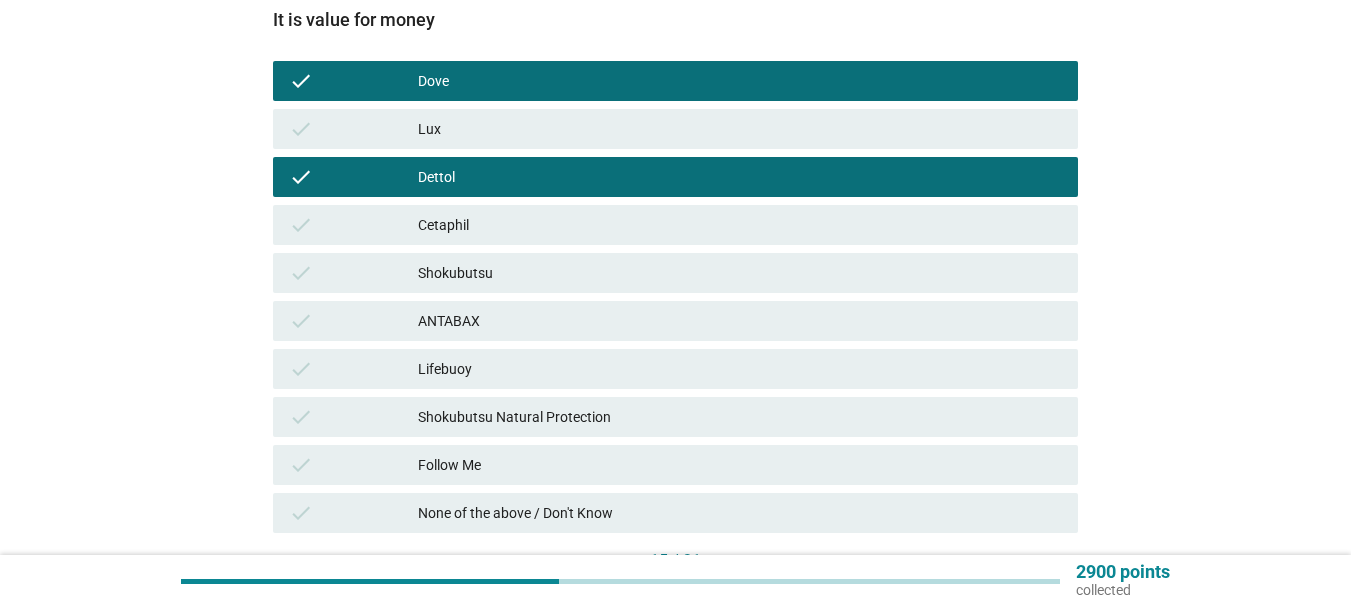 click on "Cetaphil" at bounding box center (740, 225) 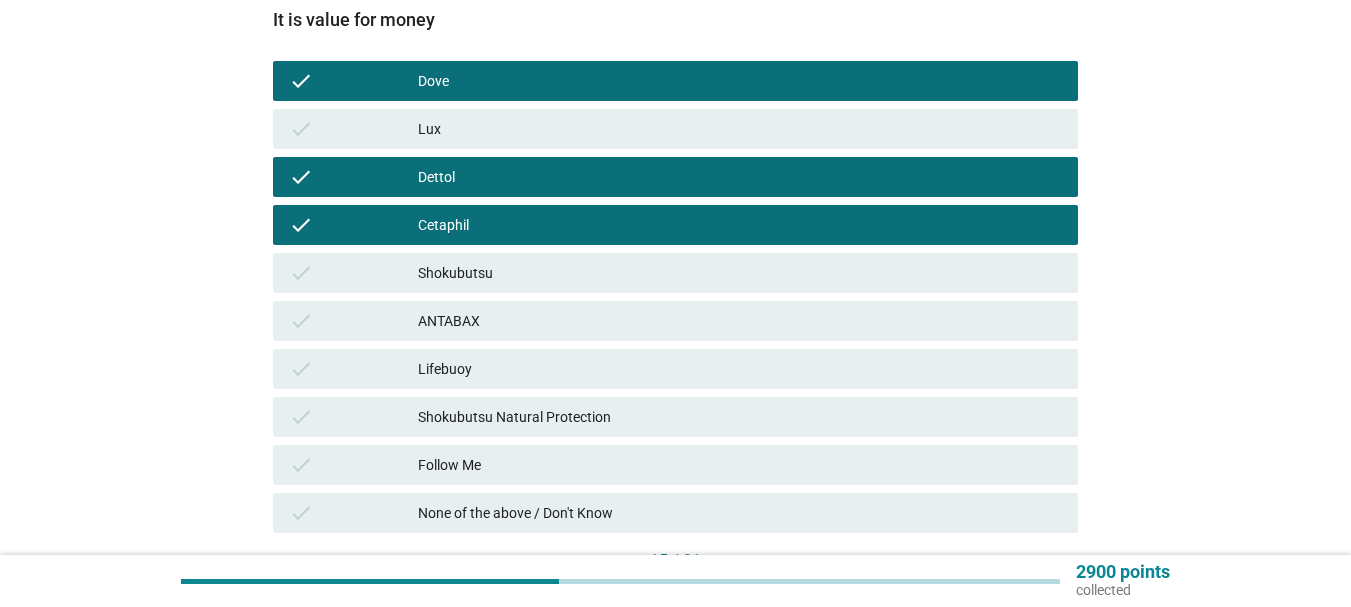 drag, startPoint x: 459, startPoint y: 275, endPoint x: 460, endPoint y: 291, distance: 16.03122 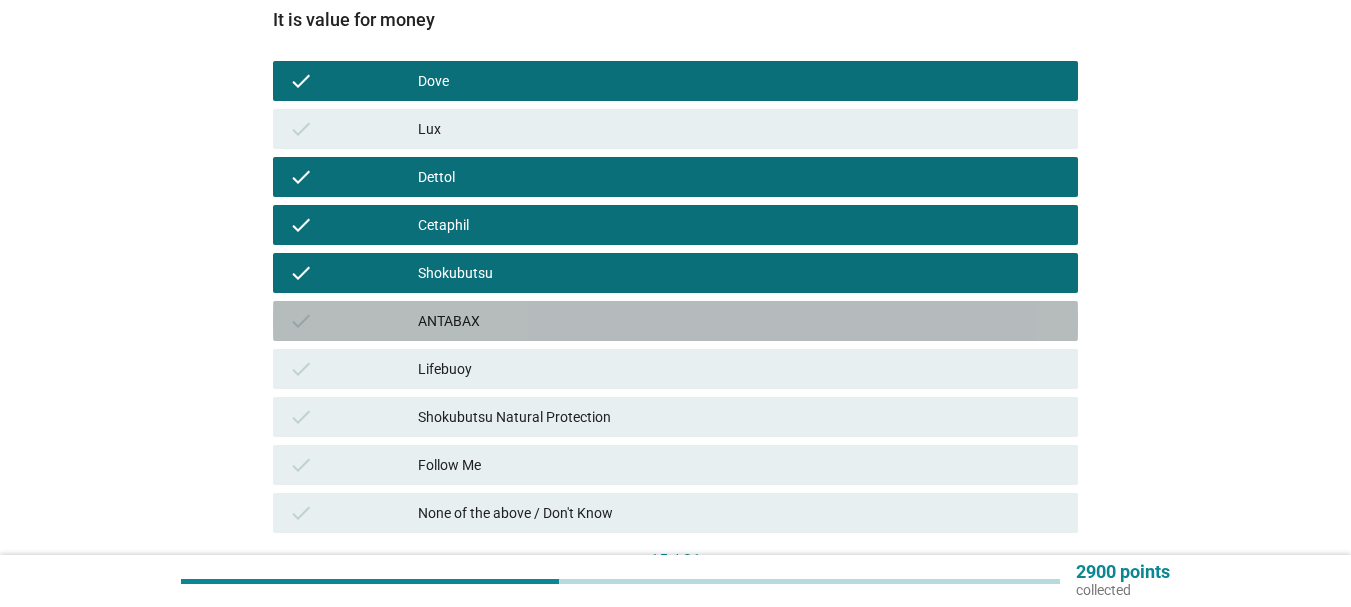 drag, startPoint x: 463, startPoint y: 330, endPoint x: 469, endPoint y: 370, distance: 40.4475 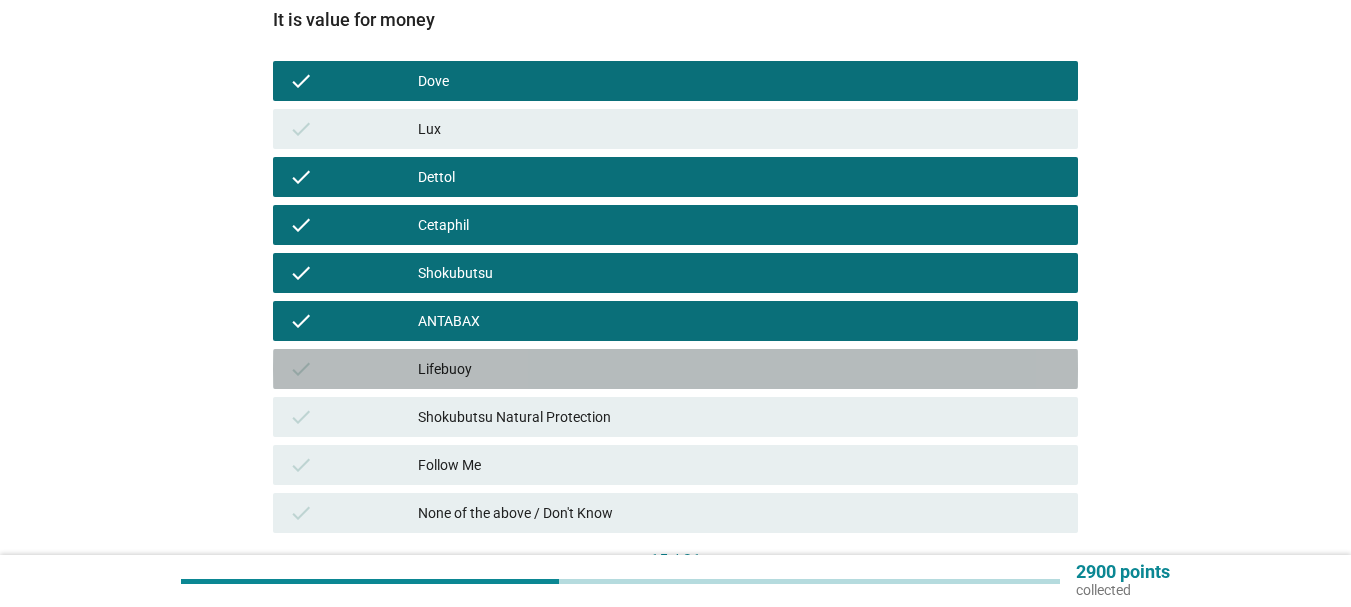 click on "Lifebuoy" at bounding box center [740, 369] 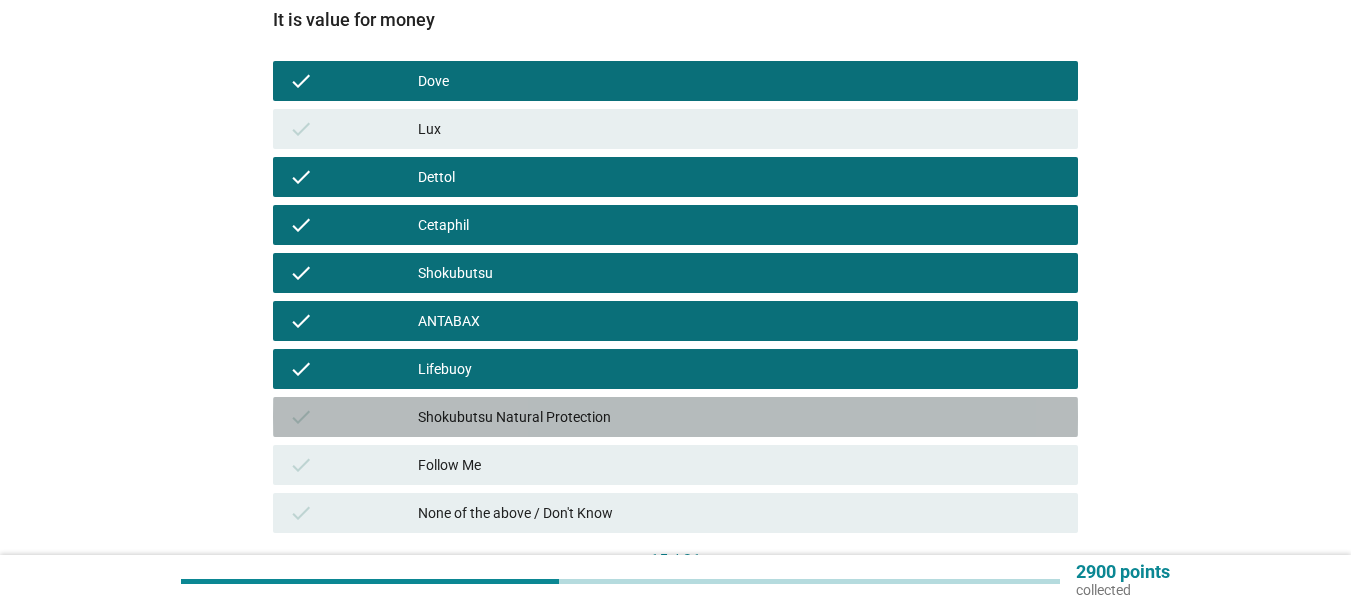 drag, startPoint x: 514, startPoint y: 423, endPoint x: 731, endPoint y: 532, distance: 242.83739 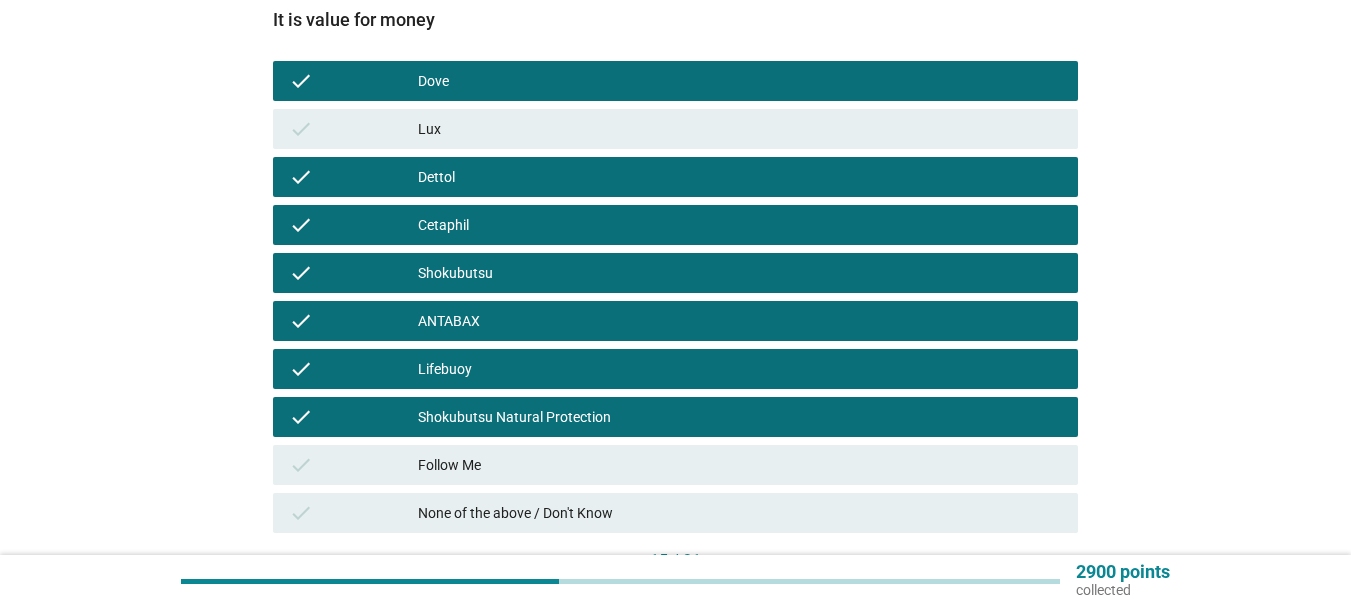 scroll, scrollTop: 400, scrollLeft: 0, axis: vertical 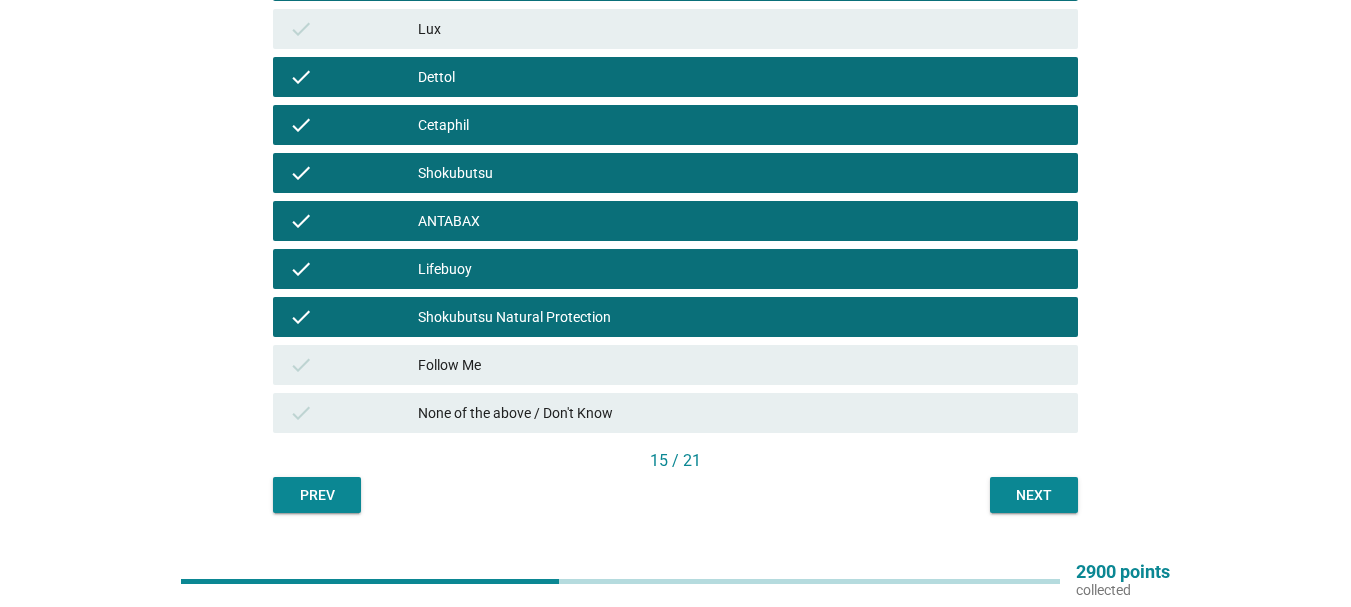 click on "Next" at bounding box center (1034, 495) 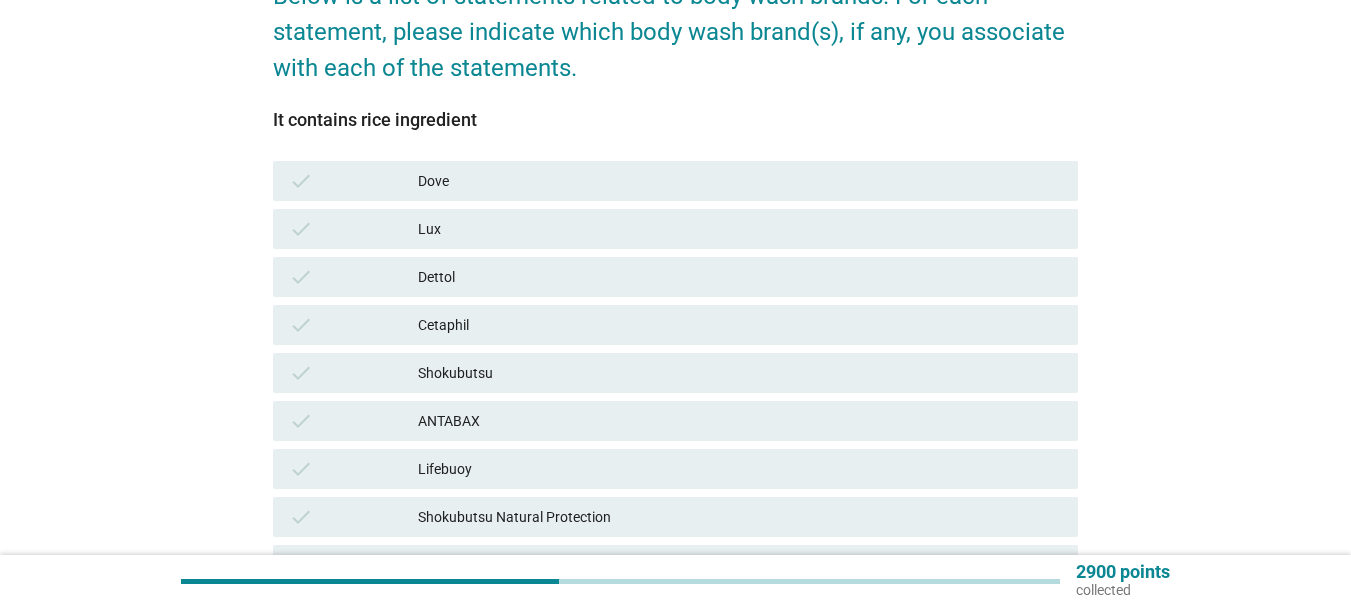 scroll, scrollTop: 448, scrollLeft: 0, axis: vertical 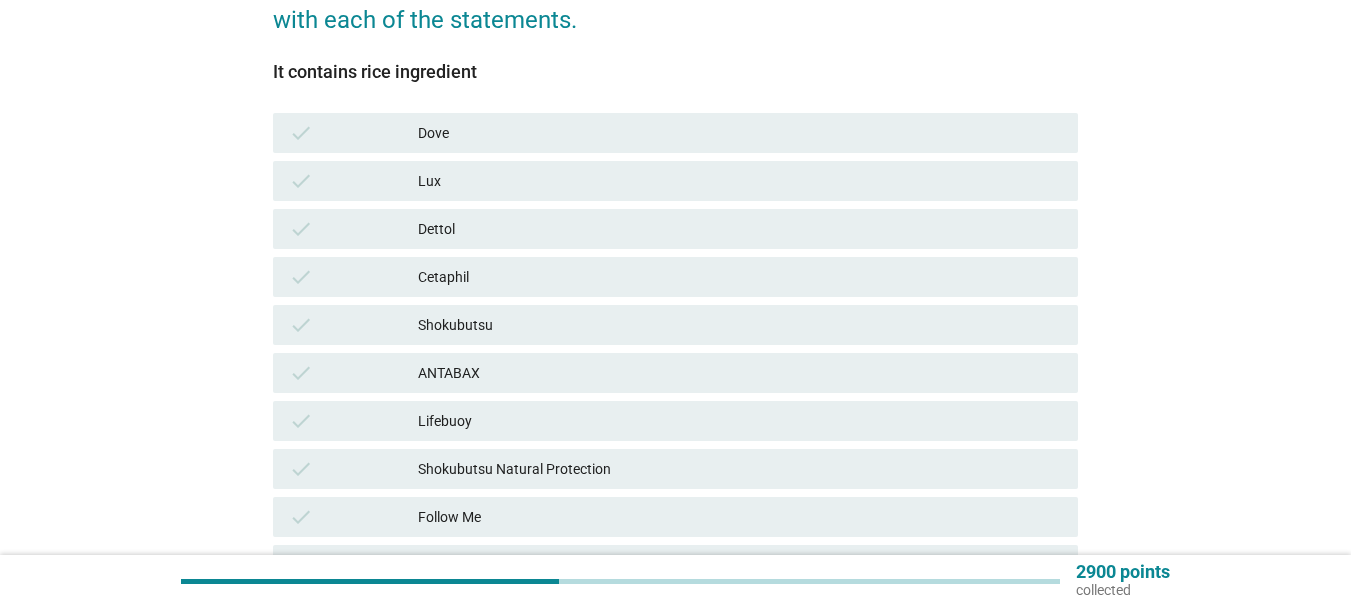 click on "Dove" at bounding box center [740, 133] 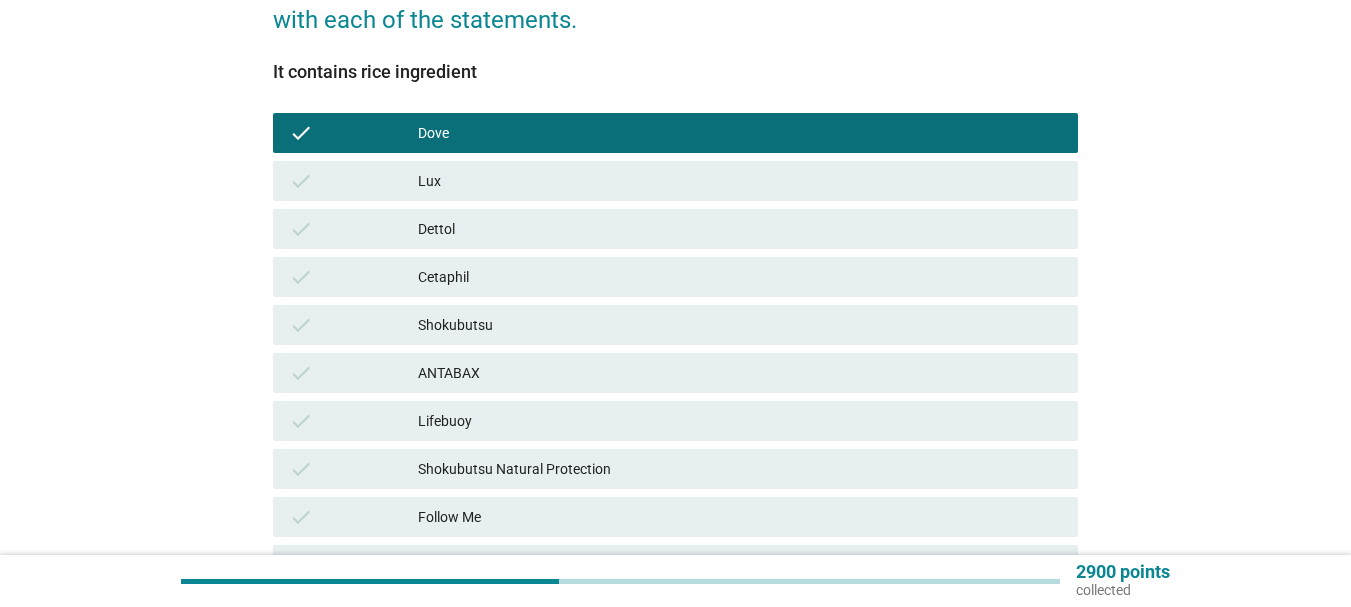 scroll, scrollTop: 448, scrollLeft: 0, axis: vertical 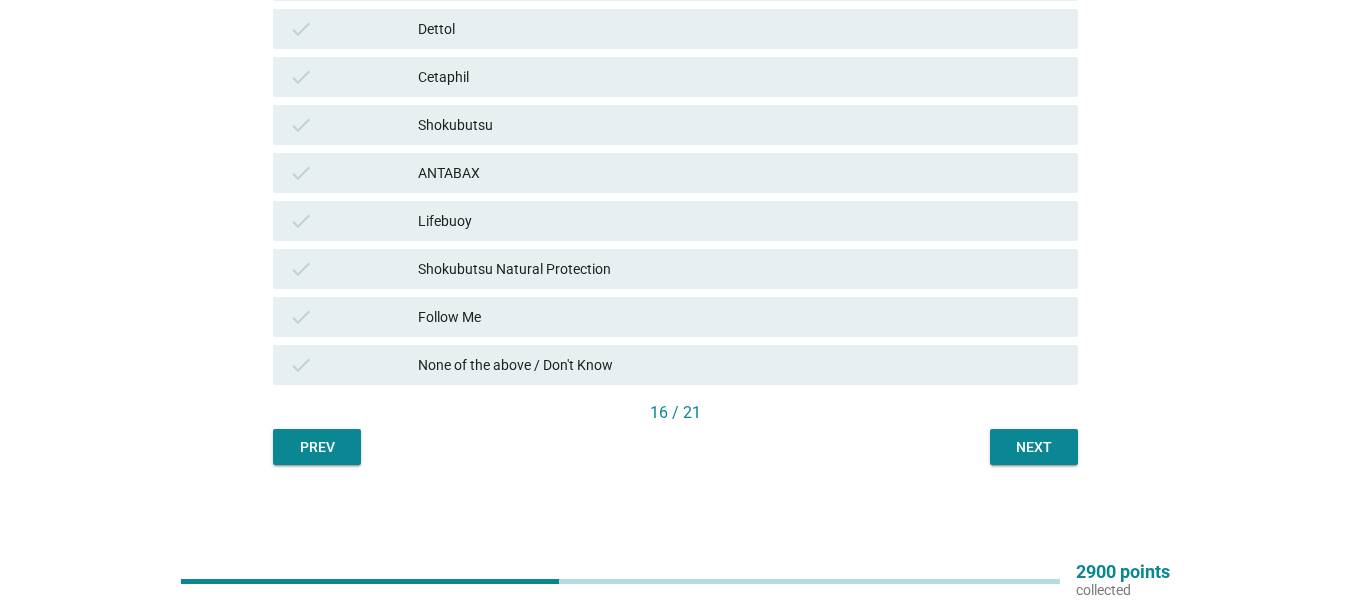 click on "check   None of the above / Don't Know" at bounding box center [675, 365] 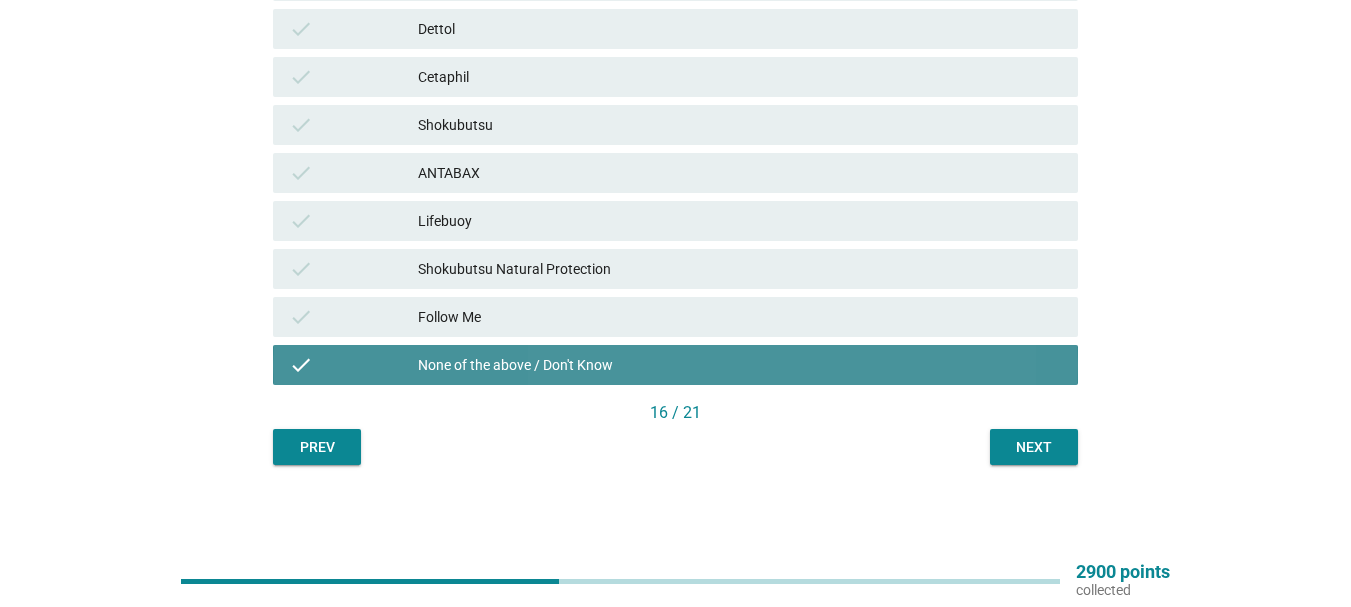 click on "None of the above / Don't Know" at bounding box center (740, 365) 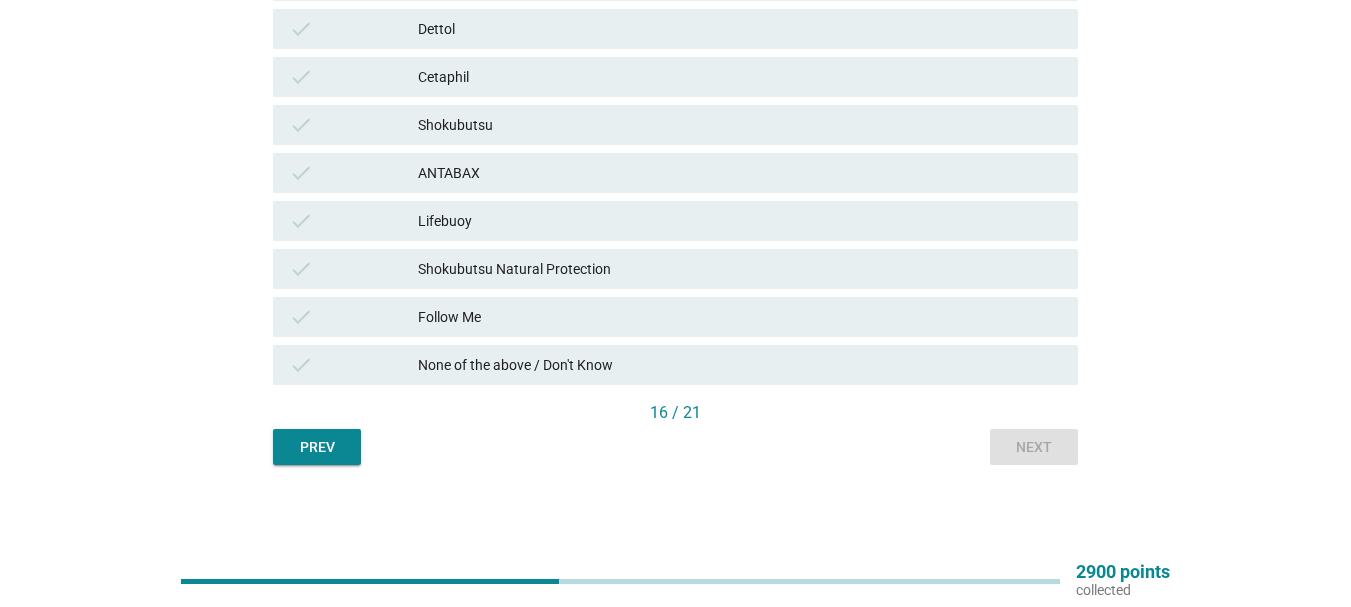 scroll, scrollTop: 148, scrollLeft: 0, axis: vertical 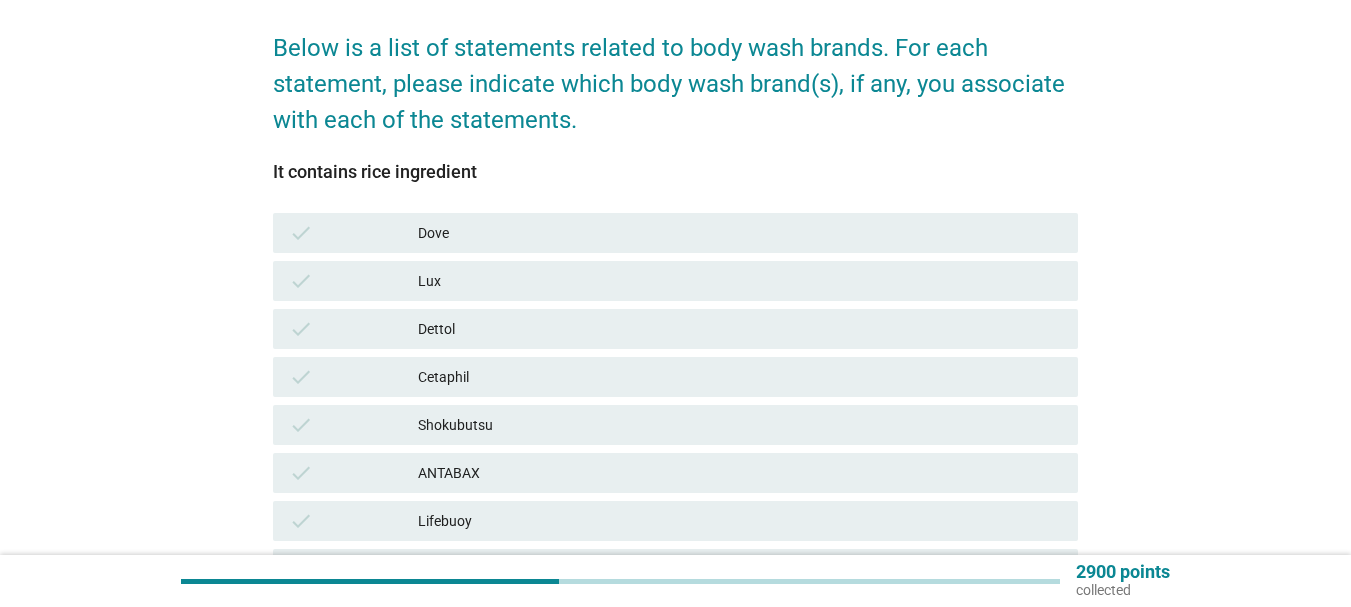 click on "It contains rice ingredient
check   Dove check   Lux check   Dettol check   Cetaphil check   Shokubutsu check   ANTABAX check   Lifebuoy check   Shokubutsu Natural Protection check   Follow Me check   None of the above / Don't Know" at bounding box center (675, 431) 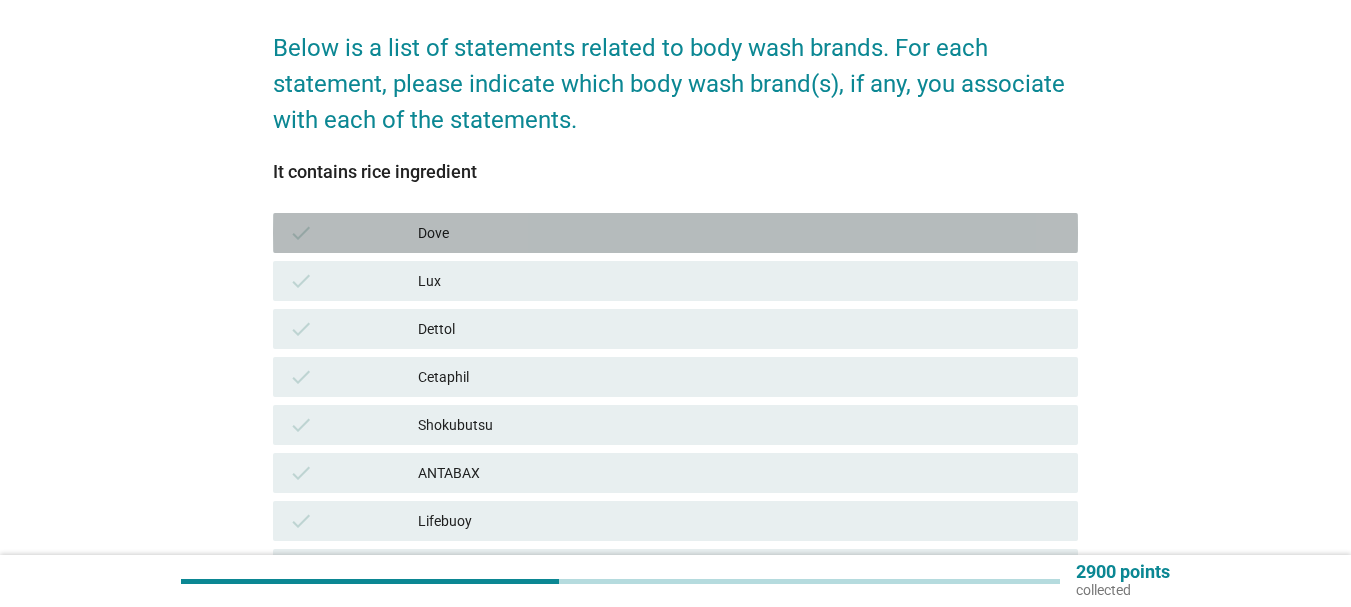 click on "Dove" at bounding box center (740, 233) 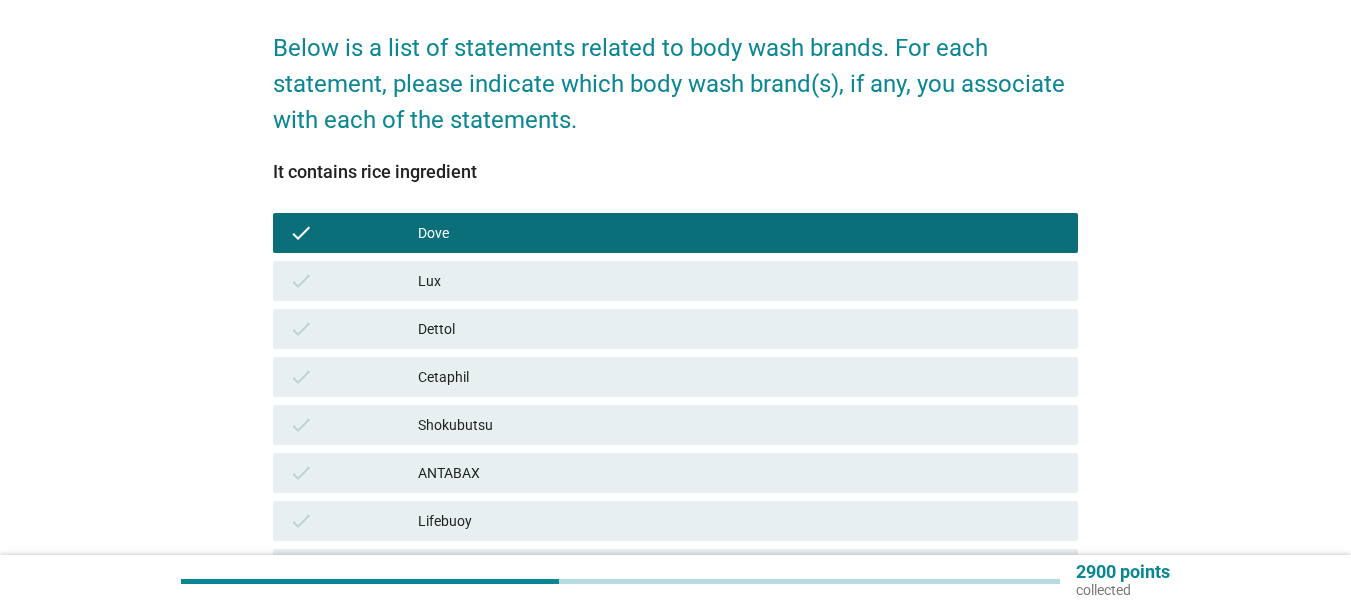 scroll, scrollTop: 448, scrollLeft: 0, axis: vertical 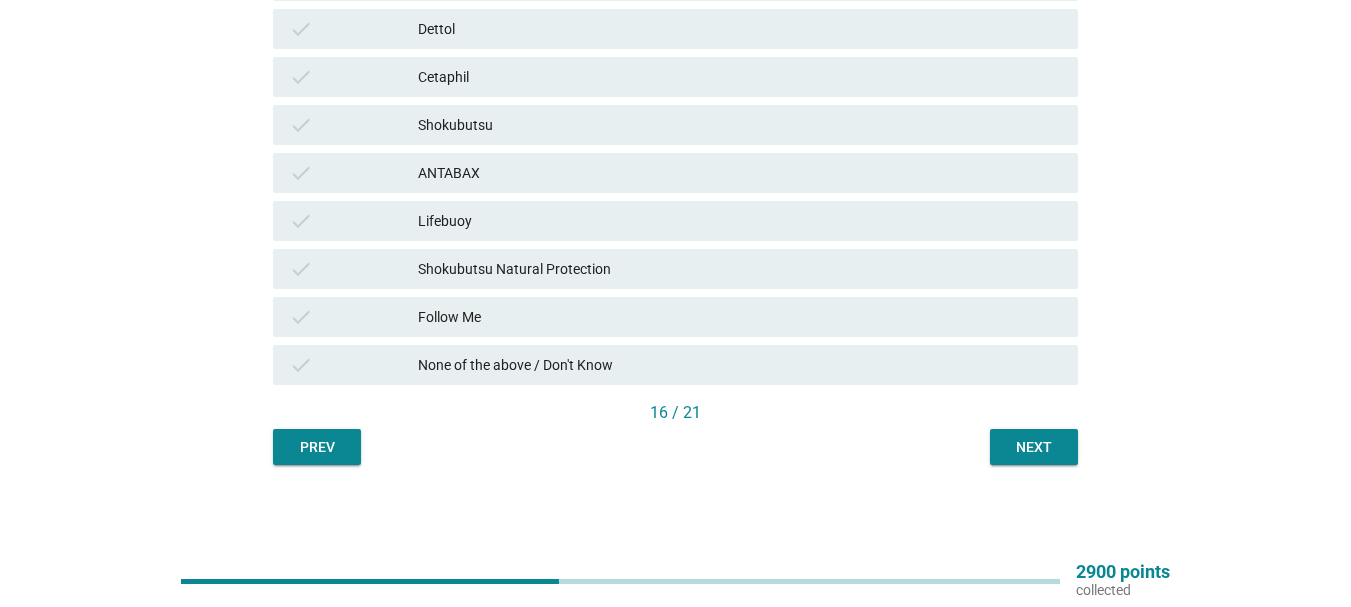 click on "Next" at bounding box center (1034, 447) 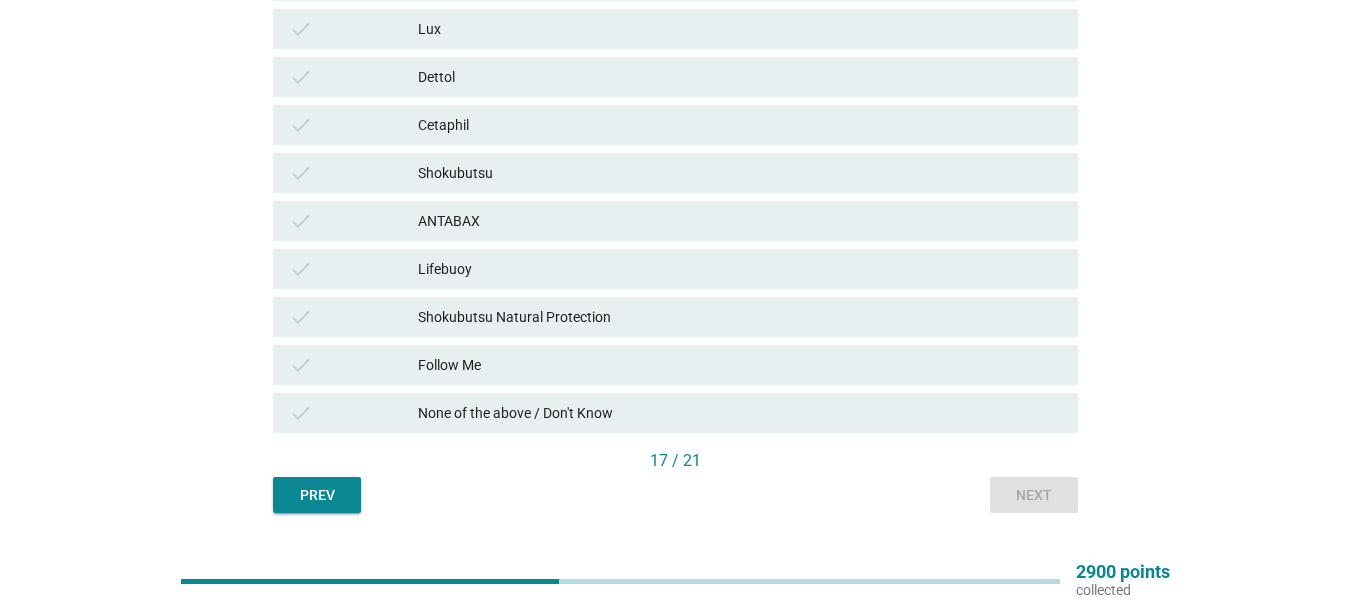 scroll, scrollTop: 300, scrollLeft: 0, axis: vertical 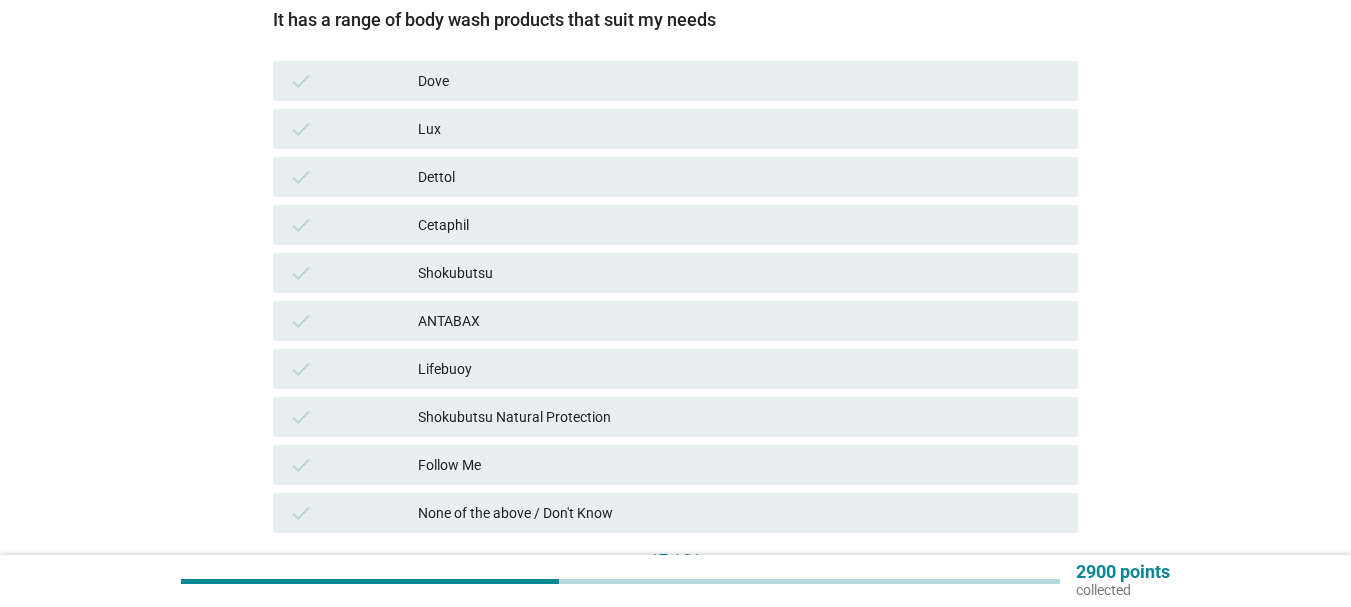 click on "check" at bounding box center (353, 81) 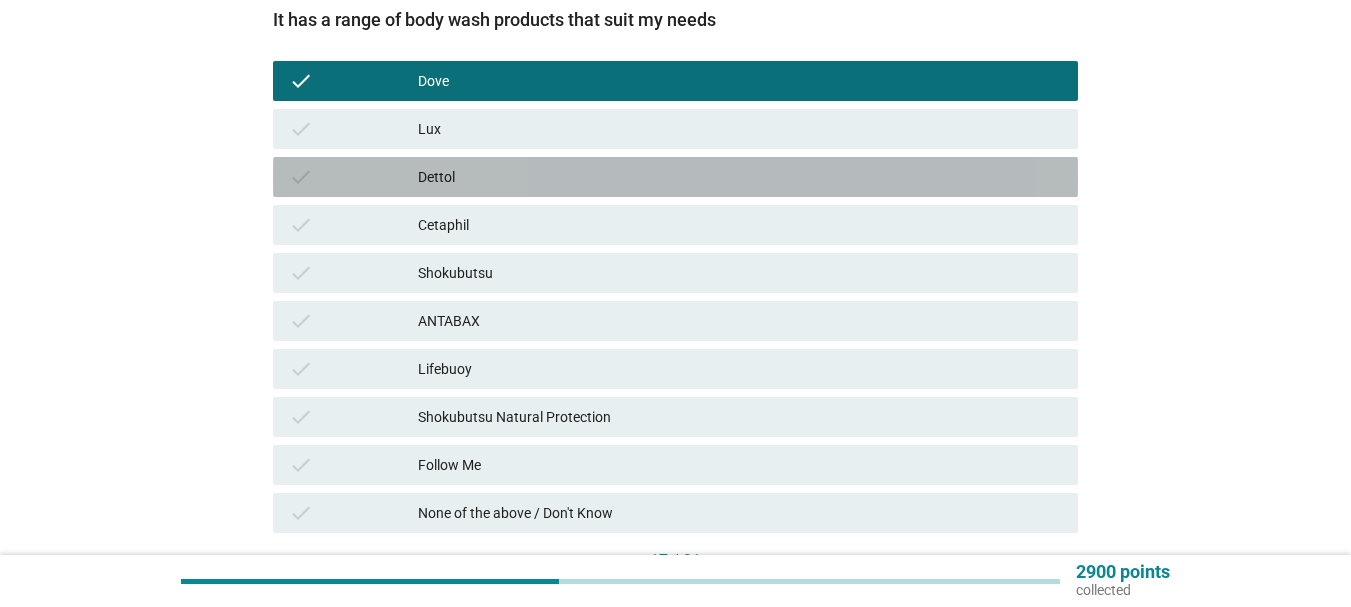 click on "check" at bounding box center (353, 177) 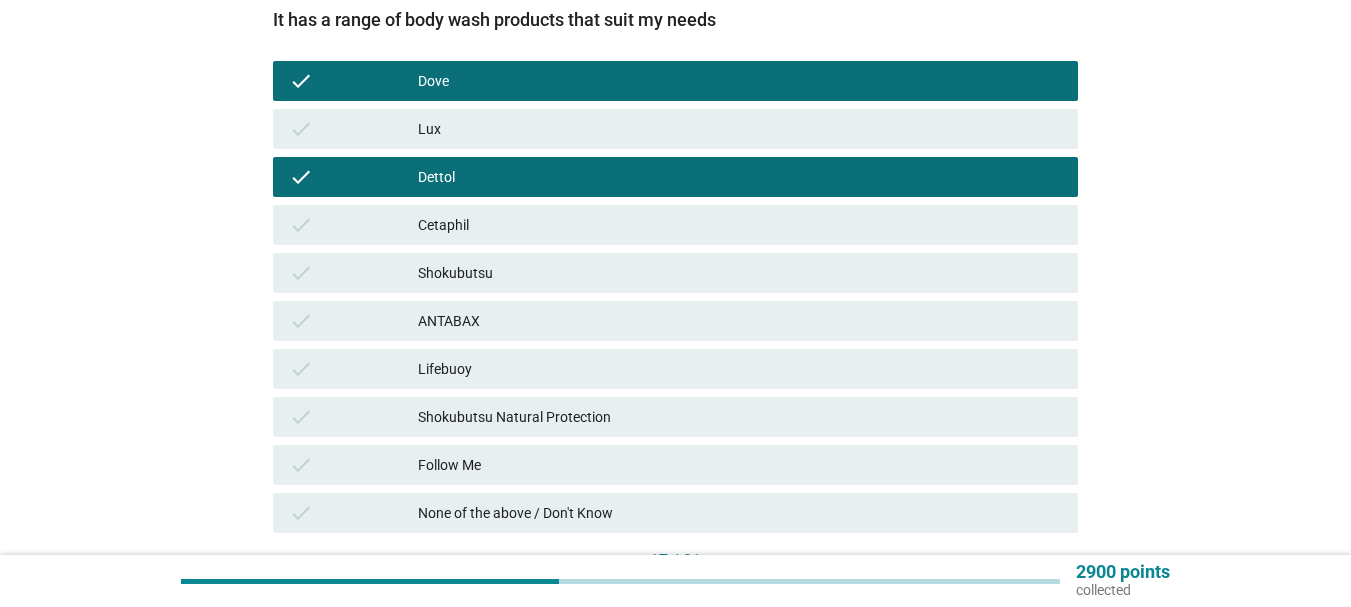 click on "ANTABAX" at bounding box center [740, 321] 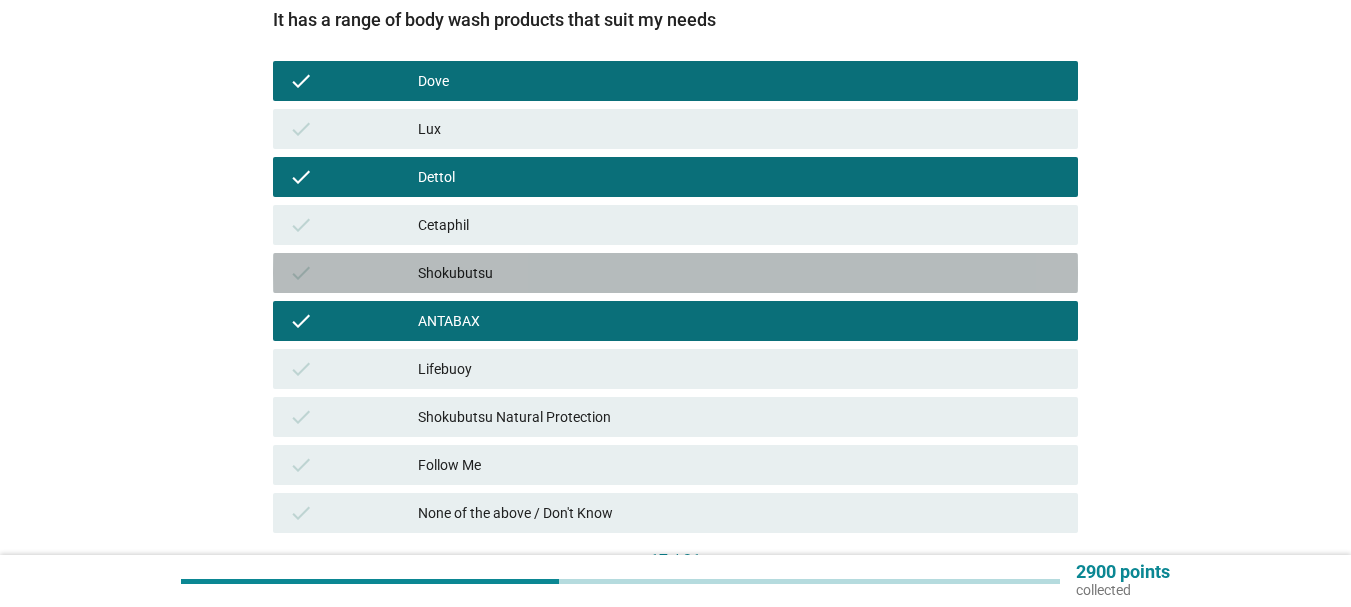 click on "Shokubutsu" at bounding box center (740, 273) 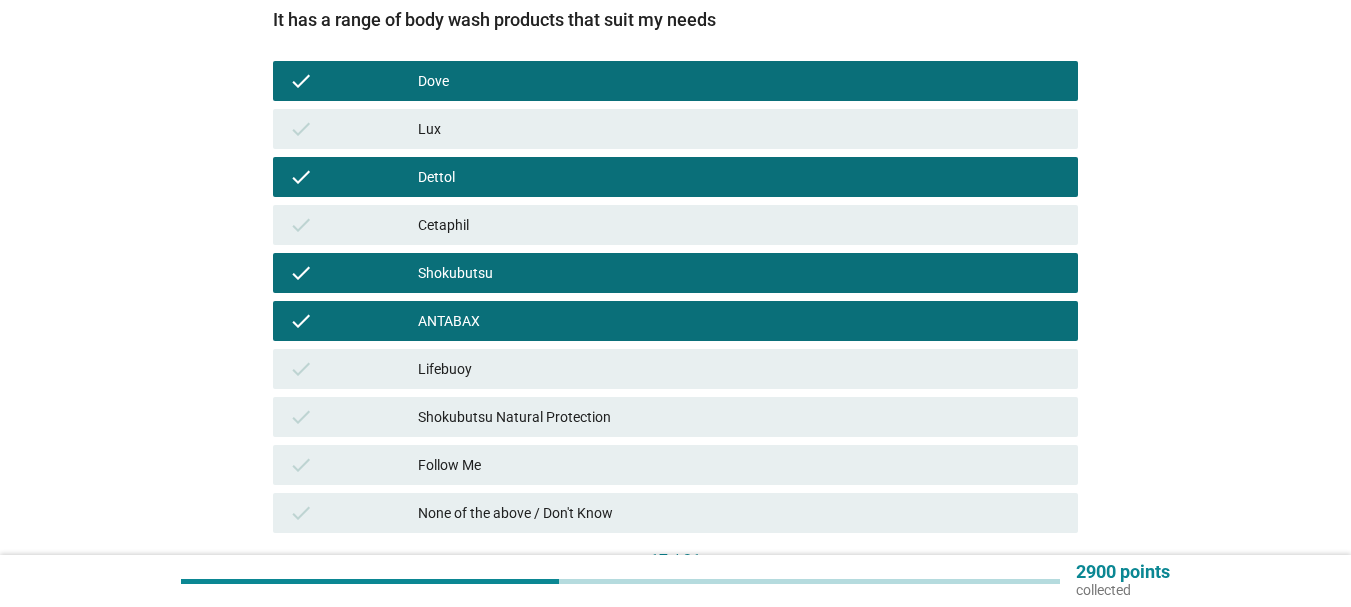 drag, startPoint x: 450, startPoint y: 376, endPoint x: 456, endPoint y: 407, distance: 31.575306 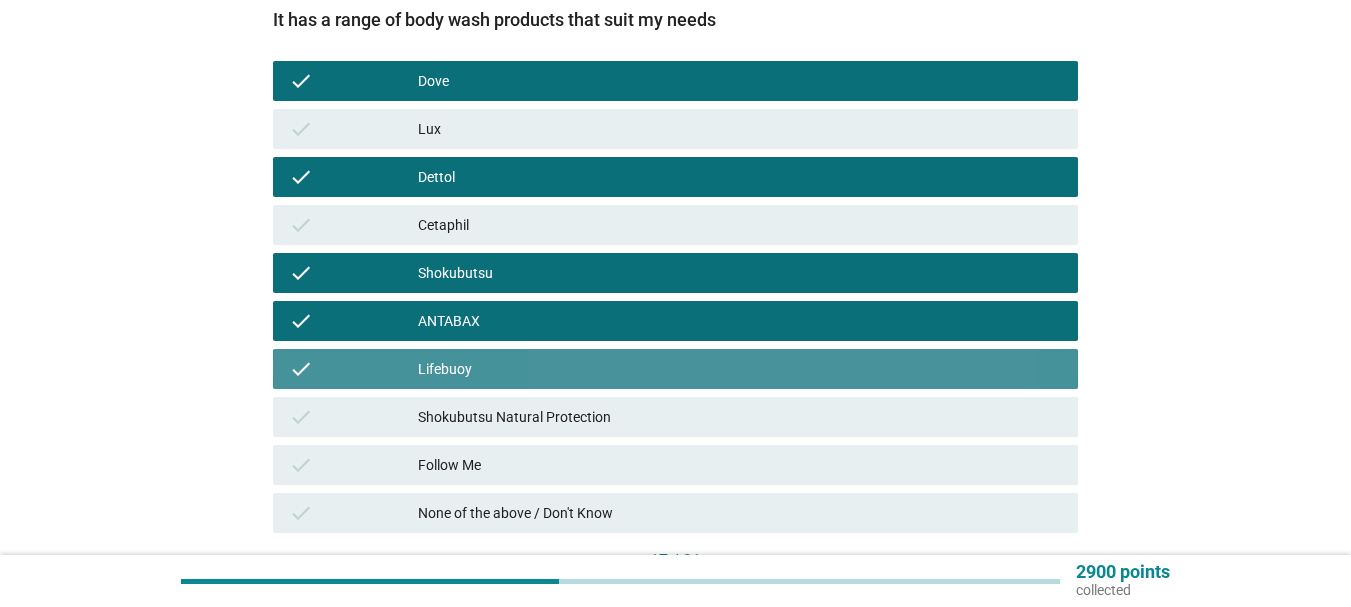 drag, startPoint x: 461, startPoint y: 423, endPoint x: 464, endPoint y: 434, distance: 11.401754 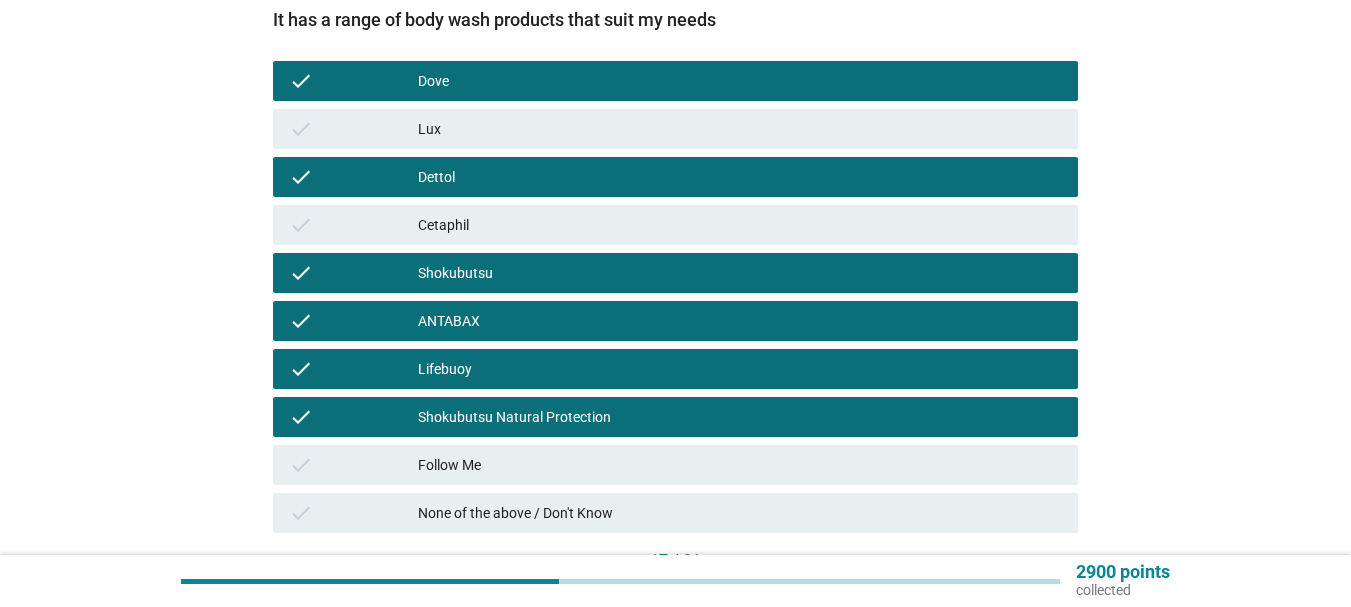 scroll, scrollTop: 448, scrollLeft: 0, axis: vertical 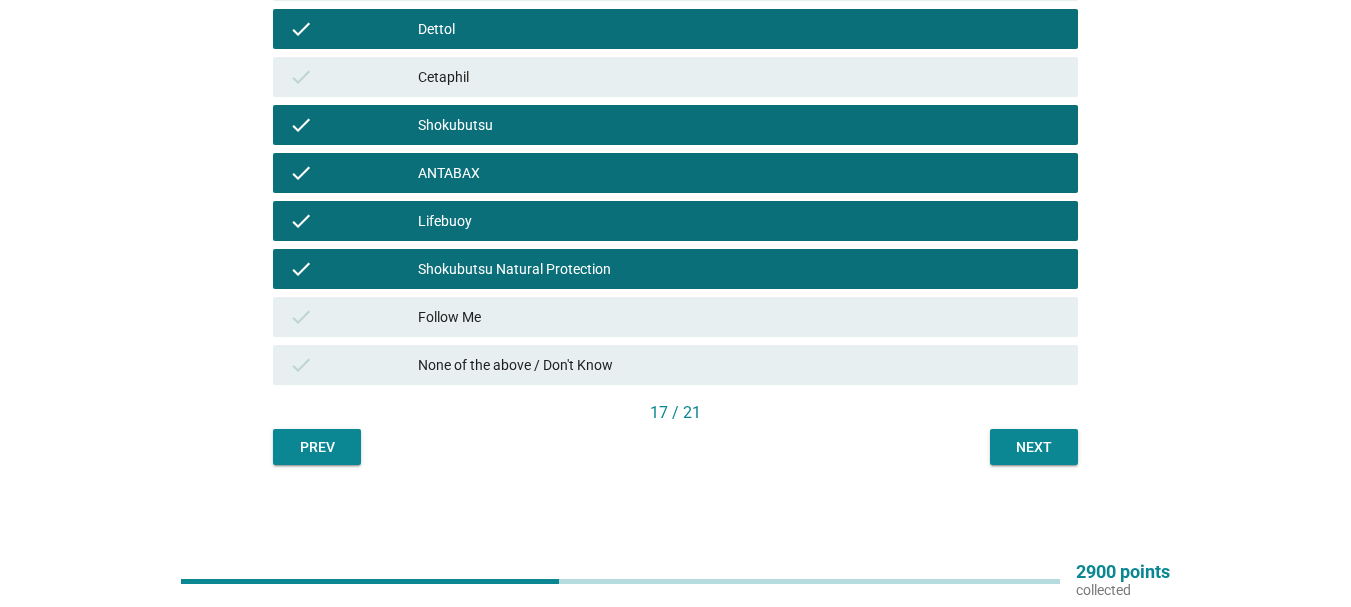 click on "English arrow_drop_down   Below is a list of statements related to body wash brands. For each statement, please indicate which body wash brand(s), if any, you associate with each of the statements.
It has a range of body wash products that suit my needs
check   Dove check   Lux check   Dettol check   Cetaphil check   Shokubutsu check   ANTABAX check   Lifebuoy check   Shokubutsu Natural Protection check   Follow Me check   None of the above / Don't Know
[NUMBER] / [NUMBER]
Prev   Next" at bounding box center [675, 53] 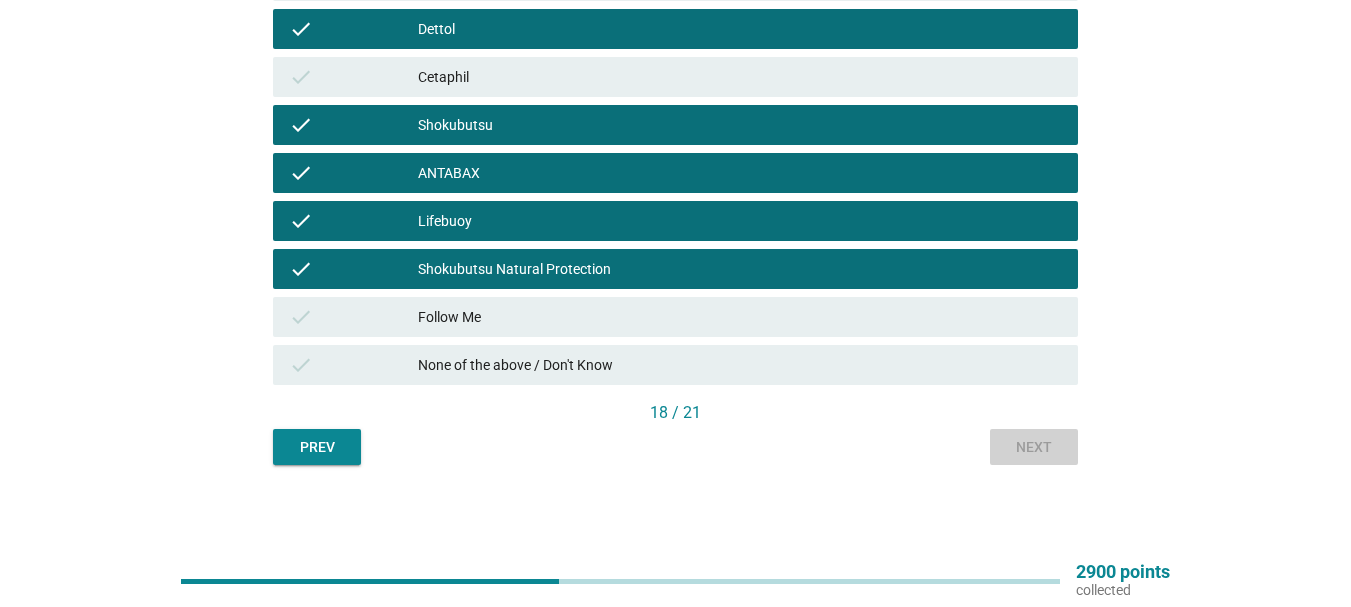scroll, scrollTop: 0, scrollLeft: 0, axis: both 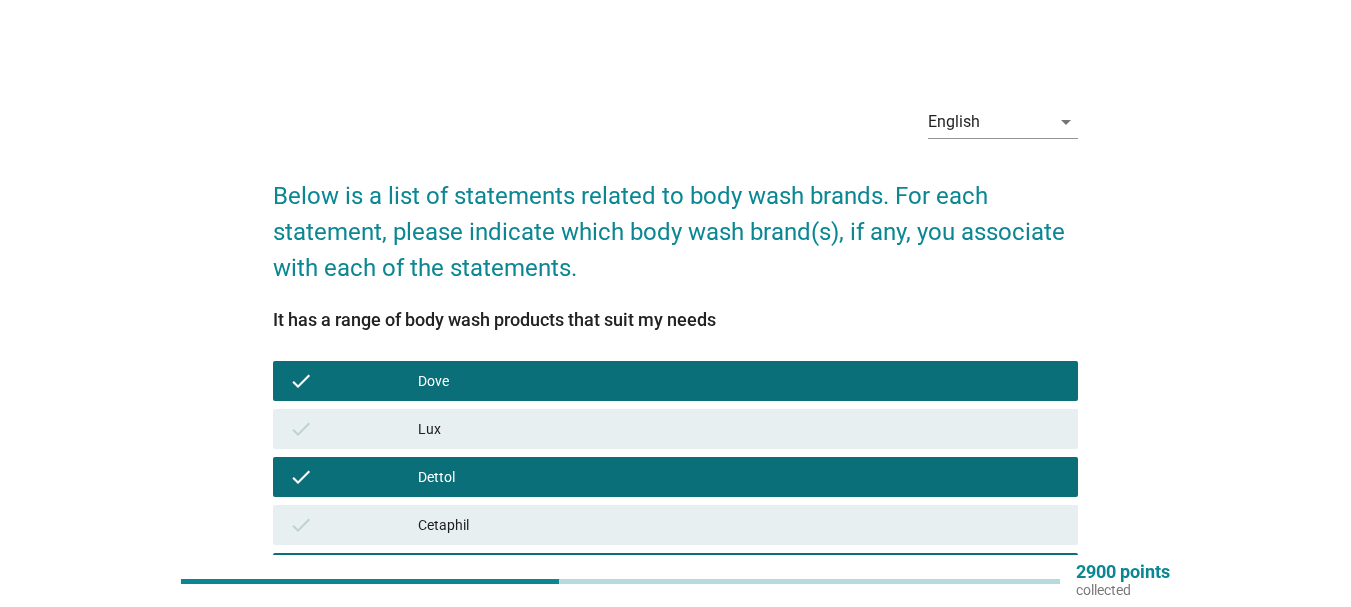 click on "It has a range of body wash products that suit my needs
check   Dove check   Lux check   Dettol check   Cetaphil check   Shokubutsu check   ANTABAX check   Lifebuoy check   Shokubutsu Natural Protection check   Follow Me check   None of the above / Don't Know
It is usually recommended by skincare professionals
check   Dove check   Lux check   Dettol check   Cetaphil check   Shokubutsu check   ANTABAX check   Lifebuoy check   Shokubutsu Natural Protection check   Follow Me check   None of the above / Don't Know" at bounding box center [675, 579] 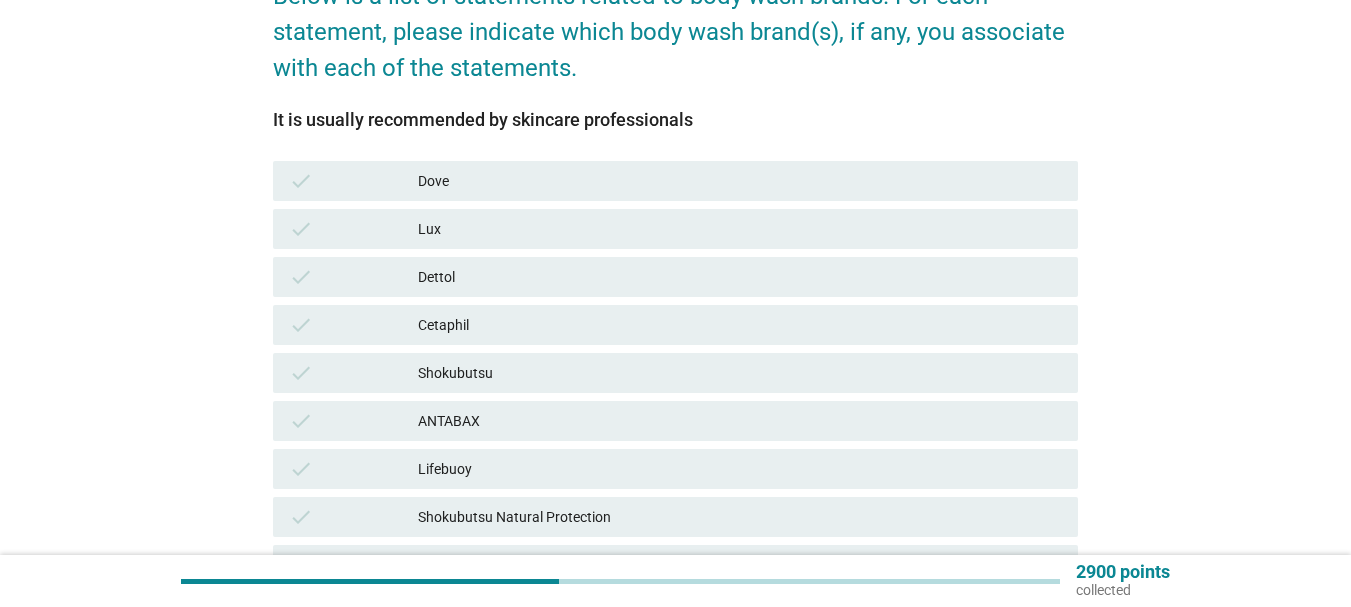 scroll, scrollTop: 300, scrollLeft: 0, axis: vertical 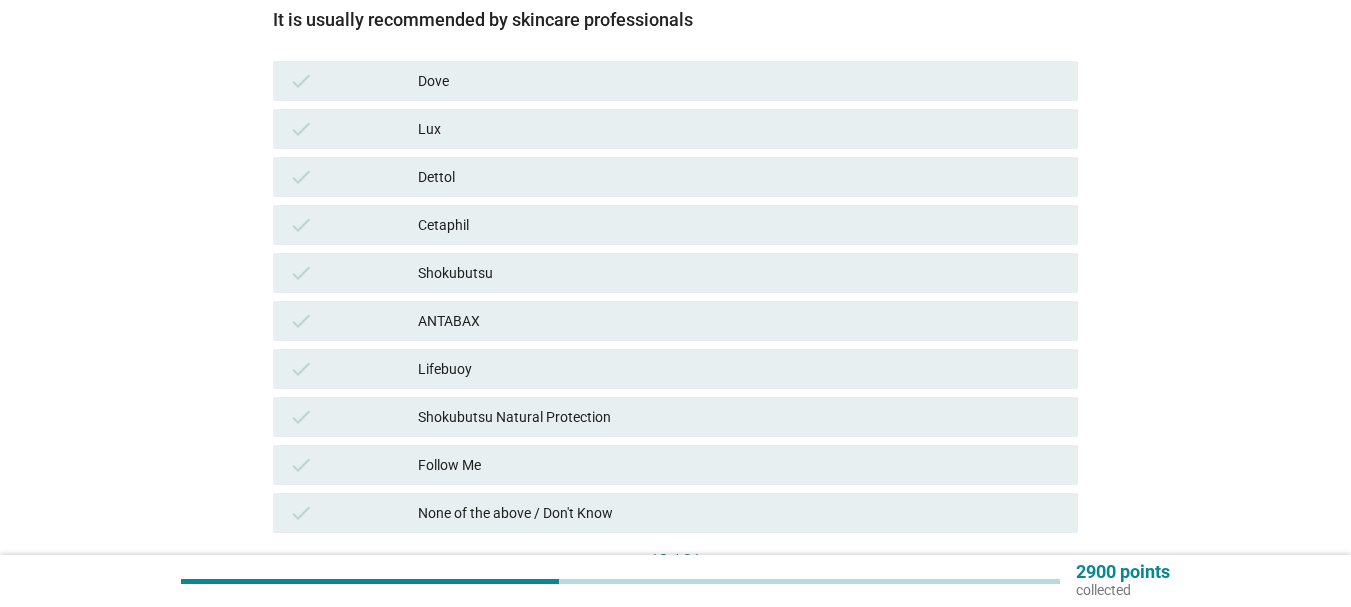 click on "Dove" at bounding box center [740, 81] 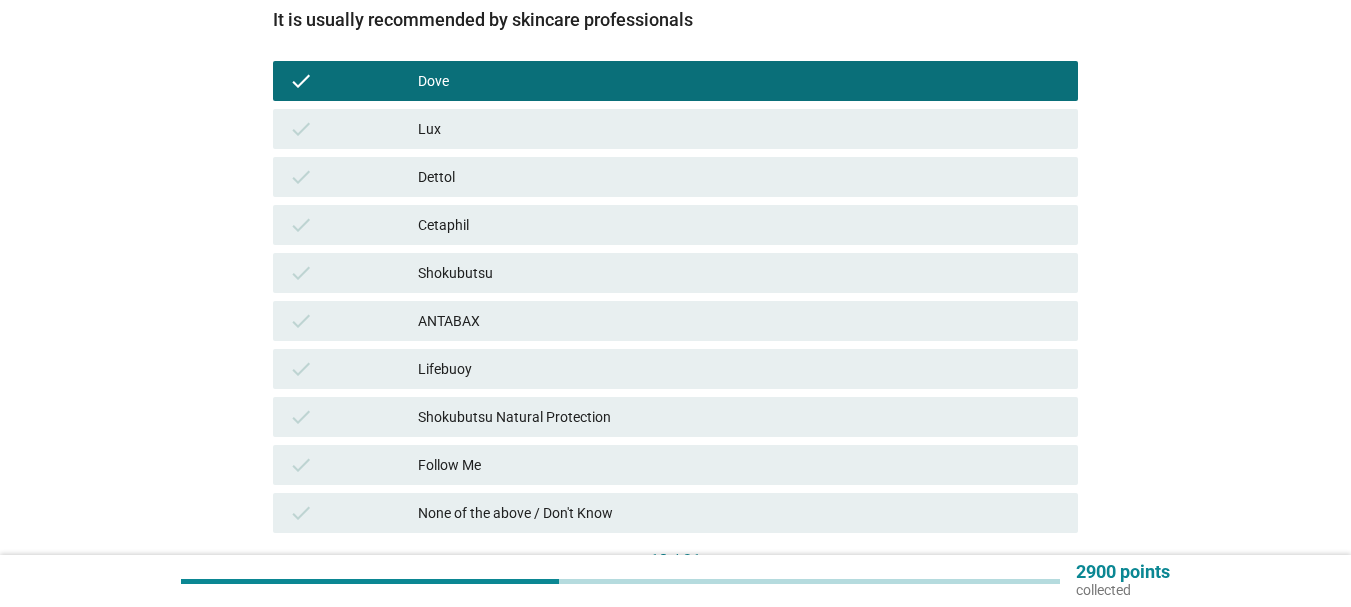 scroll, scrollTop: 448, scrollLeft: 0, axis: vertical 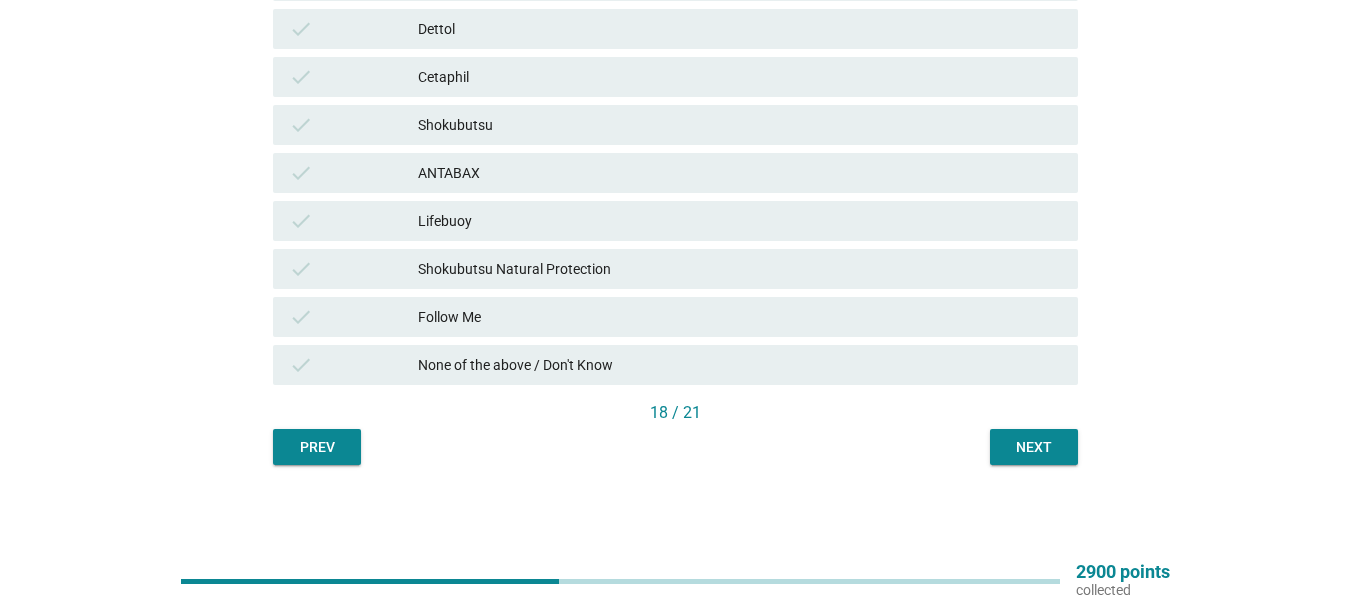 click on "Next" at bounding box center [1034, 447] 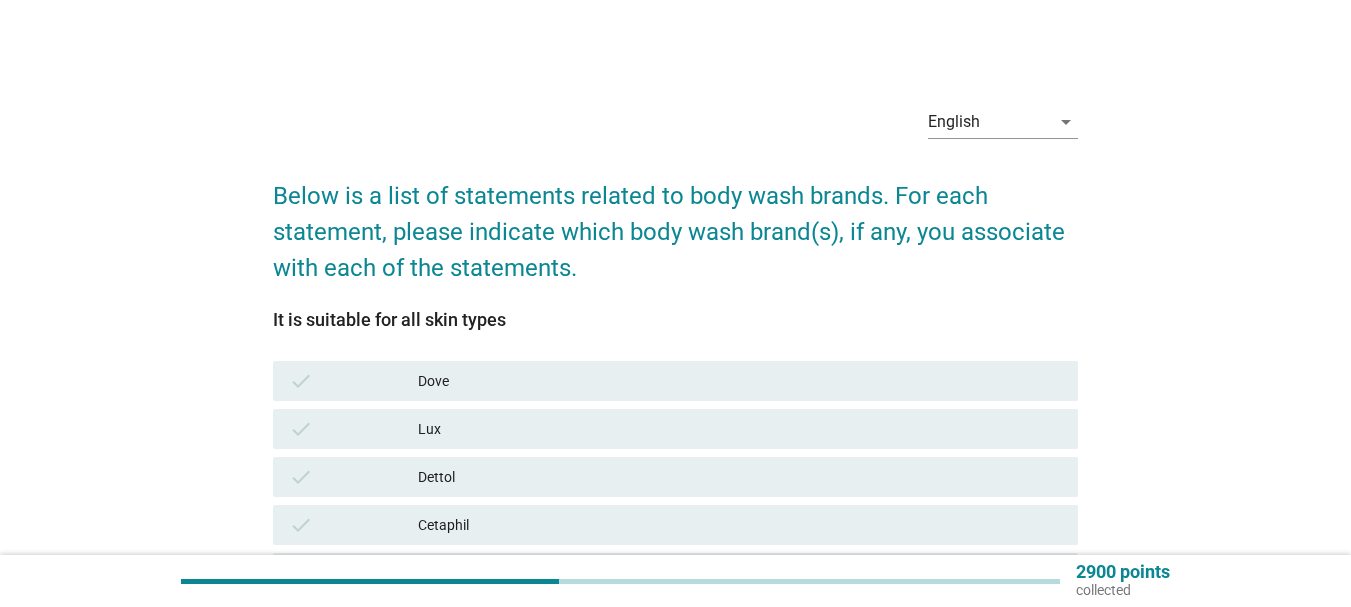 scroll, scrollTop: 200, scrollLeft: 0, axis: vertical 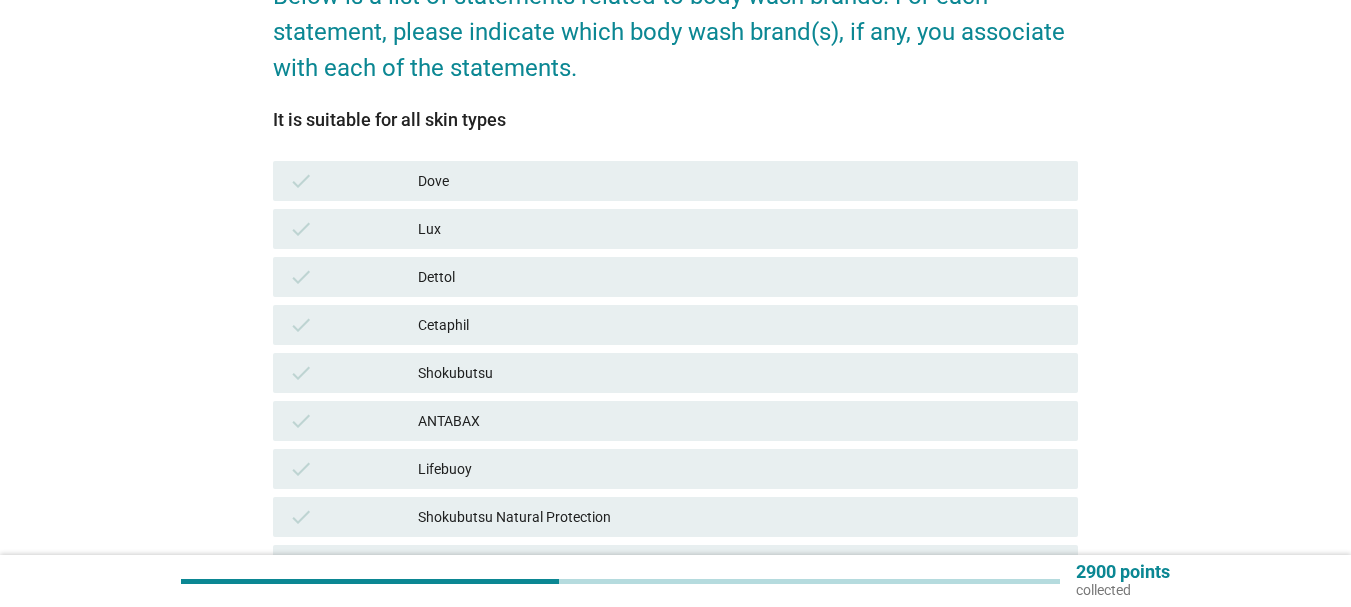 click on "Cetaphil" at bounding box center (740, 325) 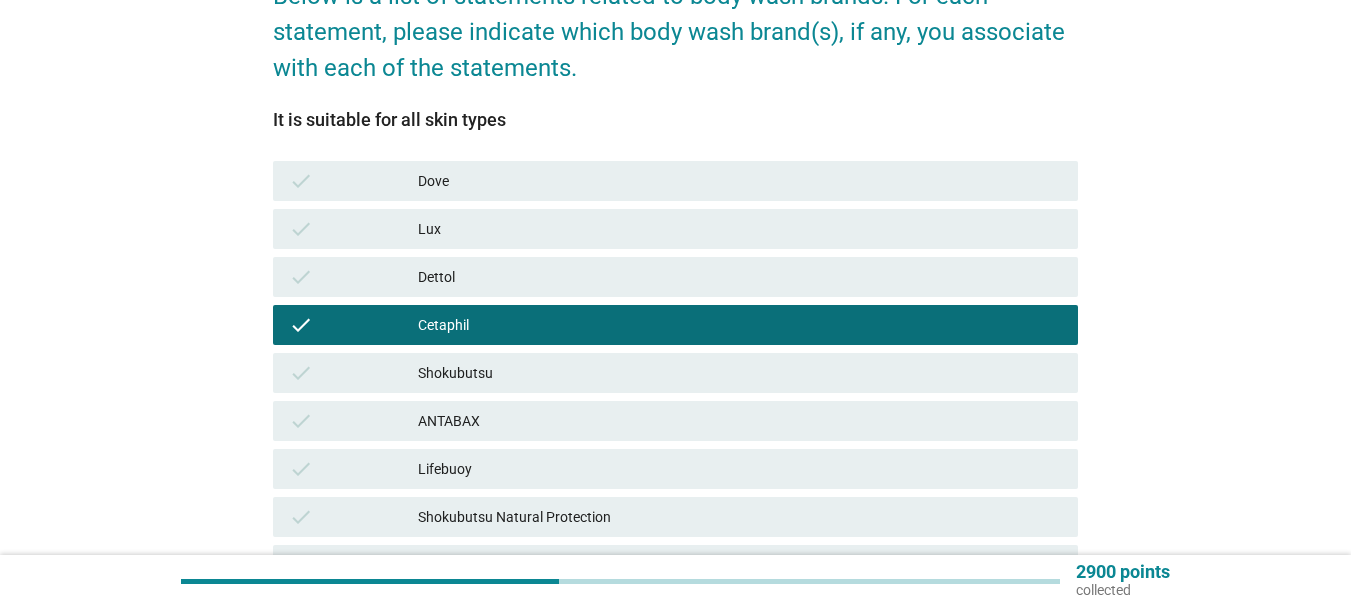 scroll, scrollTop: 448, scrollLeft: 0, axis: vertical 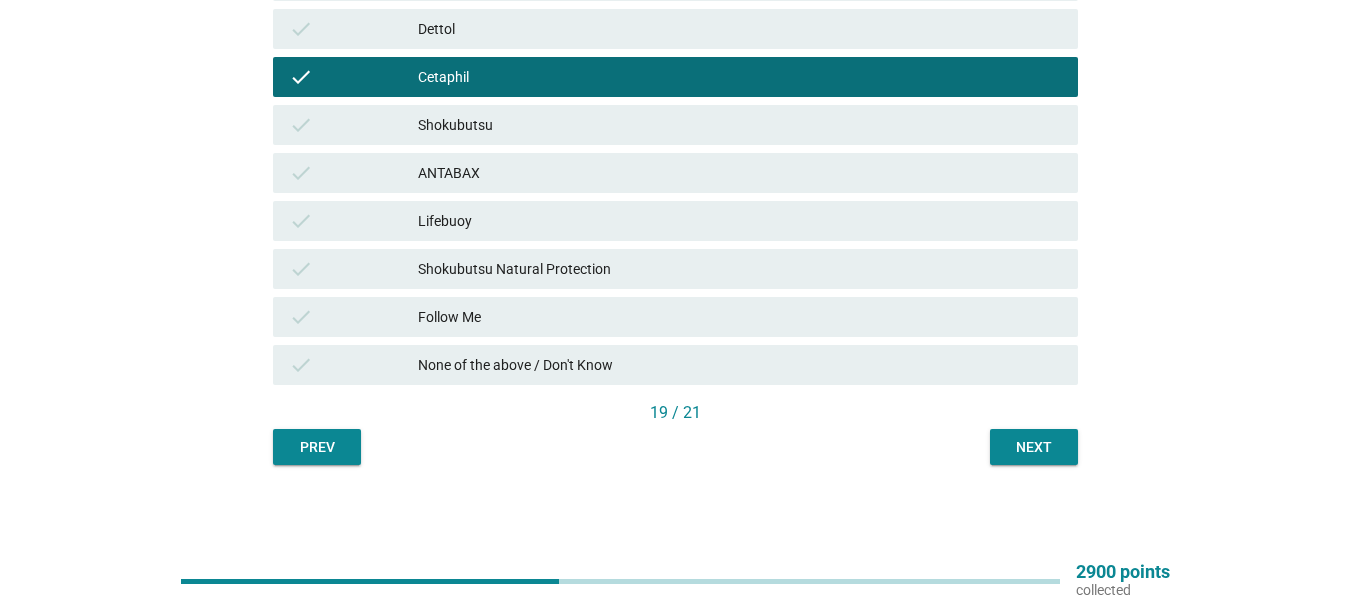 click on "Next" at bounding box center [1034, 447] 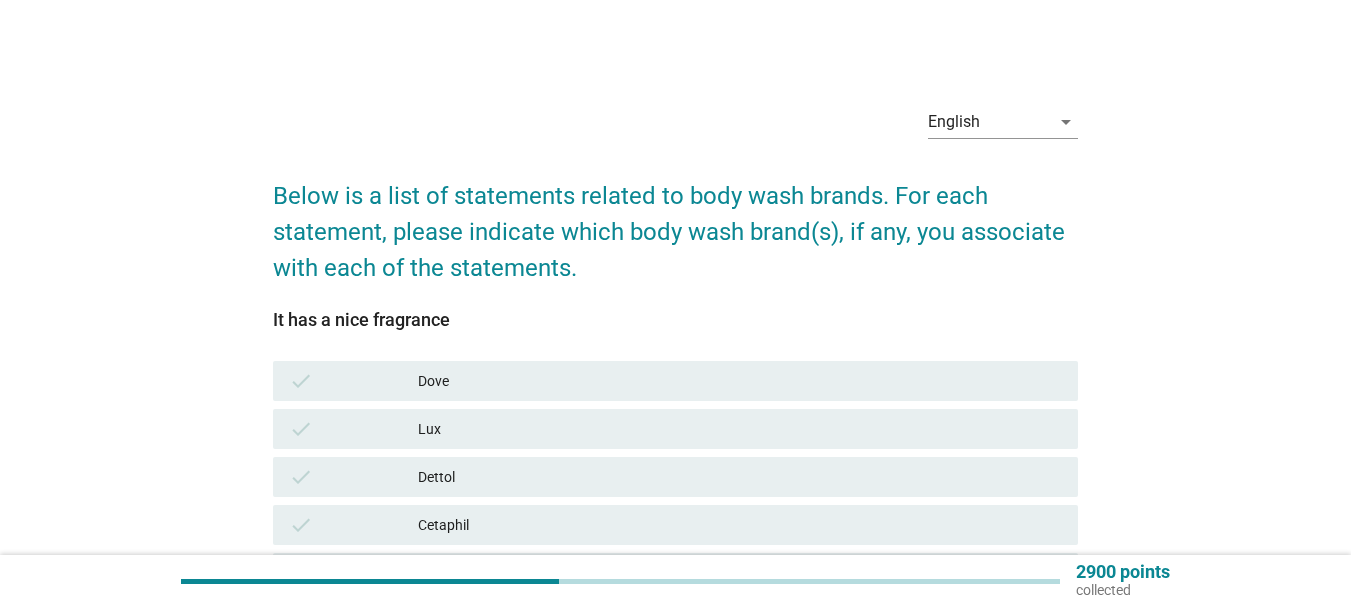 scroll, scrollTop: 200, scrollLeft: 0, axis: vertical 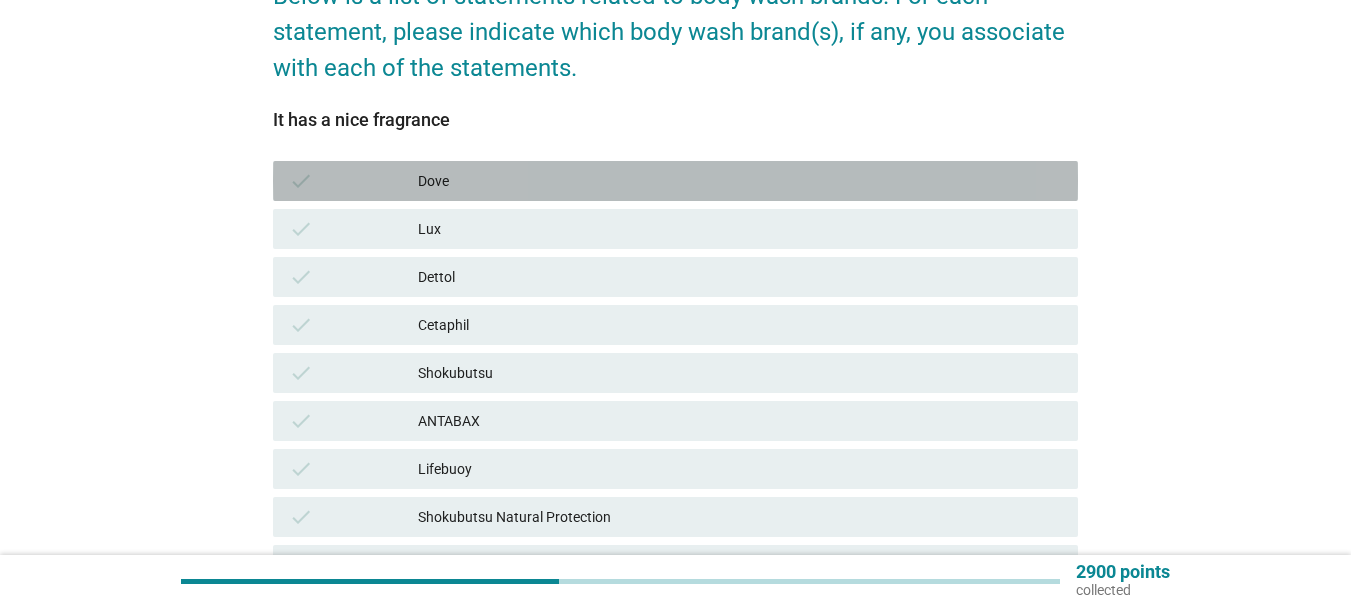 click on "Dove" at bounding box center [740, 181] 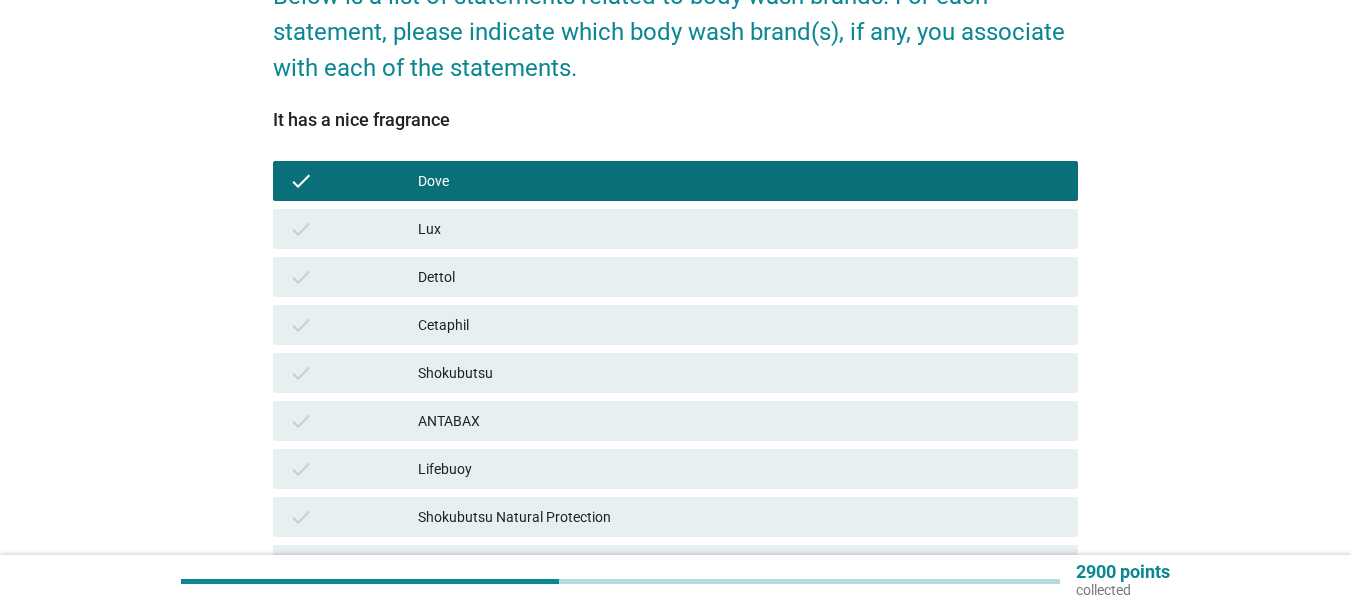 drag, startPoint x: 484, startPoint y: 469, endPoint x: 500, endPoint y: 398, distance: 72.780495 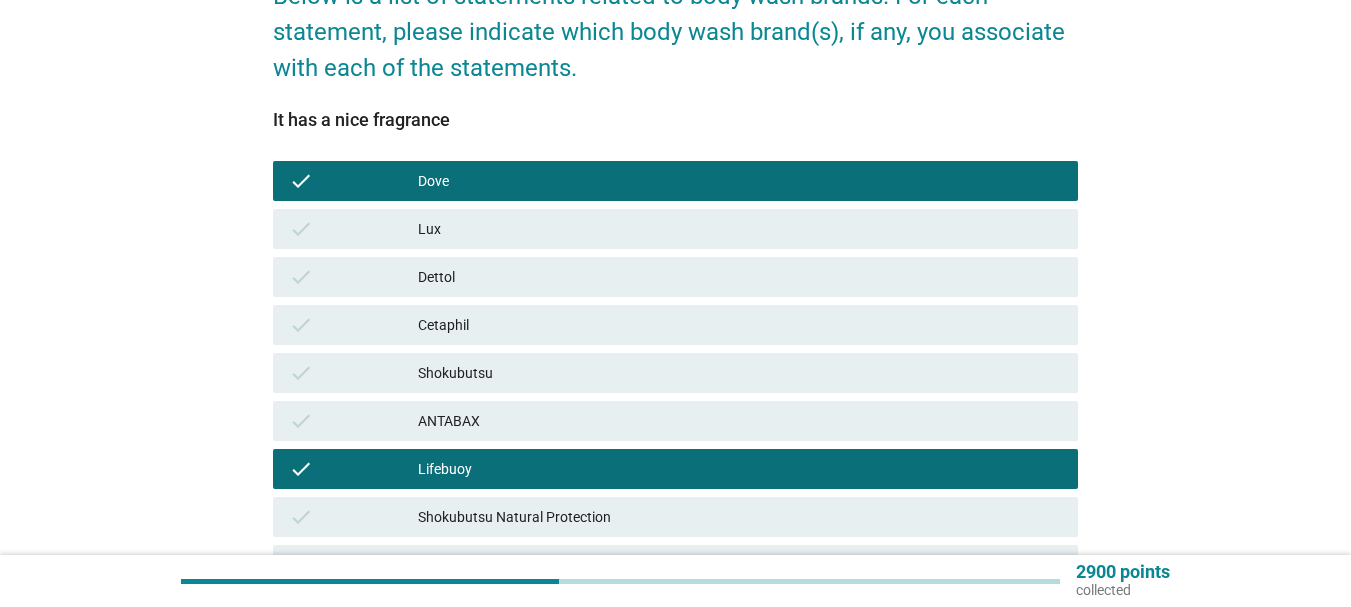 click on "Shokubutsu" at bounding box center [740, 373] 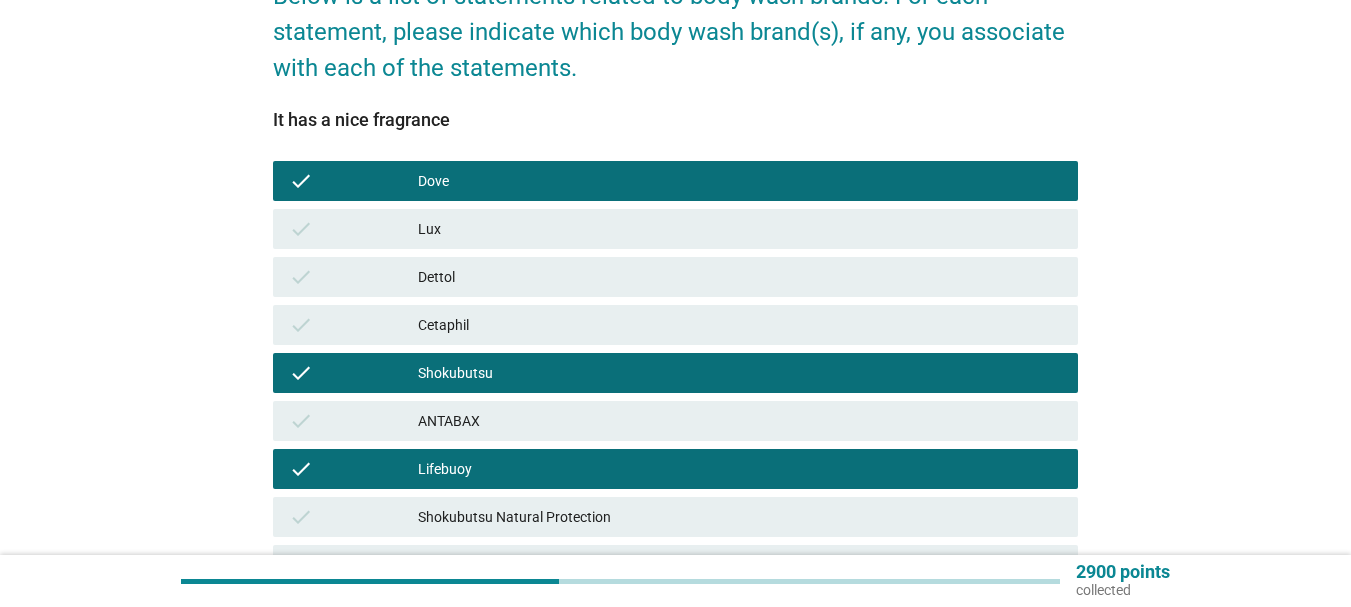 scroll, scrollTop: 448, scrollLeft: 0, axis: vertical 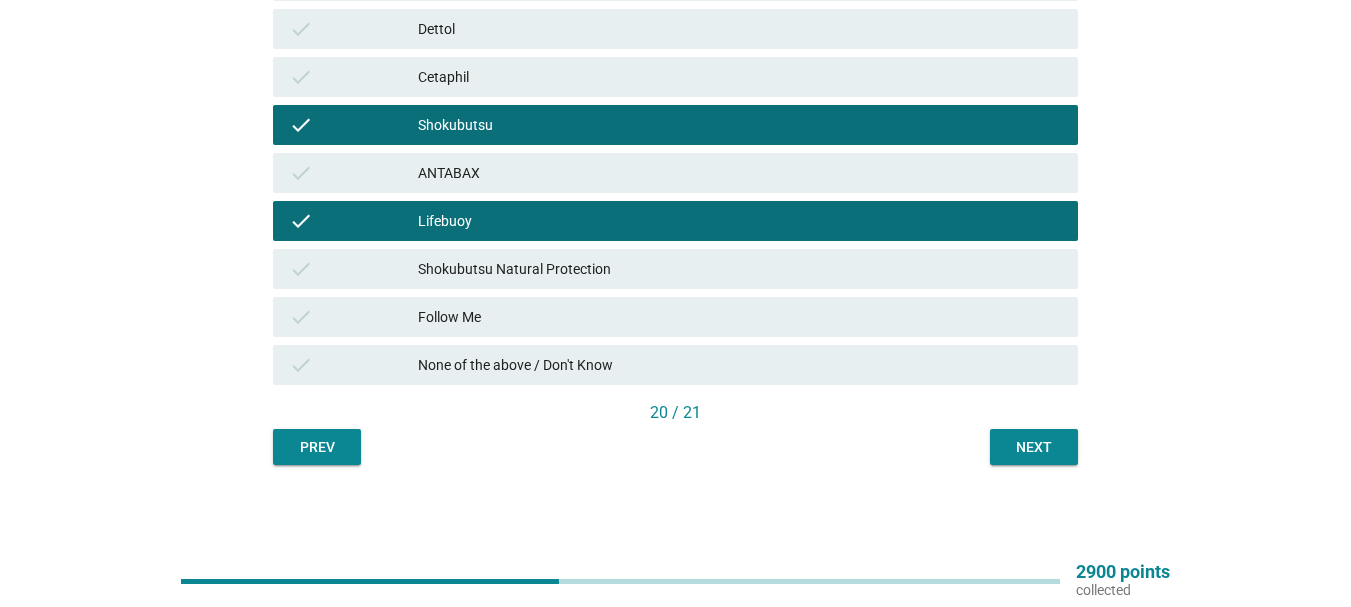 click on "English arrow_drop_down   Below is a list of statements related to body wash brands. For each statement, please indicate which body wash brand(s), if any, you associate with each of the statements.
It has a nice fragrance
check   Dove check   Lux check   Dettol check   Cetaphil check   Shokubutsu check   ANTABAX check   Lifebuoy check   Shokubutsu Natural Protection check   Follow Me check   None of the above / Don't Know
[NUMBER] / [NUMBER]
Prev   Next" at bounding box center (675, 53) 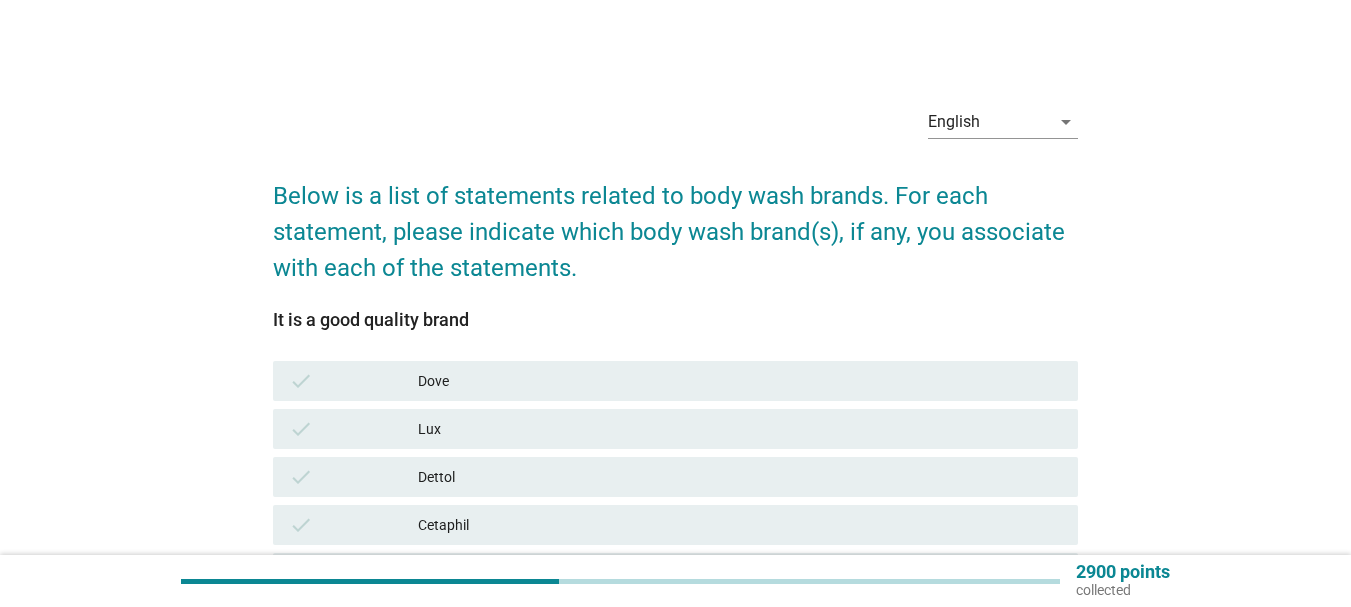 scroll, scrollTop: 200, scrollLeft: 0, axis: vertical 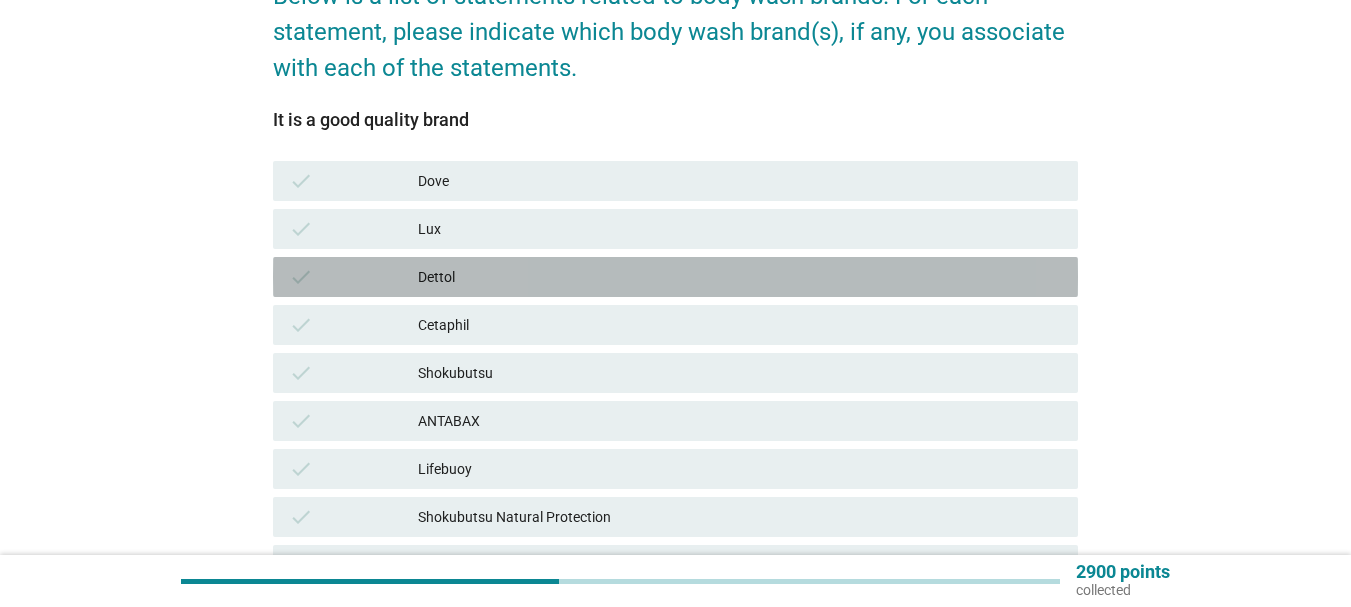 click on "Dettol" at bounding box center (740, 277) 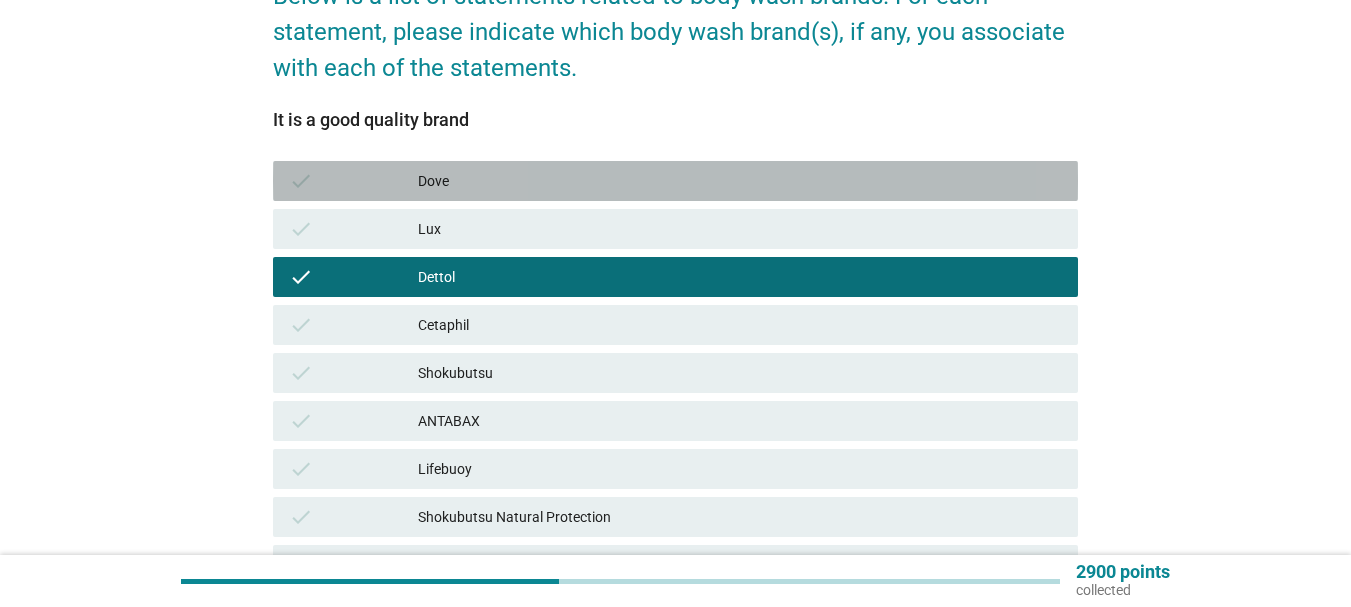 click on "Dove" at bounding box center [740, 181] 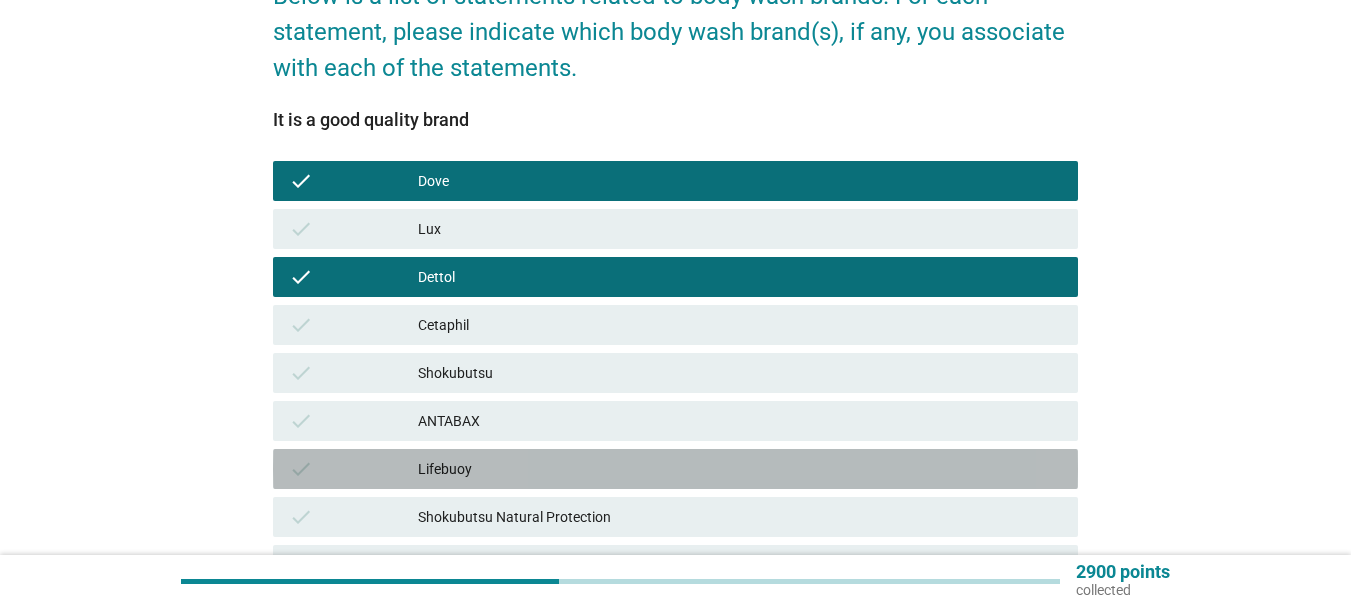 click on "check   Lifebuoy" at bounding box center (675, 469) 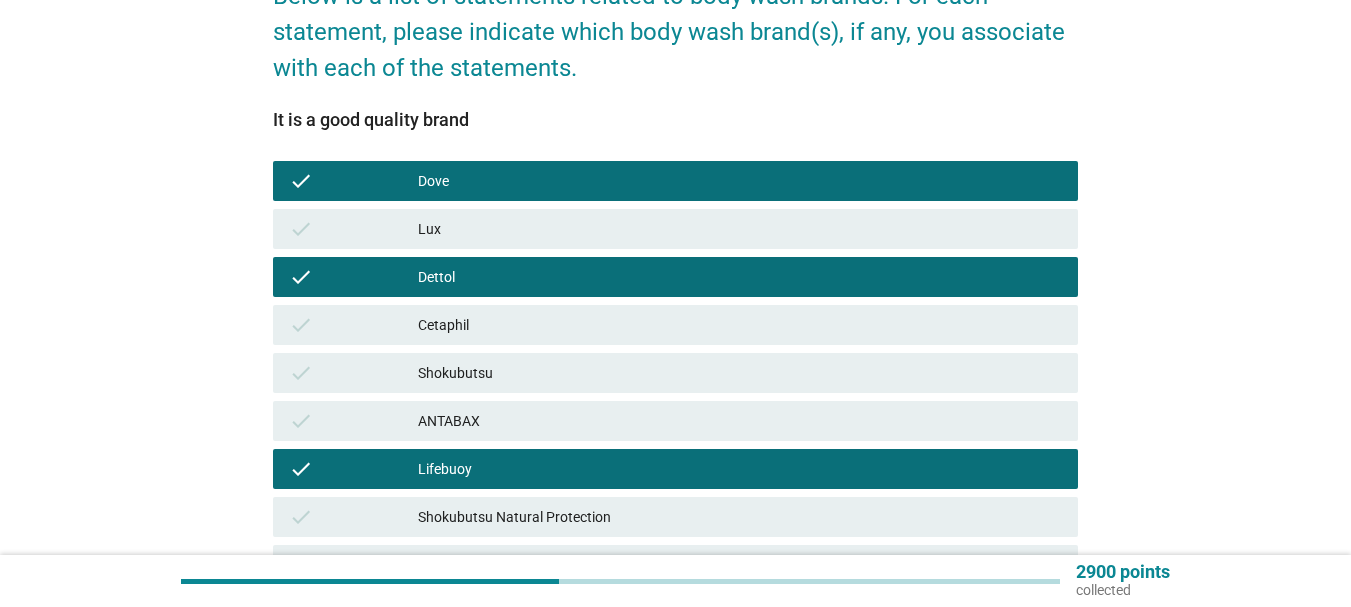 scroll, scrollTop: 448, scrollLeft: 0, axis: vertical 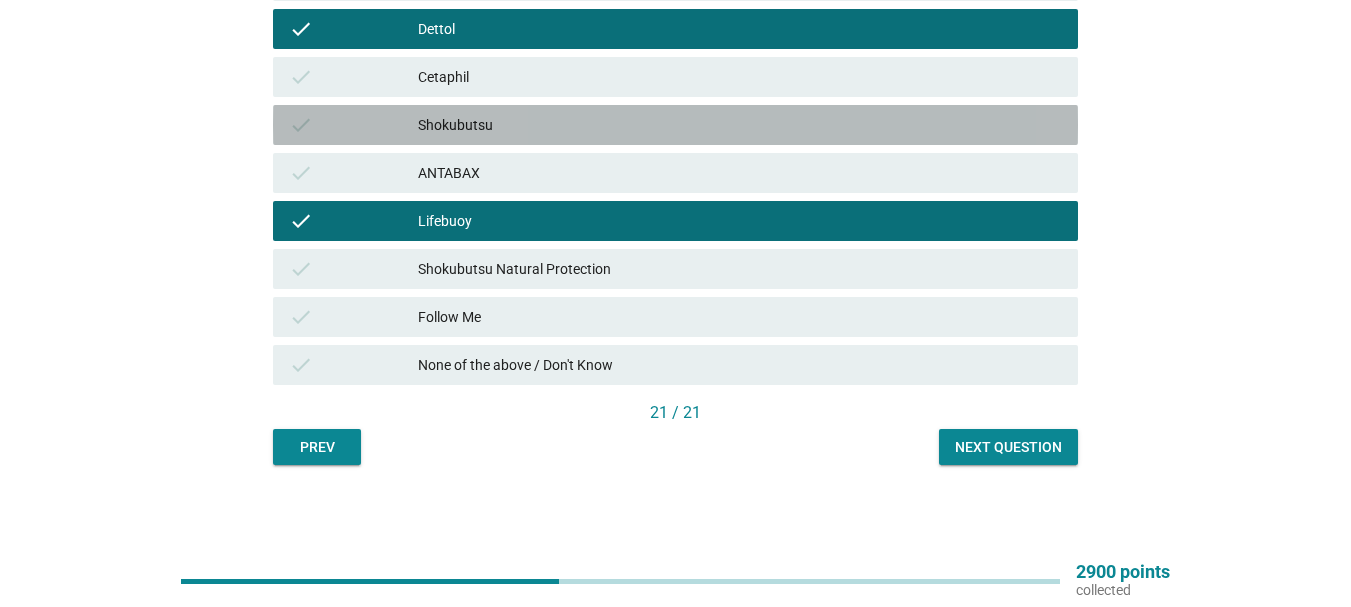 click on "Shokubutsu" at bounding box center (740, 125) 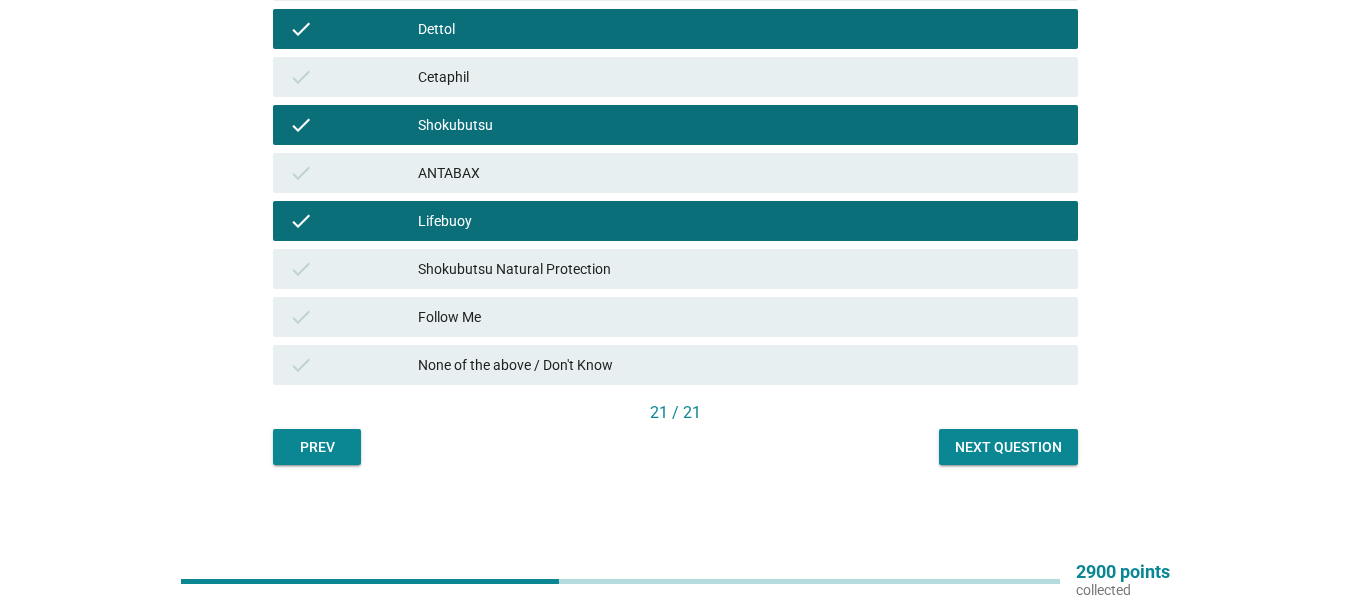 click on "check   Cetaphil" at bounding box center (675, 77) 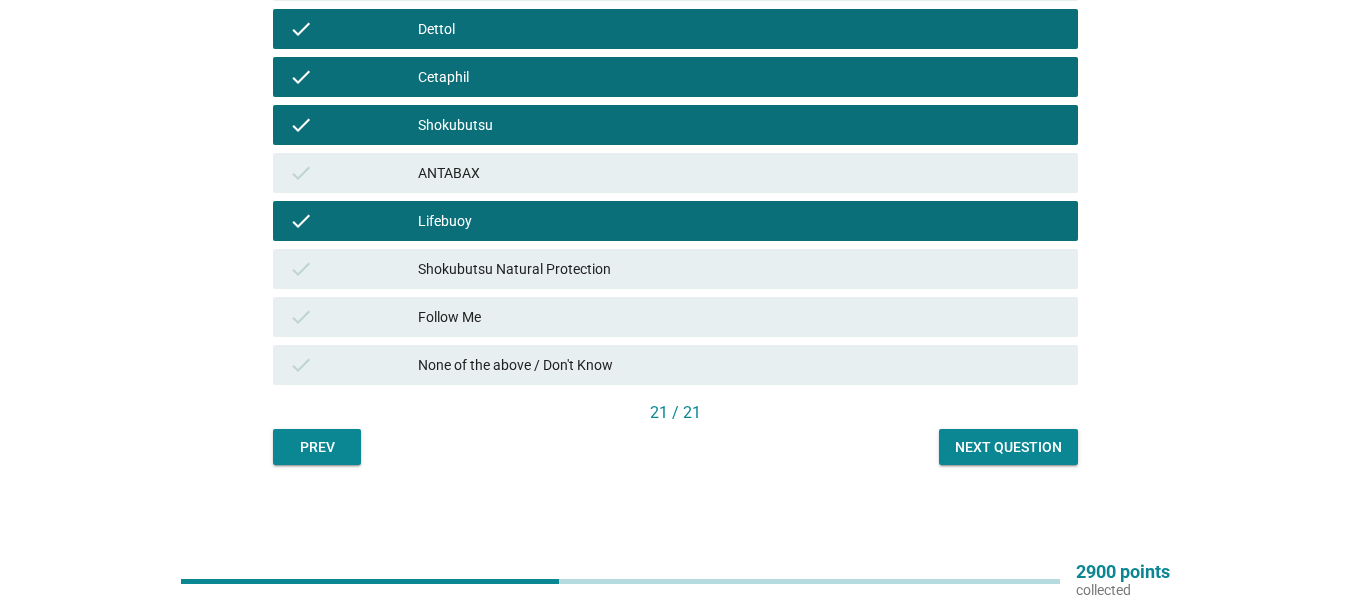 click on "Next question" at bounding box center (1008, 447) 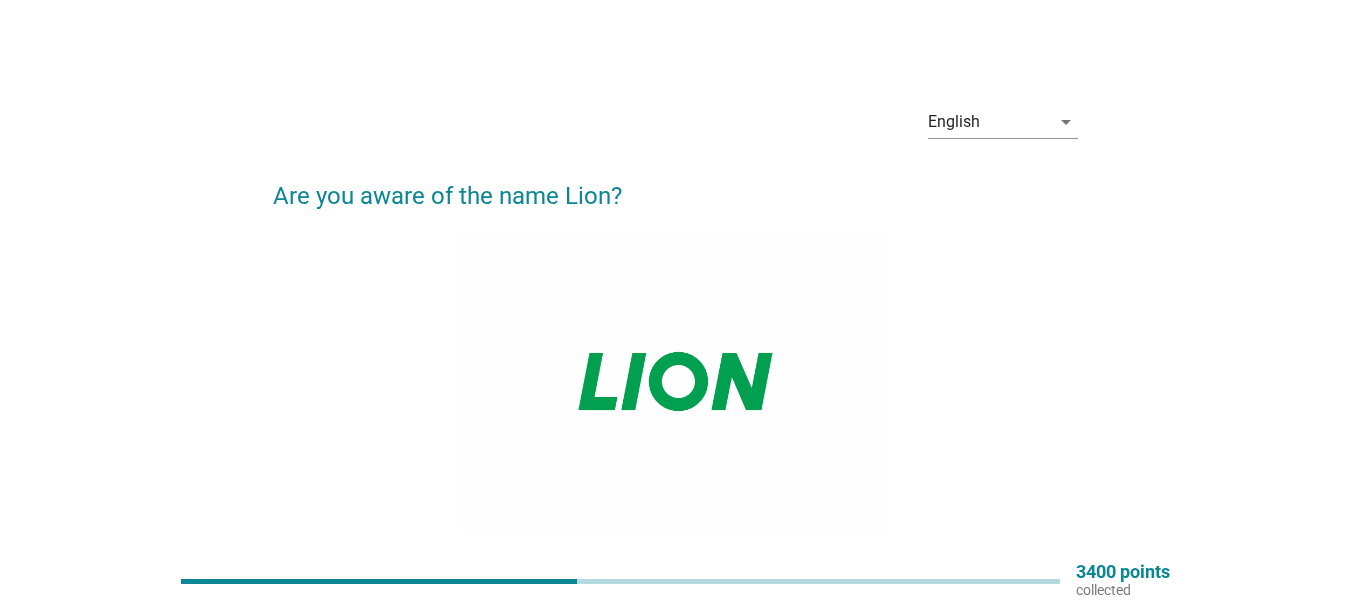 scroll, scrollTop: 300, scrollLeft: 0, axis: vertical 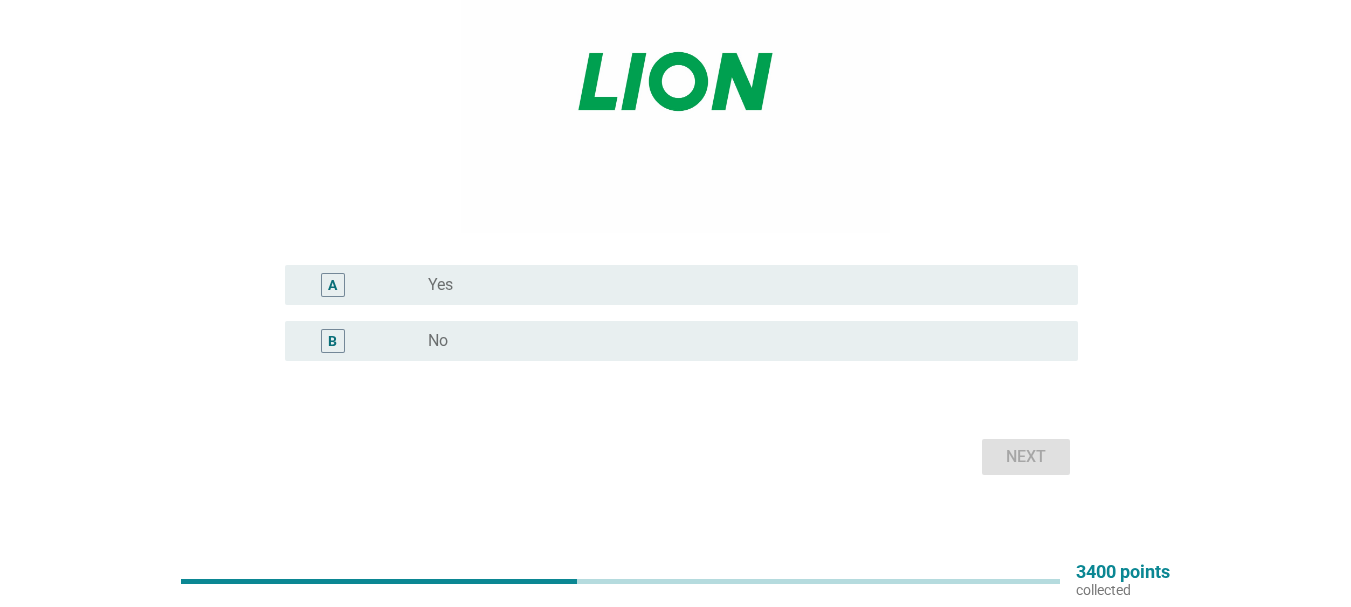 click on "radio_button_unchecked No" at bounding box center [737, 341] 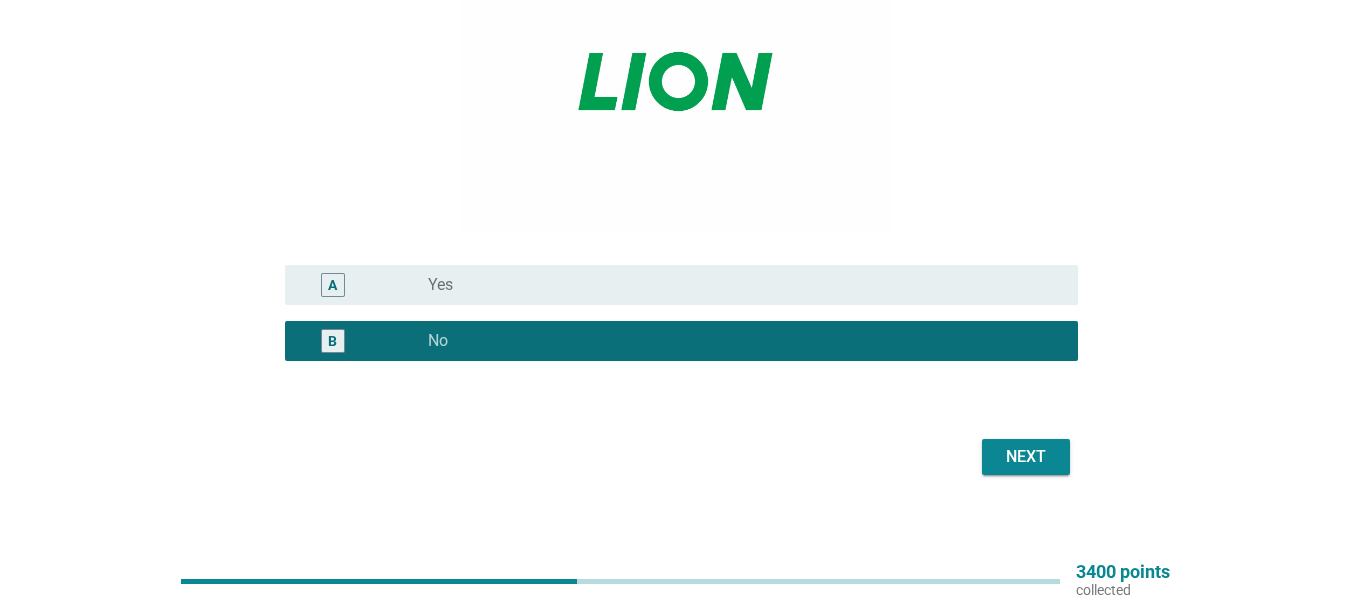 click on "Next" at bounding box center [1026, 457] 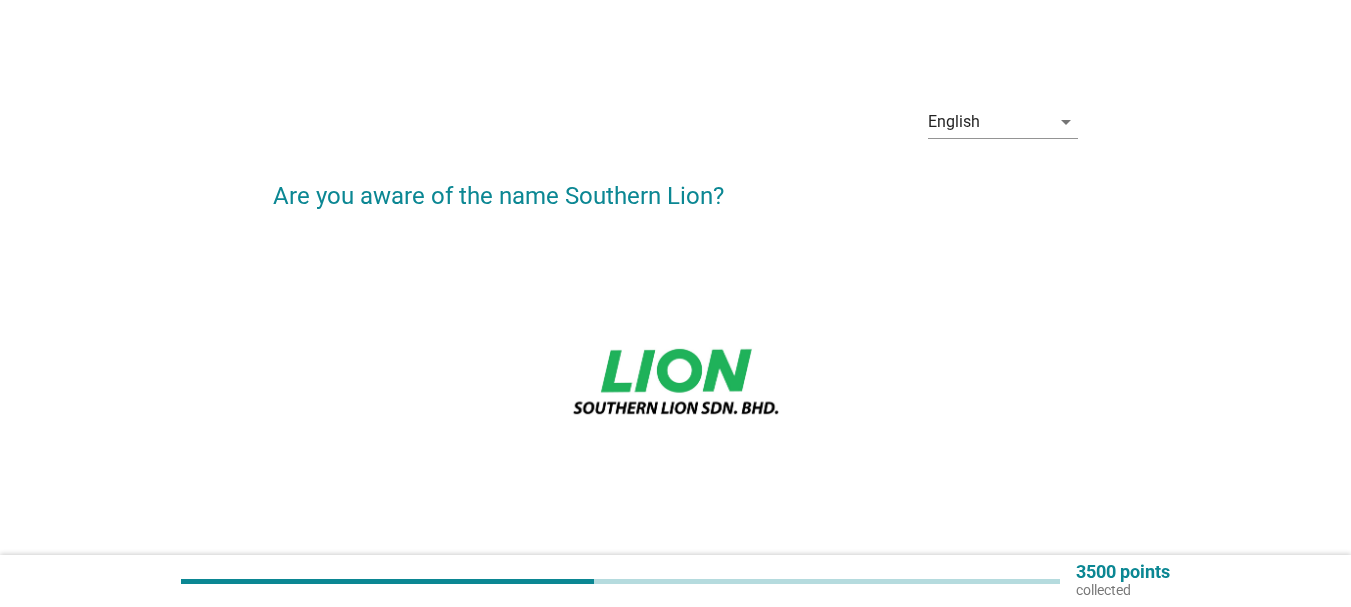 scroll, scrollTop: 300, scrollLeft: 0, axis: vertical 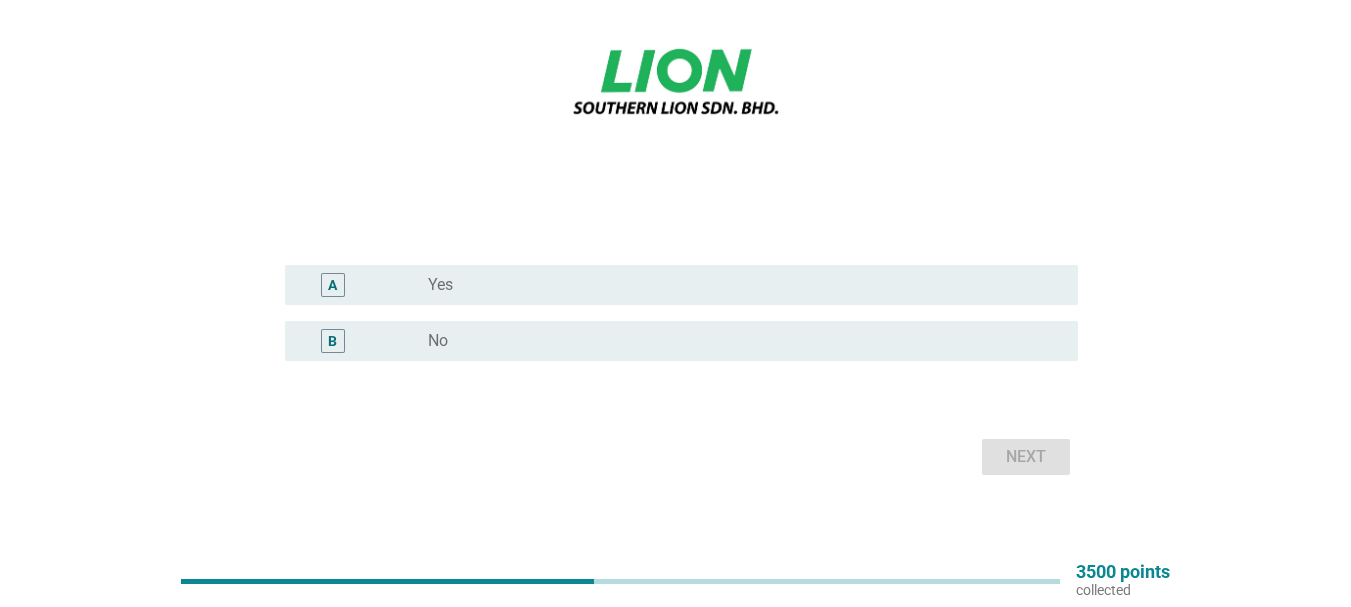 click on "radio_button_unchecked No" at bounding box center (737, 341) 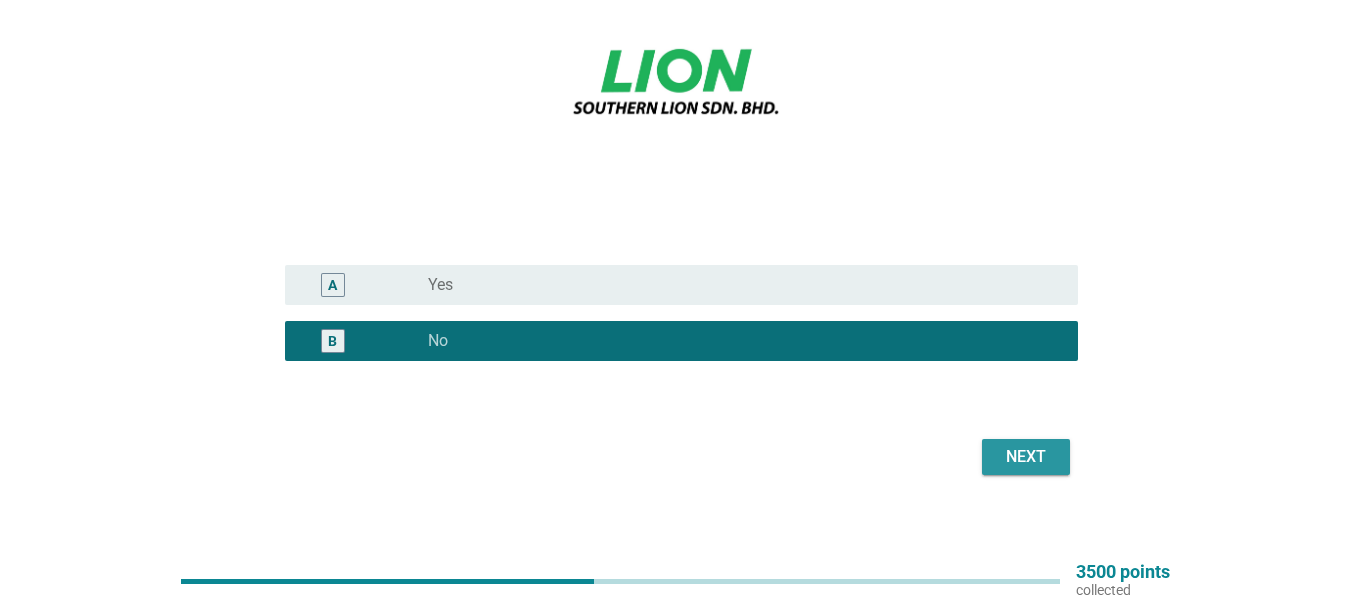 click on "Next" at bounding box center (1026, 457) 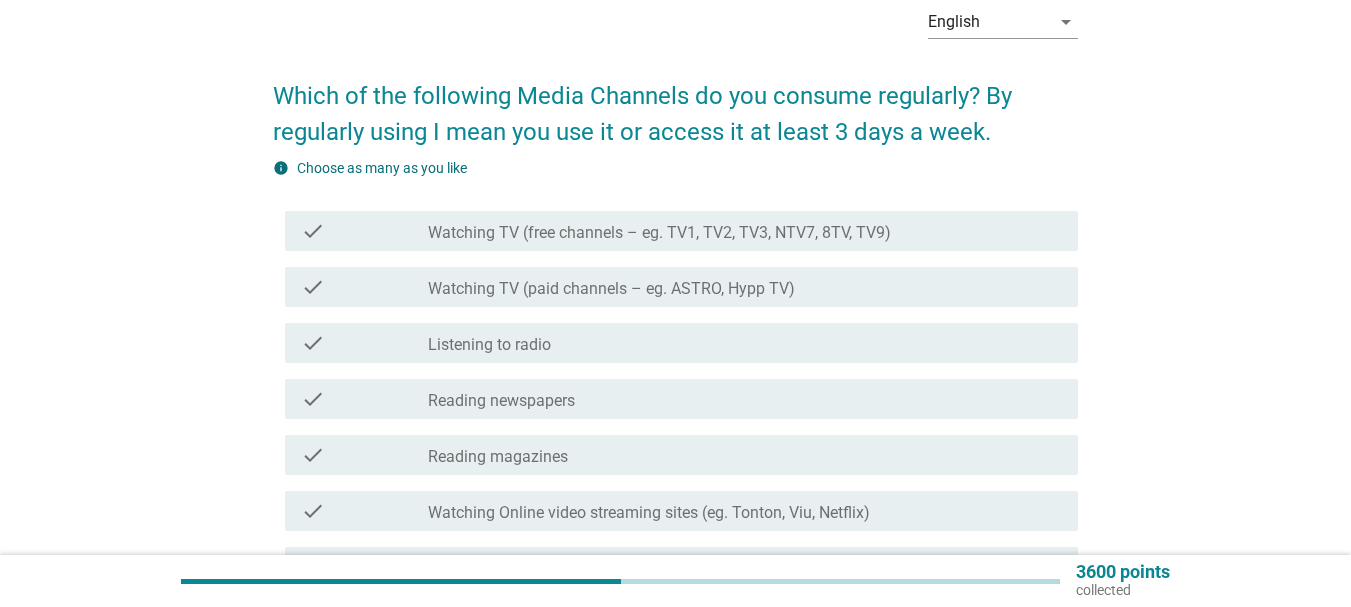 scroll, scrollTop: 300, scrollLeft: 0, axis: vertical 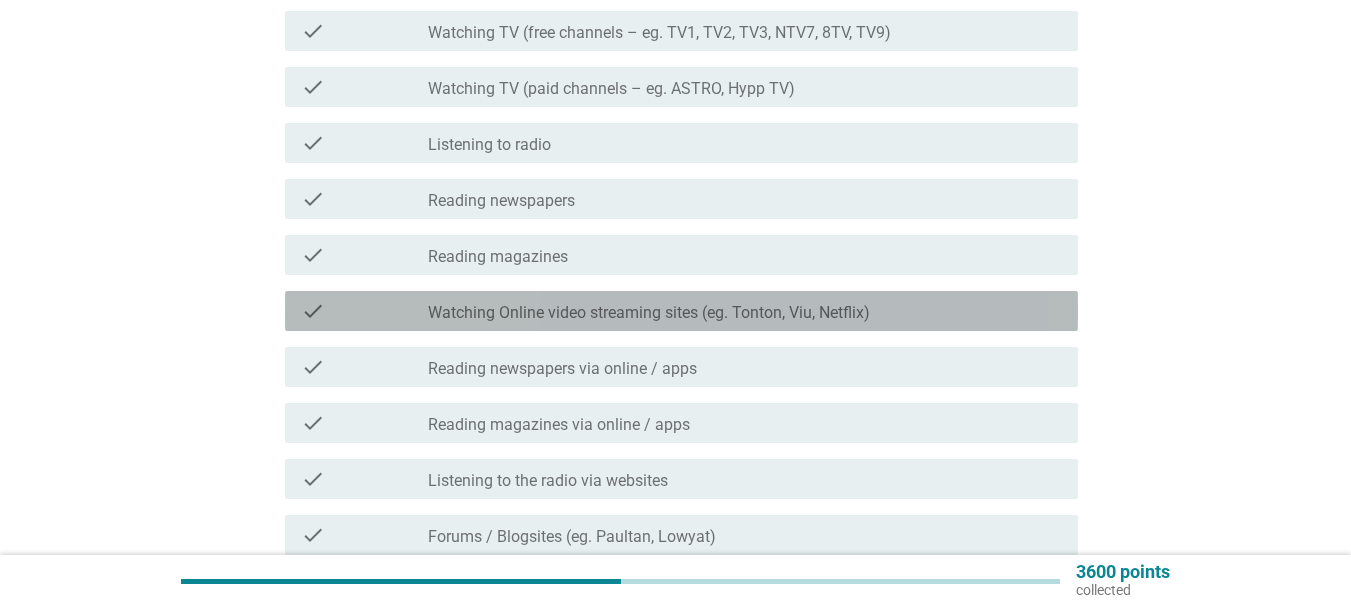 click on "Watching Online video streaming sites (eg. Tonton, Viu, Netflix)" at bounding box center [649, 313] 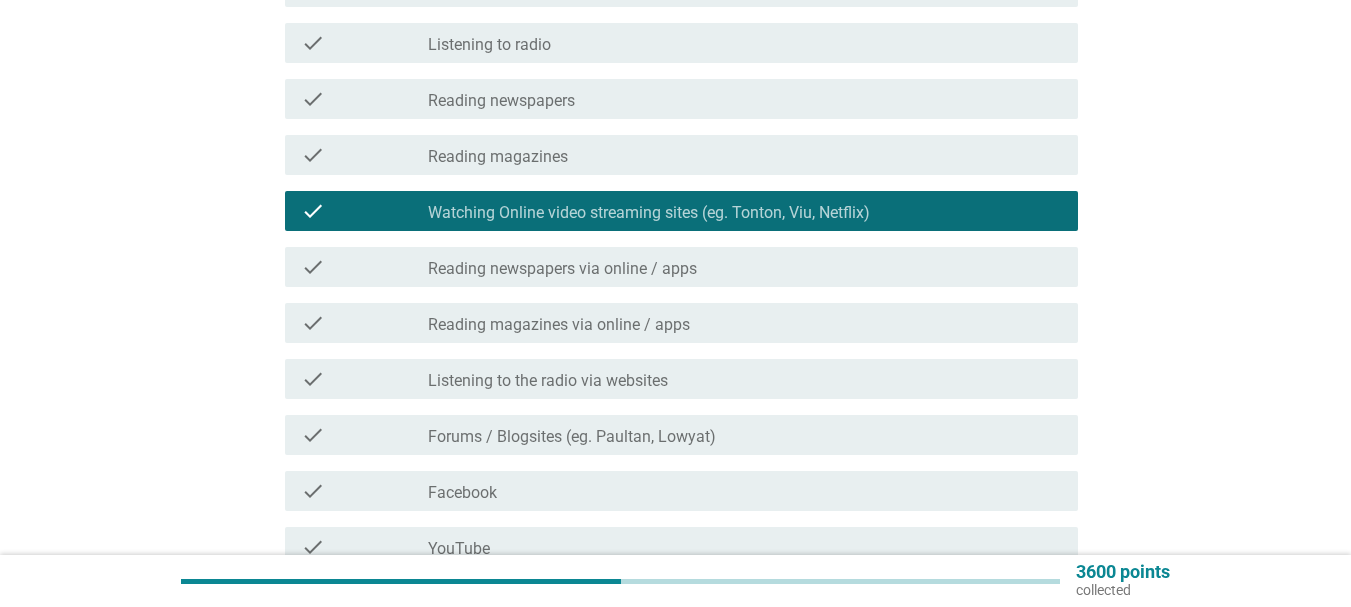 scroll, scrollTop: 500, scrollLeft: 0, axis: vertical 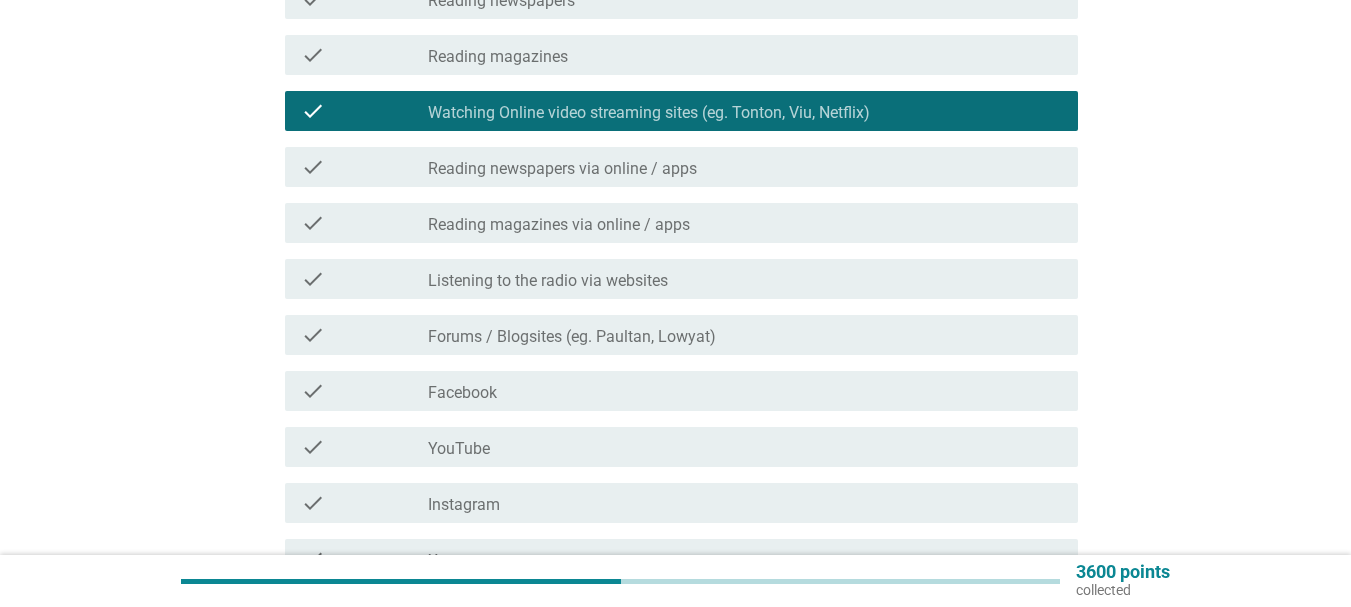 drag, startPoint x: 496, startPoint y: 446, endPoint x: 519, endPoint y: 399, distance: 52.3259 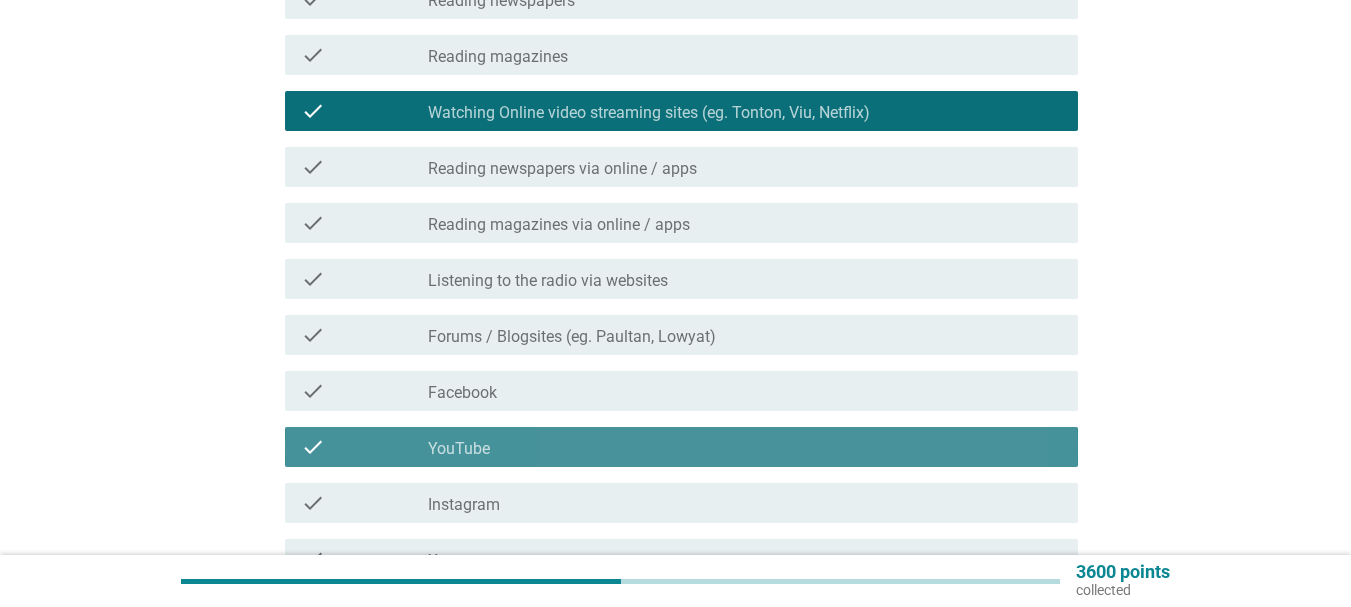 click on "check_box_outline_blank Facebook" at bounding box center [745, 391] 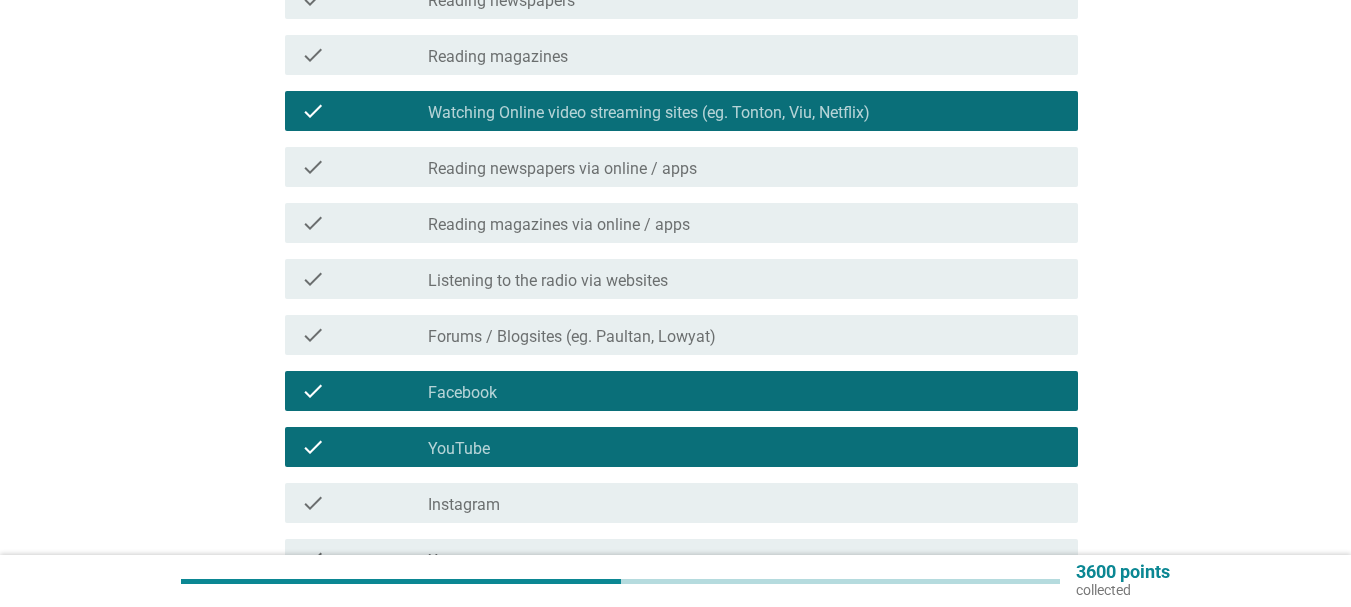 click on "check_box_outline_blank Instagram" at bounding box center [745, 503] 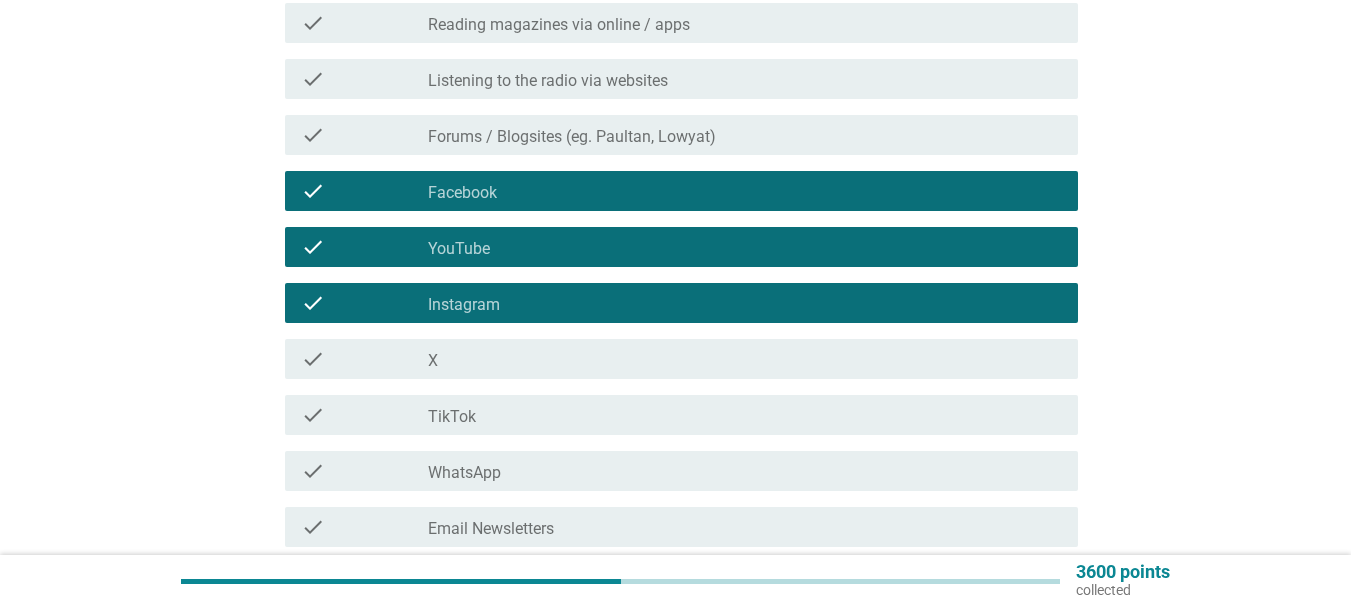 scroll, scrollTop: 900, scrollLeft: 0, axis: vertical 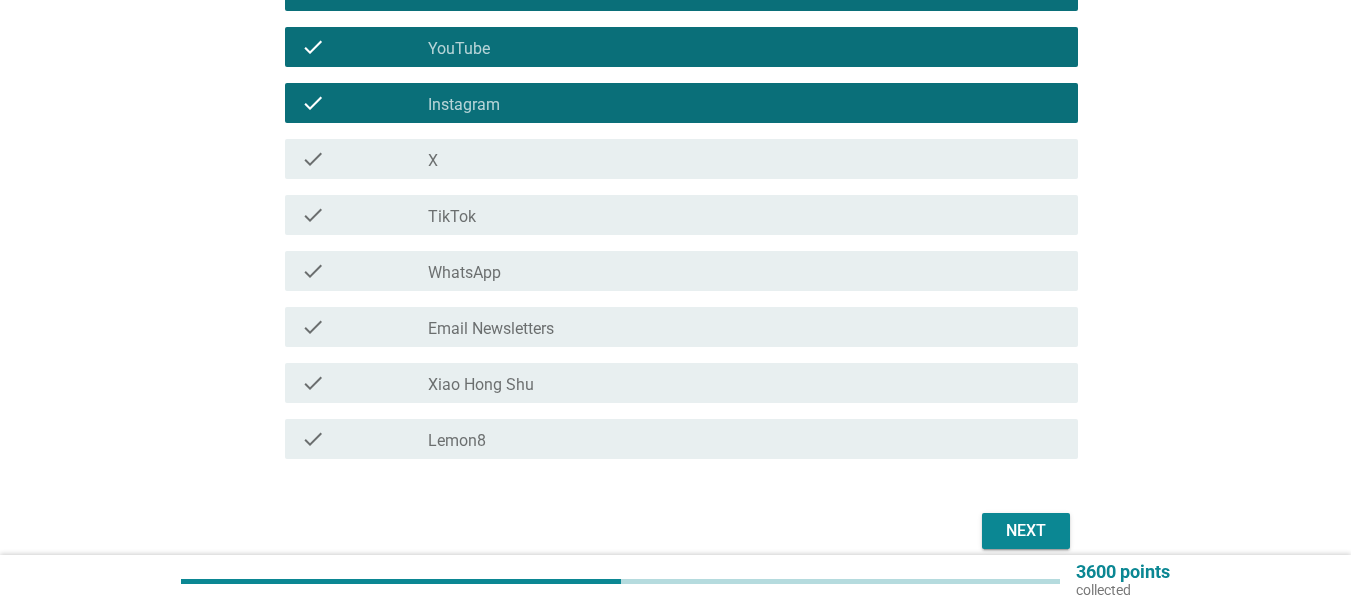 click on "check_box_outline_blank TikTok" at bounding box center (745, 215) 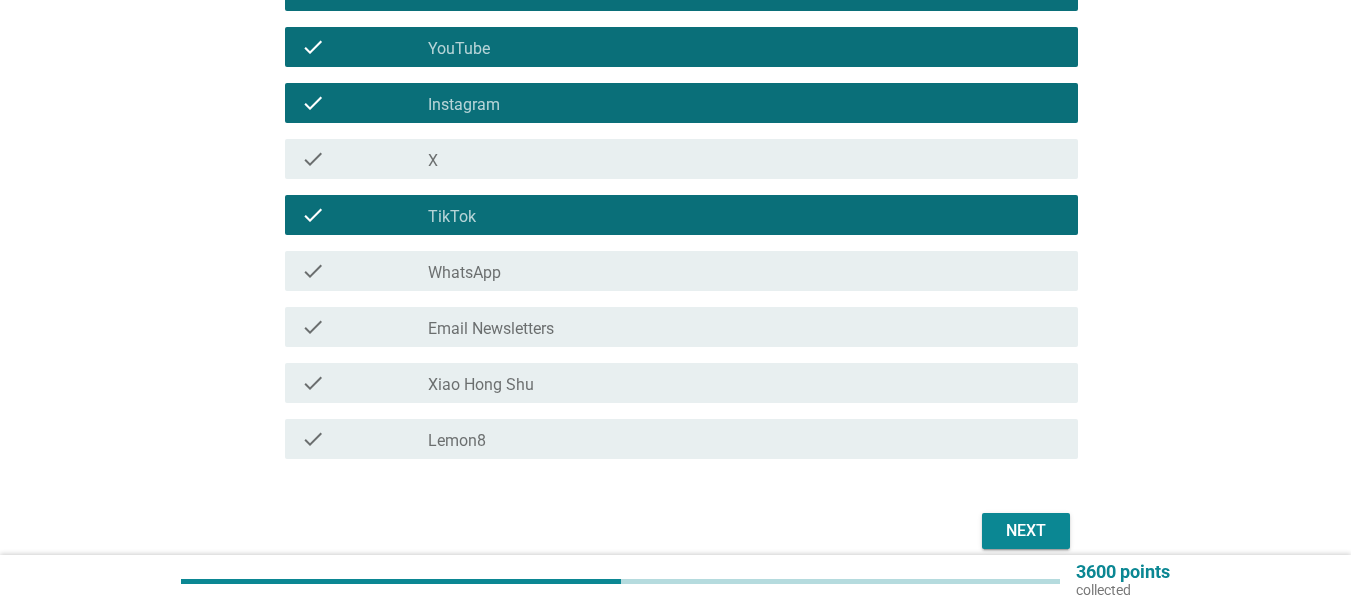 click on "check_box_outline_blank TikTok" at bounding box center [745, 215] 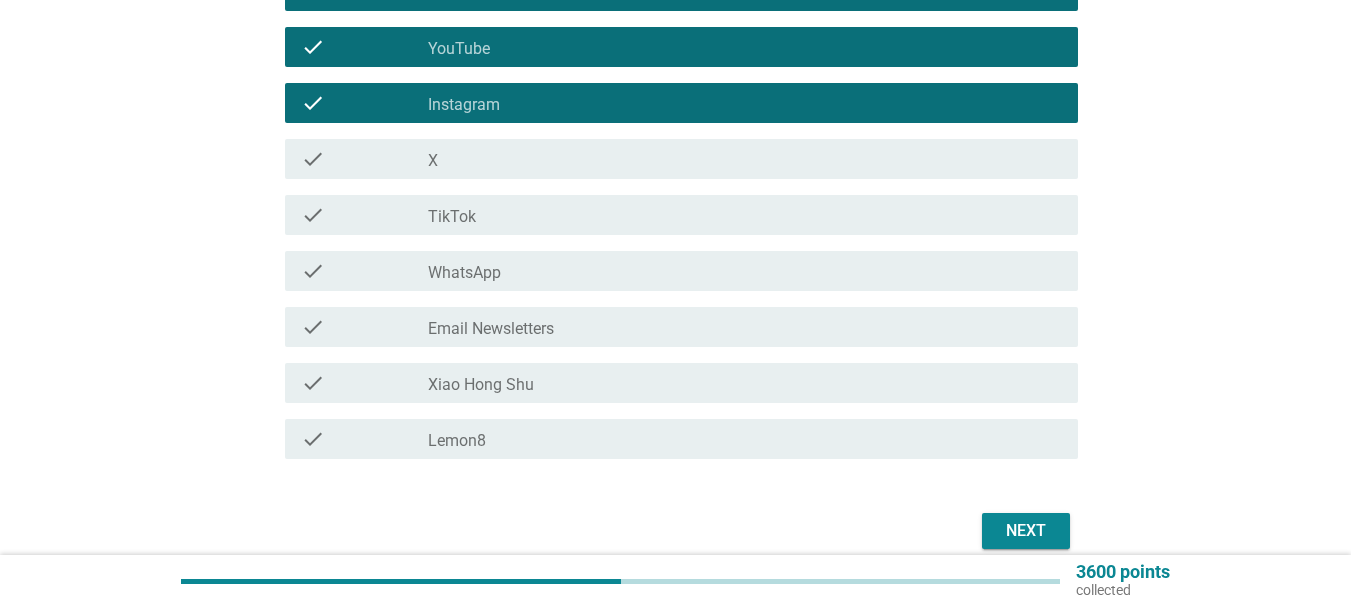 click on "Next" at bounding box center (1026, 531) 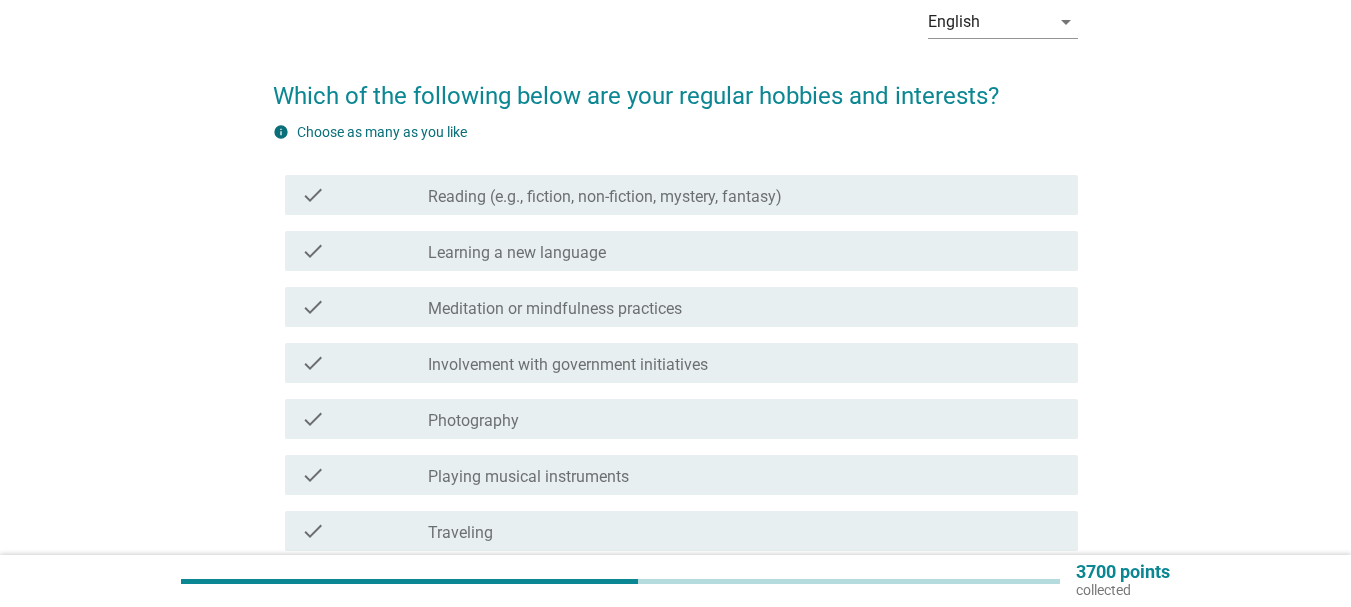 scroll, scrollTop: 200, scrollLeft: 0, axis: vertical 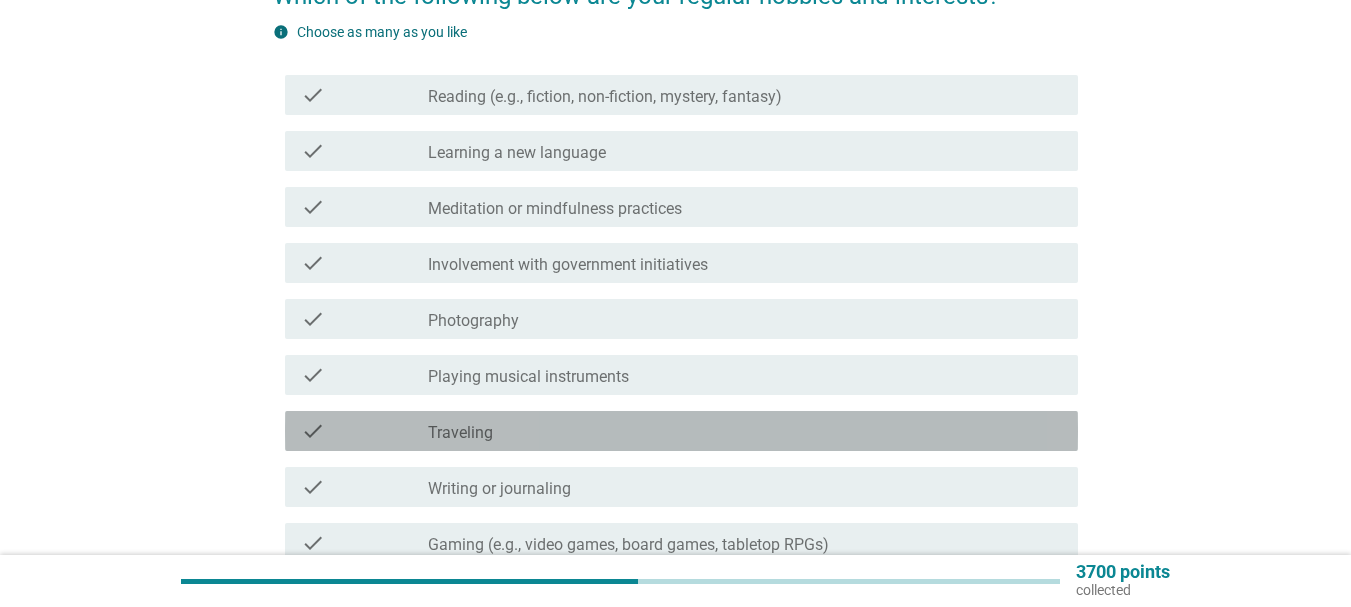 click on "check     check_box_outline_blank Traveling" at bounding box center (681, 431) 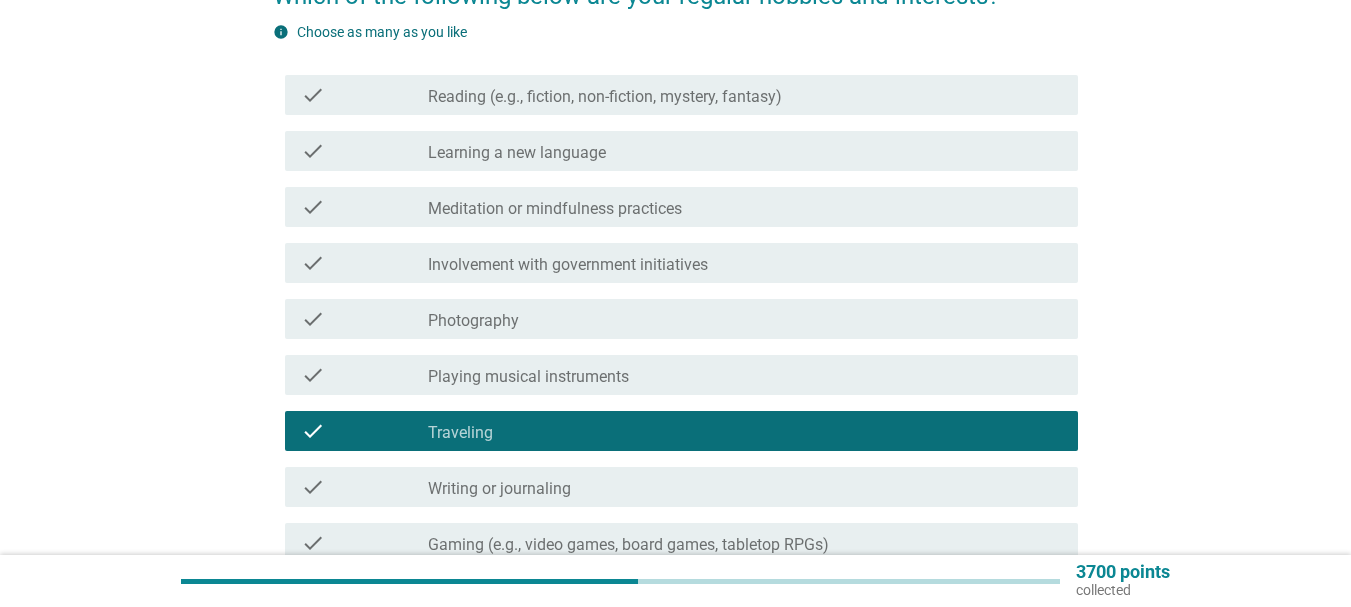 click on "Learning a new language" at bounding box center [517, 153] 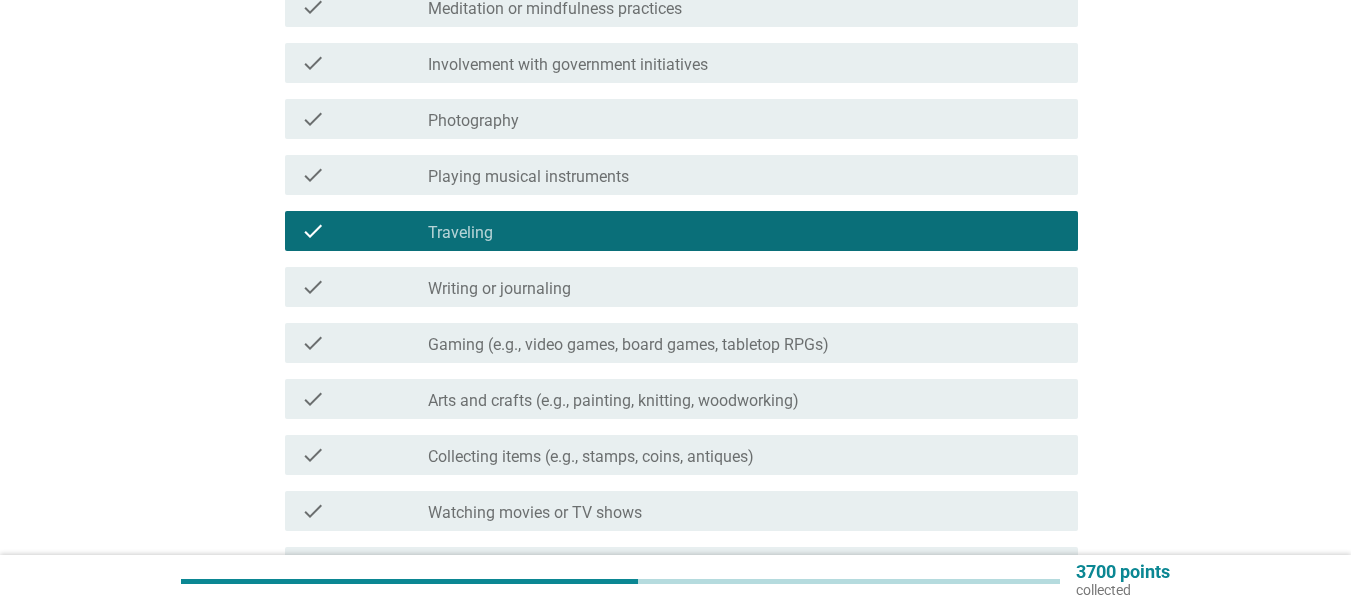 scroll, scrollTop: 500, scrollLeft: 0, axis: vertical 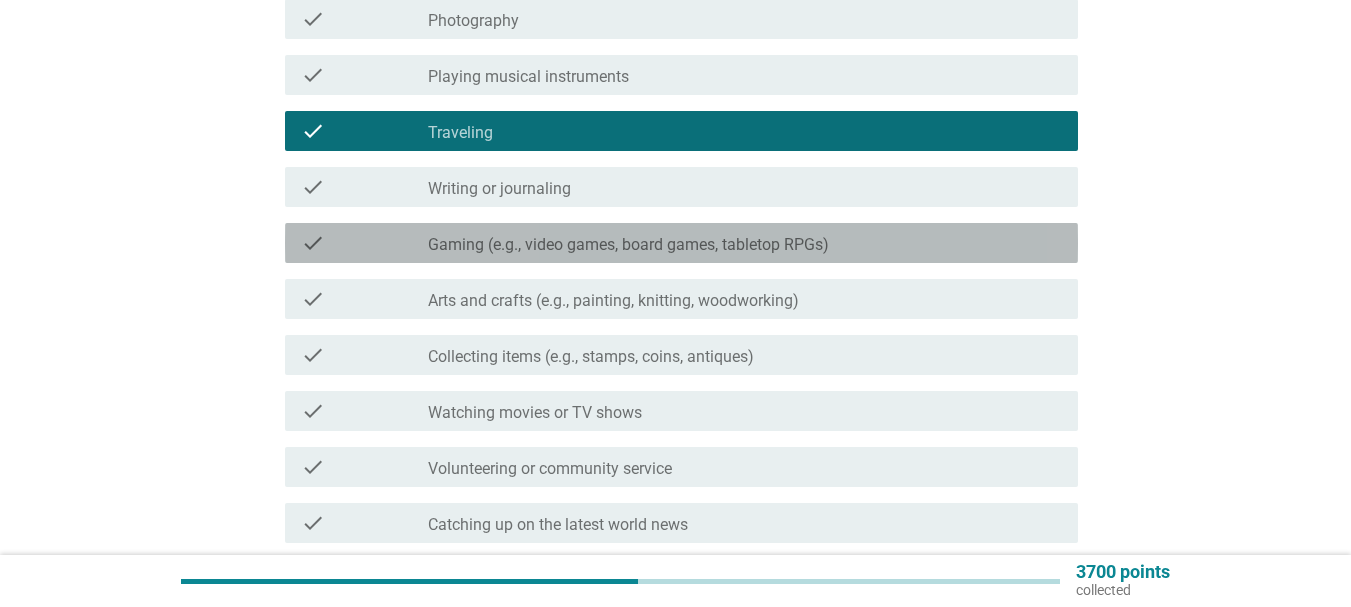 click on "Gaming (e.g., video games, board games, tabletop RPGs)" at bounding box center [628, 245] 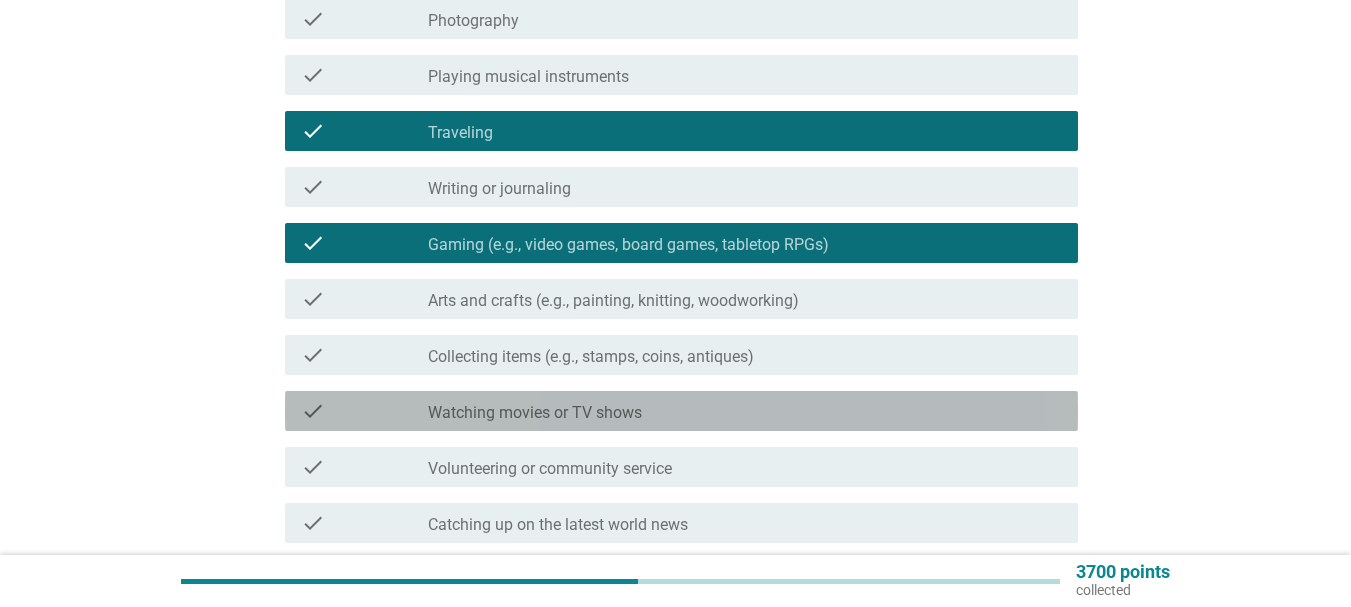 click on "check_box_outline_blank Watching movies or TV shows" at bounding box center [745, 411] 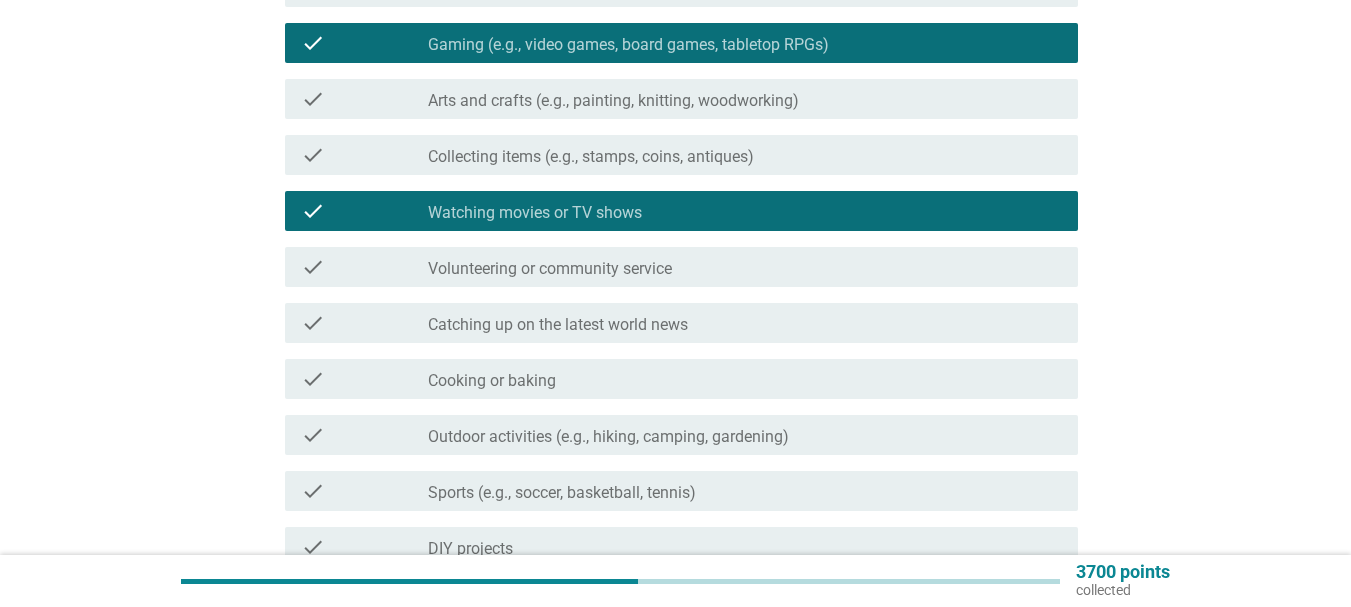 scroll, scrollTop: 800, scrollLeft: 0, axis: vertical 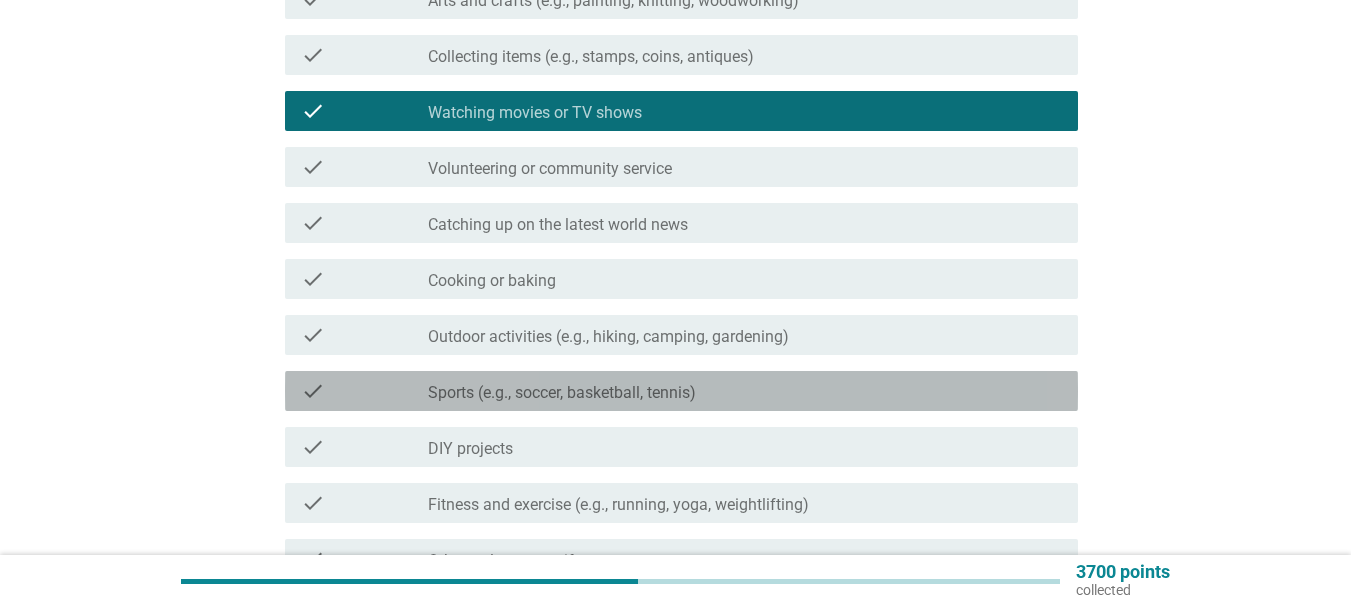 click on "Sports (e.g., soccer, basketball, tennis)" at bounding box center [562, 393] 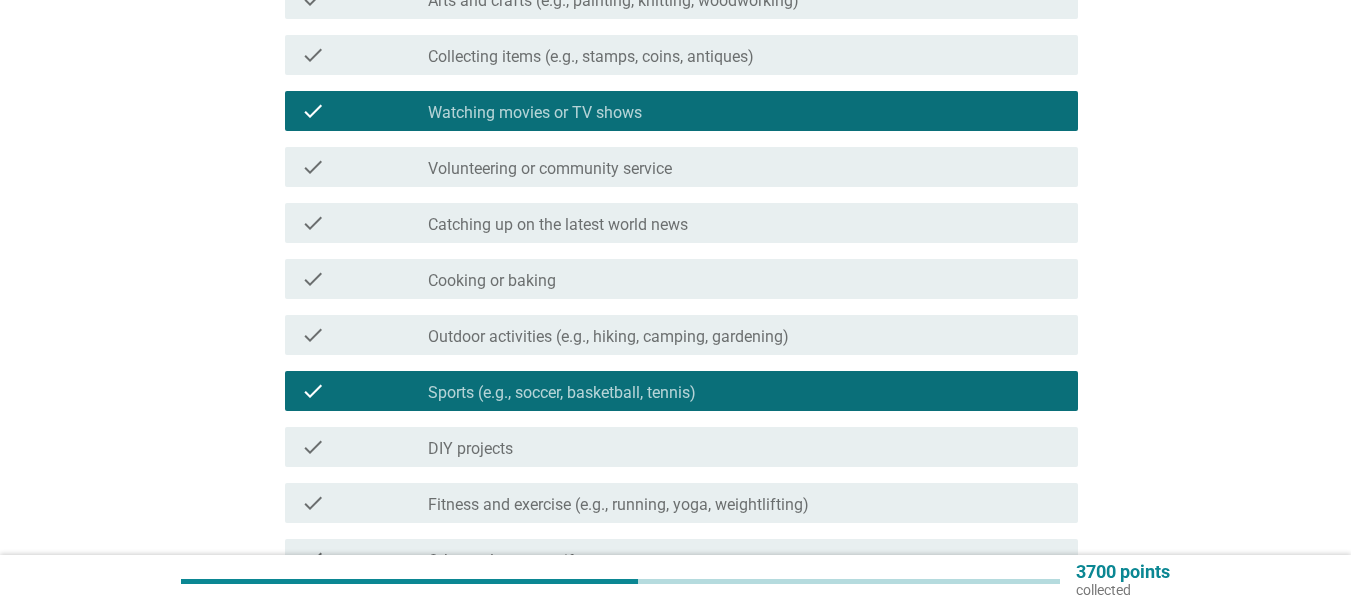 scroll, scrollTop: 1000, scrollLeft: 0, axis: vertical 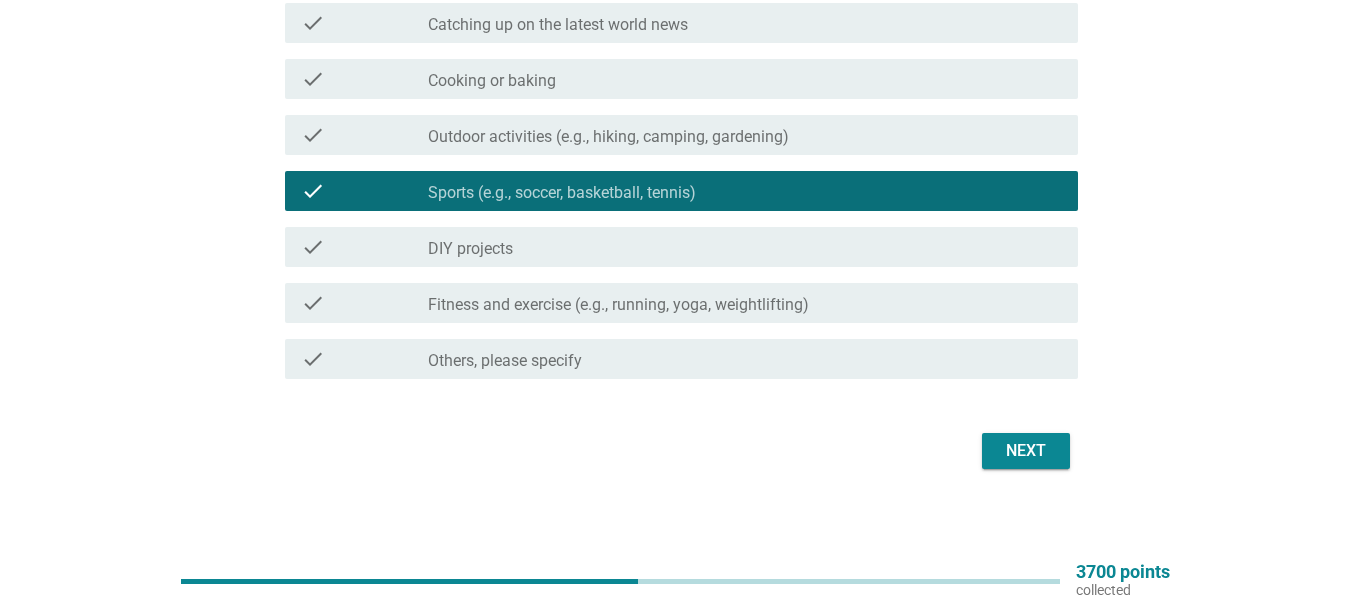 click on "Fitness and exercise (e.g., running, yoga, weightlifting)" at bounding box center (618, 305) 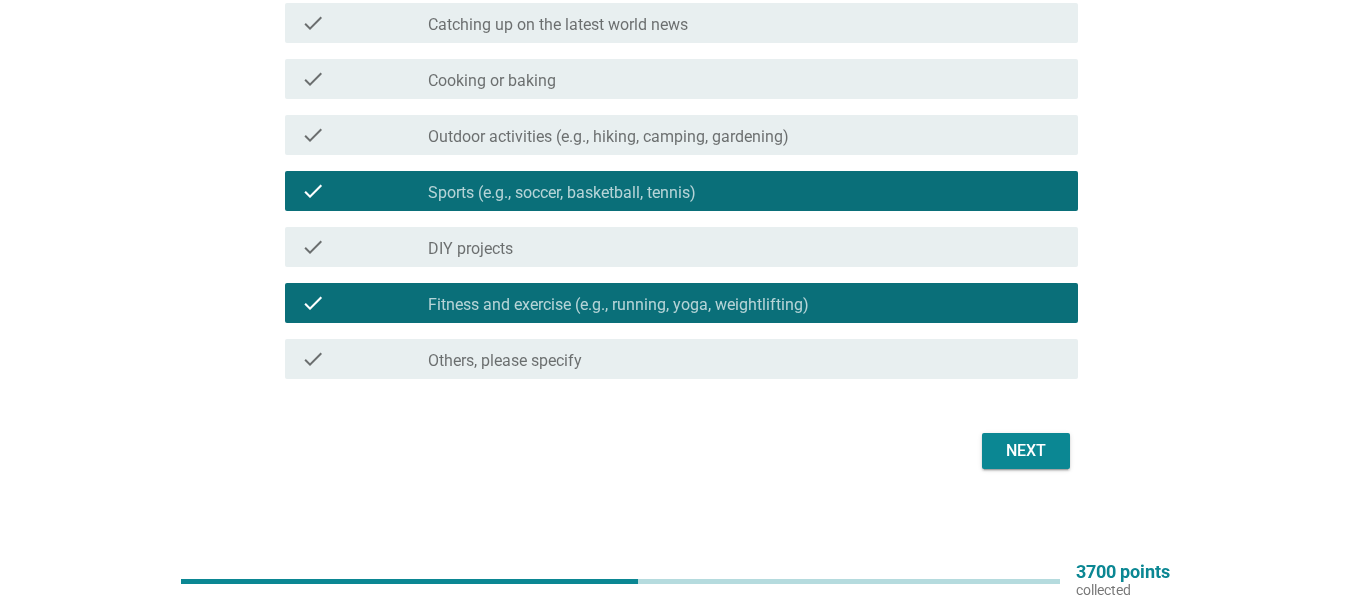 click on "Fitness and exercise (e.g., running, yoga, weightlifting)" at bounding box center (618, 305) 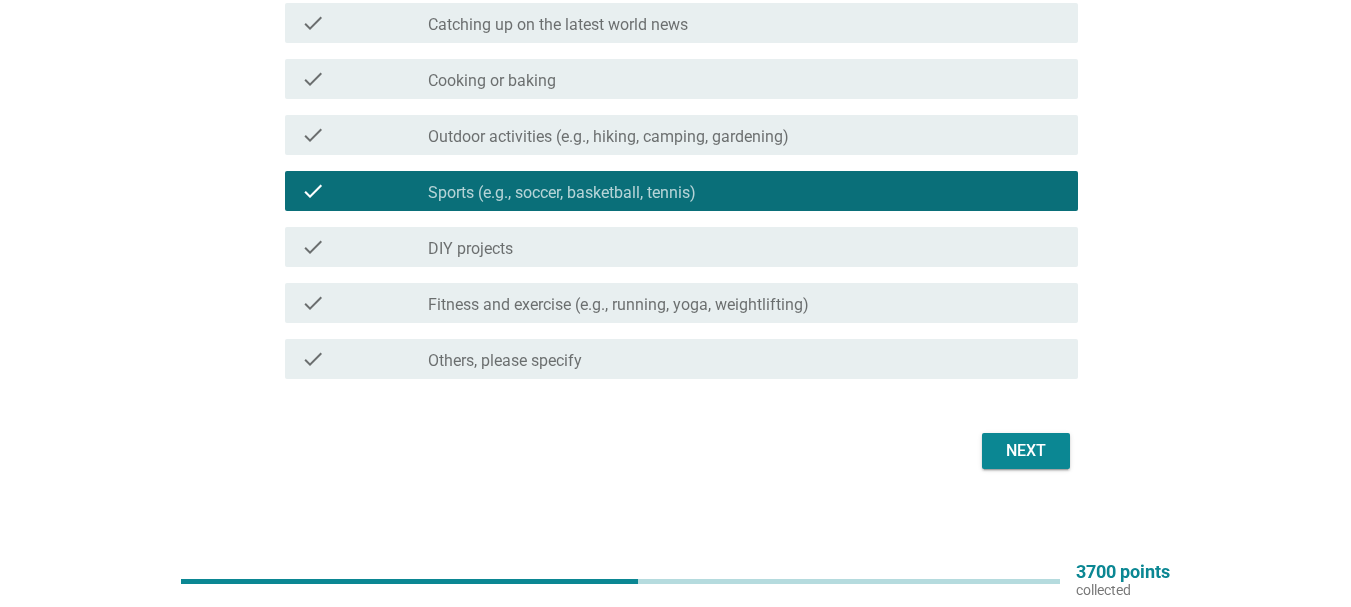 click on "Which of the following below are your regular hobbies and interests?      info   Choose as many as you like   check     check_box_outline_blank Reading (e.g., fiction, non-fiction, mystery, fantasy)   check     check_box Learning a new language   check     check_box_outline_blank Meditation or mindfulness practices   check     check_box Involvement with government initiatives   check     check_box_outline_blank Photography   check     check_box Playing musical instruments   check     check_box_outline_blank Traveling   check     check_box Writing or journaling   check     check_box Gaming (e.g., video games, board games, tabletop RPGs)   check     check_box_outline_blank Arts and crafts (e.g., painting, knitting, woodworking)   check     check_box Collecting items (e.g., stamps, coins, antiques)   check     check_box_outline_blank Watching movies or TV shows   check     check_box Volunteering or community service   check       check" at bounding box center (675, -184) 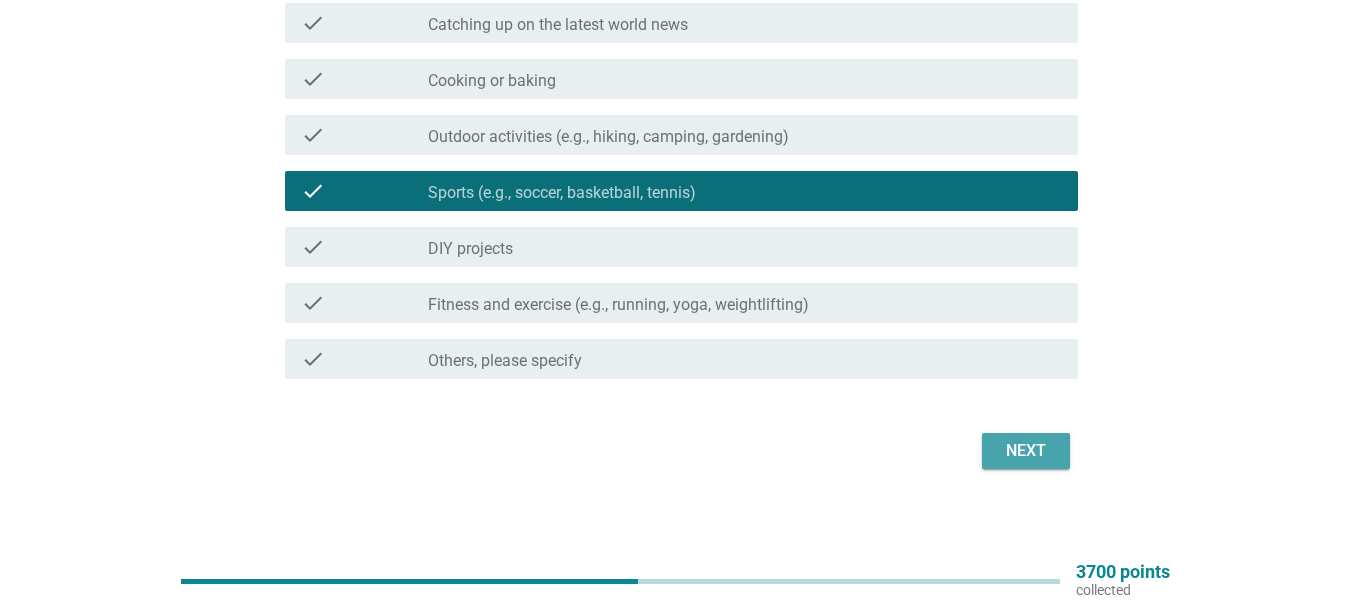 click on "Next" at bounding box center [1026, 451] 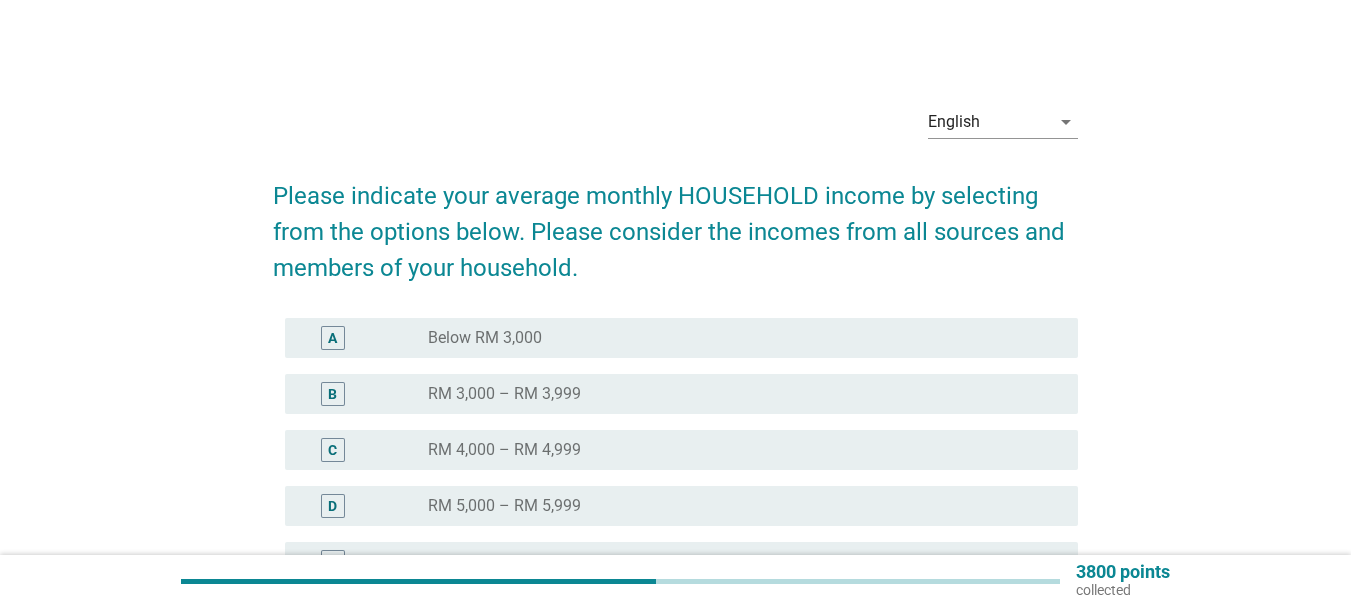 scroll, scrollTop: 461, scrollLeft: 0, axis: vertical 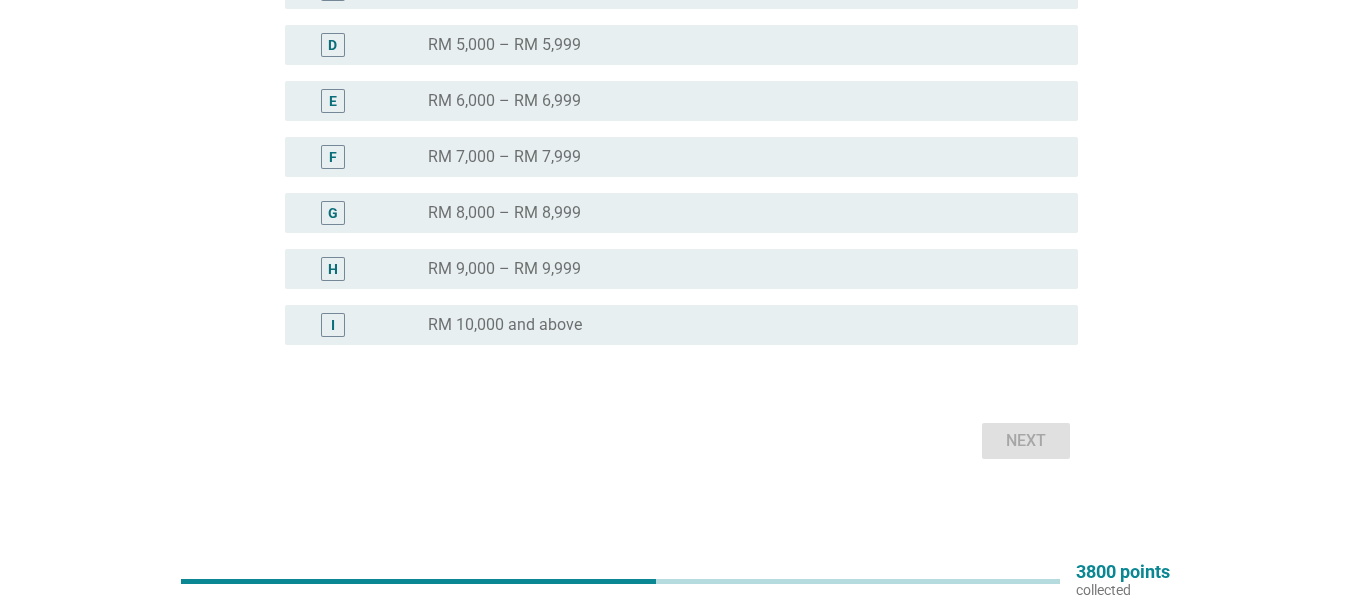 click on "radio_button_unchecked RM 9,000 – RM 9,999" at bounding box center [737, 269] 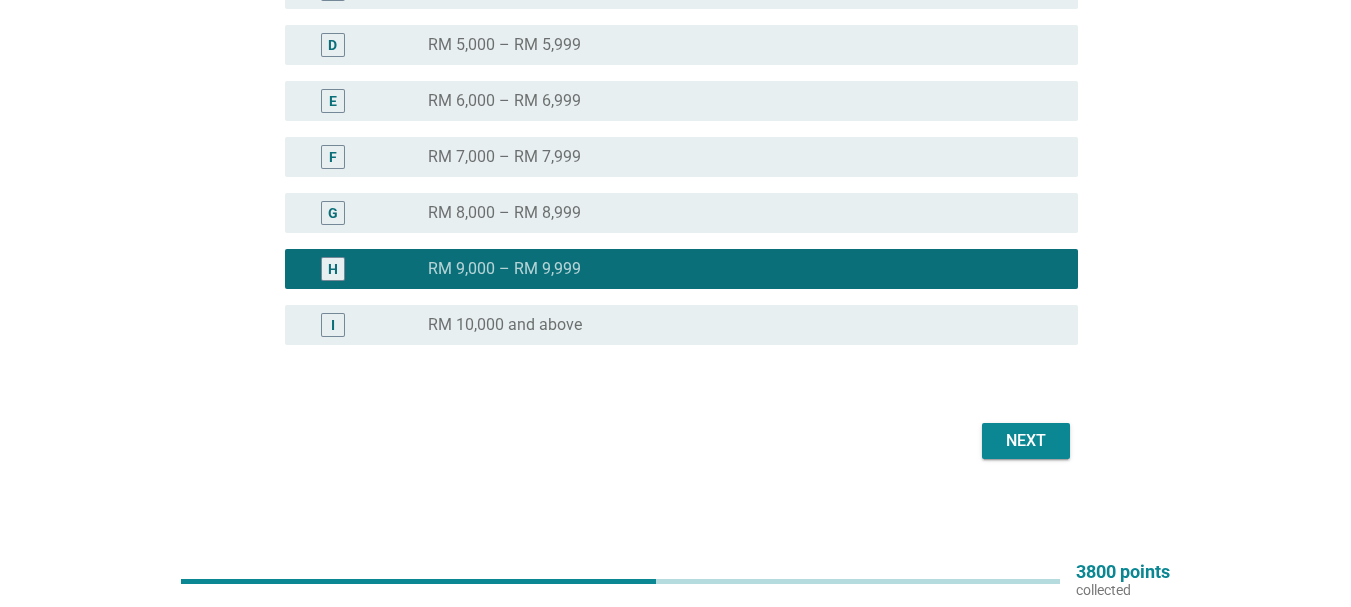 click on "Next" at bounding box center (675, 441) 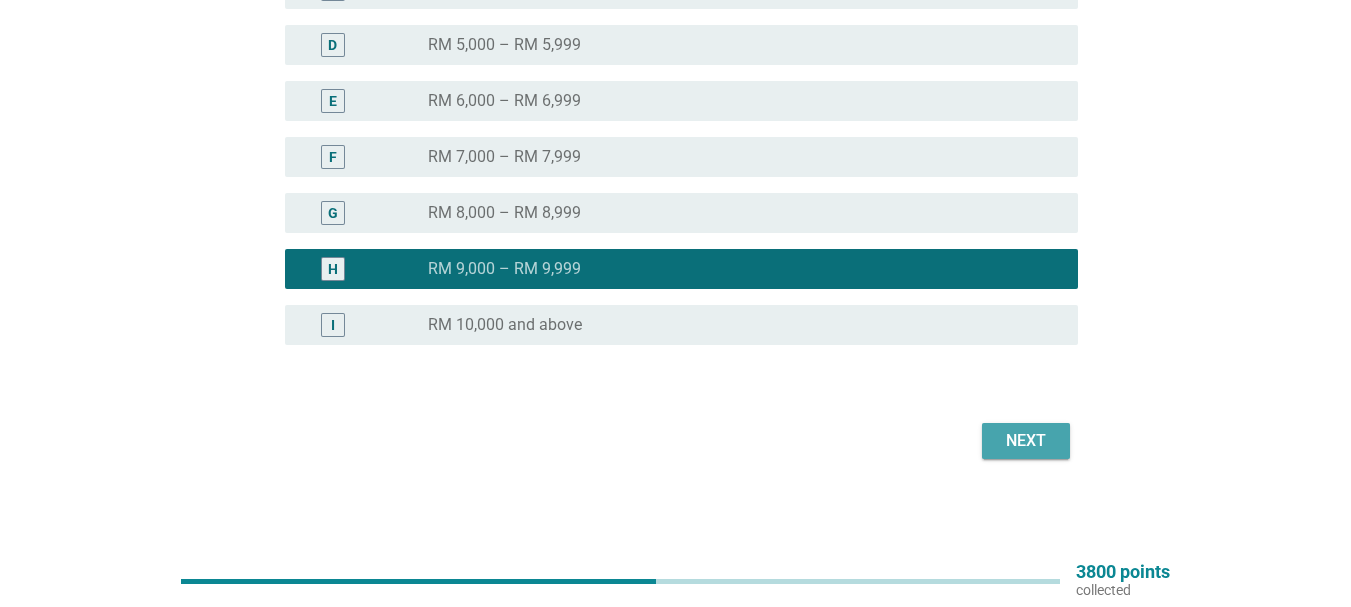 click on "Next" at bounding box center (1026, 441) 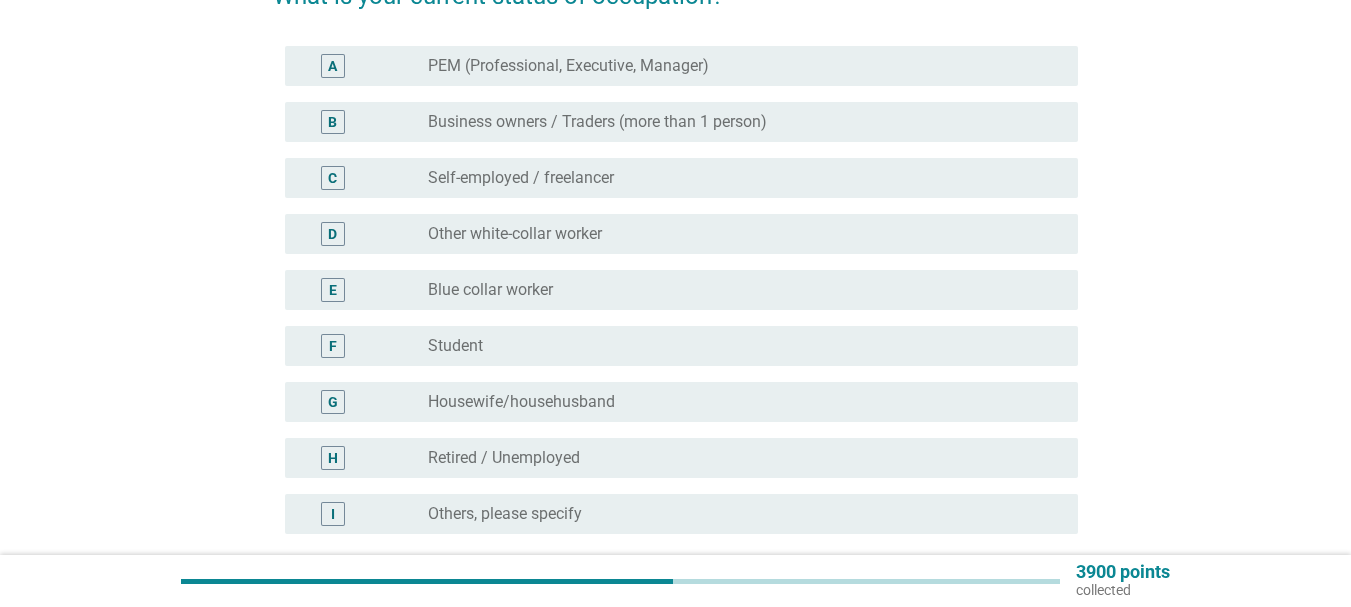 scroll, scrollTop: 300, scrollLeft: 0, axis: vertical 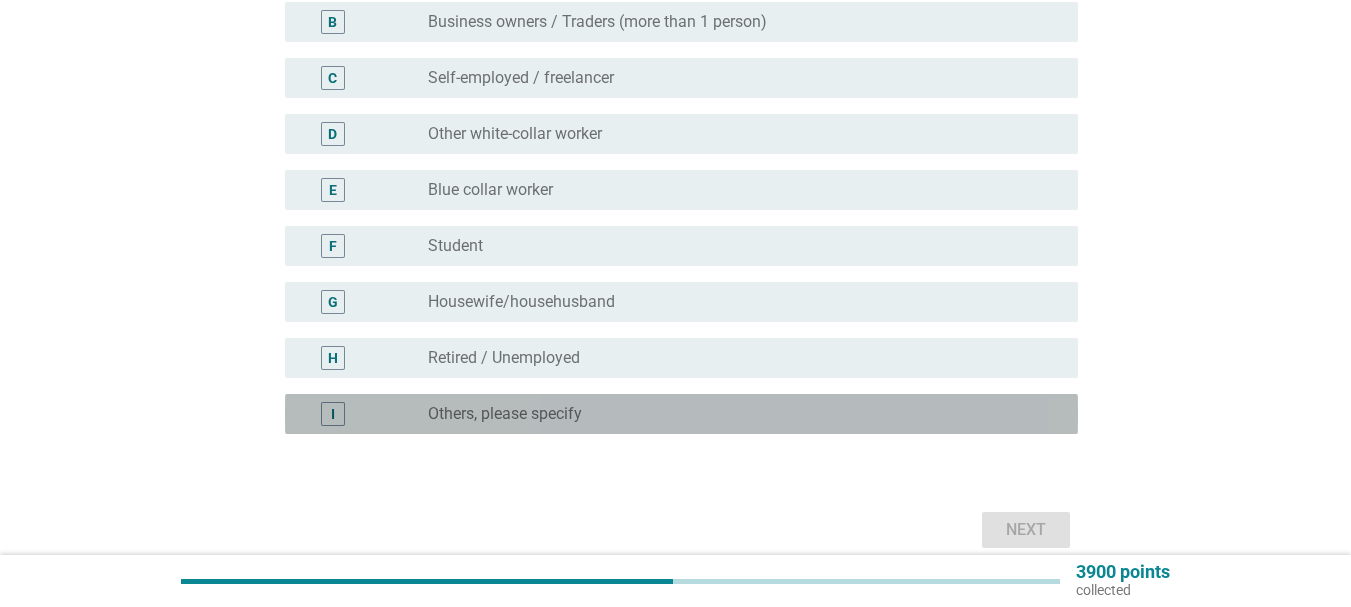click on "radio_button_unchecked Others, please specify" at bounding box center (745, 414) 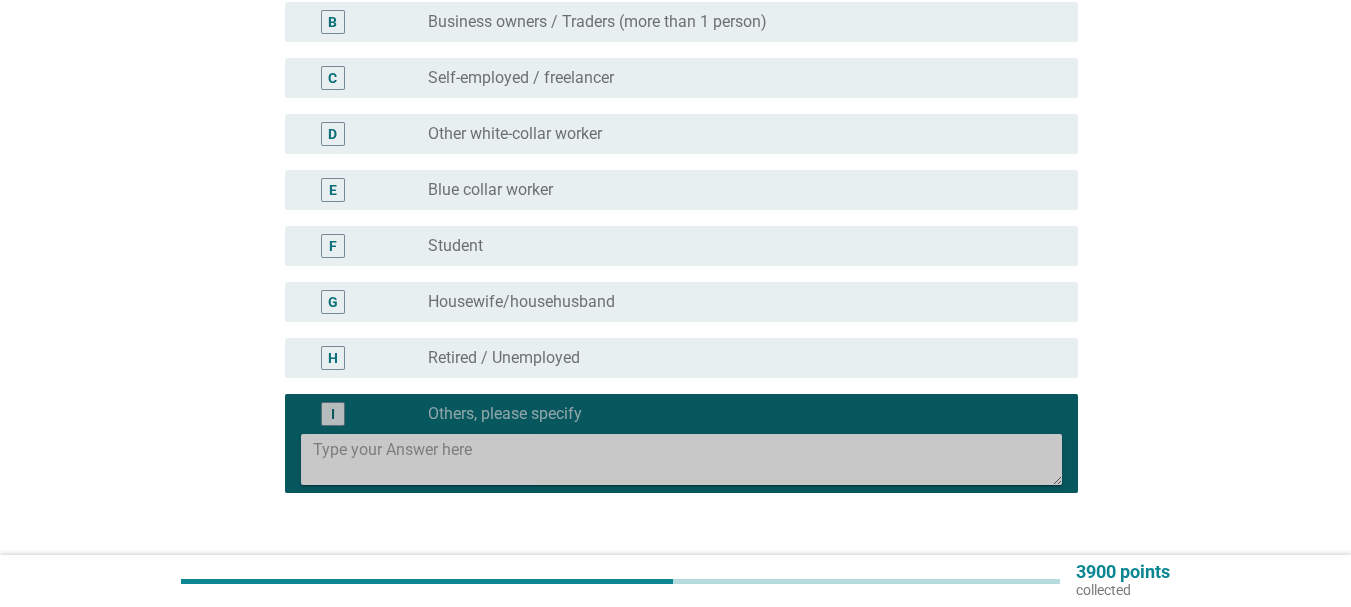 click at bounding box center (687, 459) 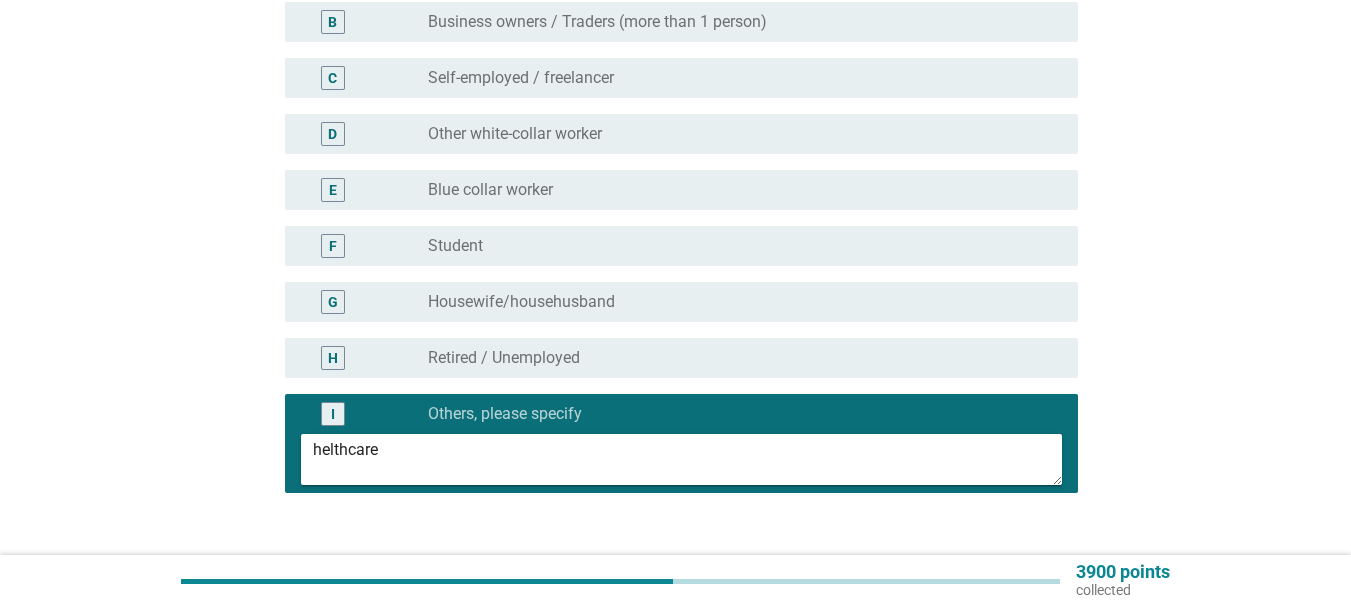 scroll, scrollTop: 448, scrollLeft: 0, axis: vertical 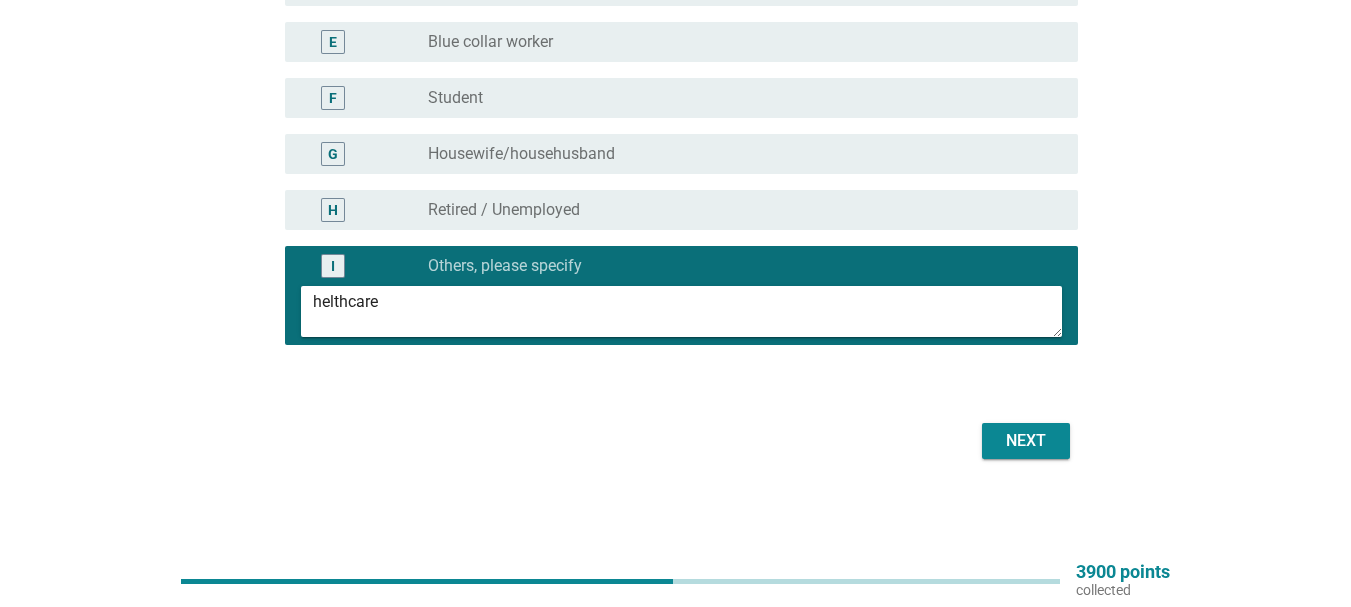 type on "helthcare" 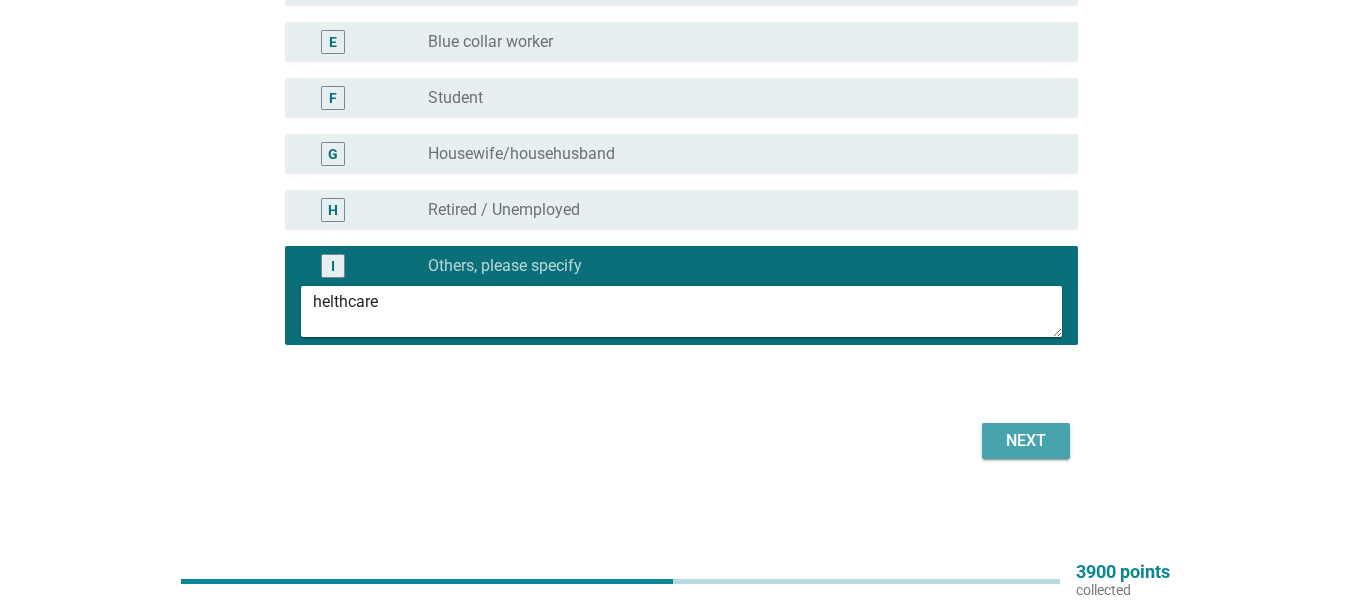 click on "Next" at bounding box center [1026, 441] 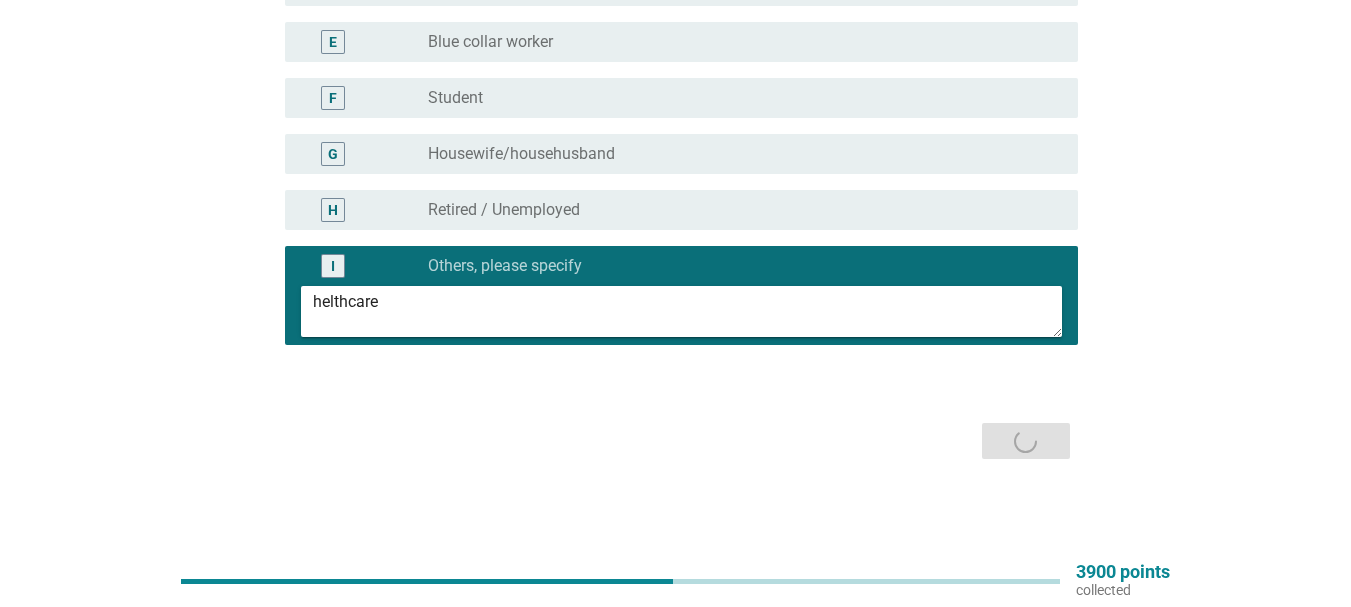 scroll, scrollTop: 0, scrollLeft: 0, axis: both 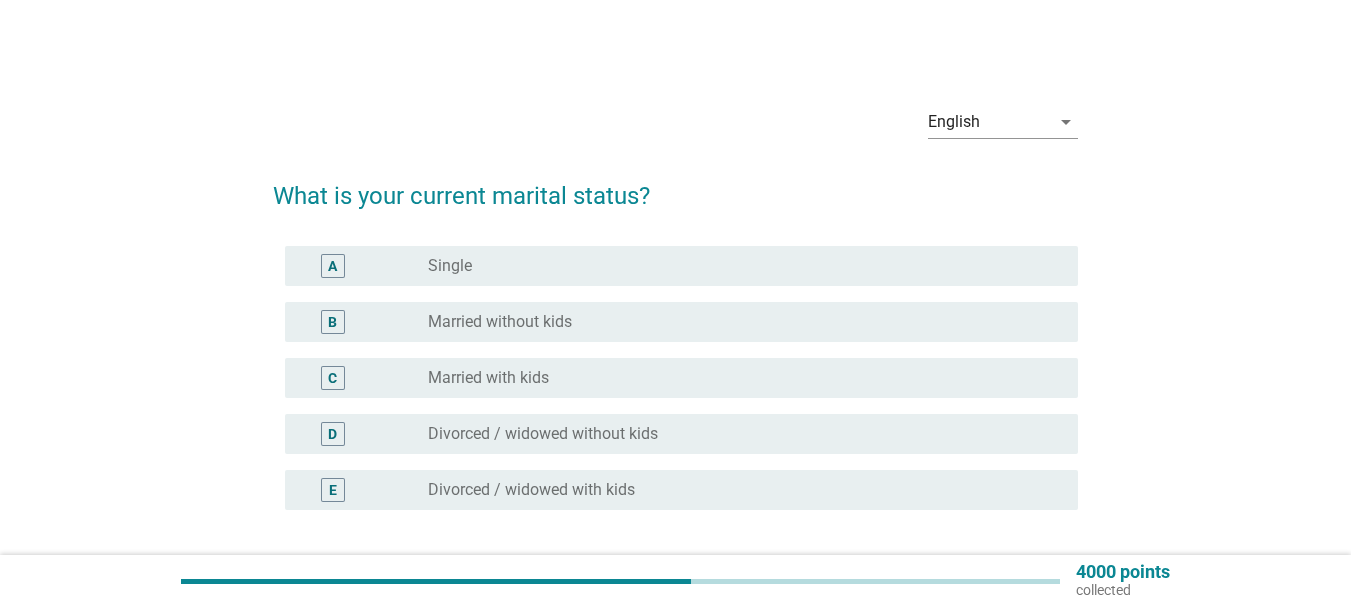 click on "radio_button_unchecked Married with kids" at bounding box center [737, 378] 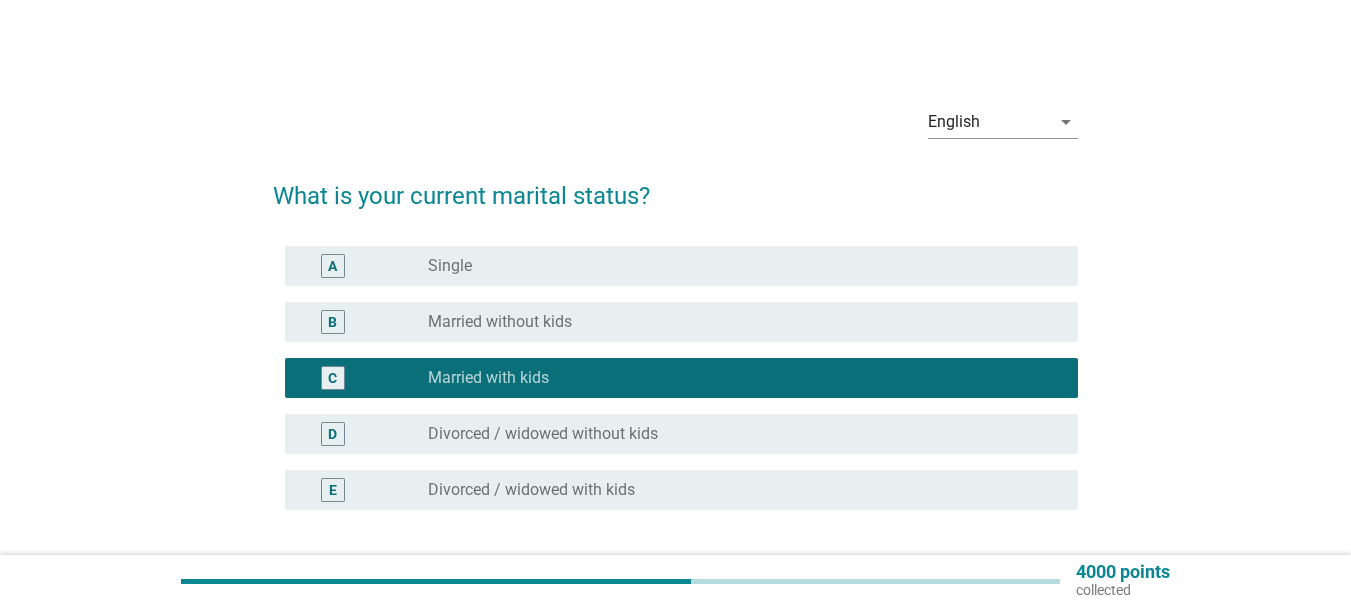 scroll, scrollTop: 165, scrollLeft: 0, axis: vertical 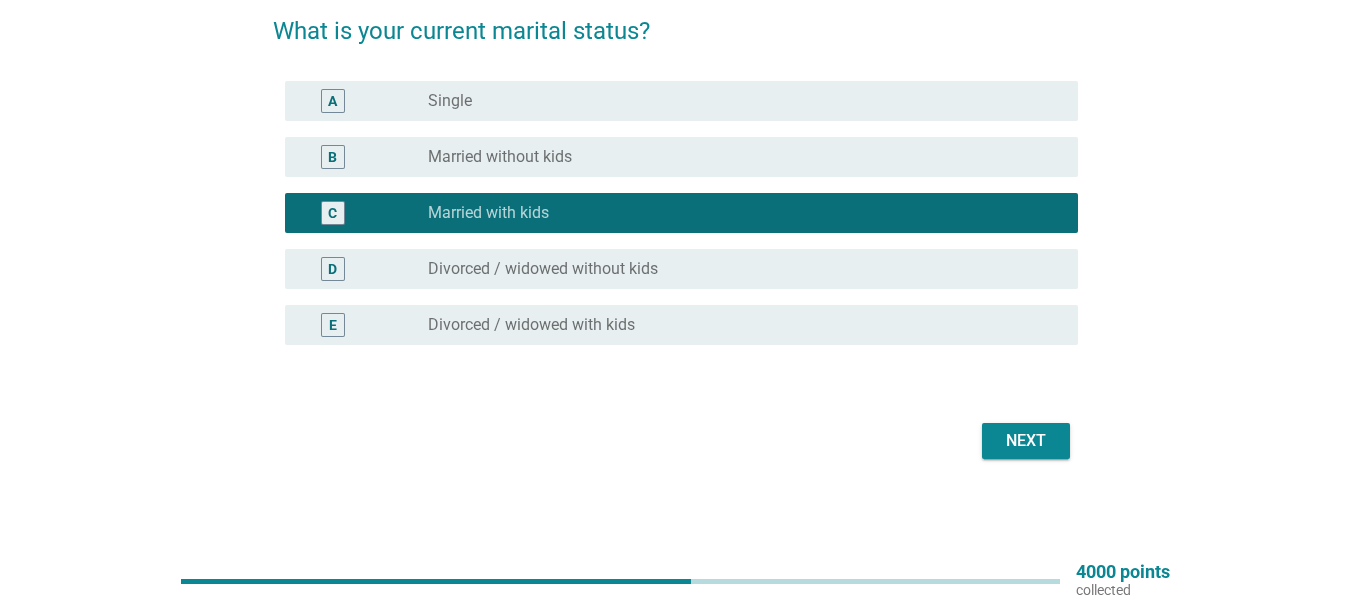 click on "Next" at bounding box center [1026, 441] 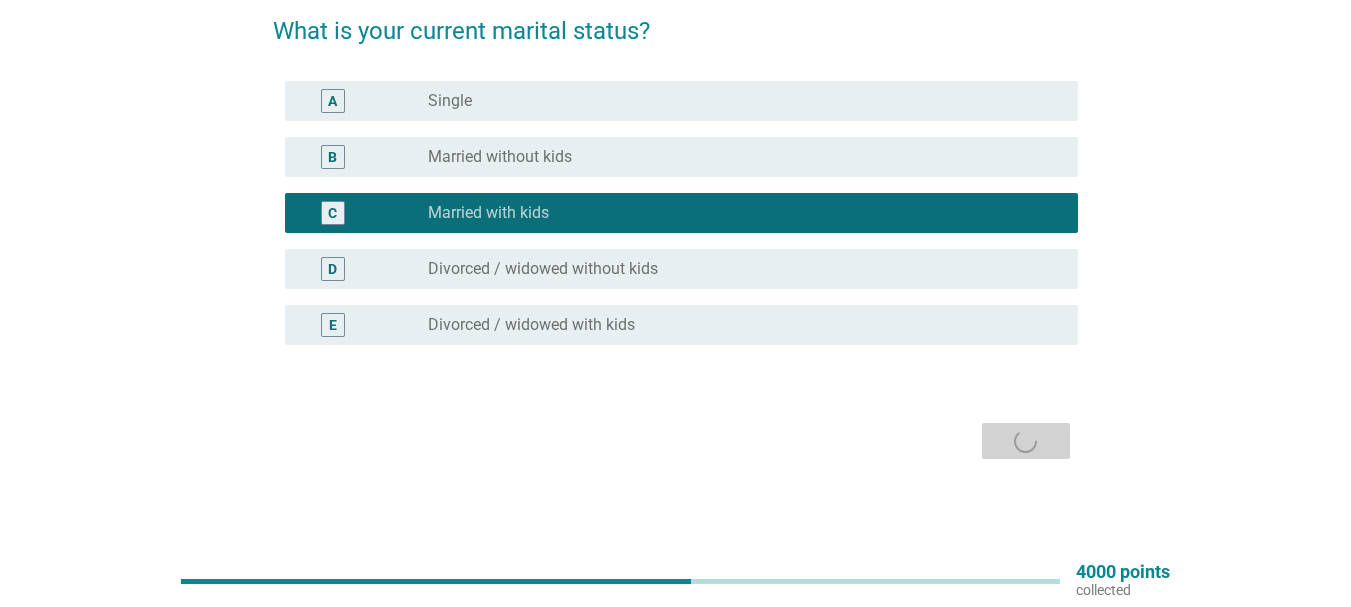 scroll, scrollTop: 0, scrollLeft: 0, axis: both 